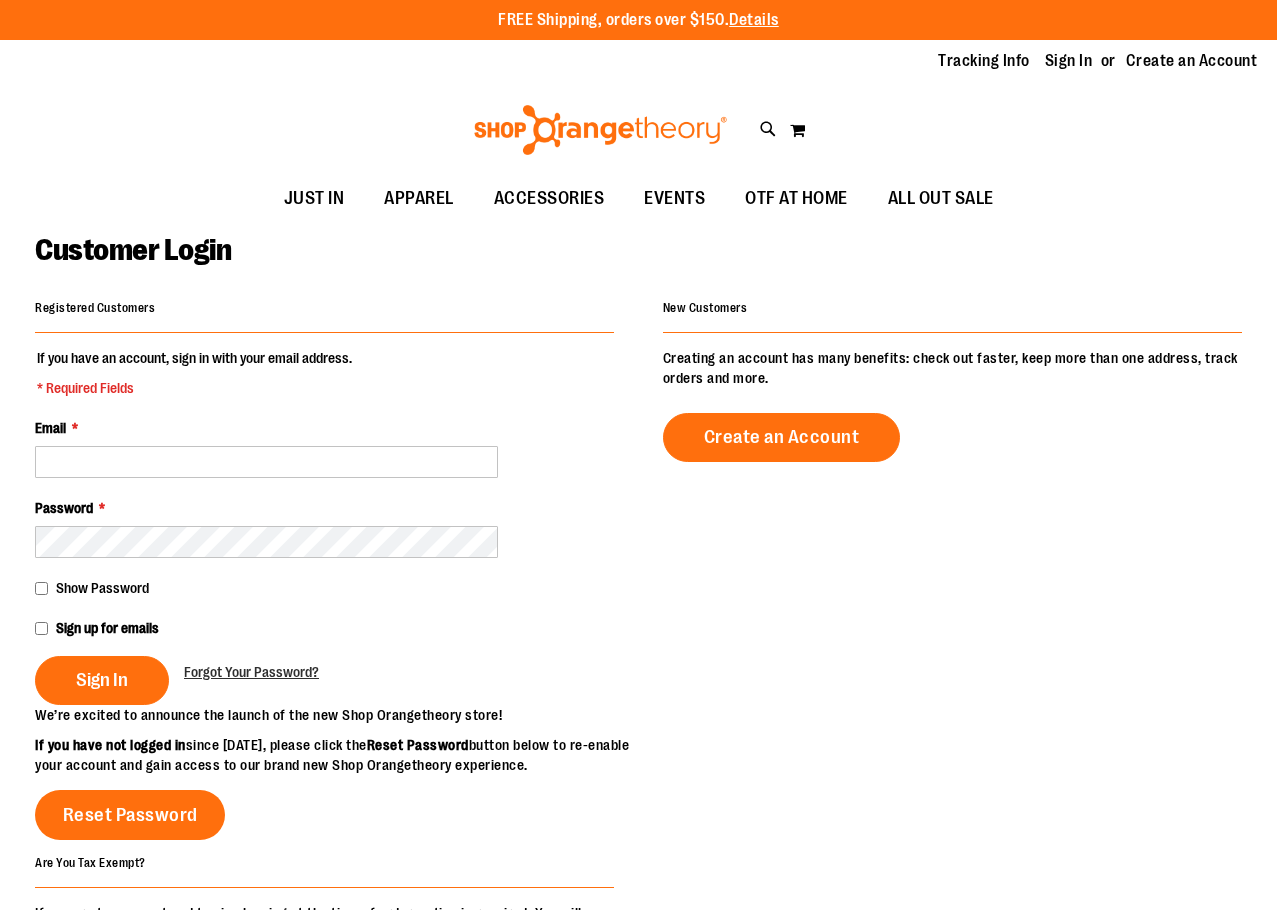 scroll, scrollTop: 0, scrollLeft: 0, axis: both 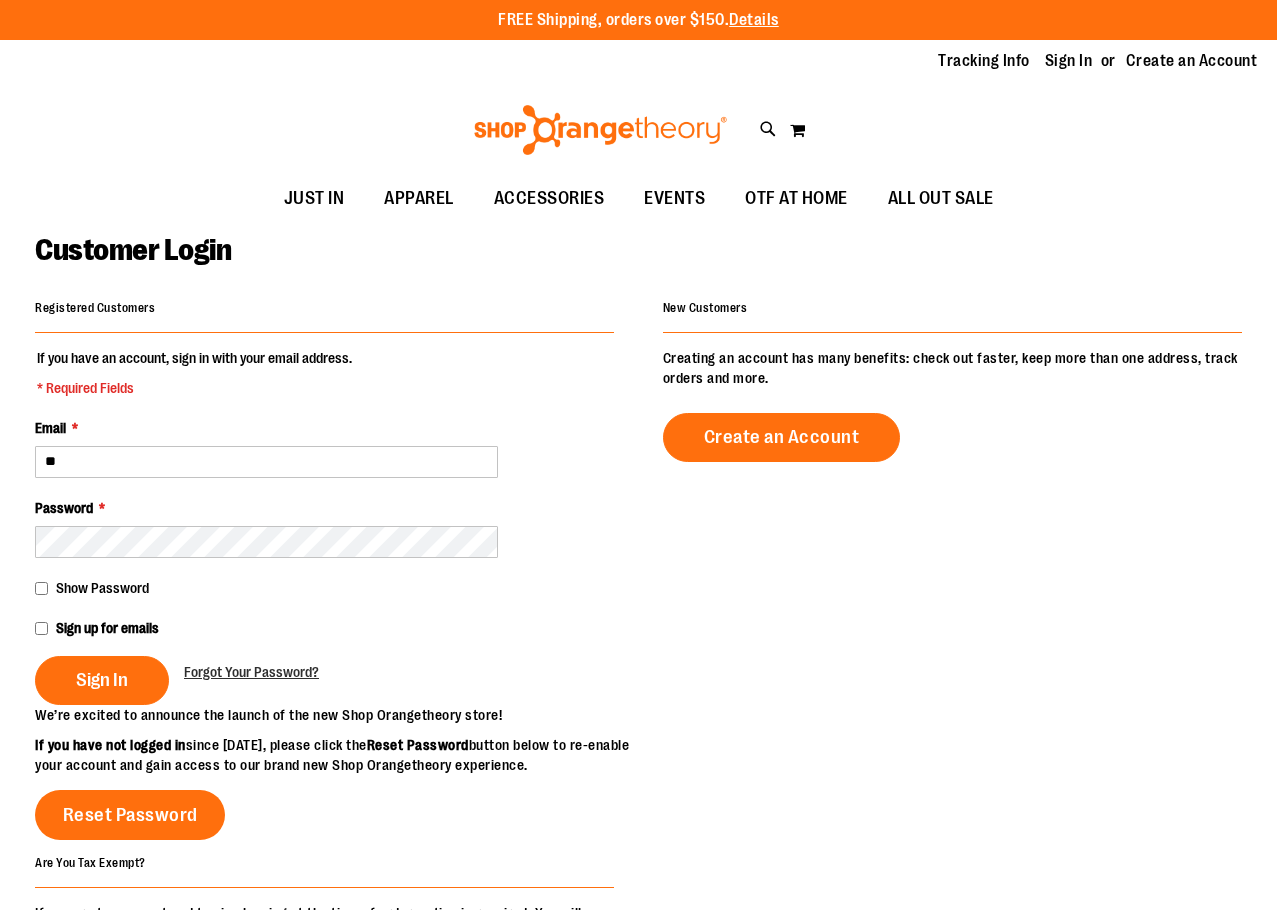 type on "**********" 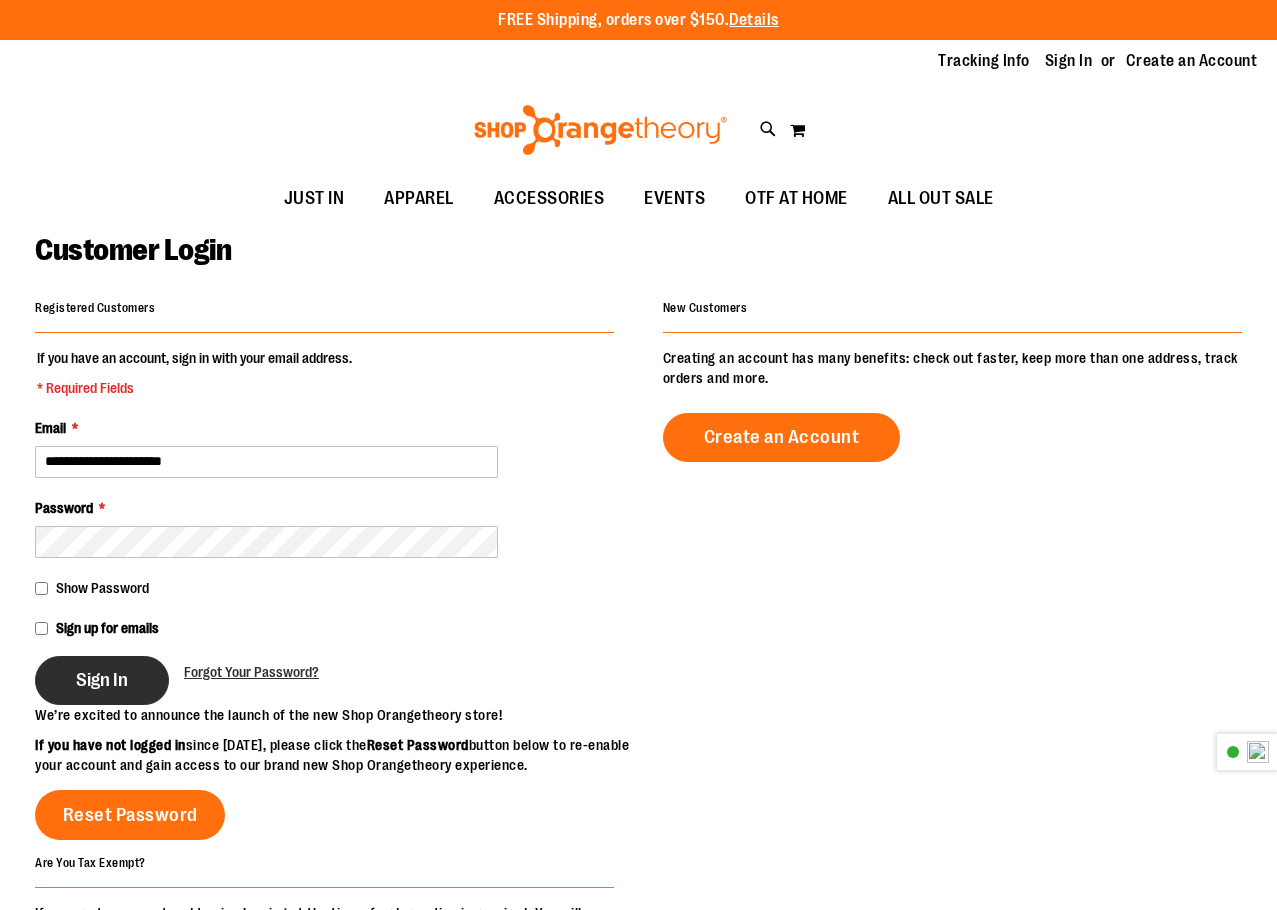 click on "Sign In" at bounding box center (102, 680) 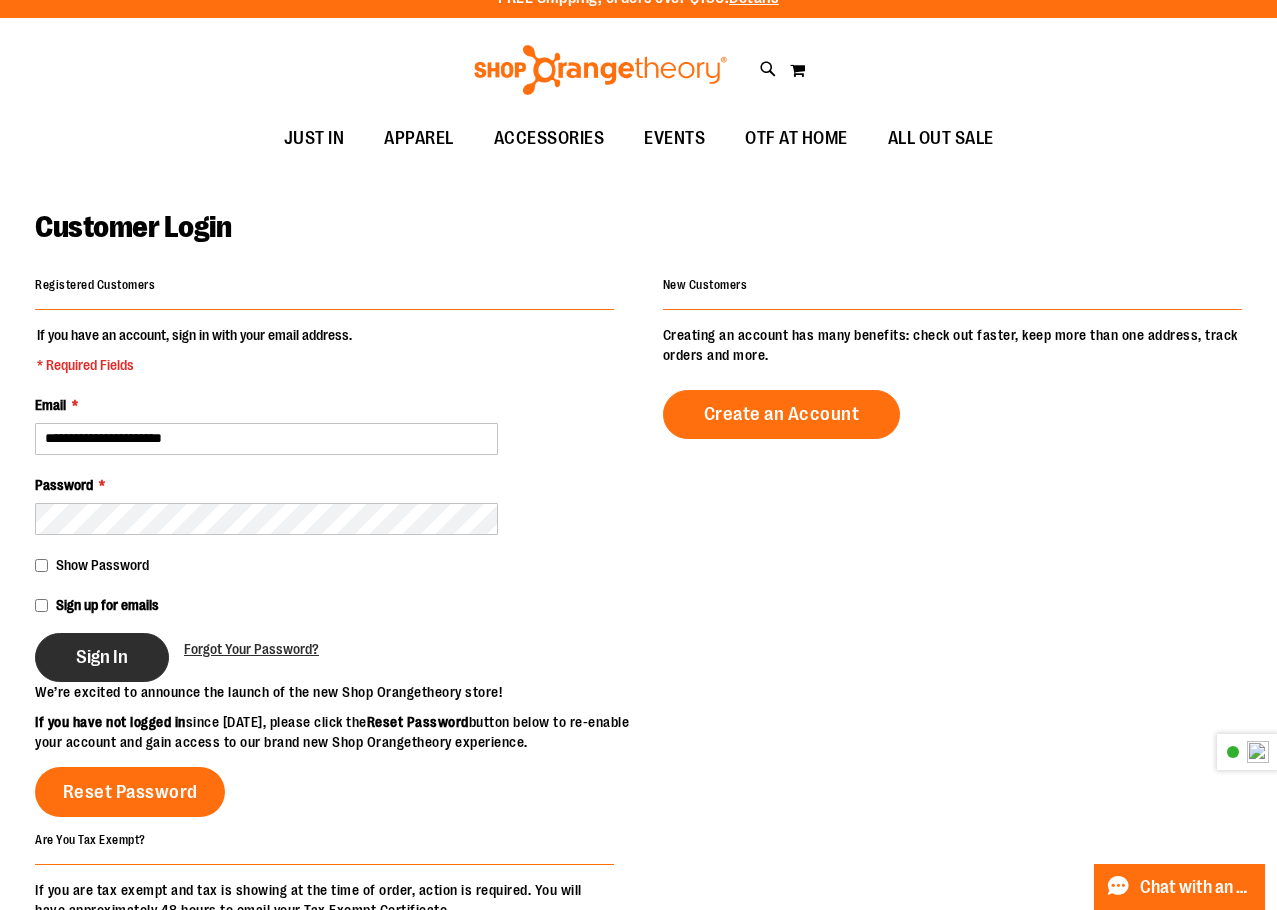 scroll, scrollTop: 0, scrollLeft: 0, axis: both 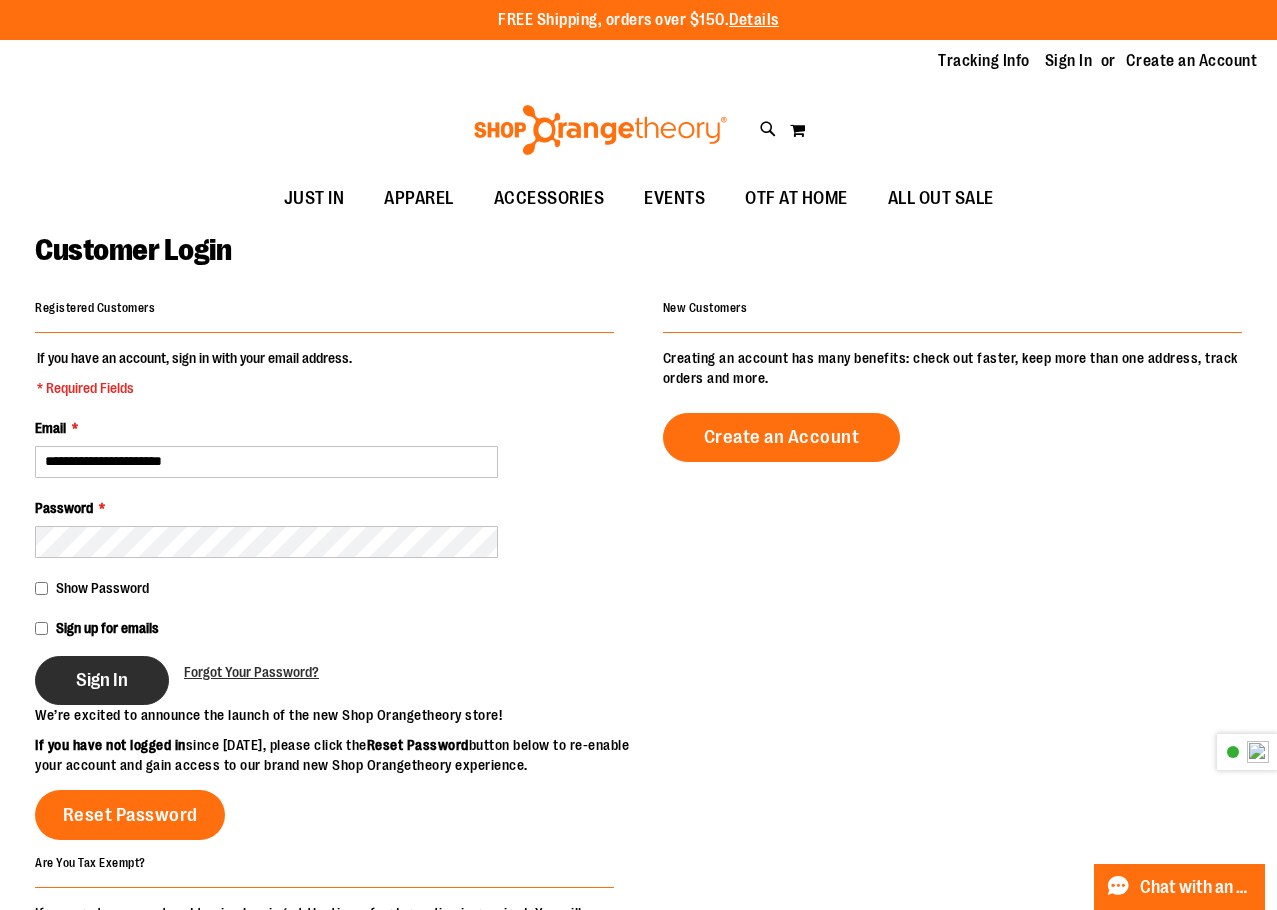click on "Sign In" at bounding box center (102, 680) 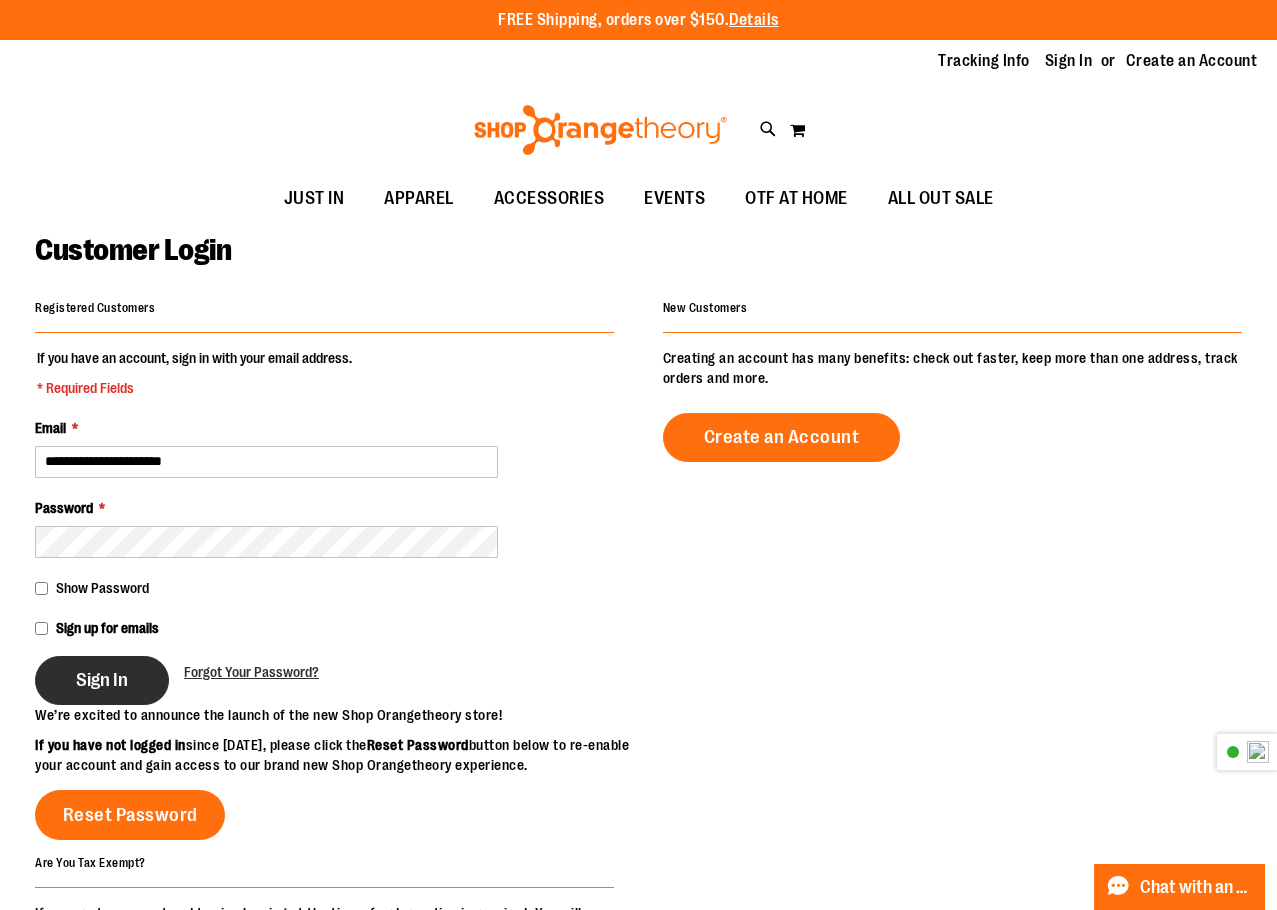 click on "Sign In" at bounding box center (102, 680) 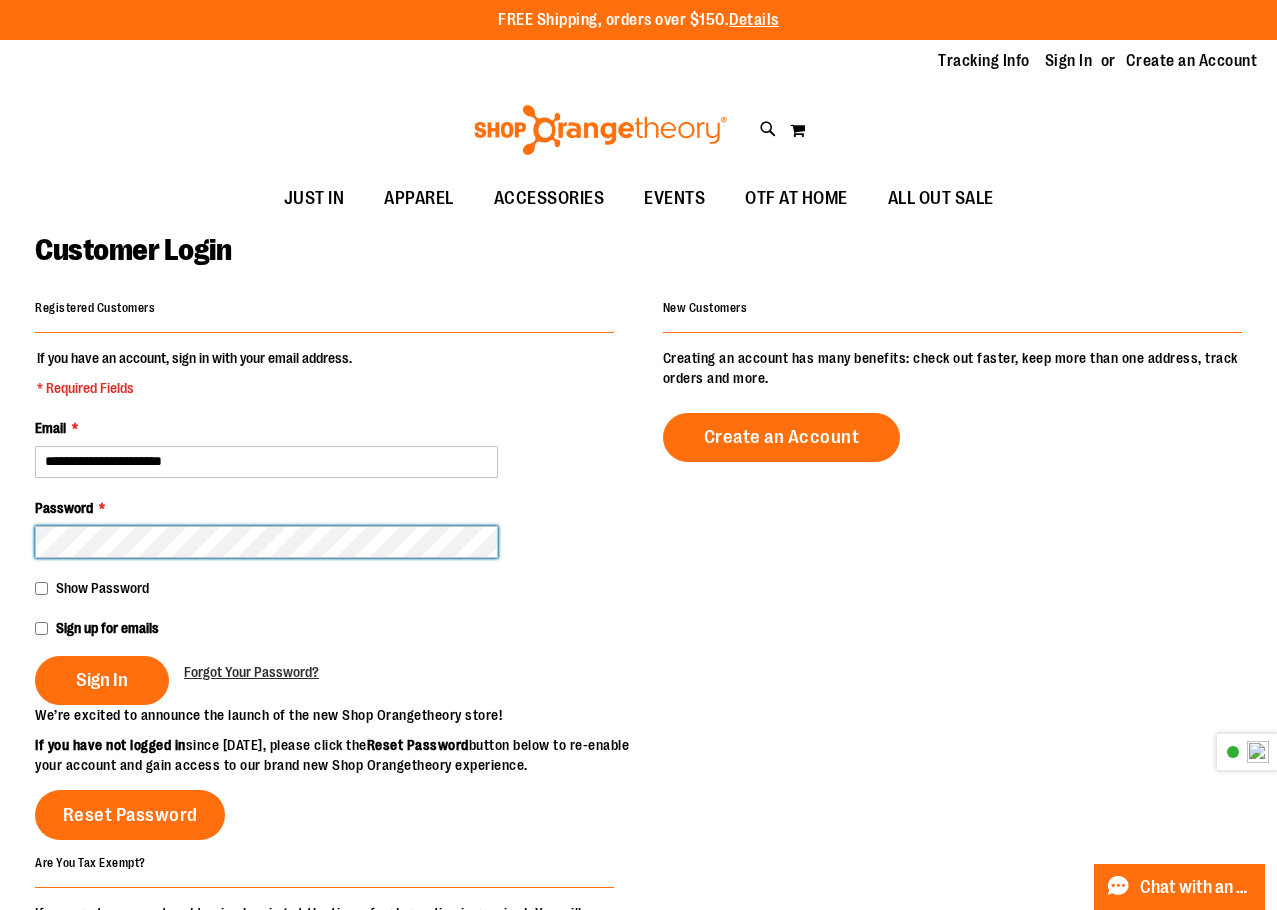 type 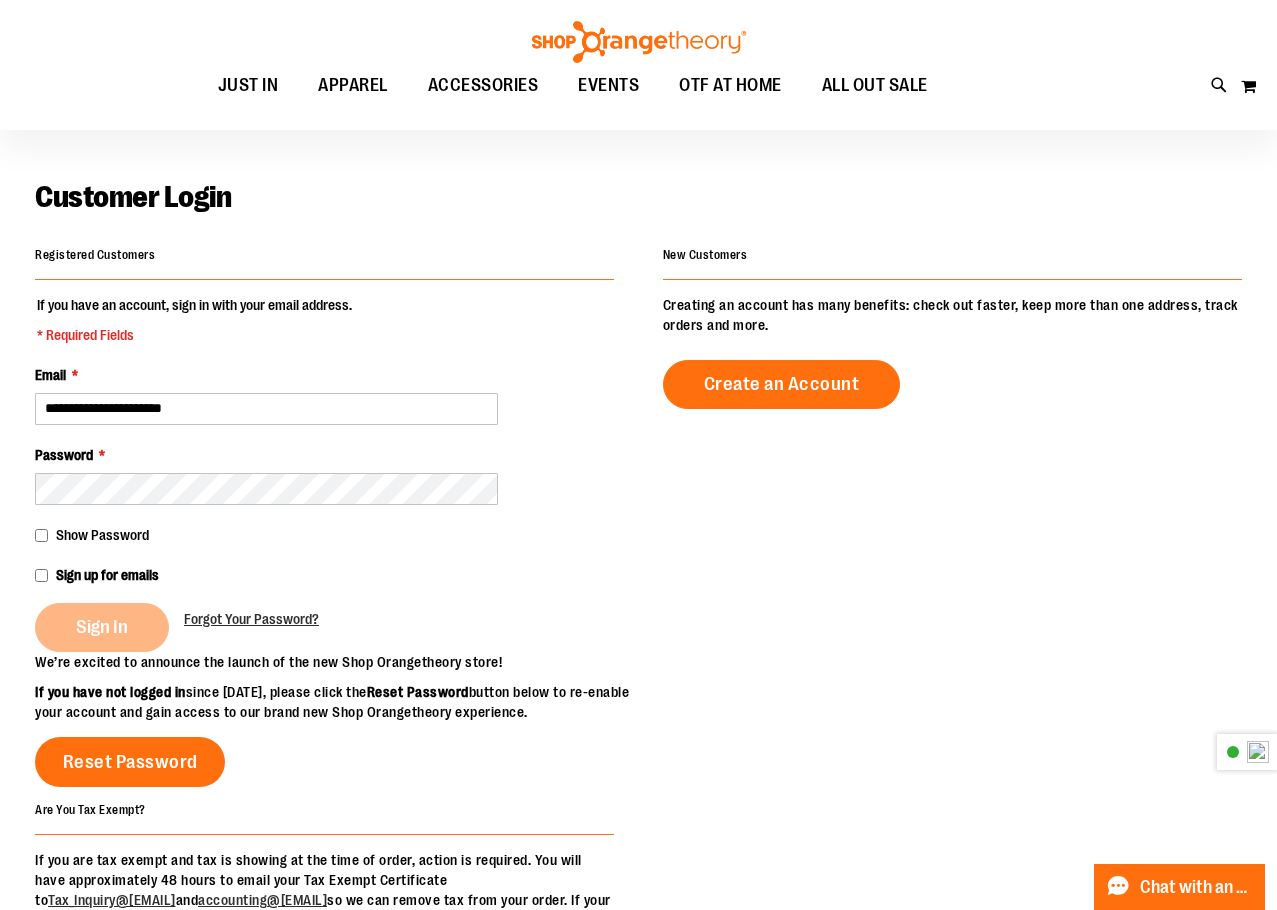 scroll, scrollTop: 99, scrollLeft: 0, axis: vertical 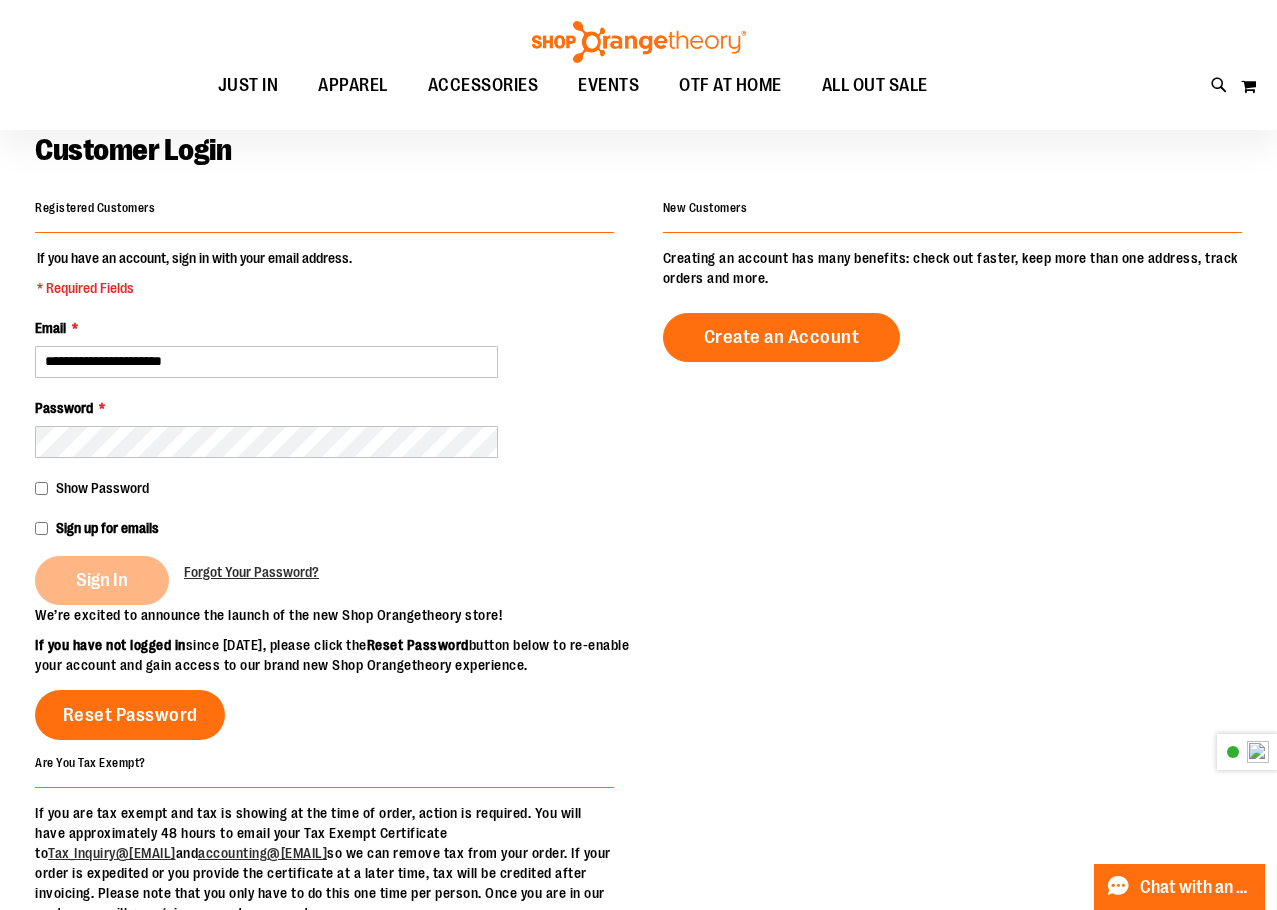 click on "Sign In" at bounding box center (109, 580) 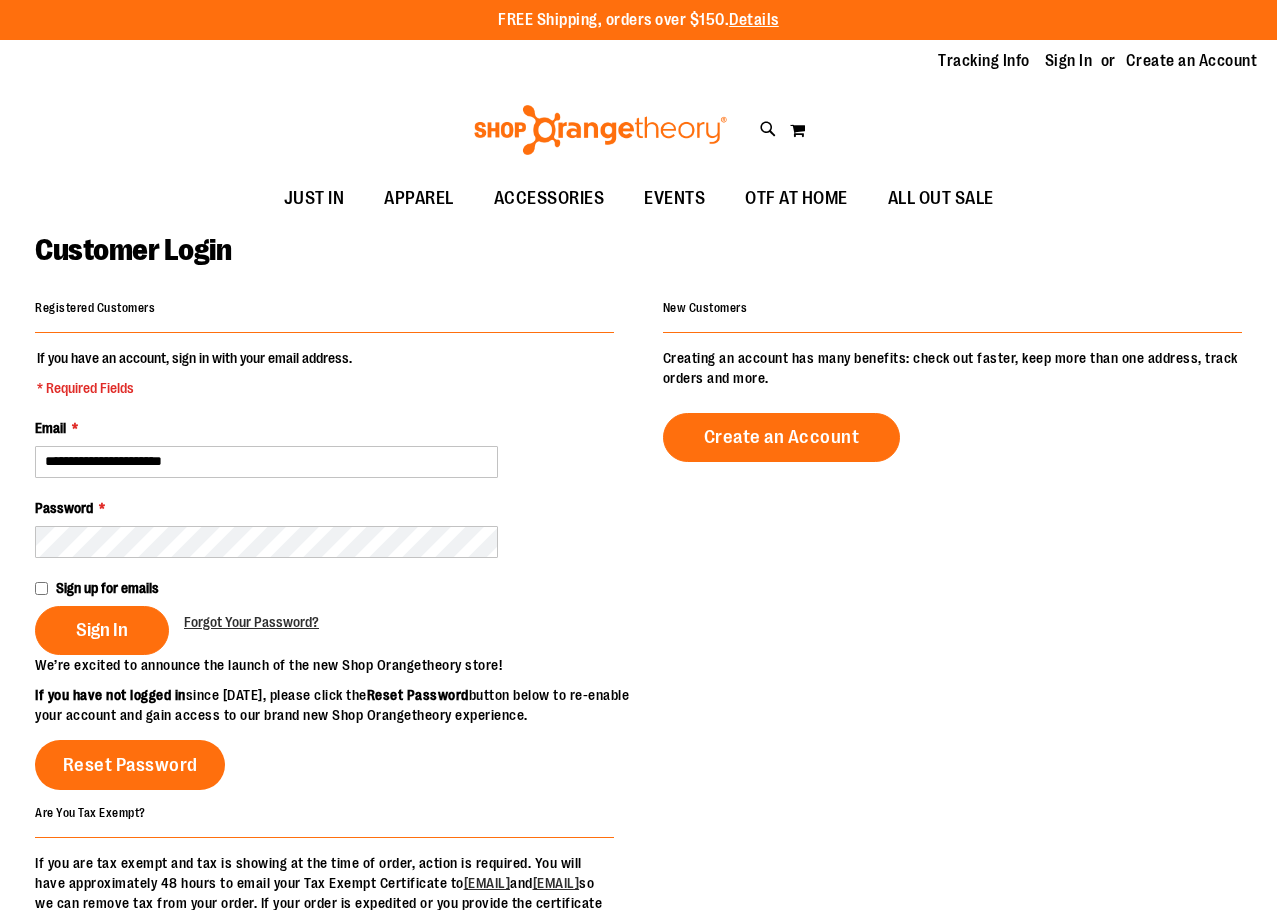 scroll, scrollTop: 0, scrollLeft: 0, axis: both 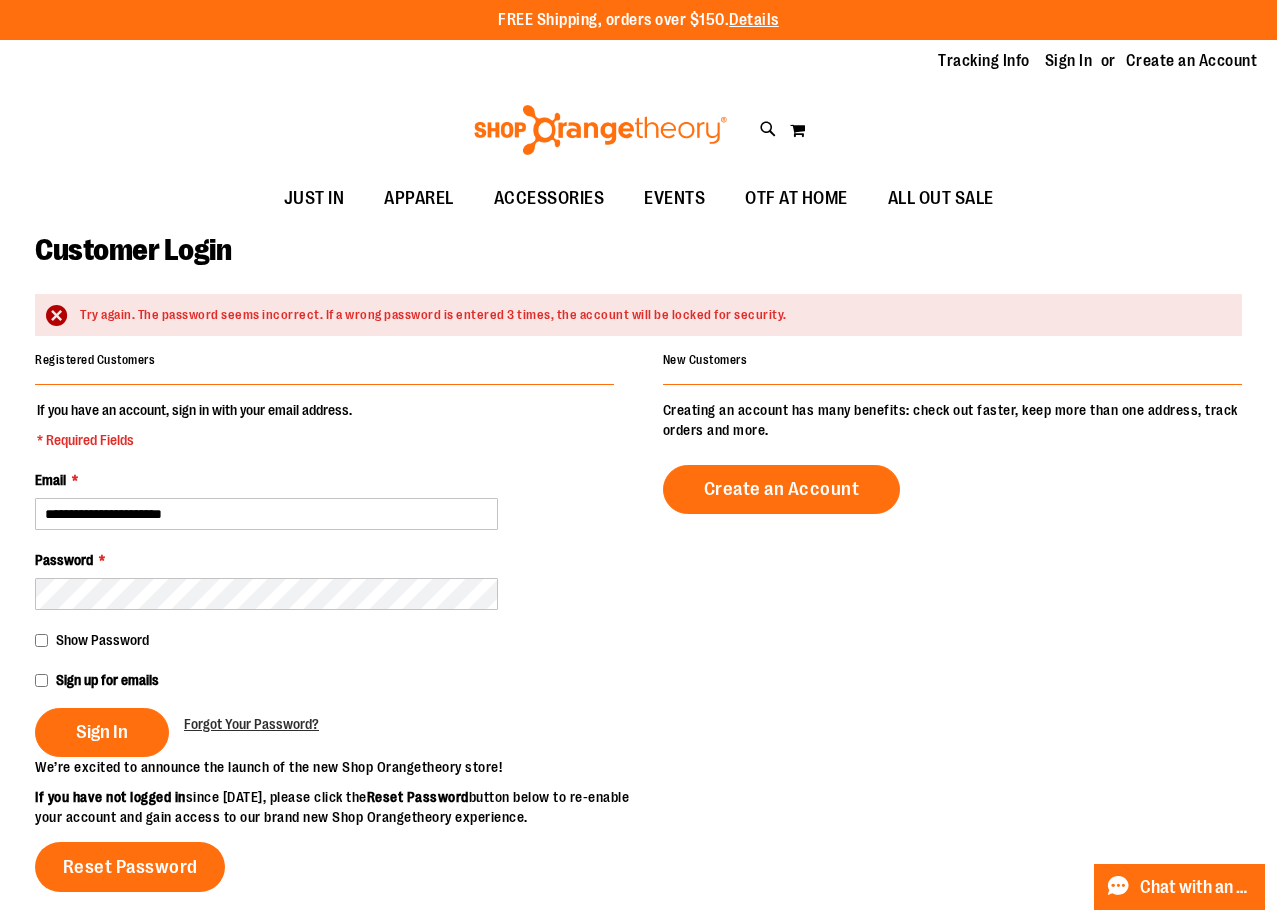 type on "**********" 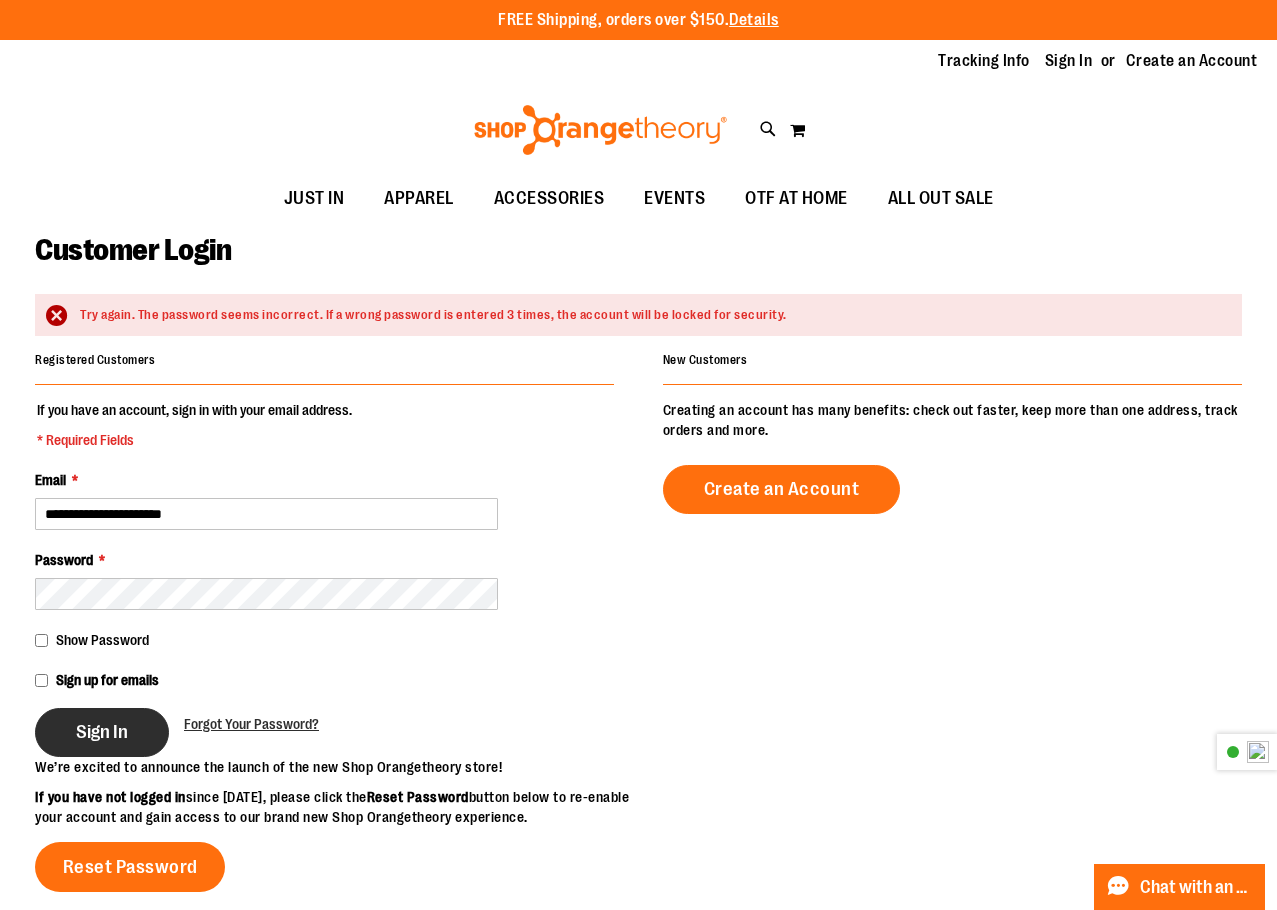 click on "Sign In" at bounding box center [102, 732] 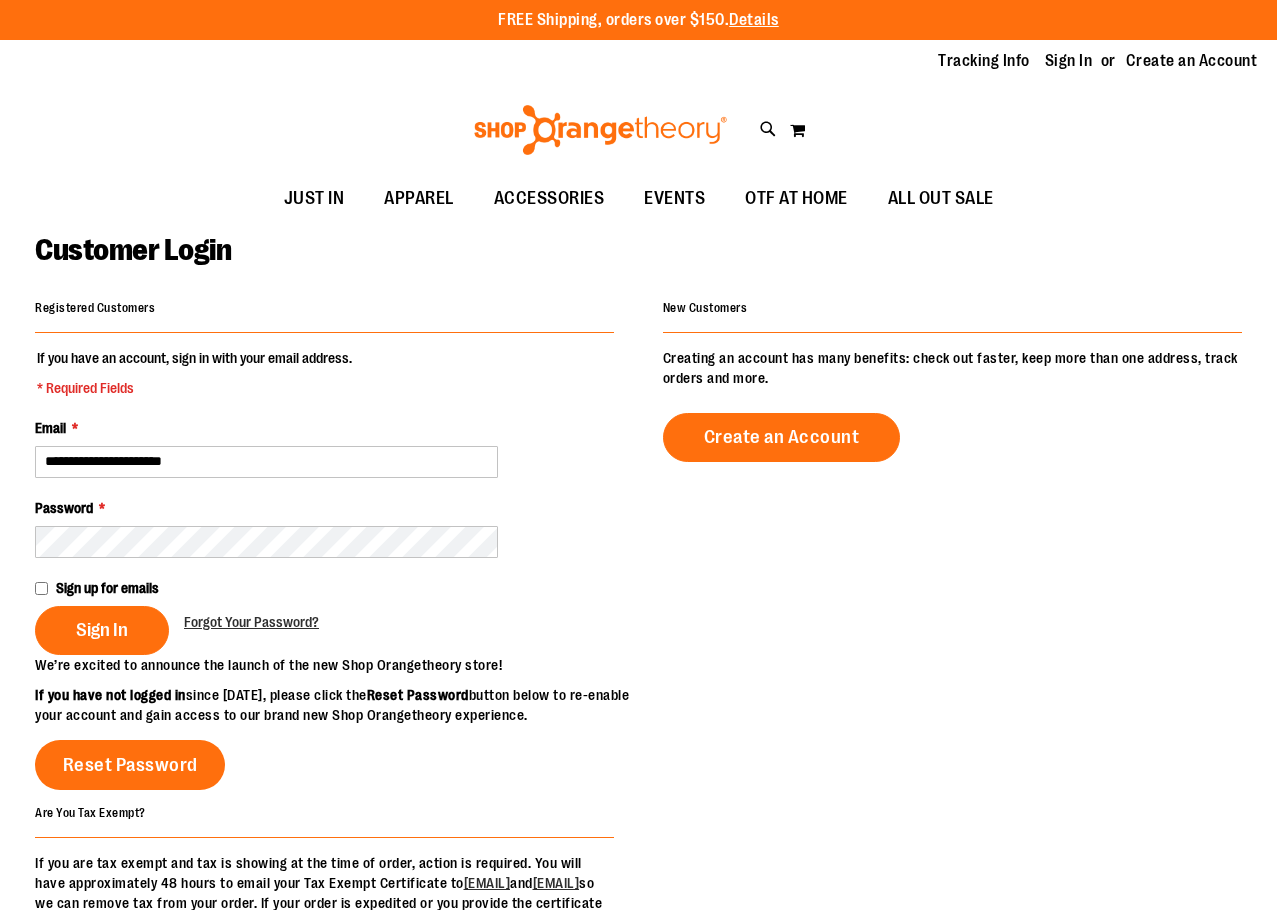 scroll, scrollTop: 0, scrollLeft: 0, axis: both 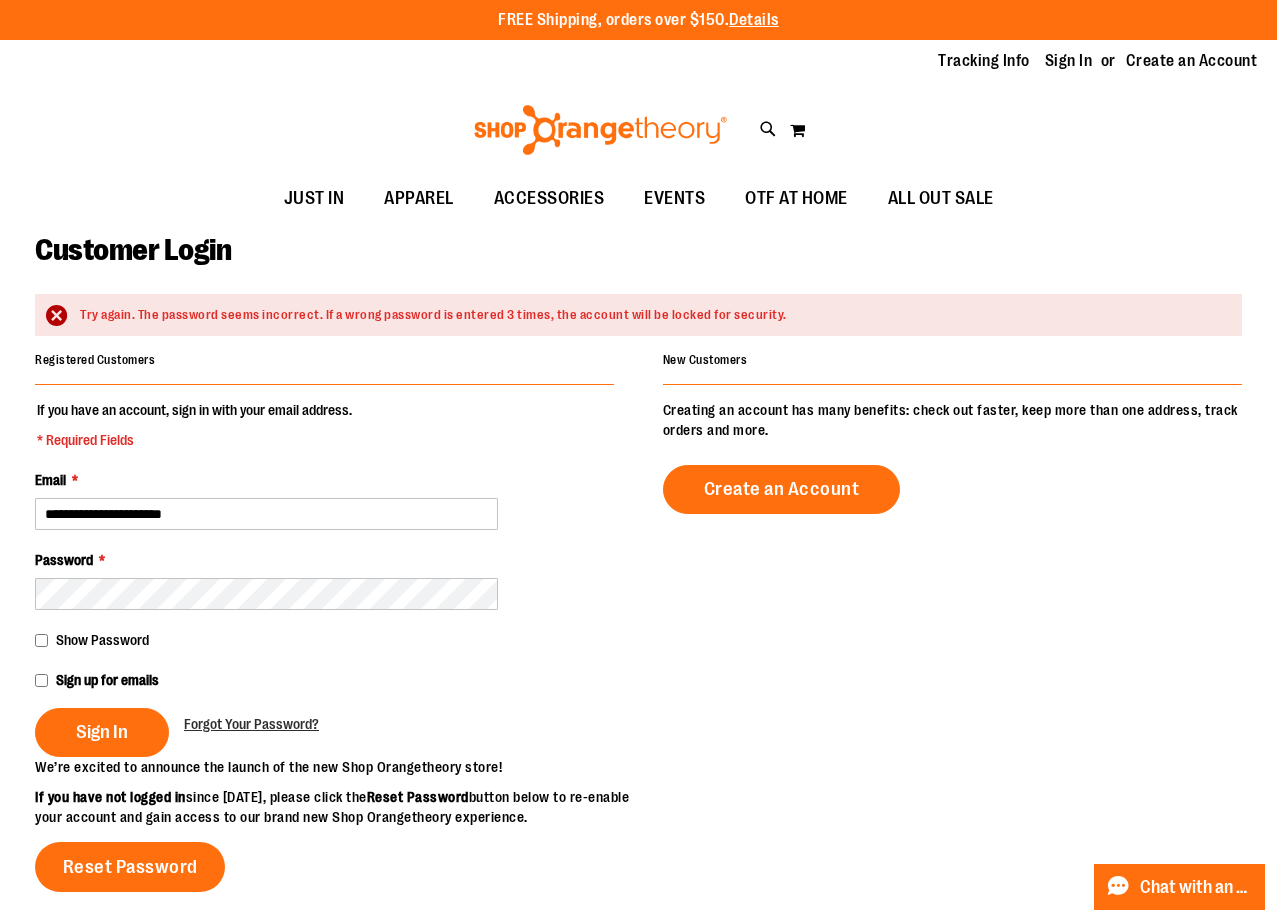 type on "**********" 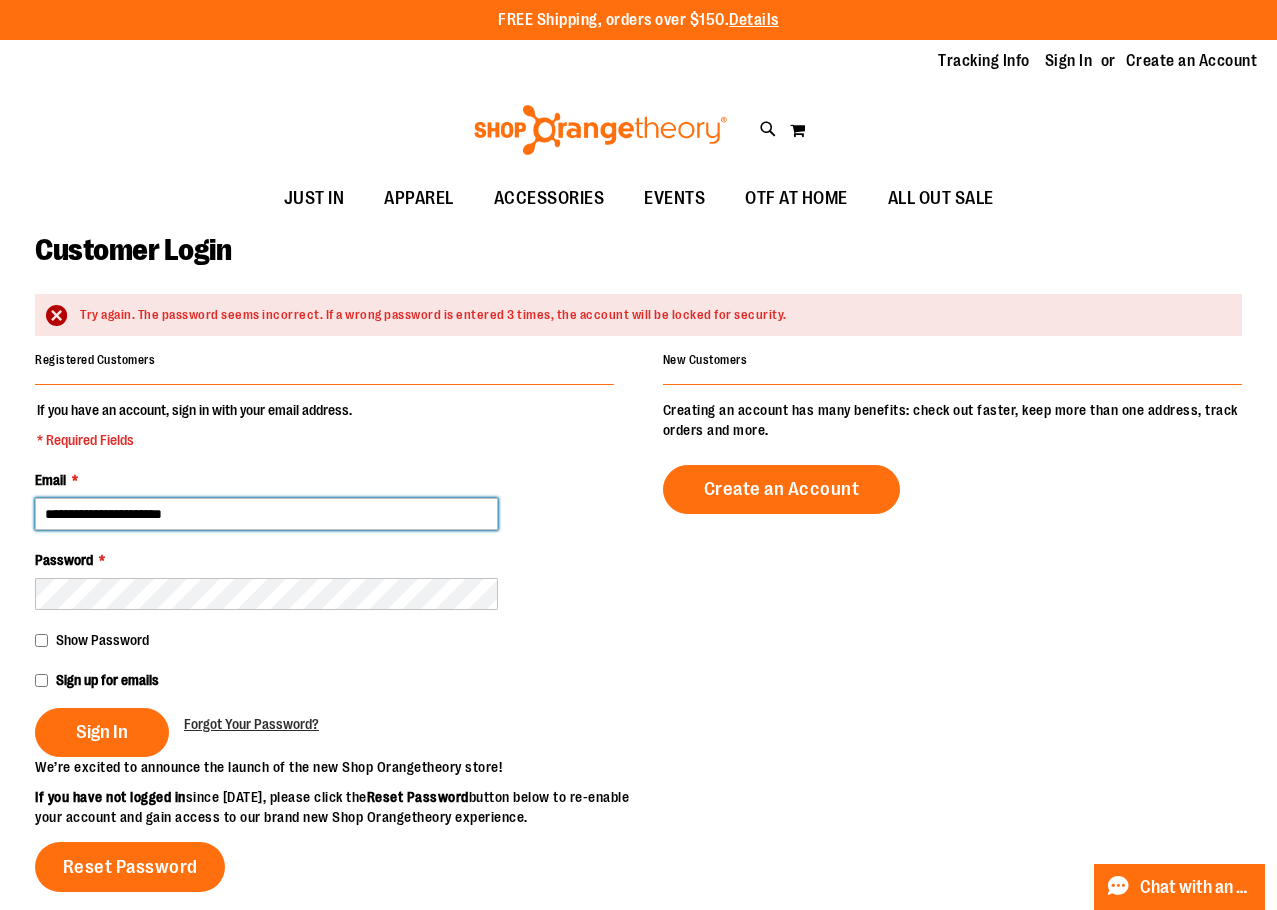 click on "**********" at bounding box center [266, 514] 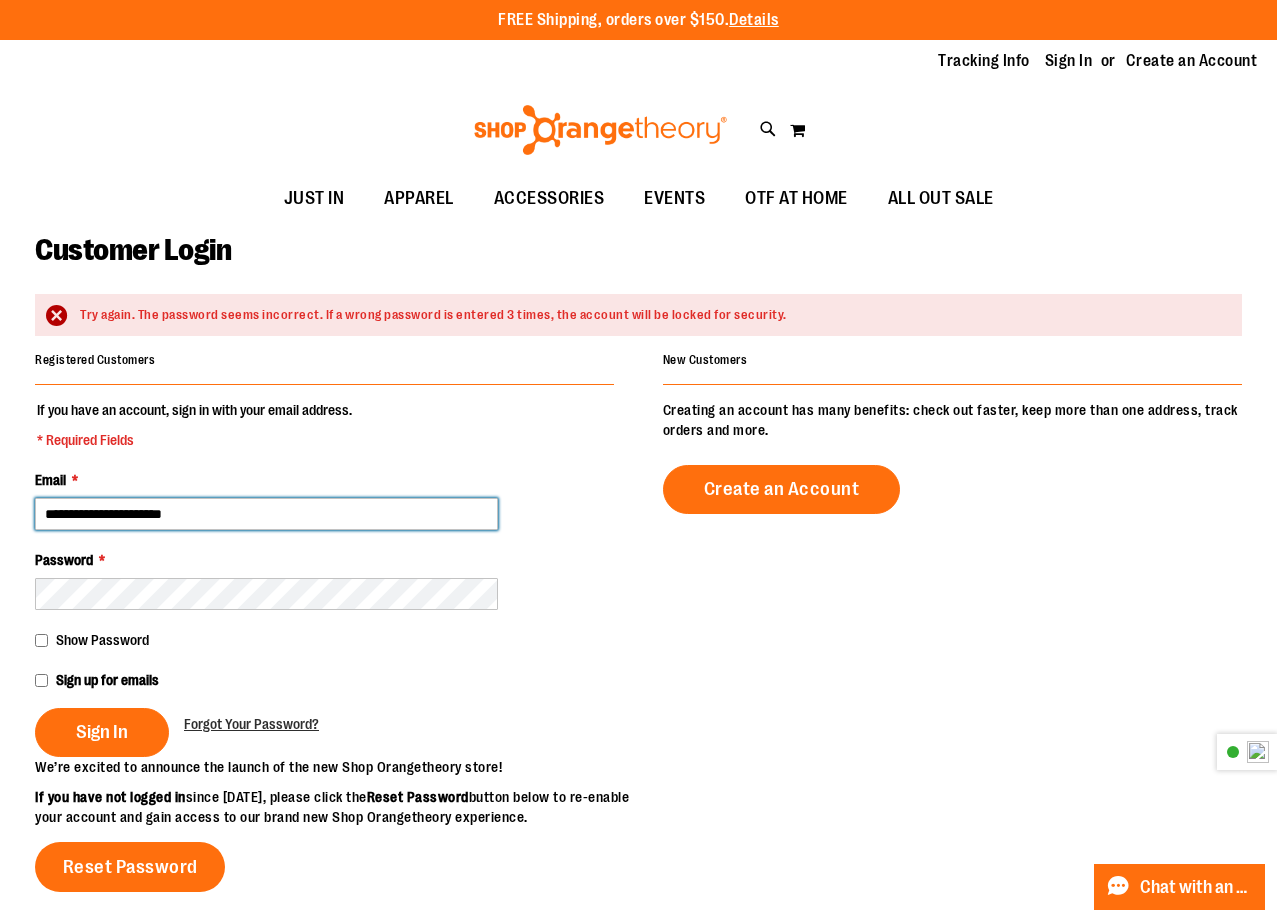type on "**********" 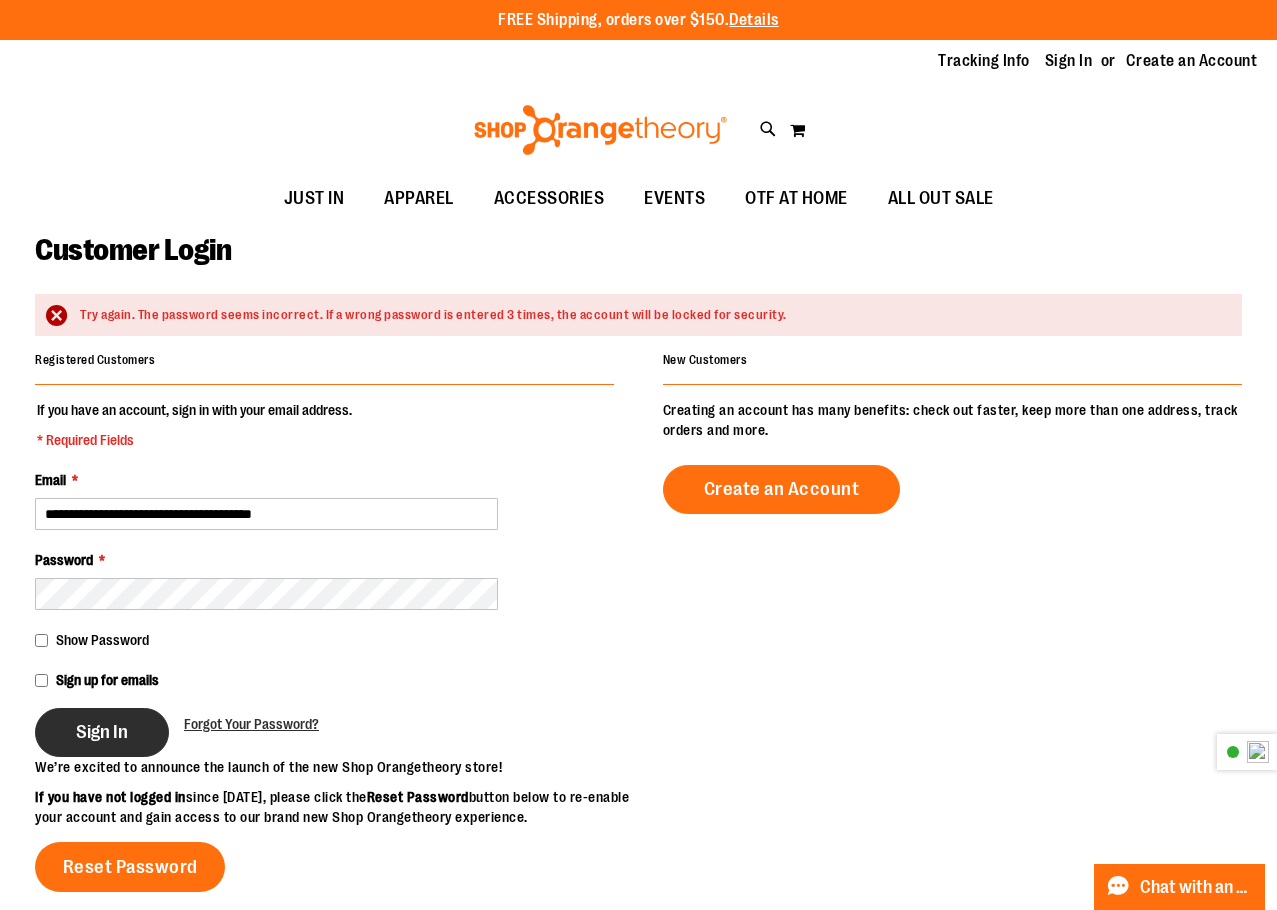 click on "Sign In" at bounding box center [102, 732] 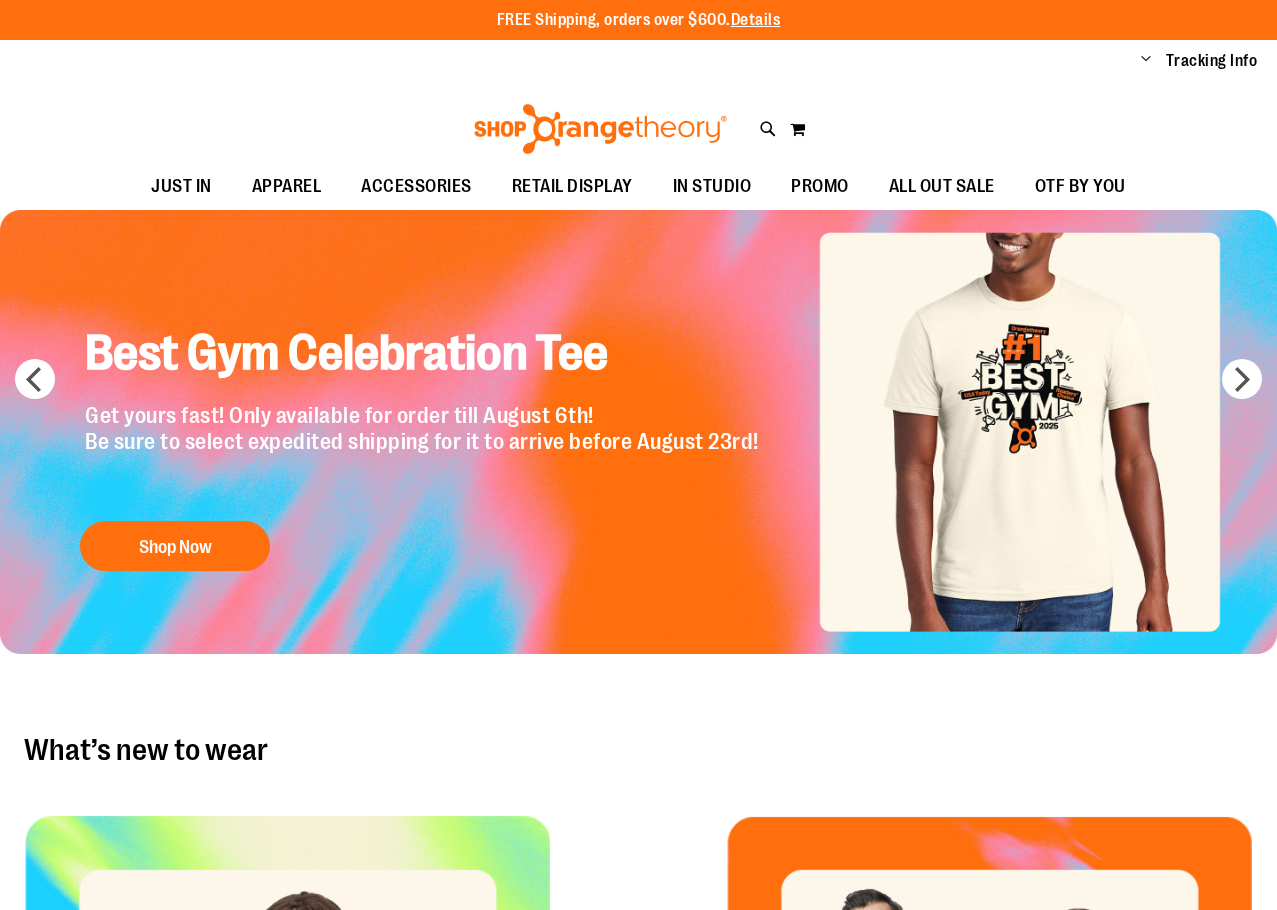 scroll, scrollTop: 0, scrollLeft: 0, axis: both 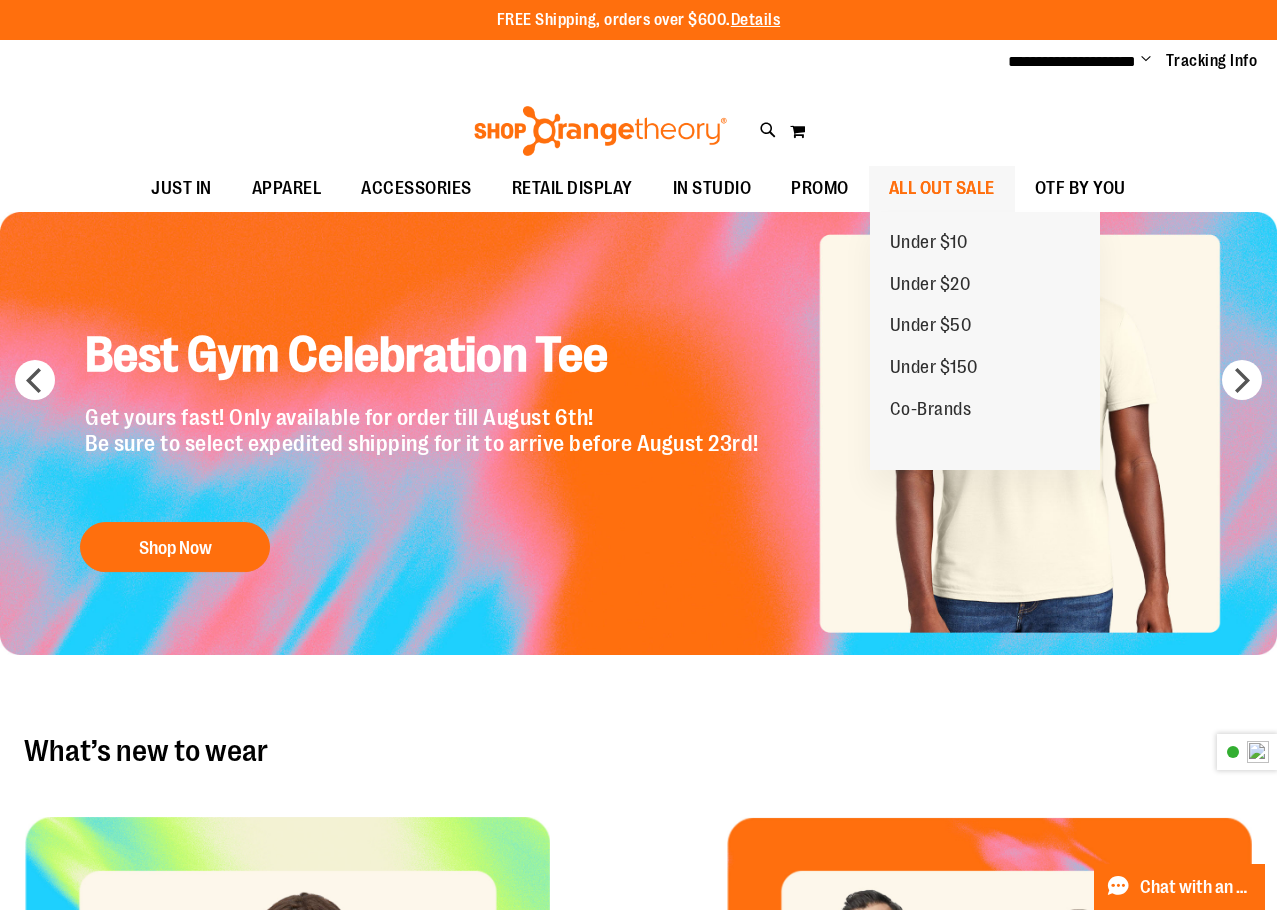 type on "**********" 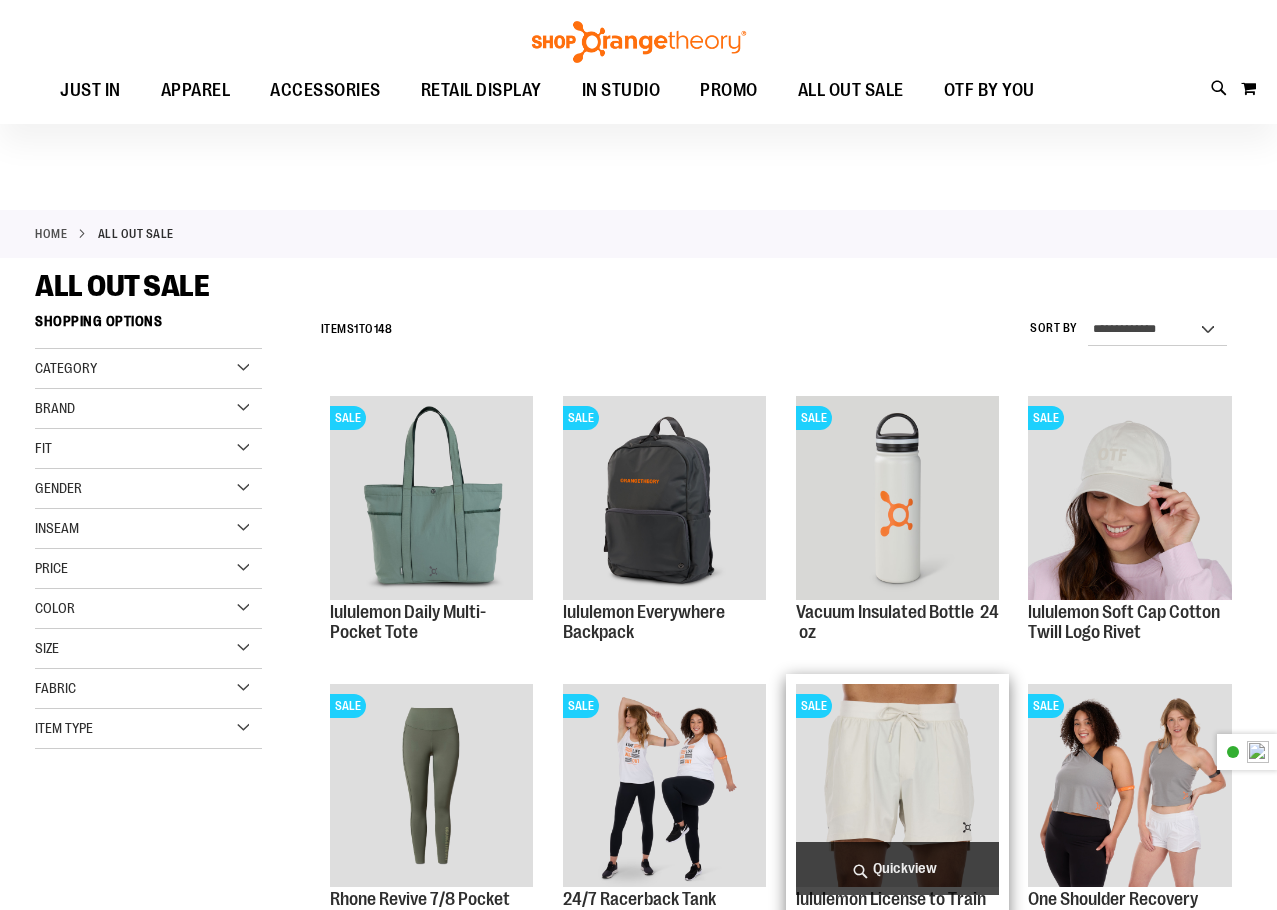 scroll, scrollTop: 99, scrollLeft: 0, axis: vertical 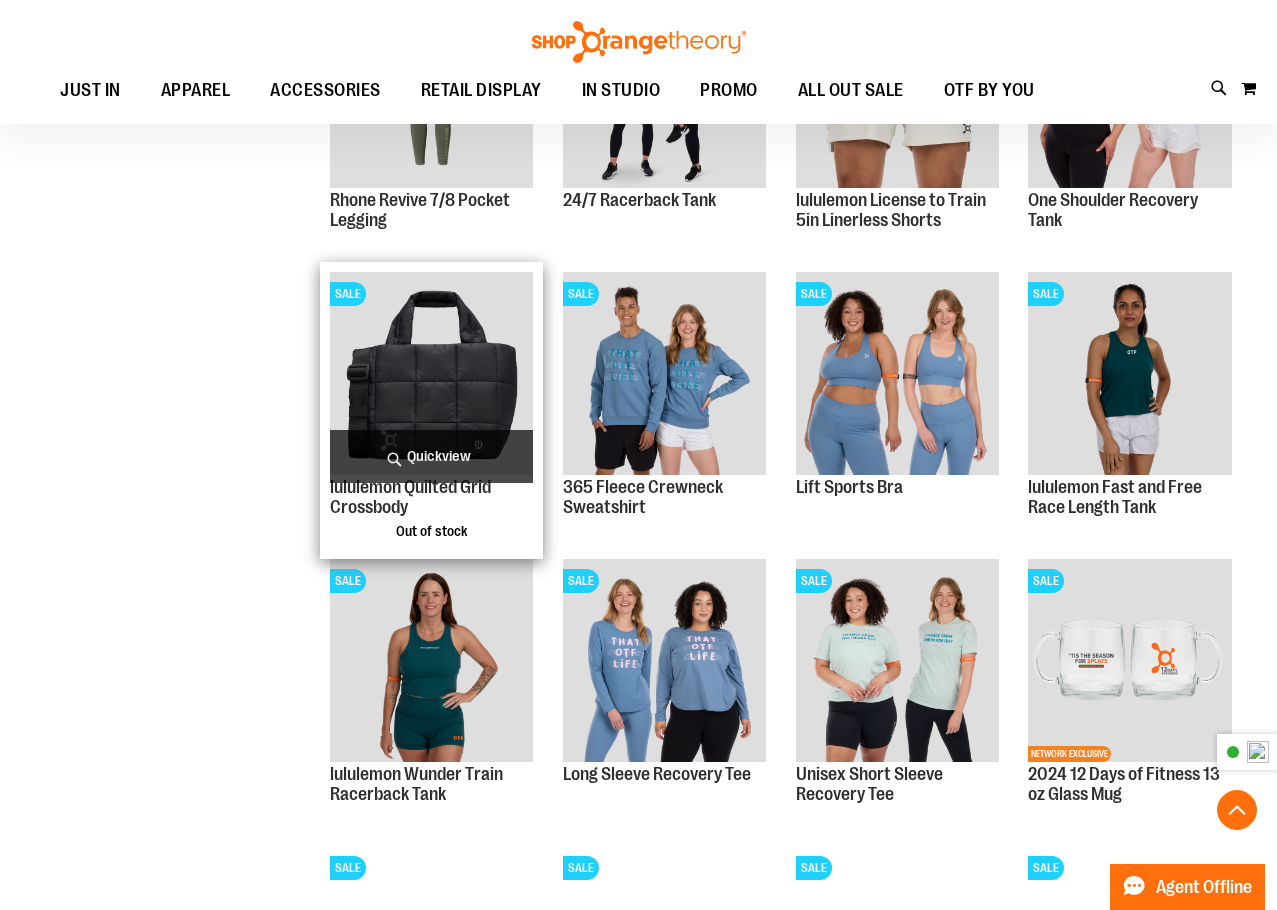 type on "**********" 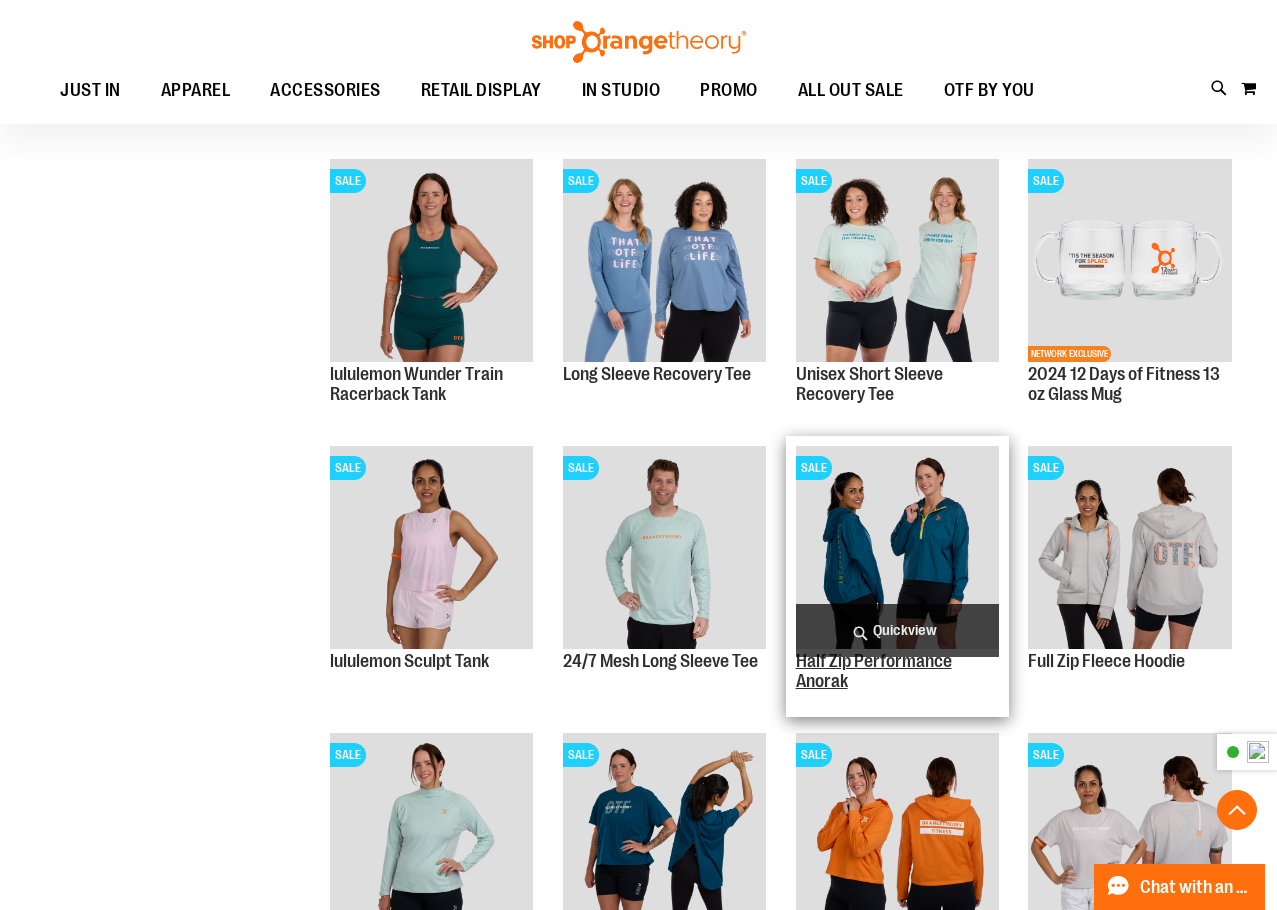 scroll, scrollTop: 1190, scrollLeft: 0, axis: vertical 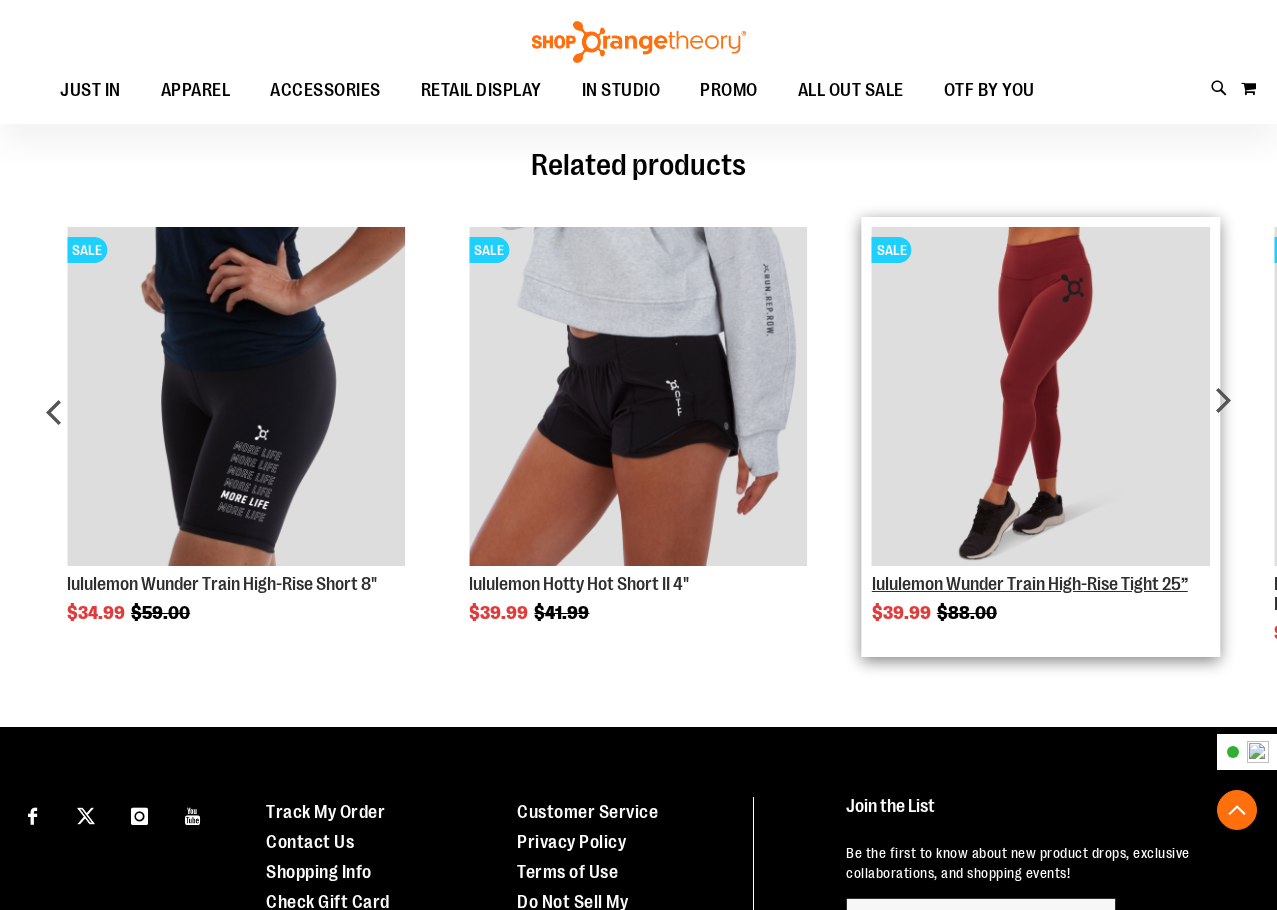 type on "**********" 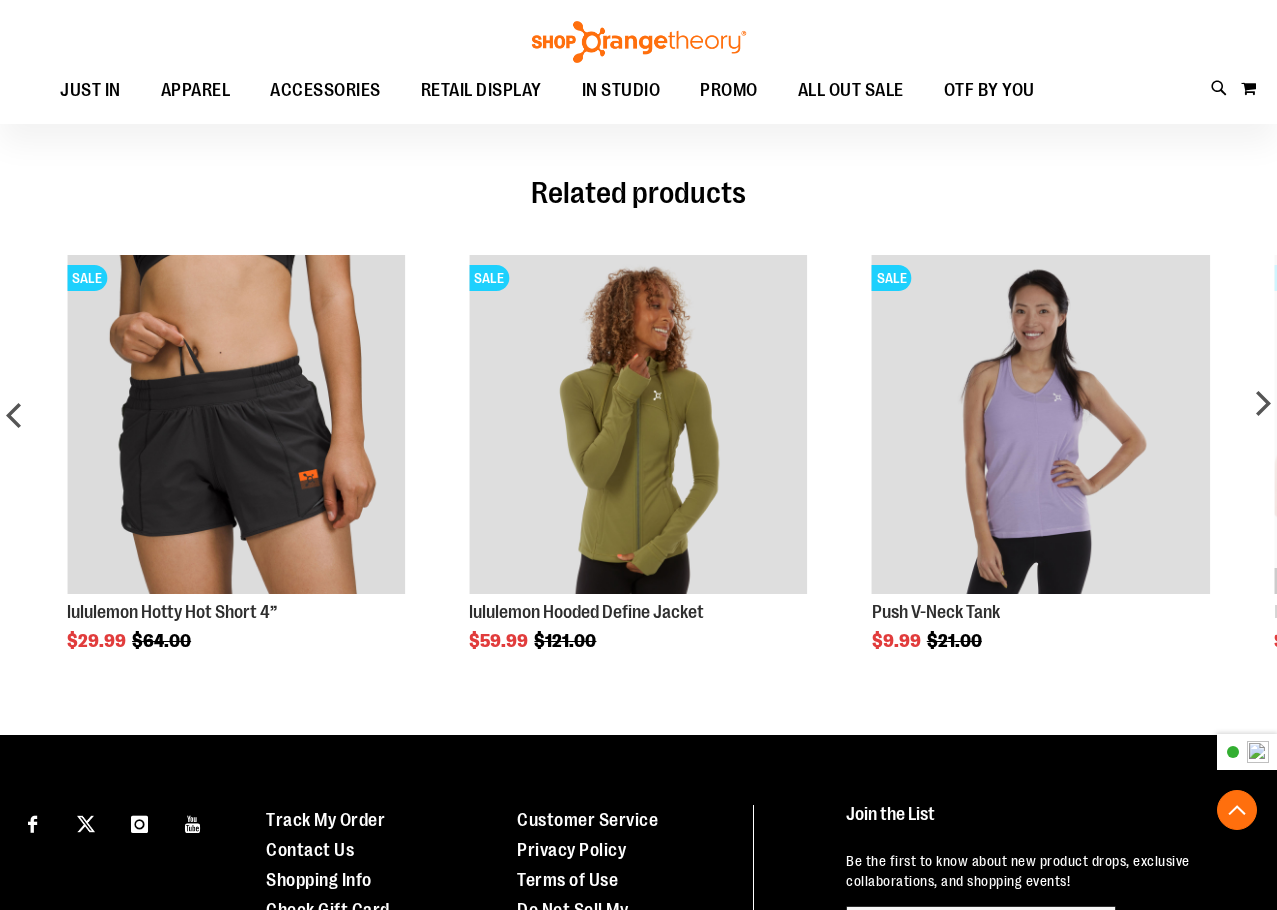 scroll, scrollTop: 1097, scrollLeft: 0, axis: vertical 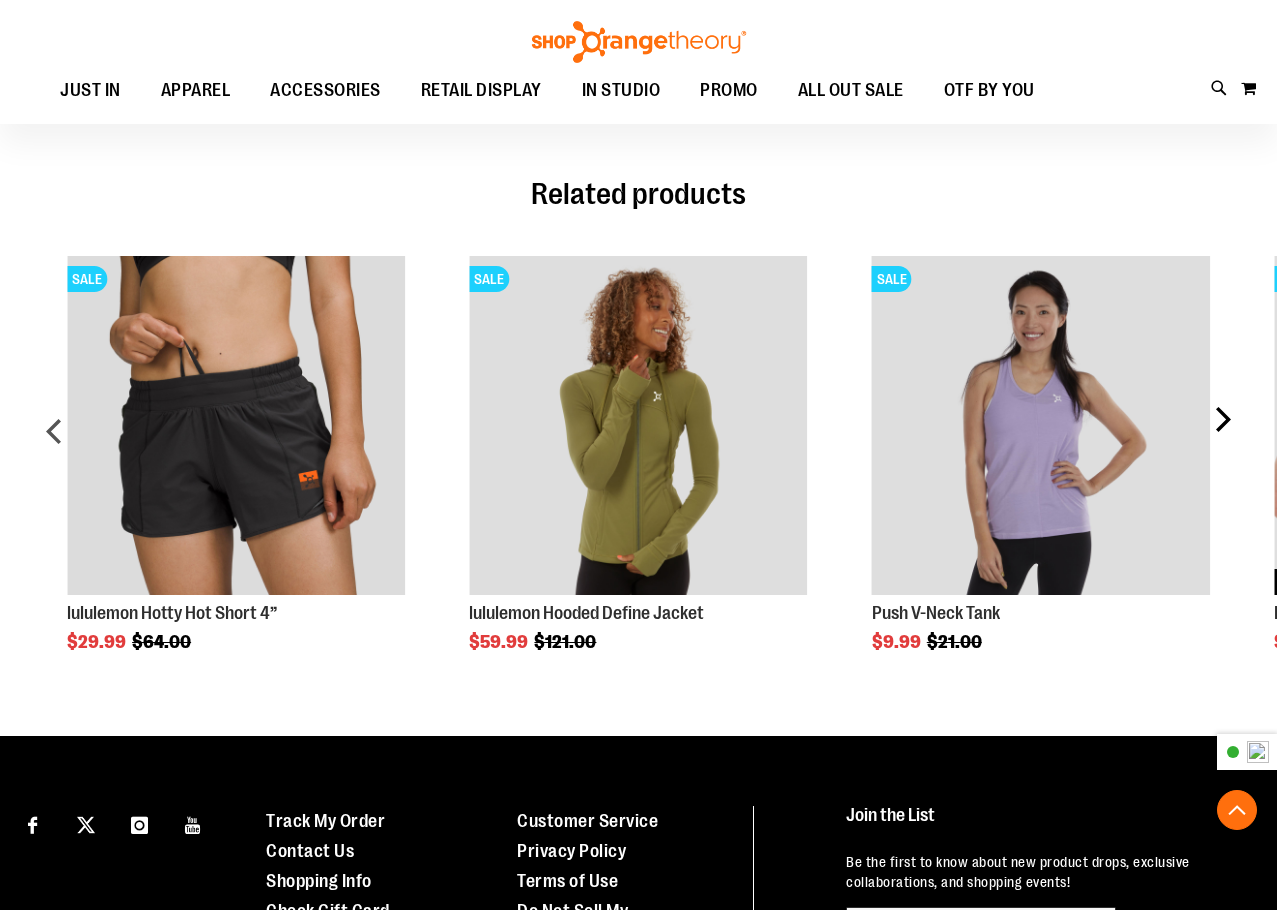 type on "**********" 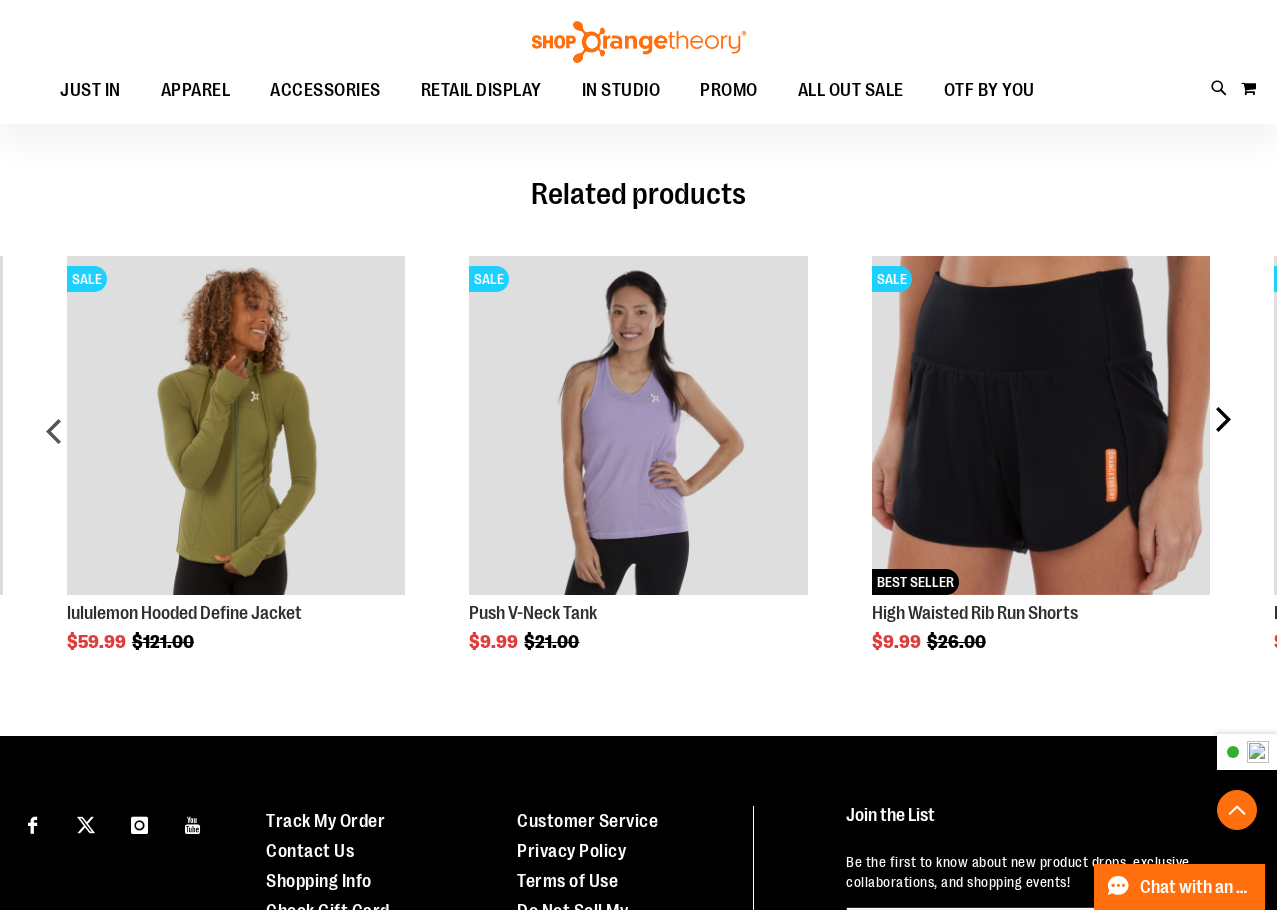 click on "next" at bounding box center [1222, 438] 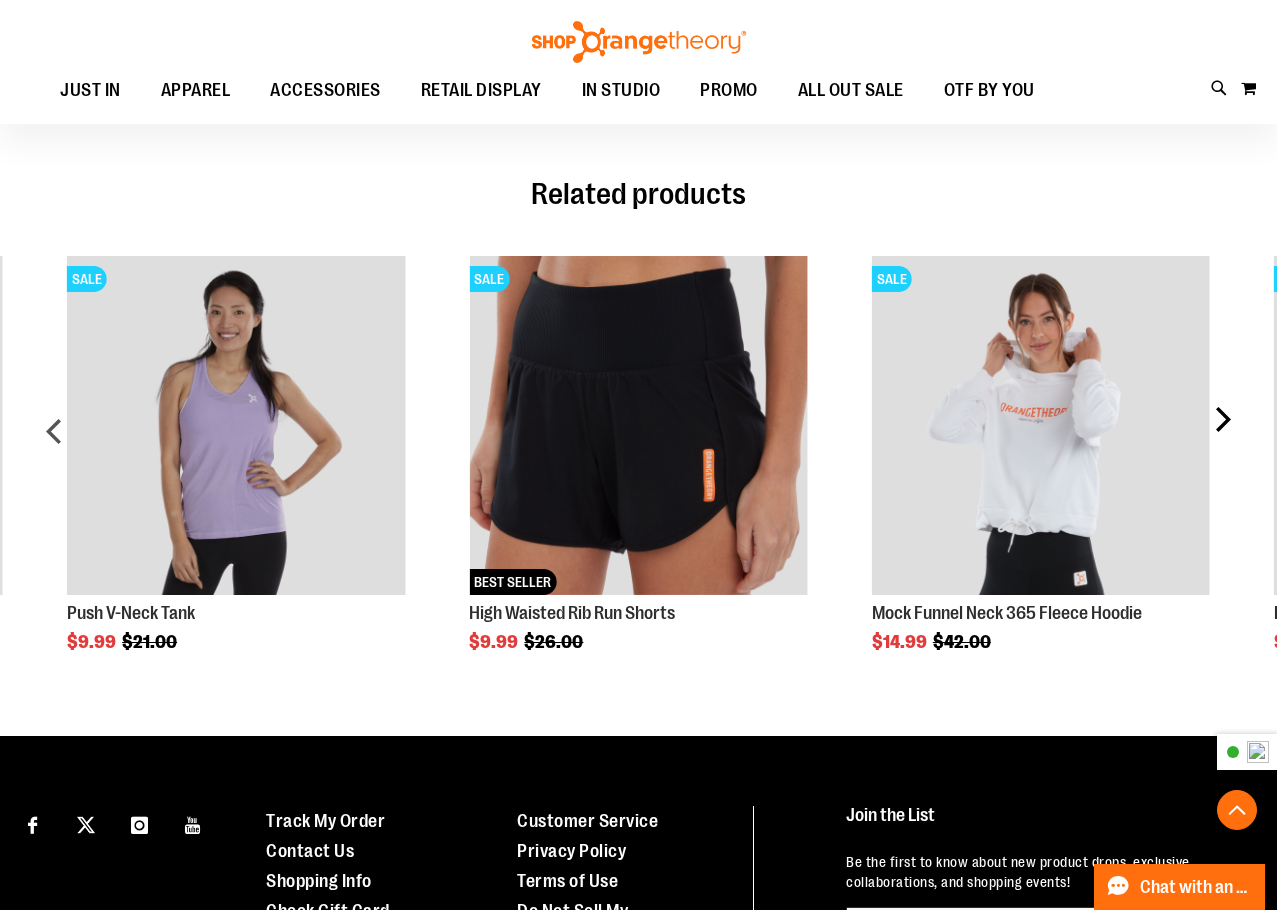 click on "next" at bounding box center [1222, 438] 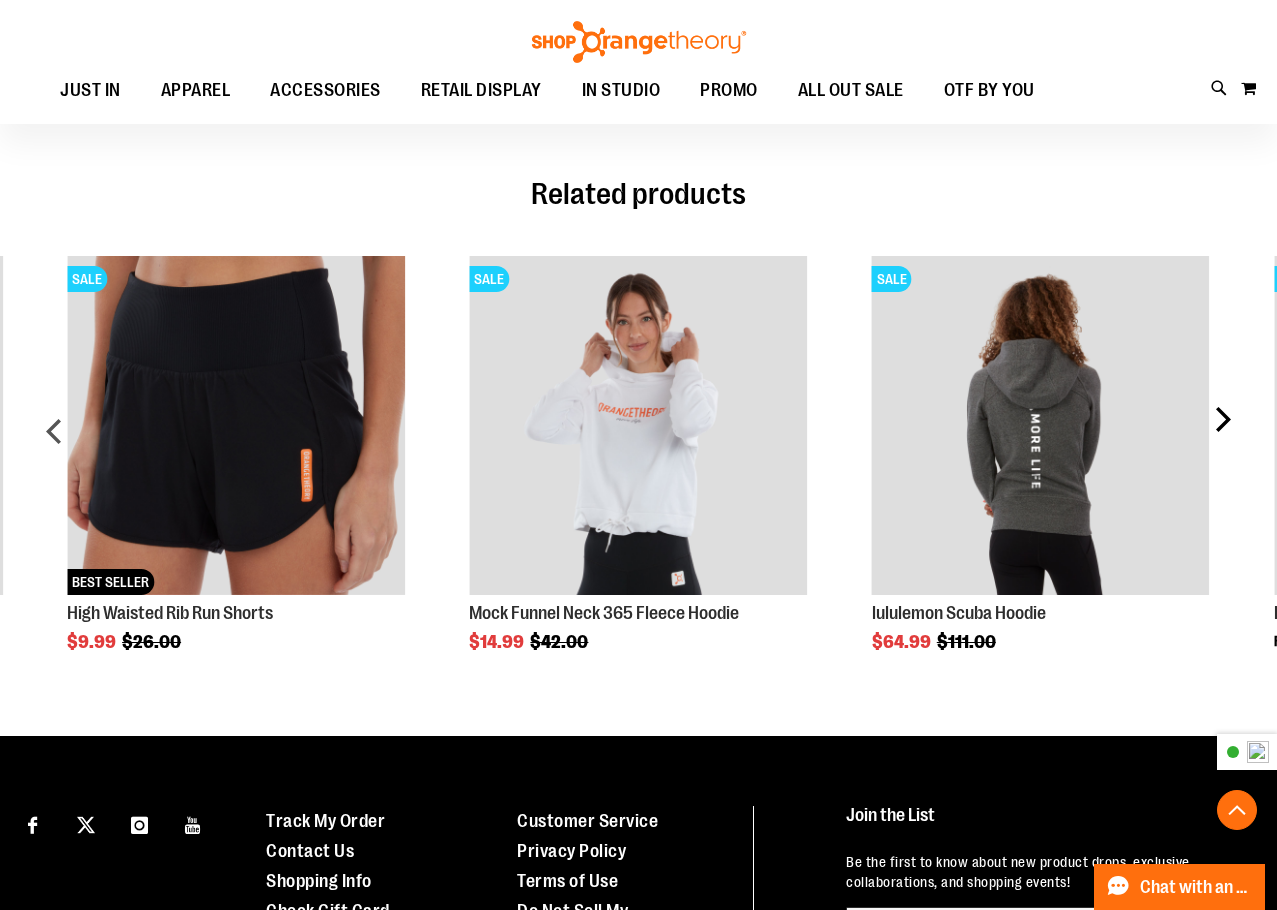 click on "next" at bounding box center (1222, 438) 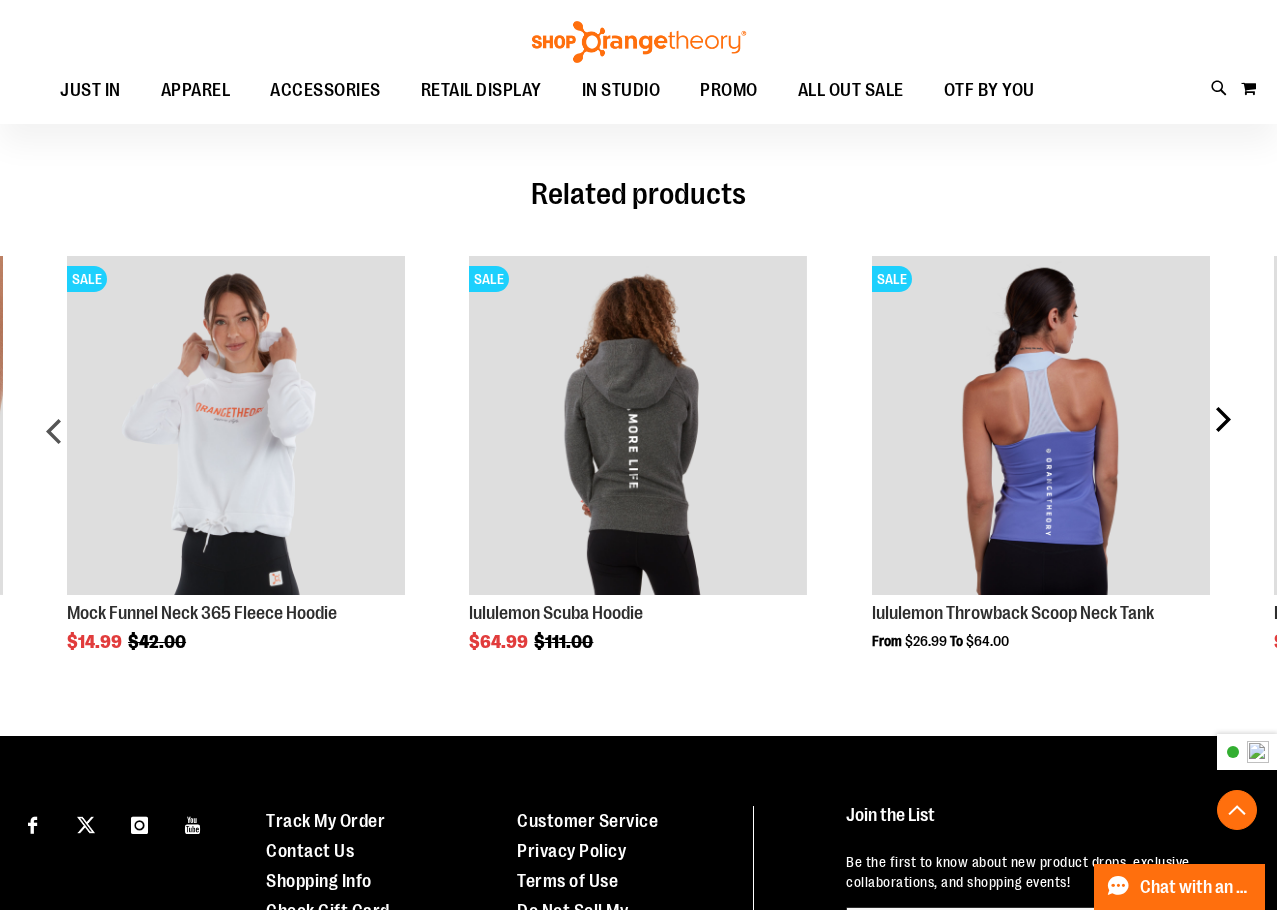 click on "next" at bounding box center [1222, 438] 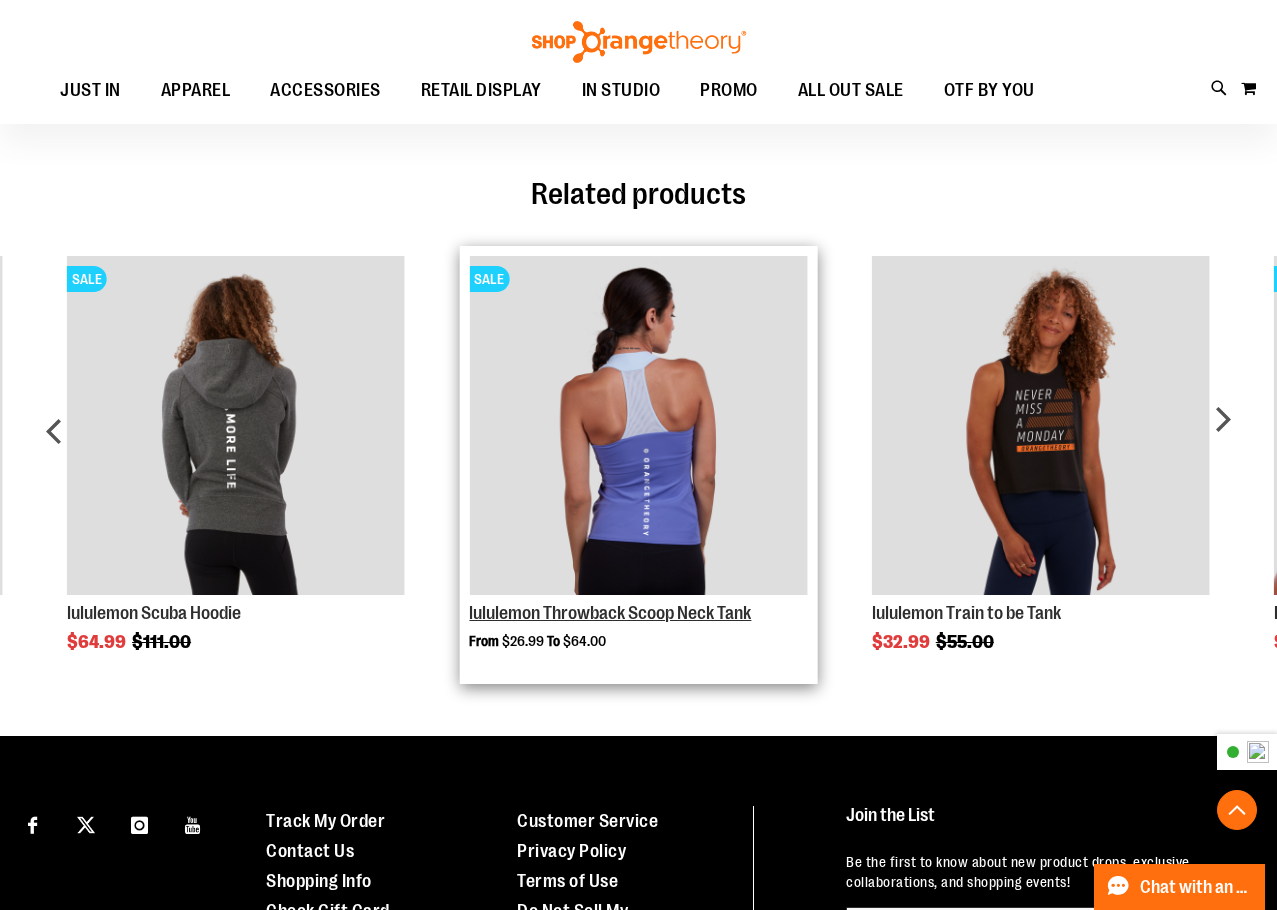 click on "lululemon Throwback Scoop Neck Tank" at bounding box center [610, 613] 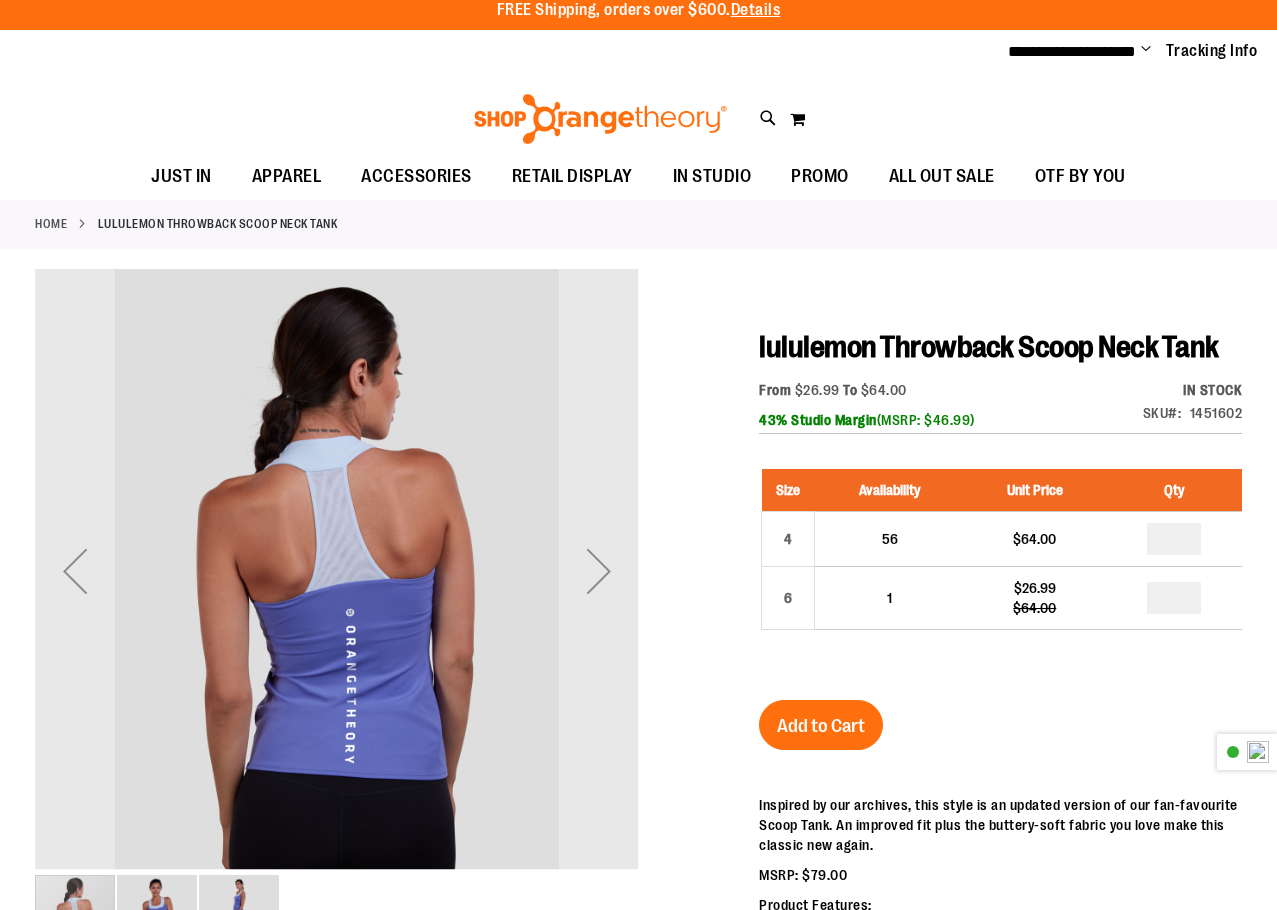 scroll, scrollTop: 0, scrollLeft: 0, axis: both 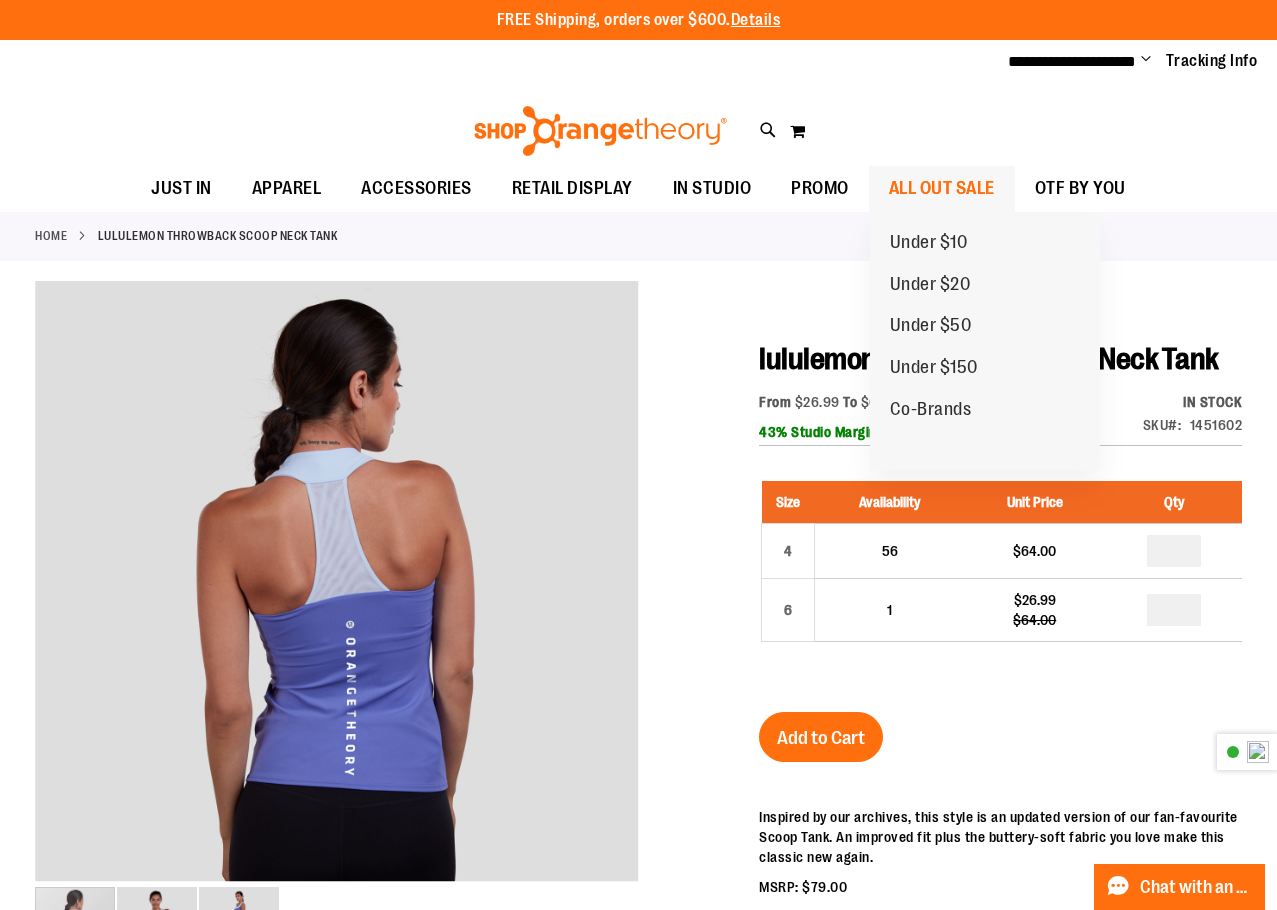 type on "**********" 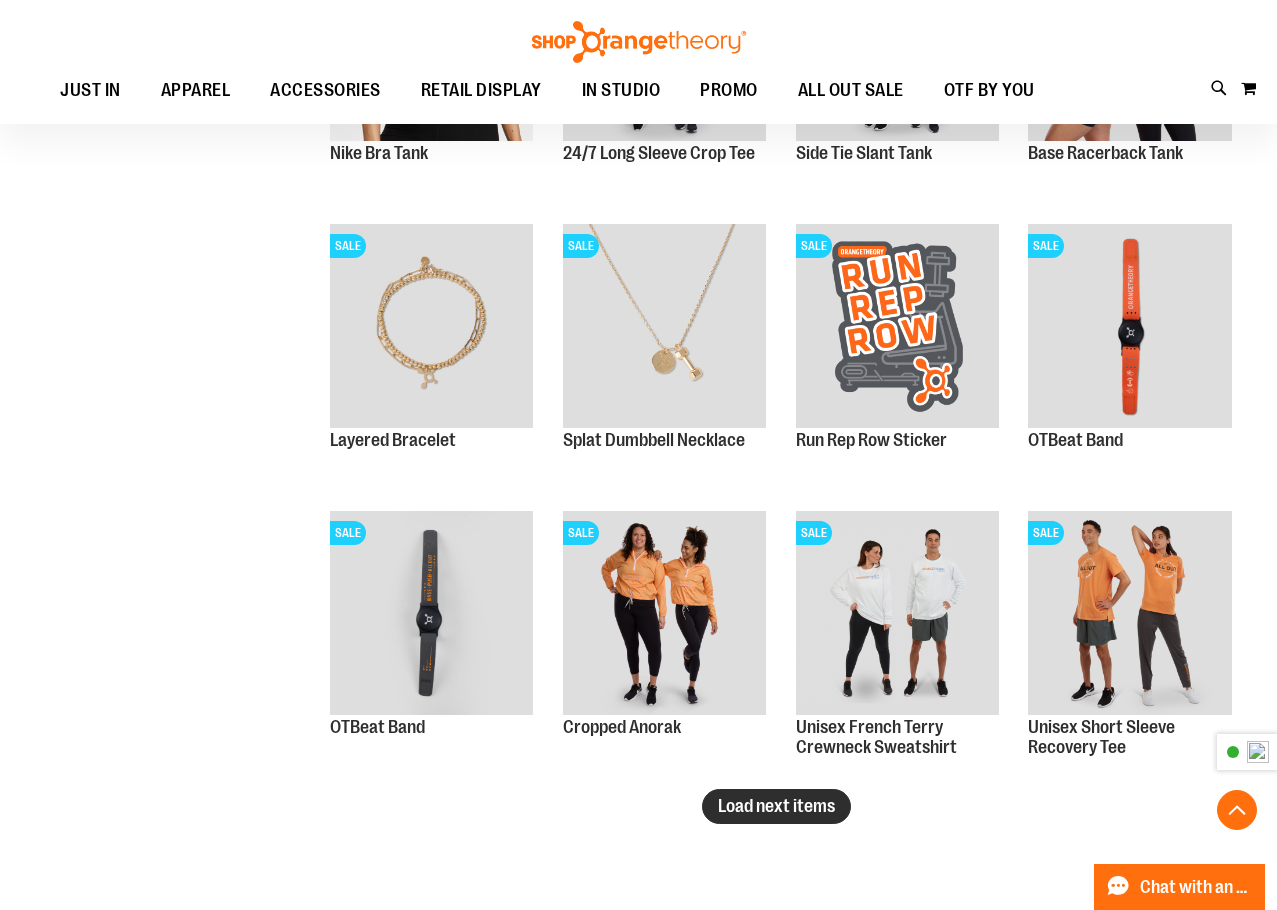 scroll, scrollTop: 2000, scrollLeft: 0, axis: vertical 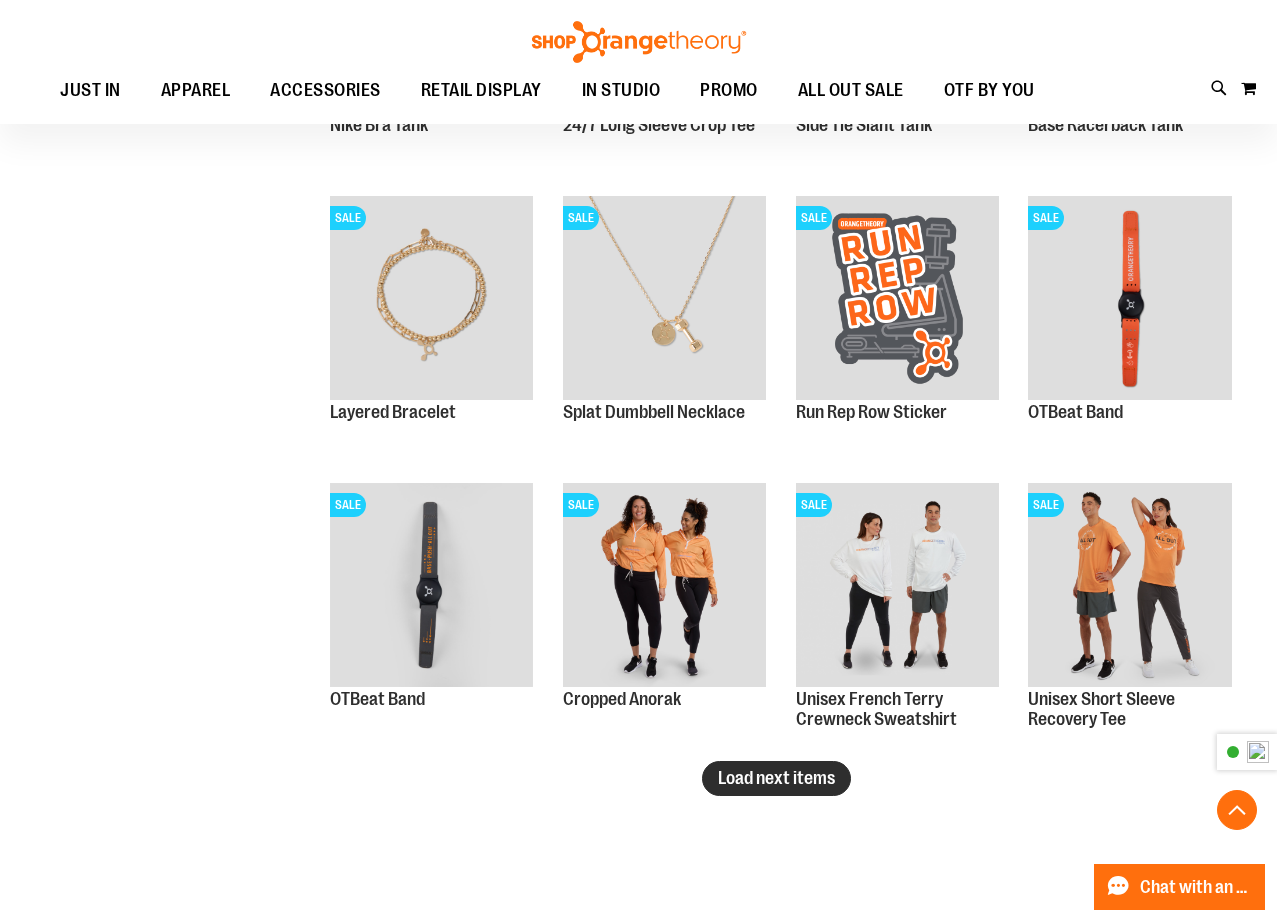 type on "**********" 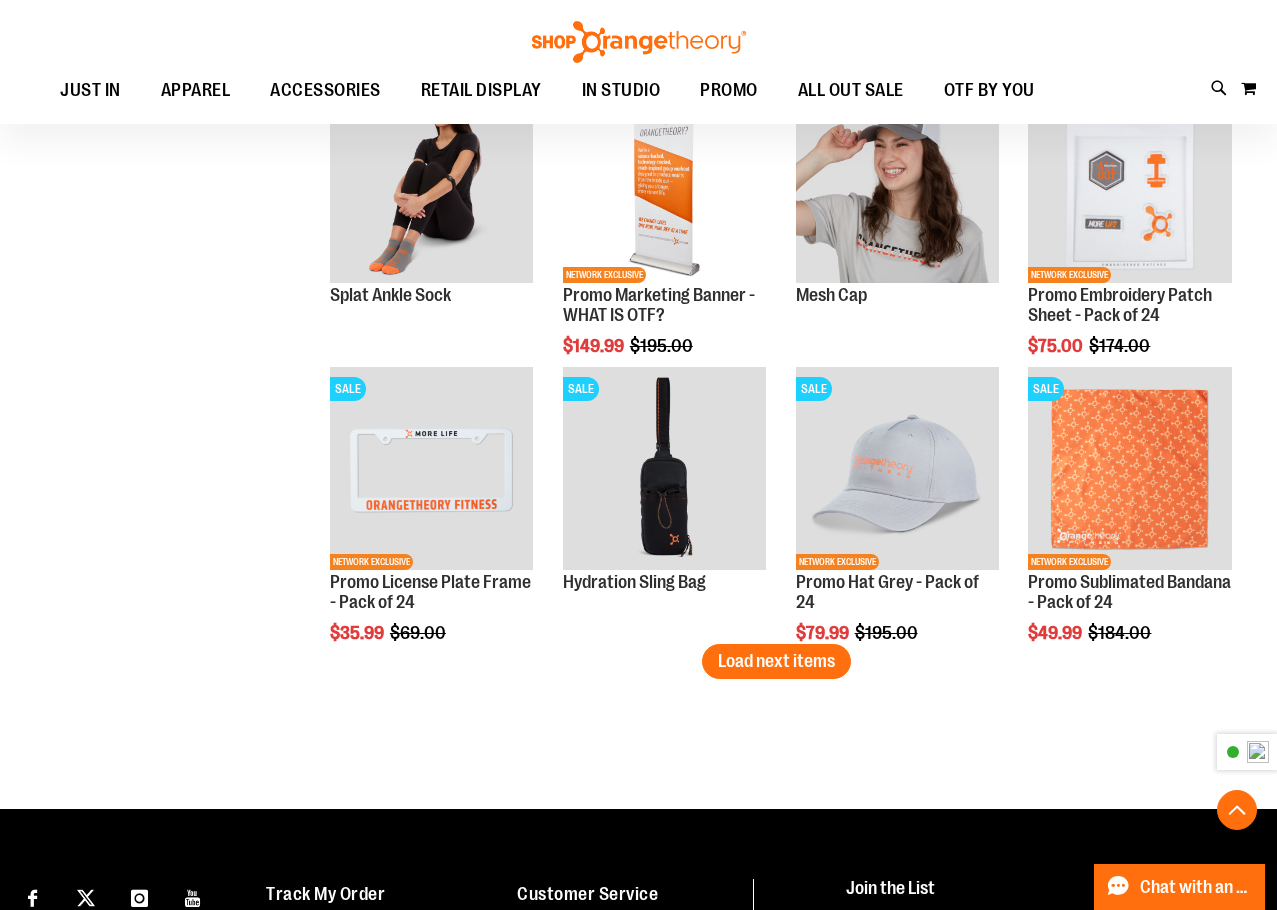 scroll, scrollTop: 3000, scrollLeft: 0, axis: vertical 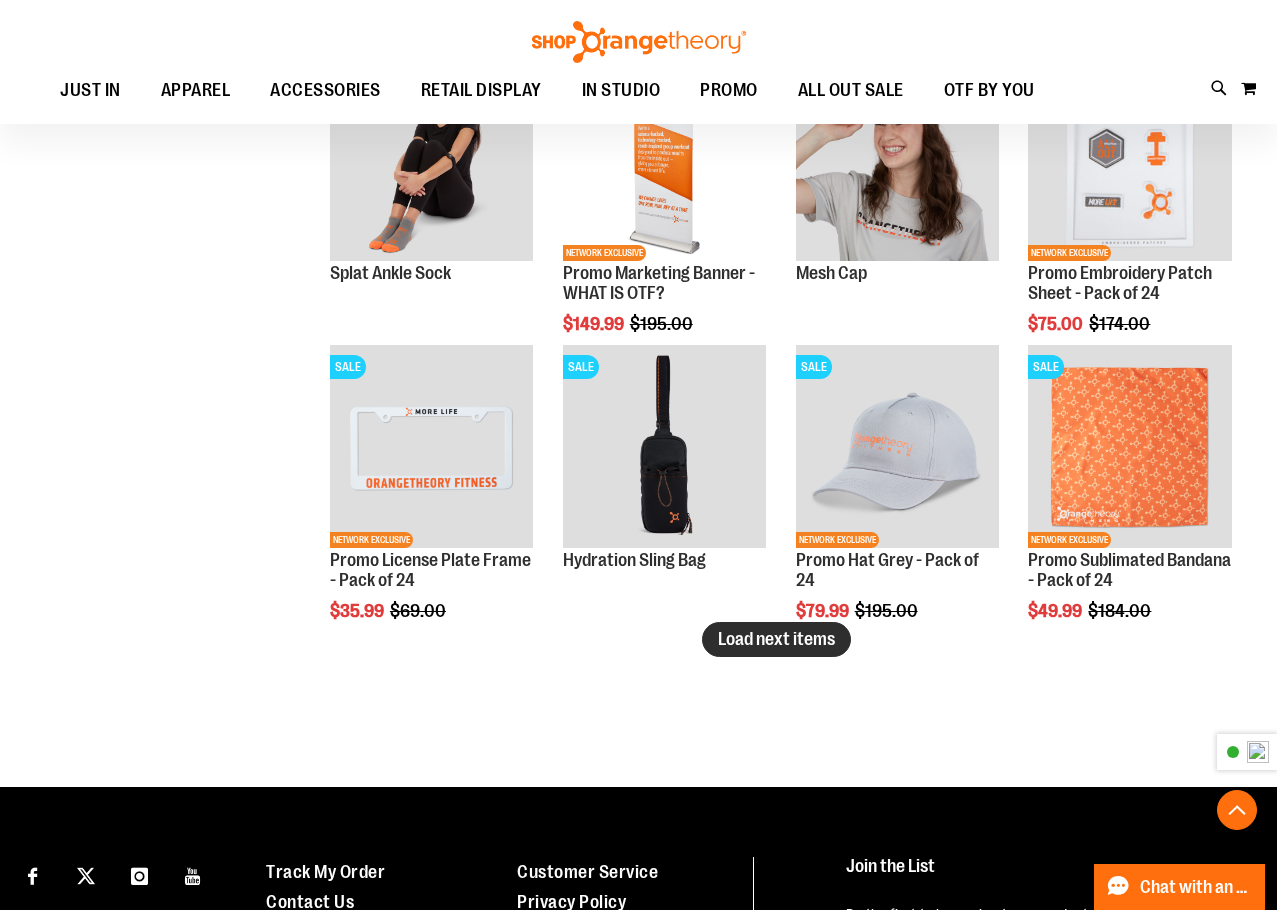 click on "Load next items" at bounding box center (776, 639) 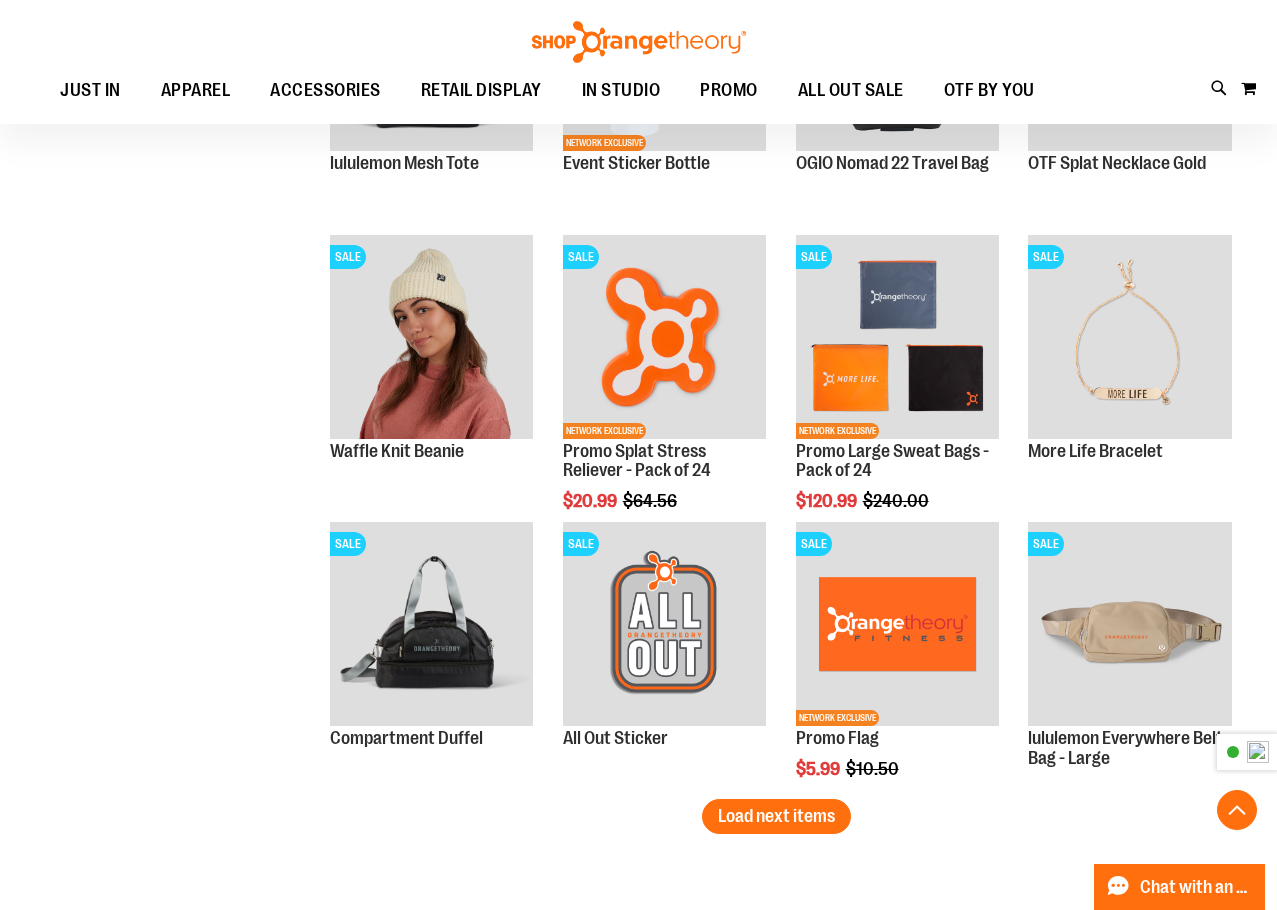 scroll, scrollTop: 3700, scrollLeft: 0, axis: vertical 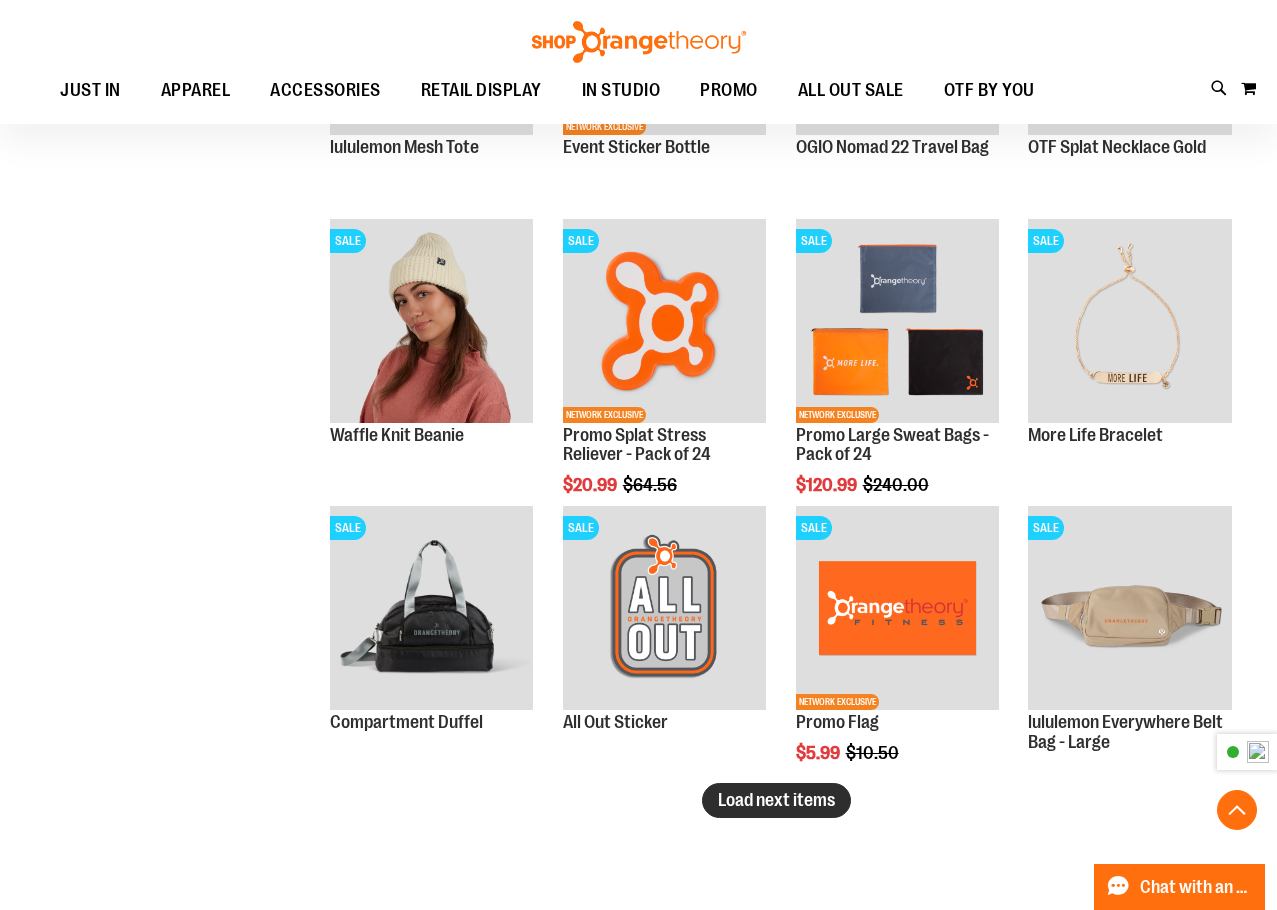 click on "Load next items" at bounding box center [776, 800] 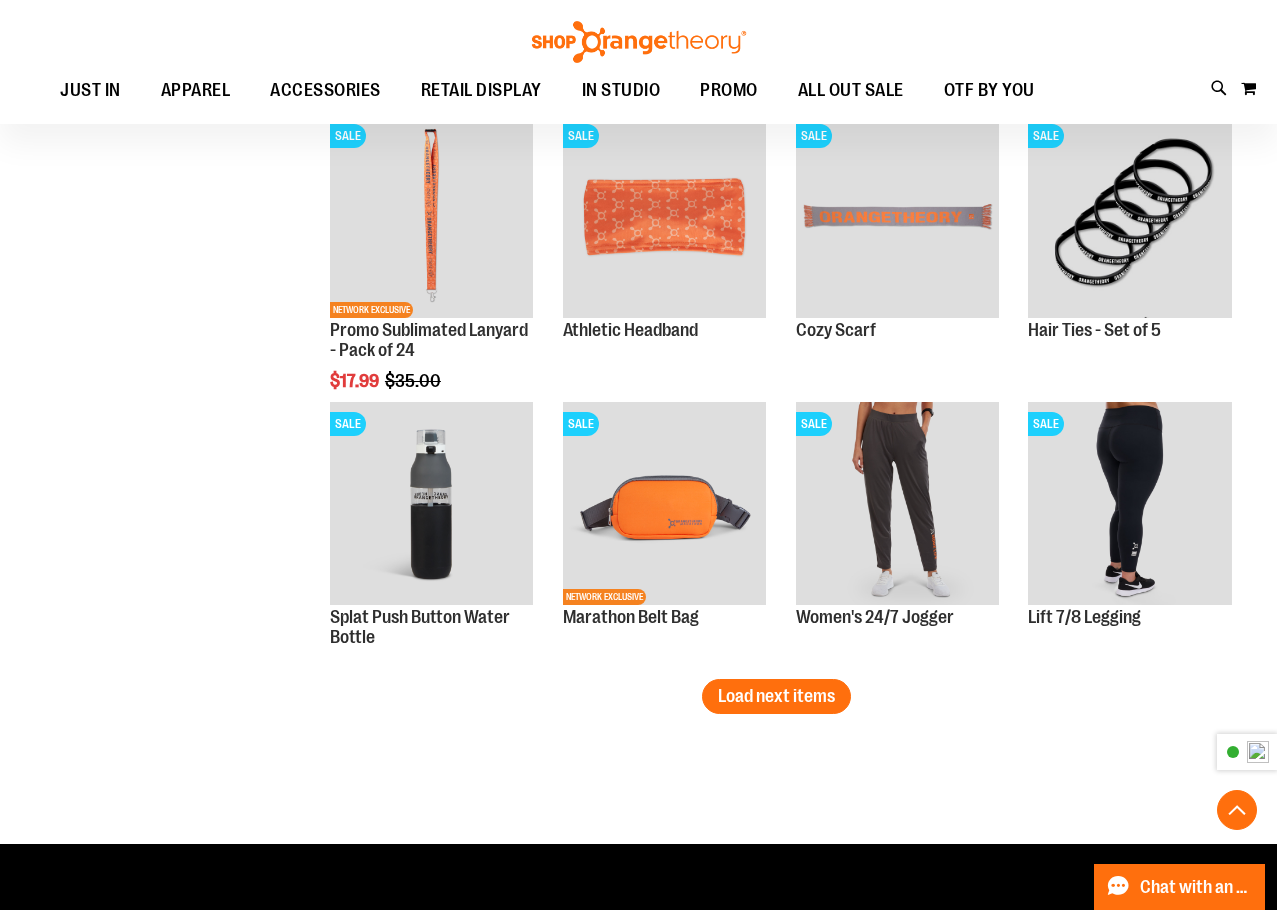 scroll, scrollTop: 4700, scrollLeft: 0, axis: vertical 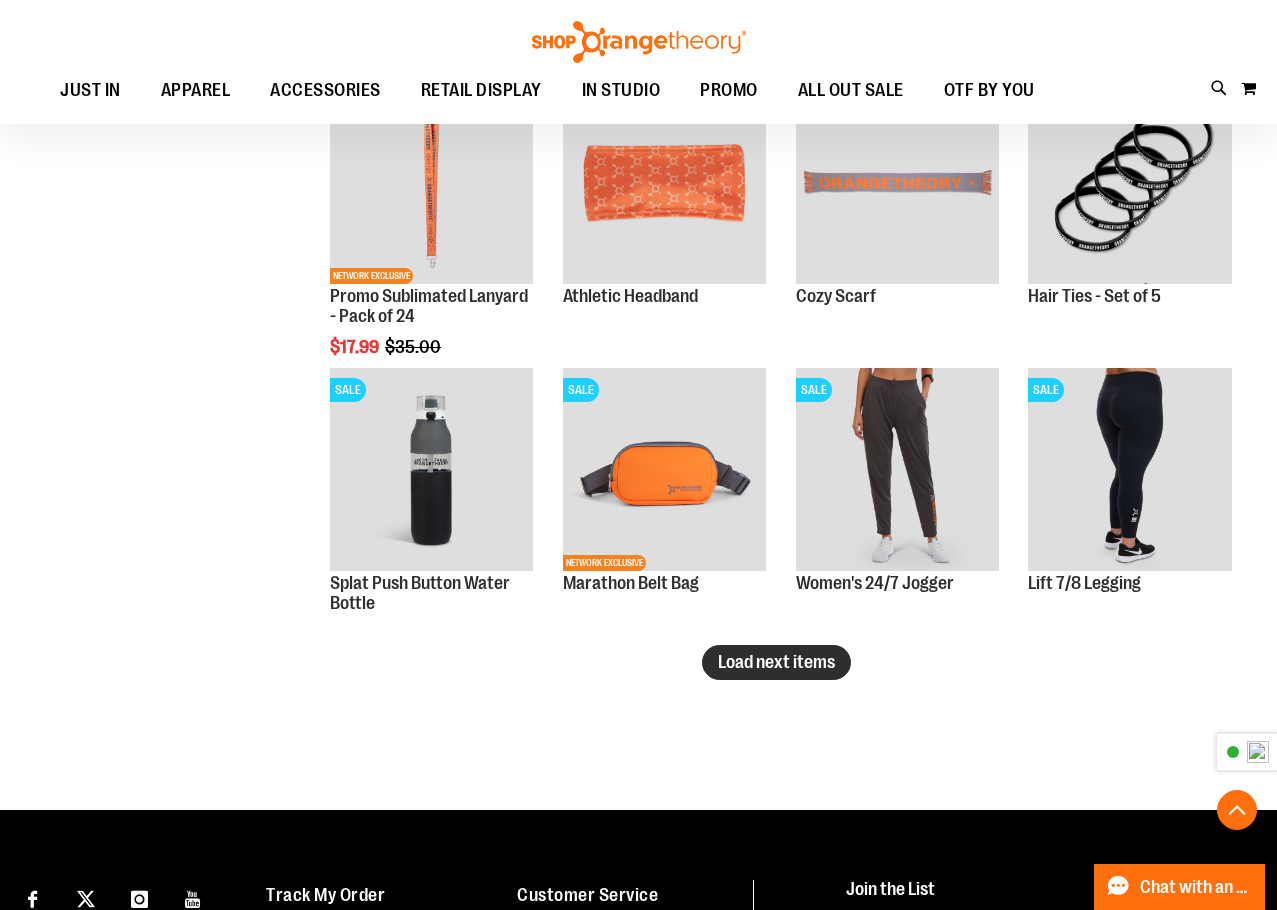 click on "Load next items" at bounding box center (776, 662) 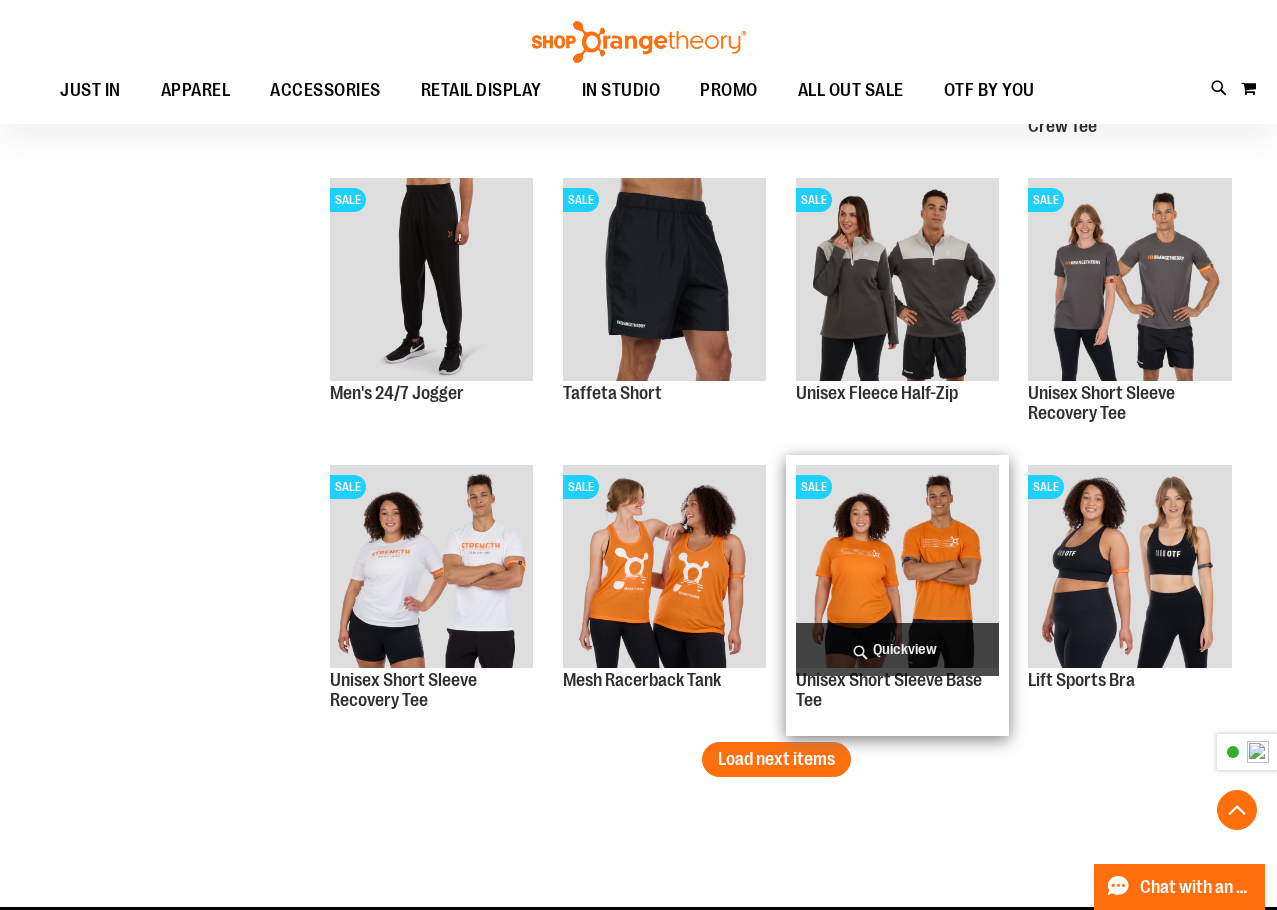scroll, scrollTop: 5500, scrollLeft: 0, axis: vertical 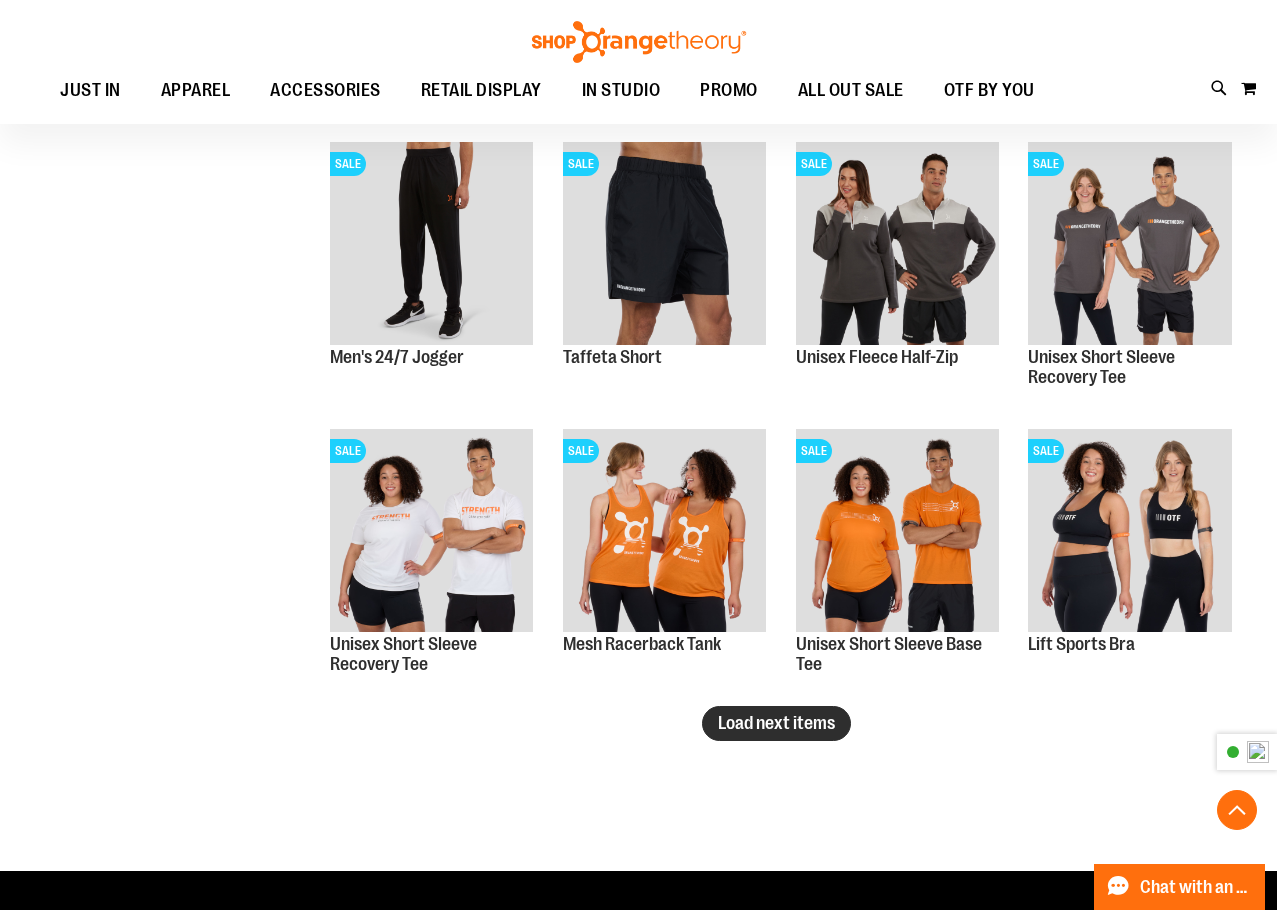 click on "Load next items" at bounding box center [776, 723] 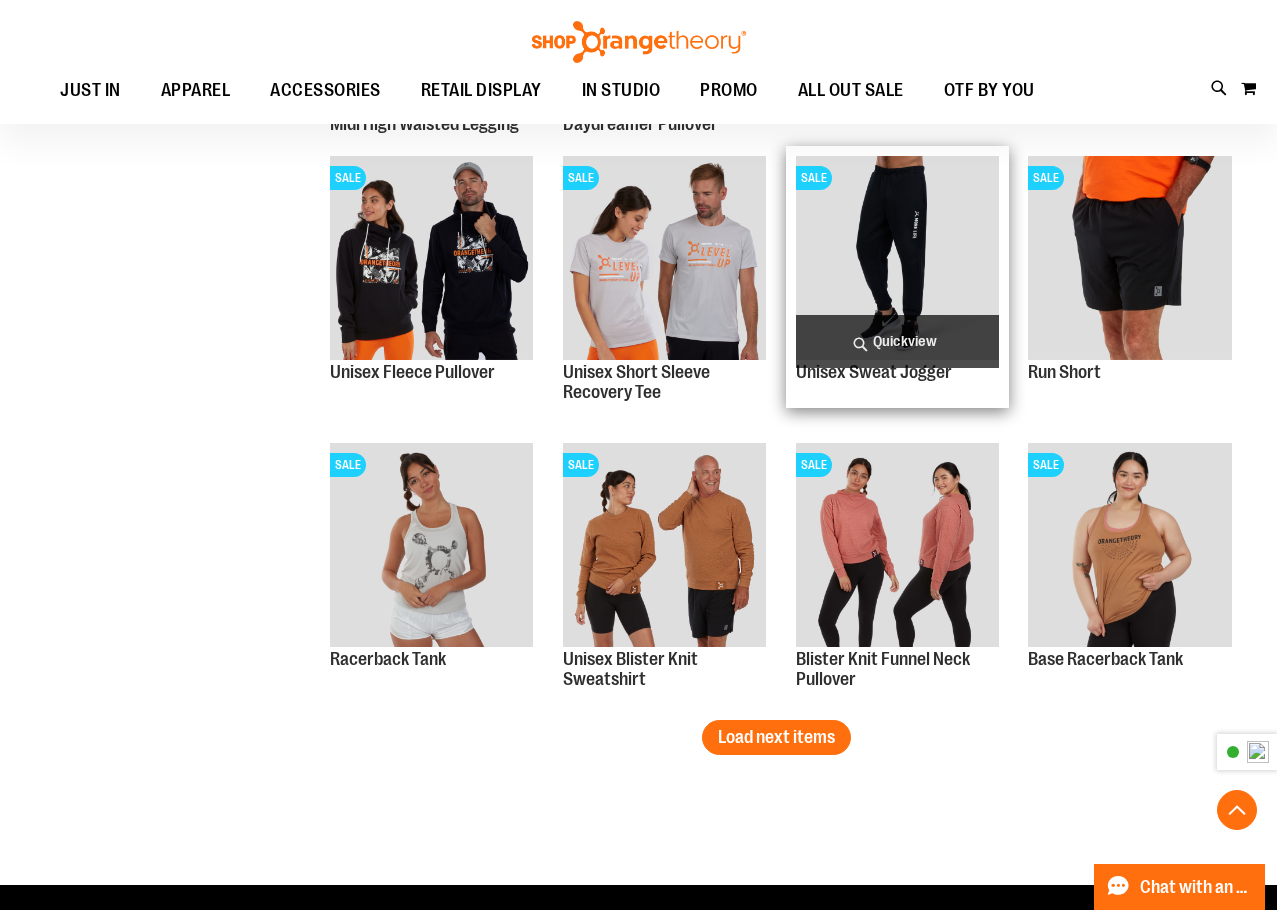 scroll, scrollTop: 6400, scrollLeft: 0, axis: vertical 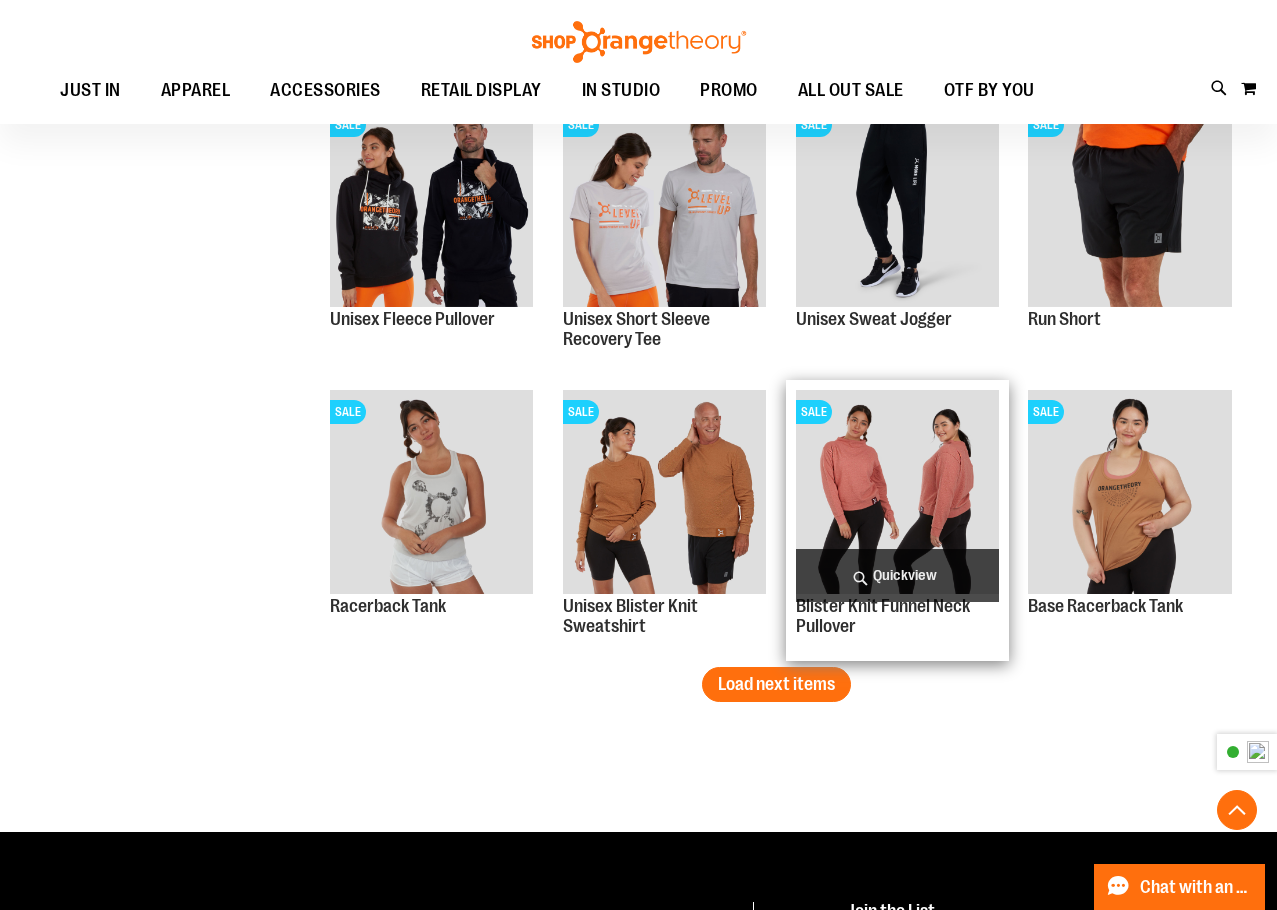 click on "SALE
Blister Knit Funnel Neck Pullover
Quickview
In stock" at bounding box center [898, 520] 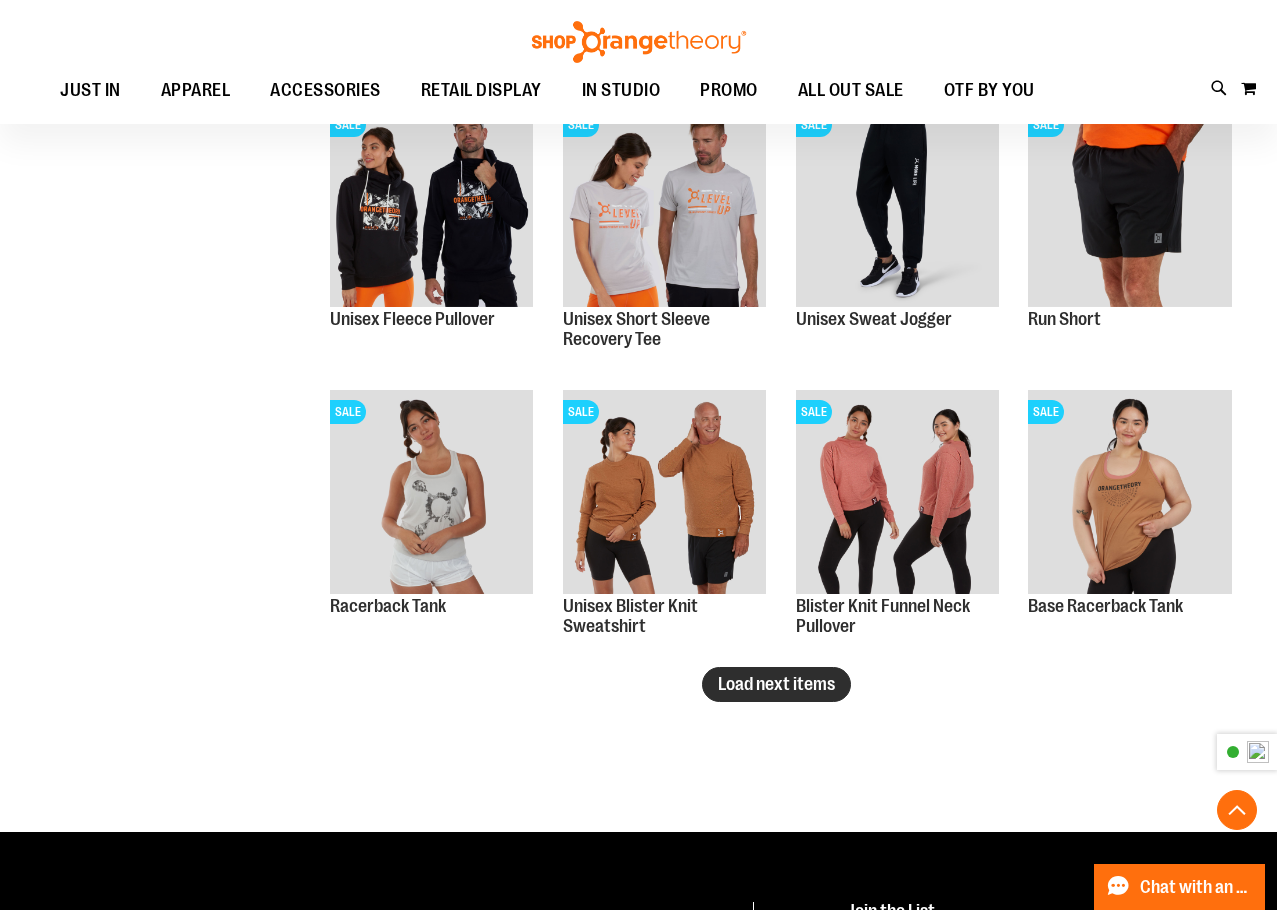 click on "Load next items" at bounding box center [776, 684] 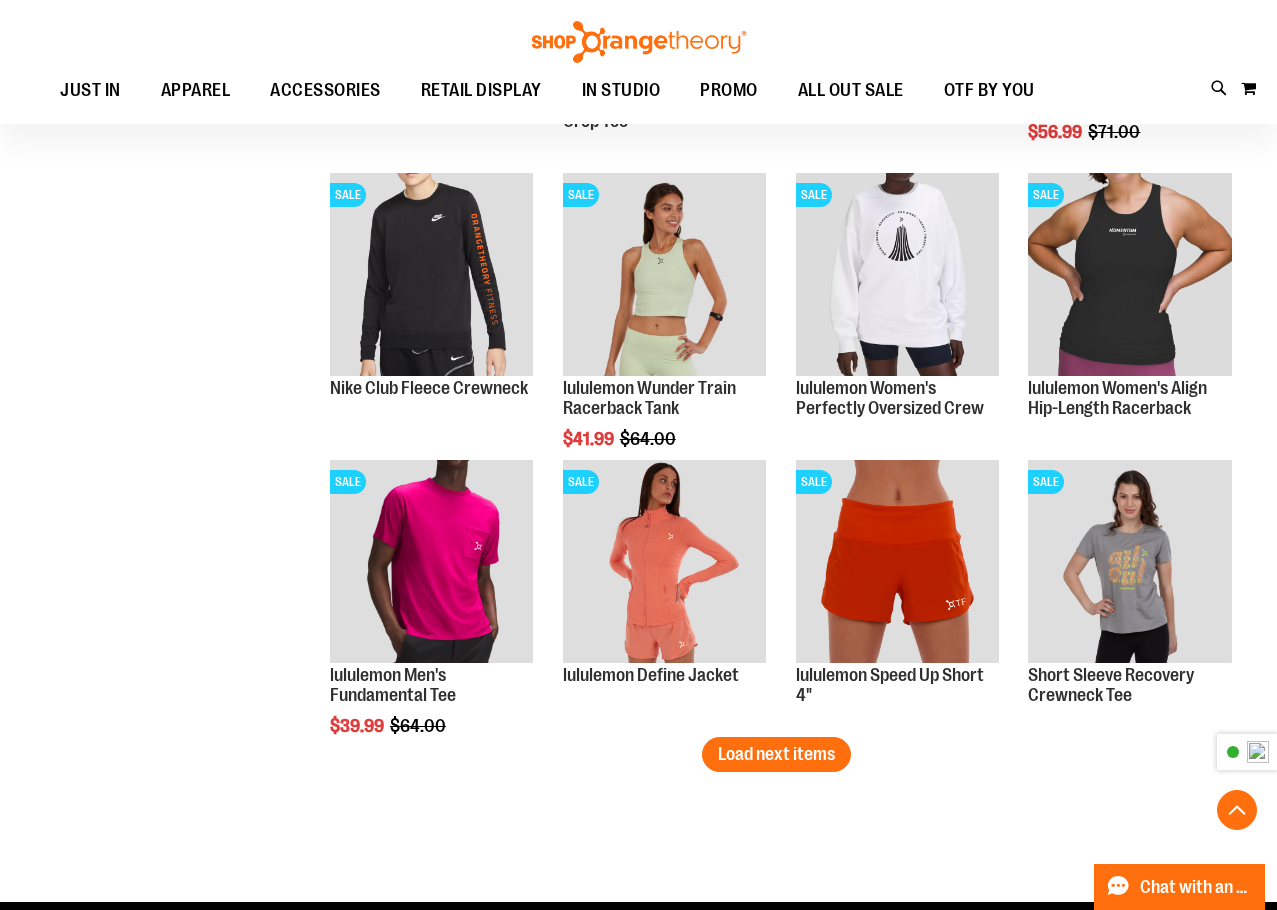 scroll, scrollTop: 7200, scrollLeft: 0, axis: vertical 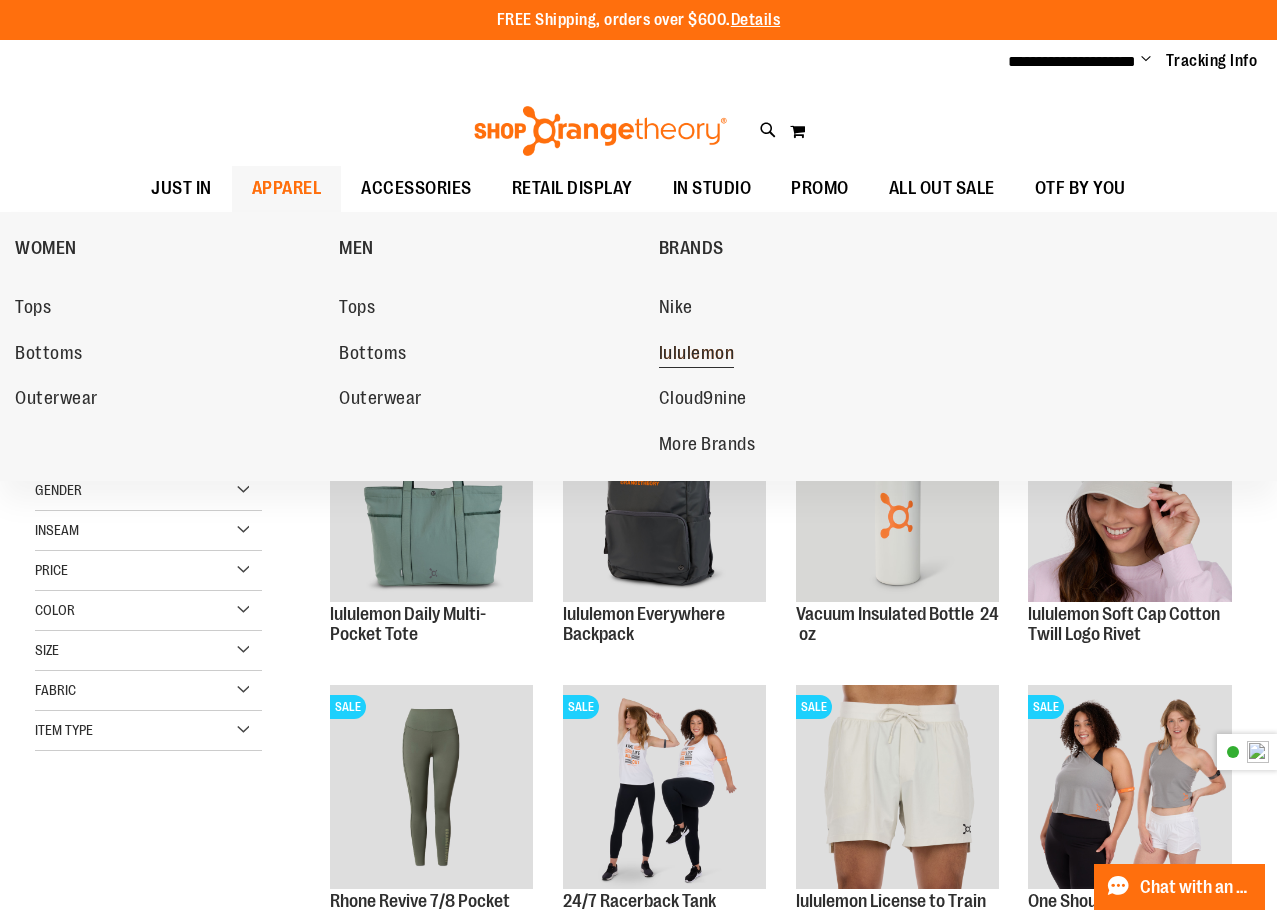 click on "lululemon" at bounding box center (697, 355) 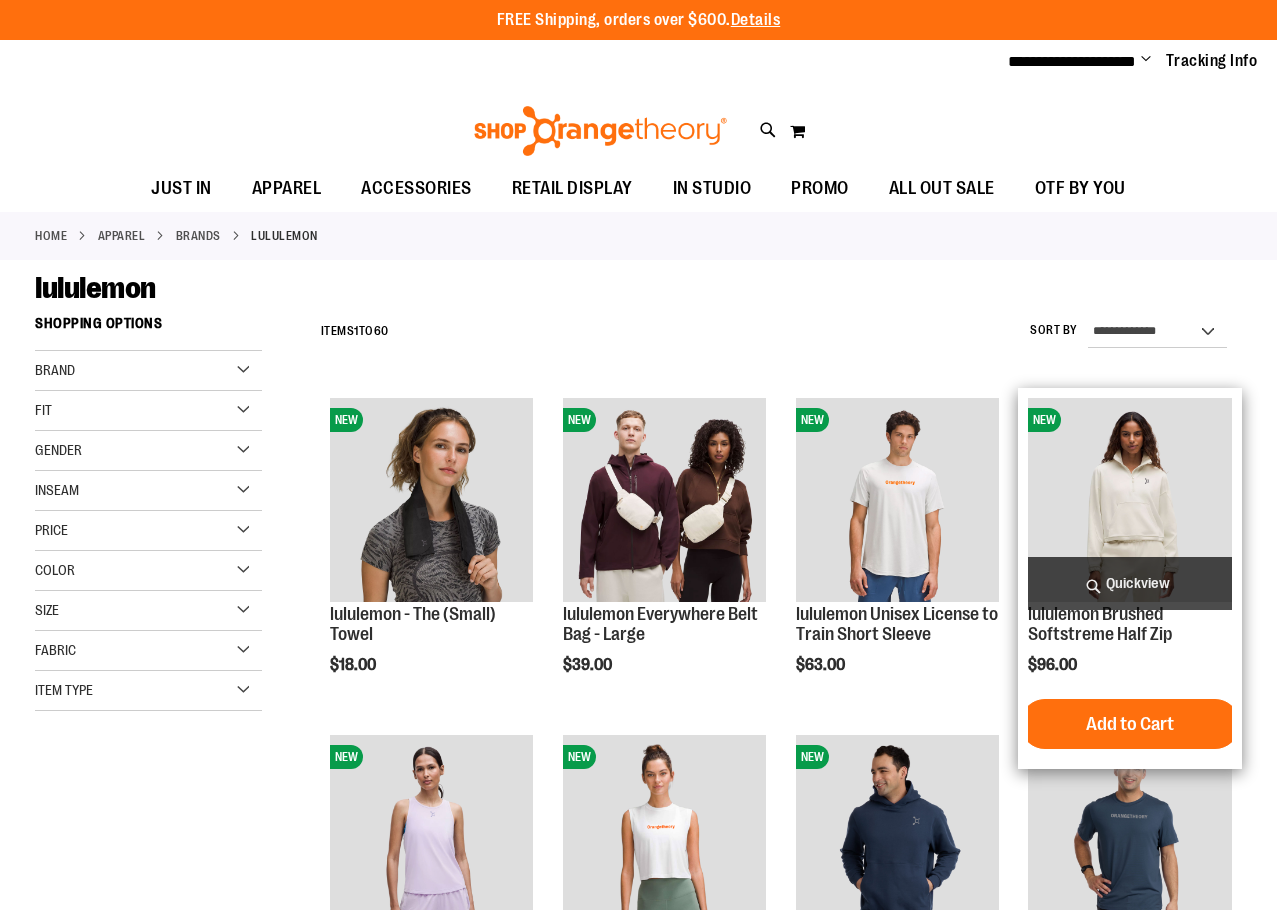 scroll, scrollTop: 0, scrollLeft: 0, axis: both 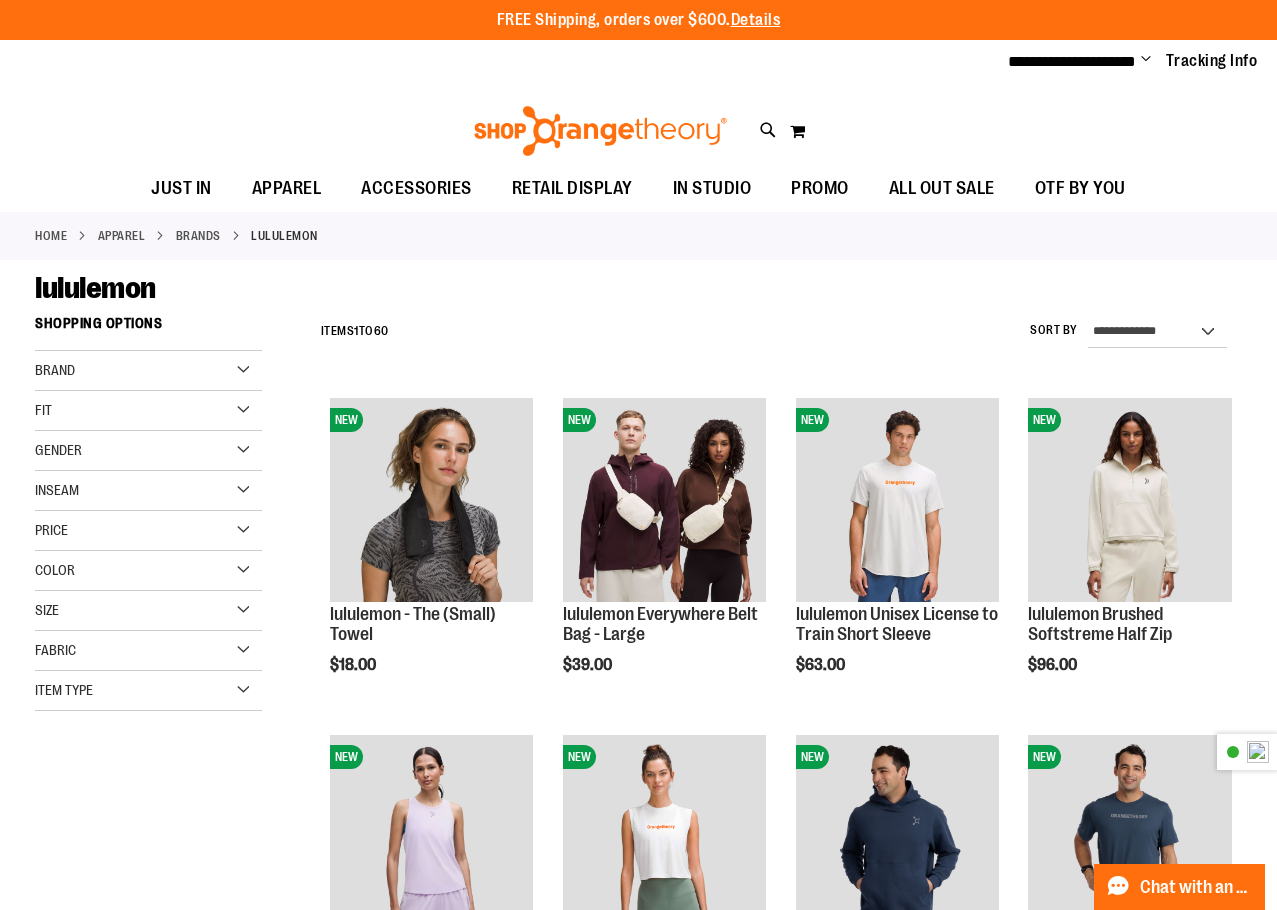type on "**********" 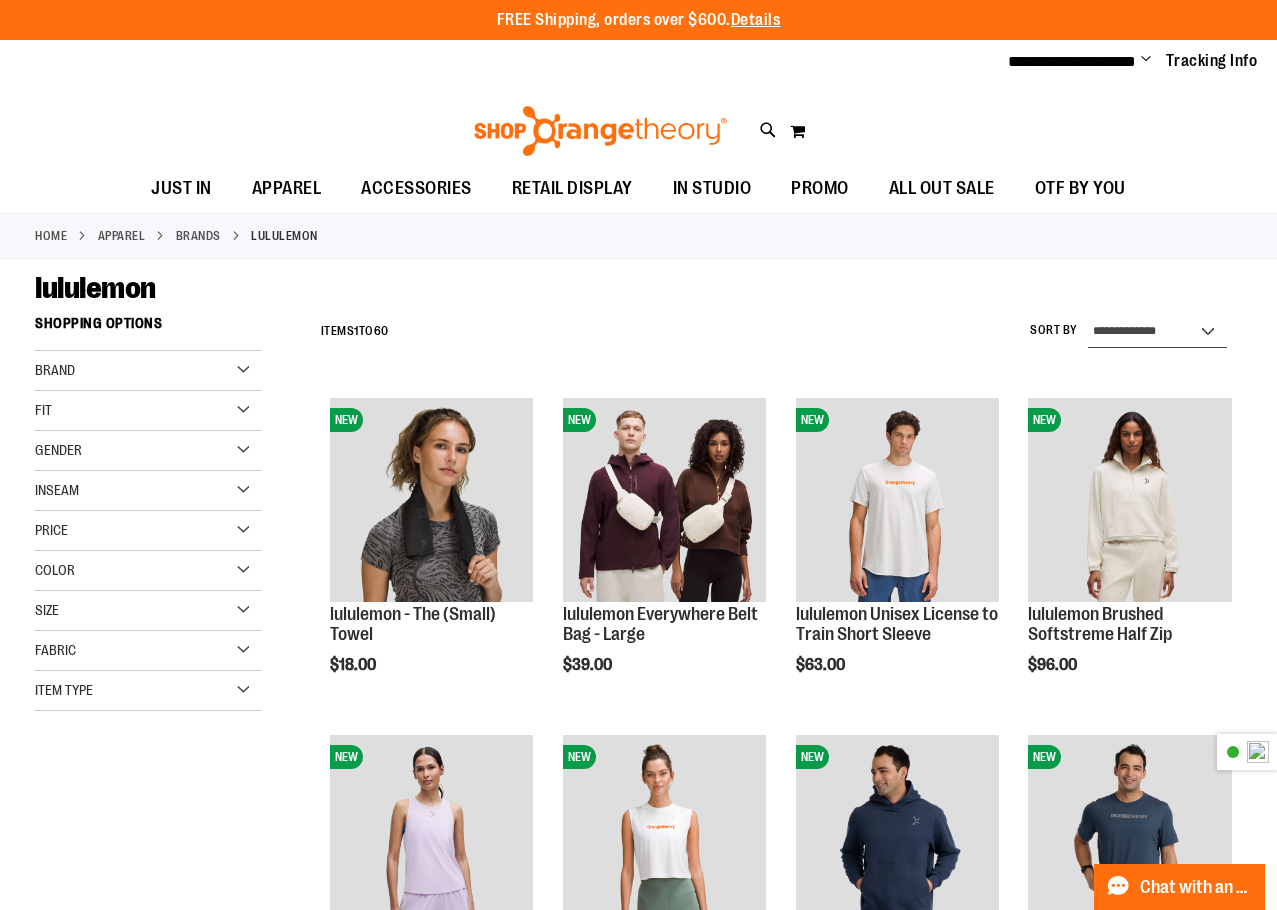 click on "**********" at bounding box center (1157, 332) 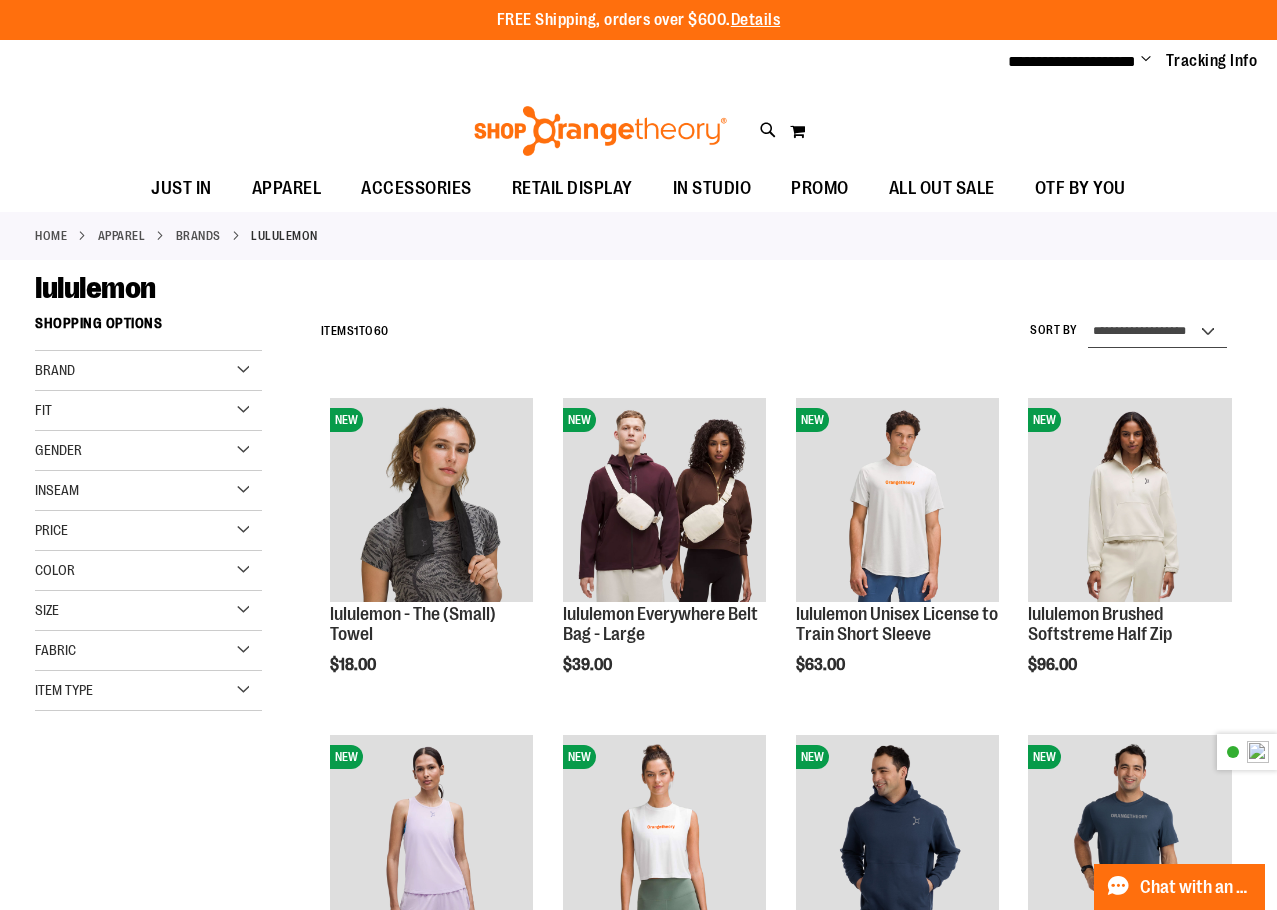 click on "**********" at bounding box center (1157, 332) 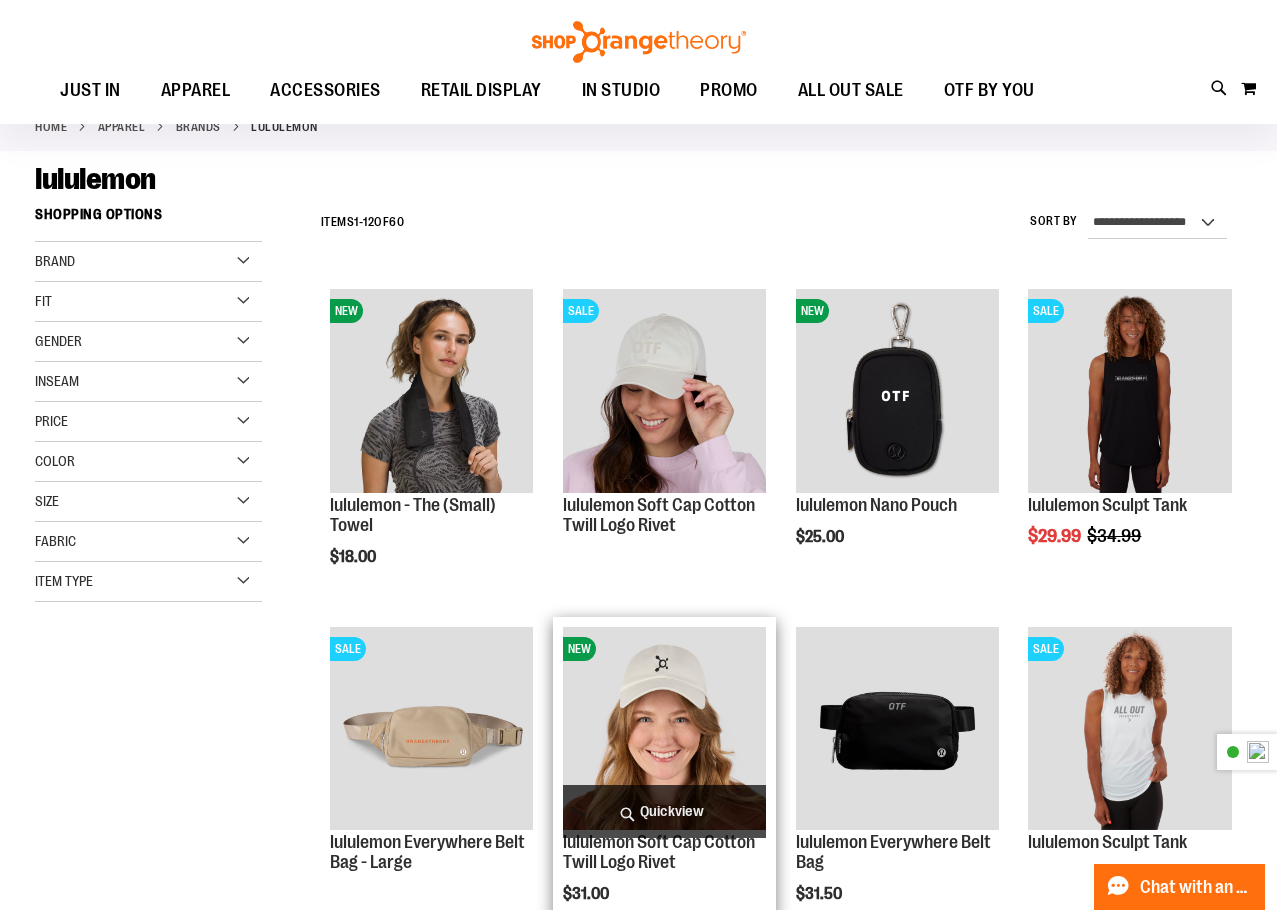 scroll, scrollTop: 105, scrollLeft: 0, axis: vertical 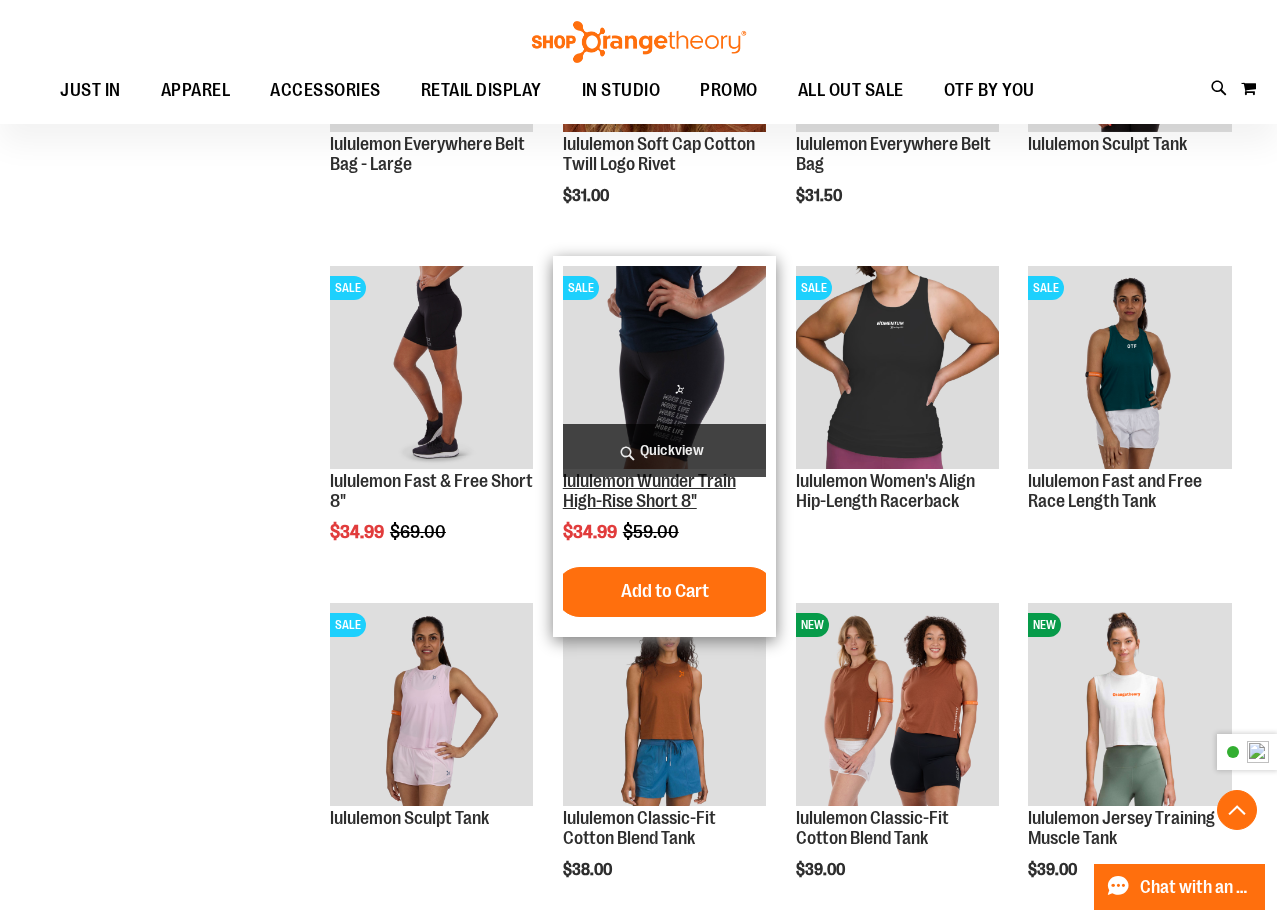 click on "lululemon Wunder Train High-Rise Short 8"" at bounding box center [649, 491] 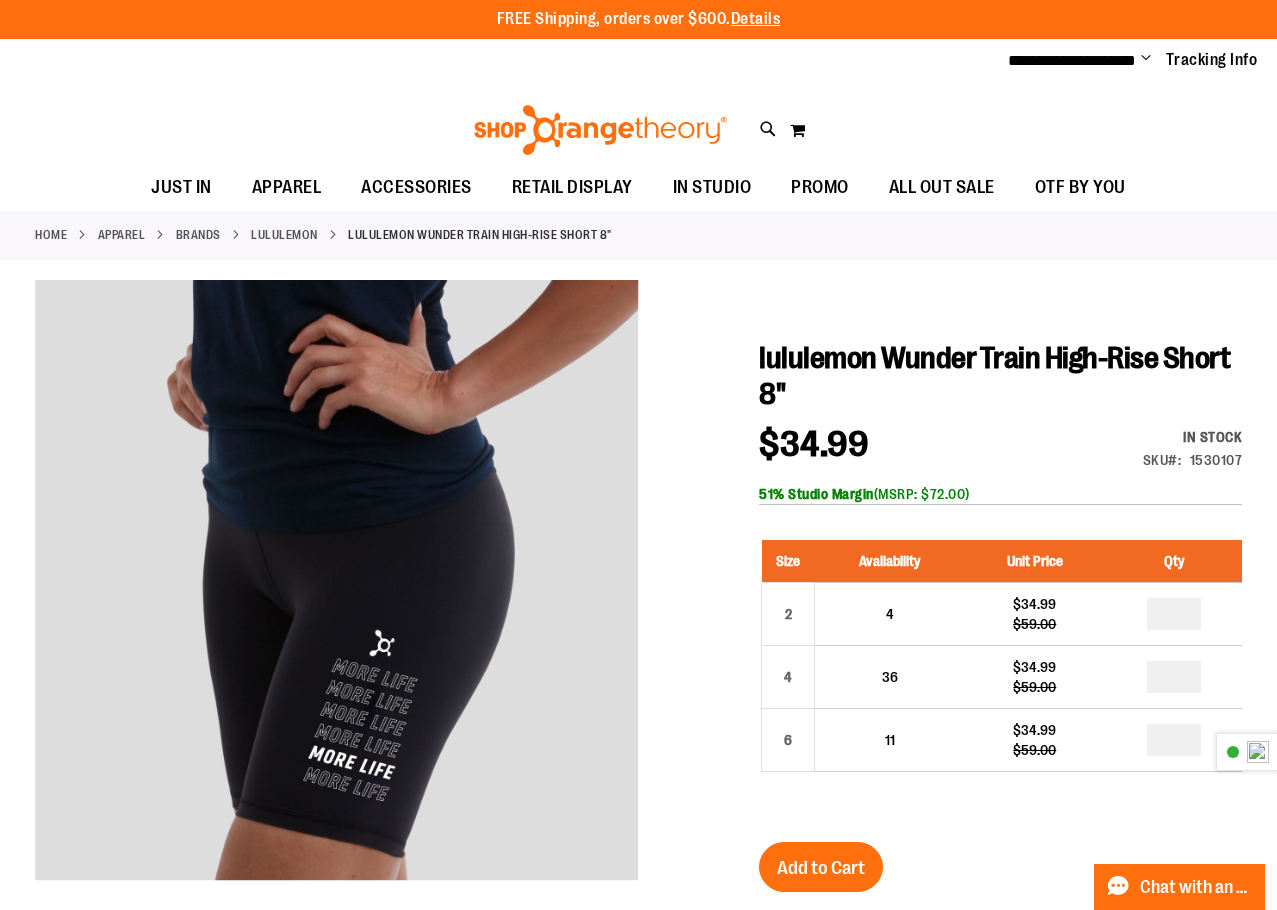 scroll, scrollTop: 0, scrollLeft: 0, axis: both 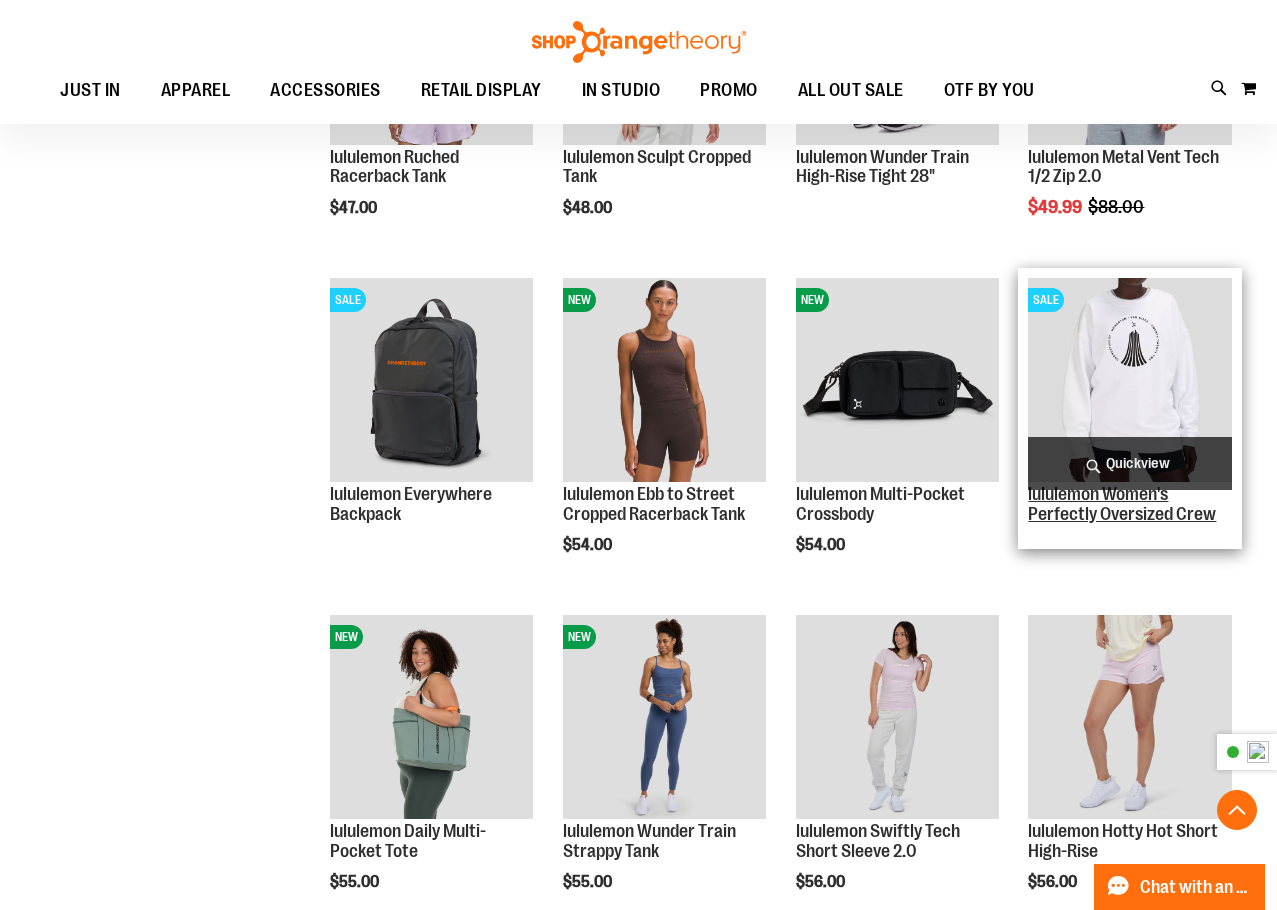 type on "**********" 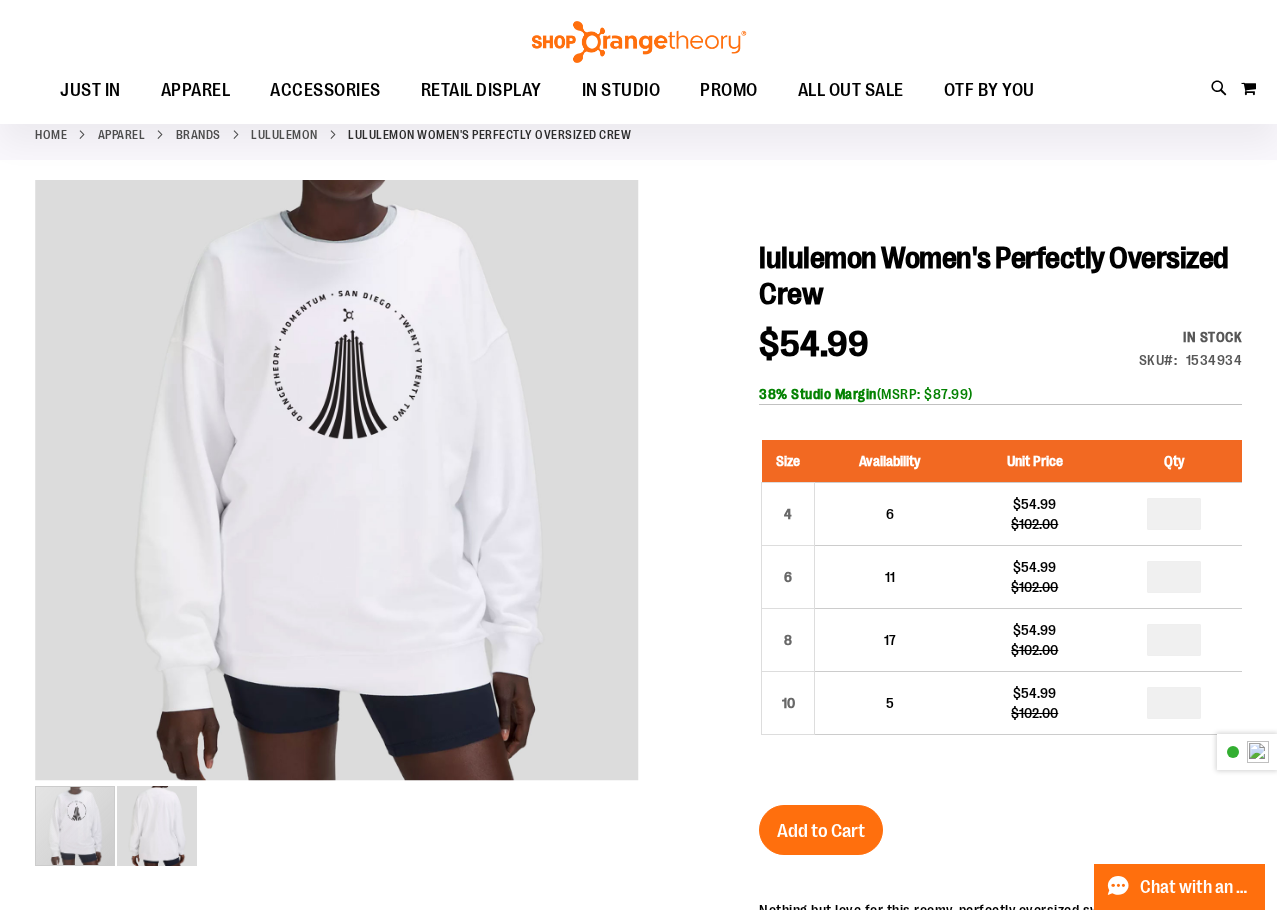 scroll, scrollTop: 0, scrollLeft: 0, axis: both 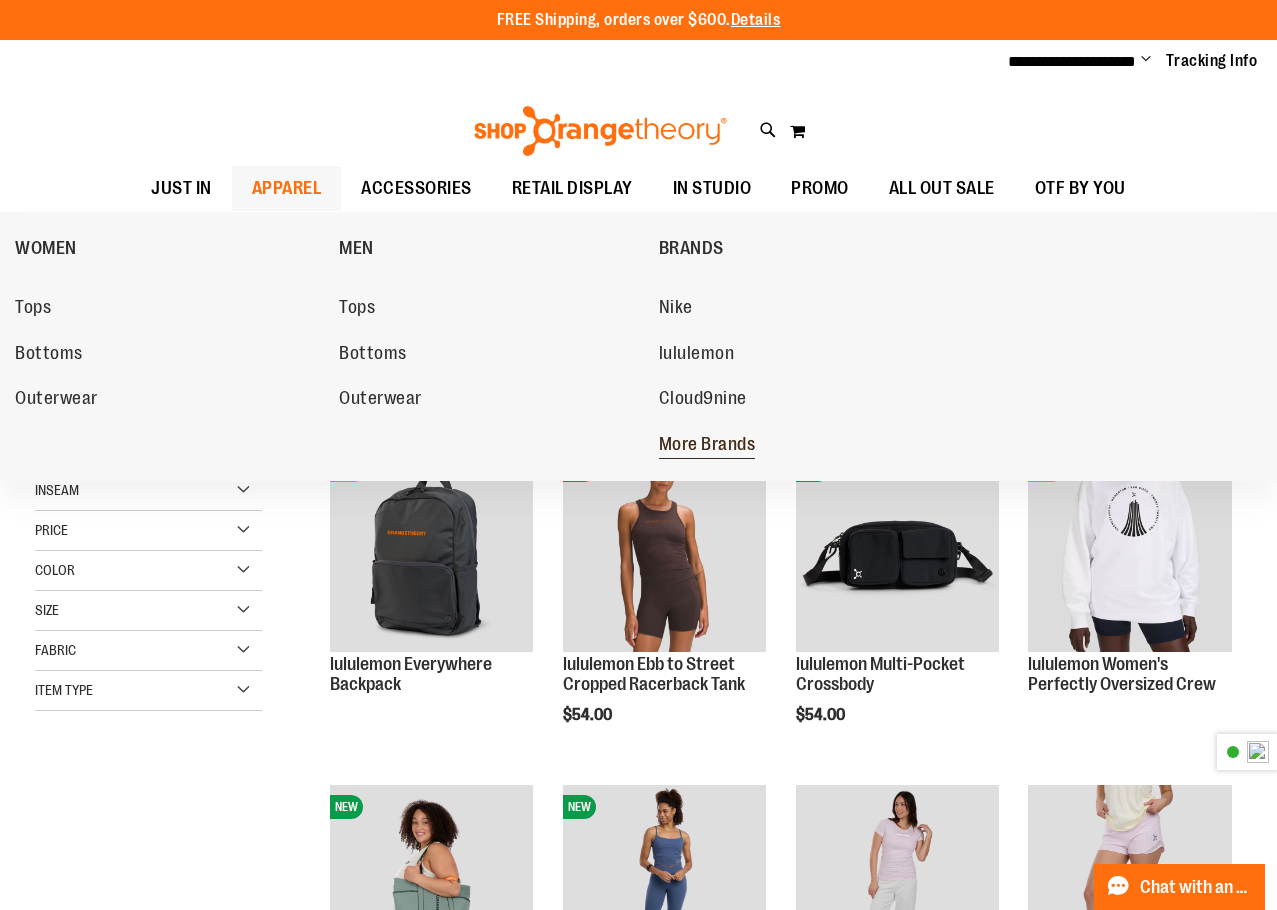 type on "**********" 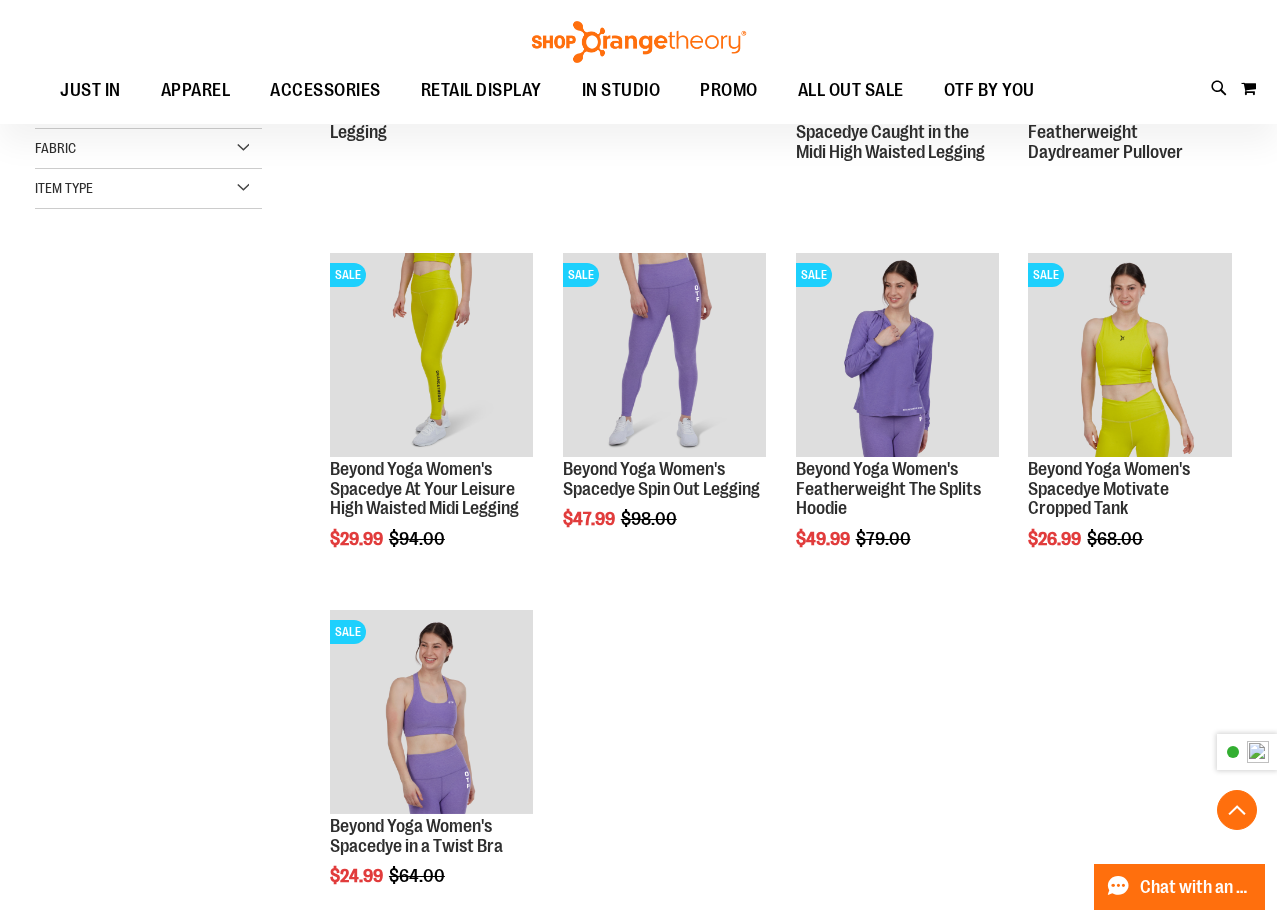 scroll, scrollTop: 499, scrollLeft: 0, axis: vertical 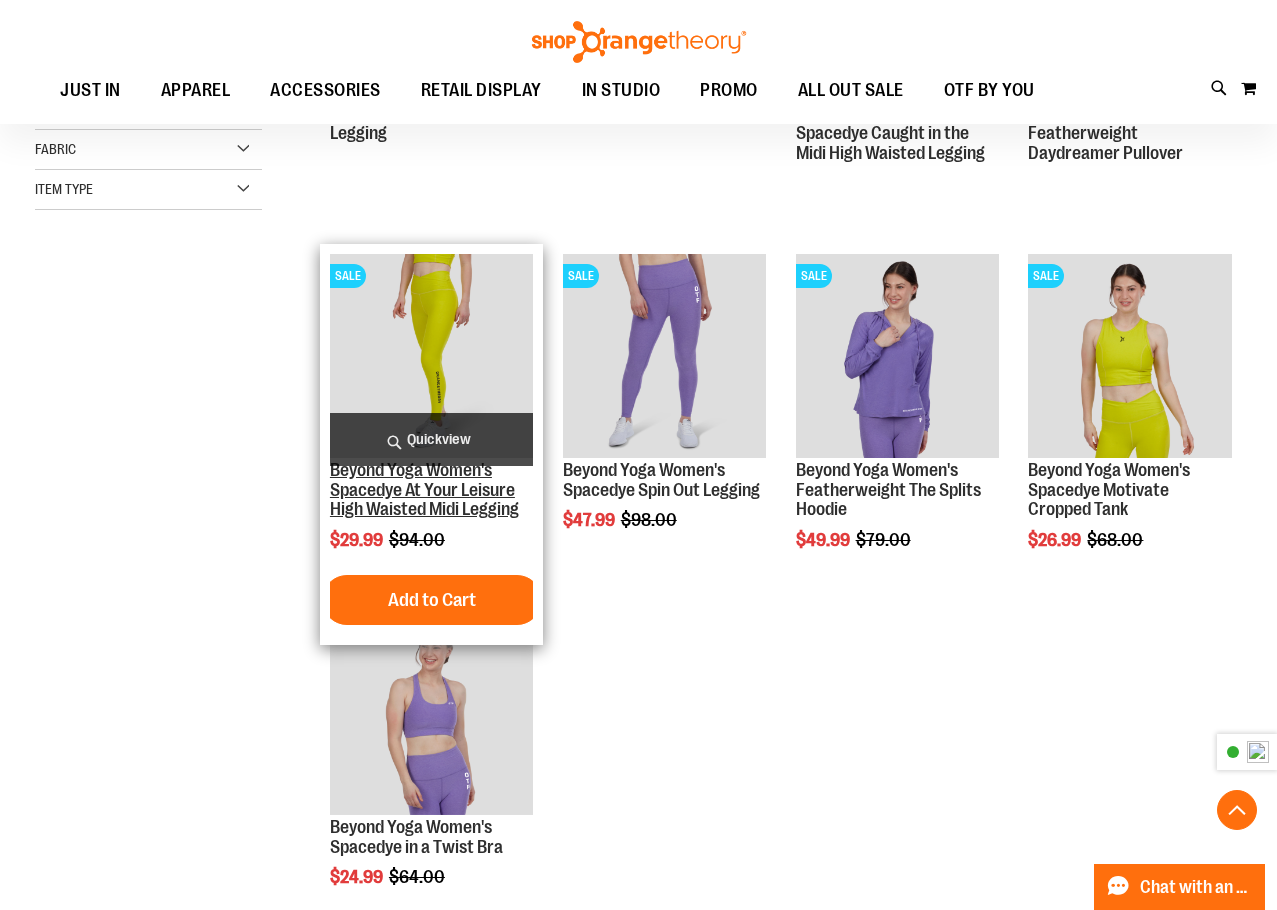 type on "**********" 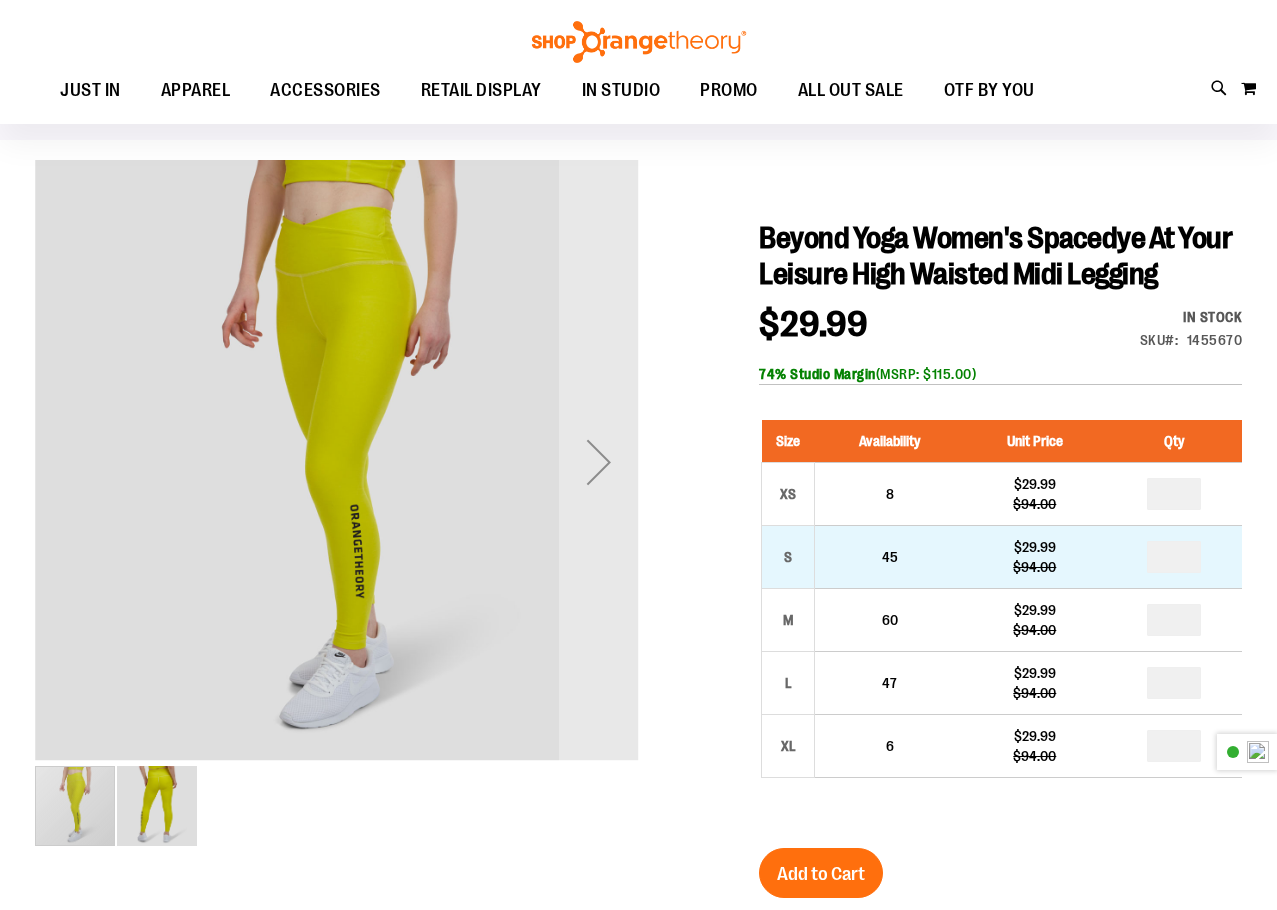 scroll, scrollTop: 99, scrollLeft: 0, axis: vertical 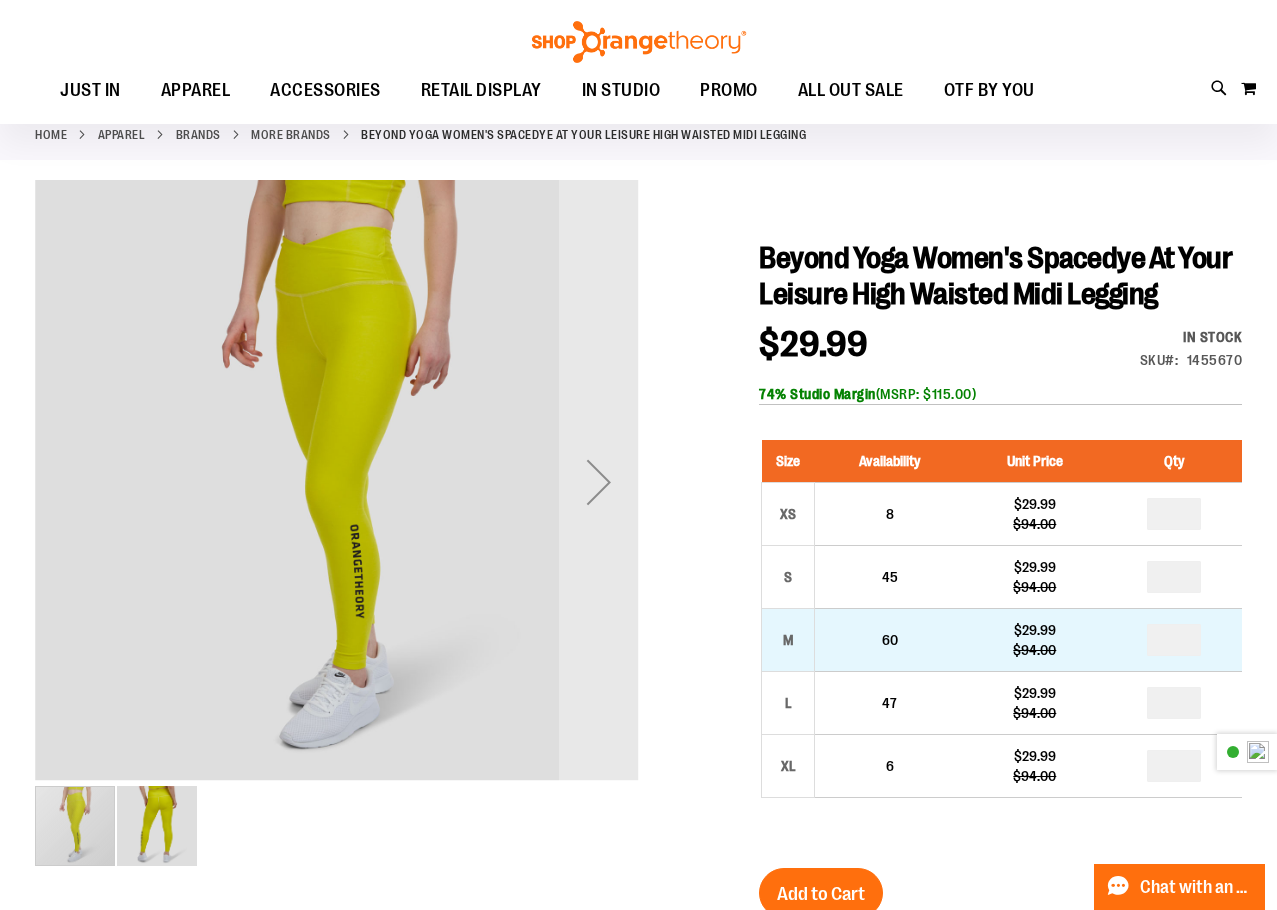 type on "**********" 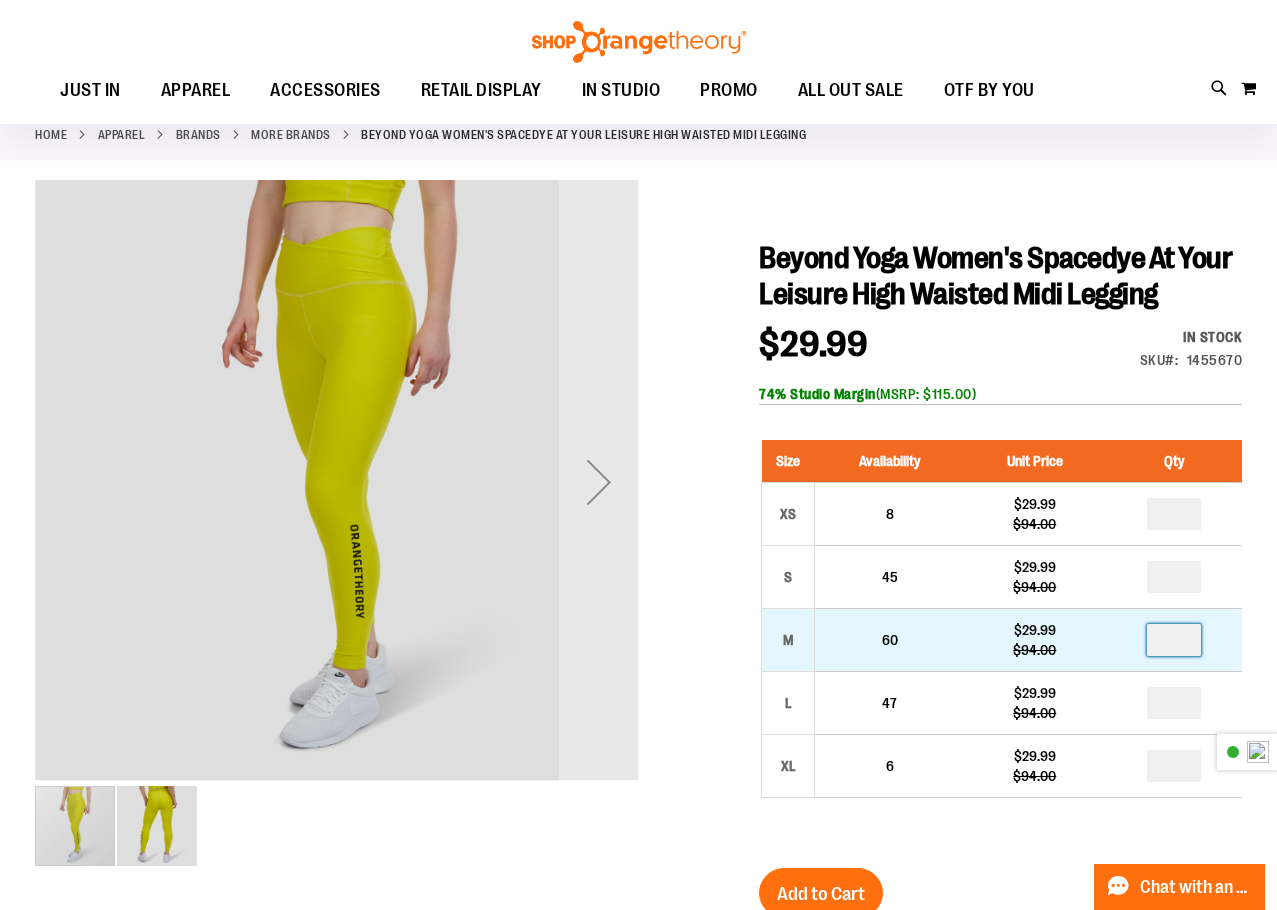 click at bounding box center [1174, 640] 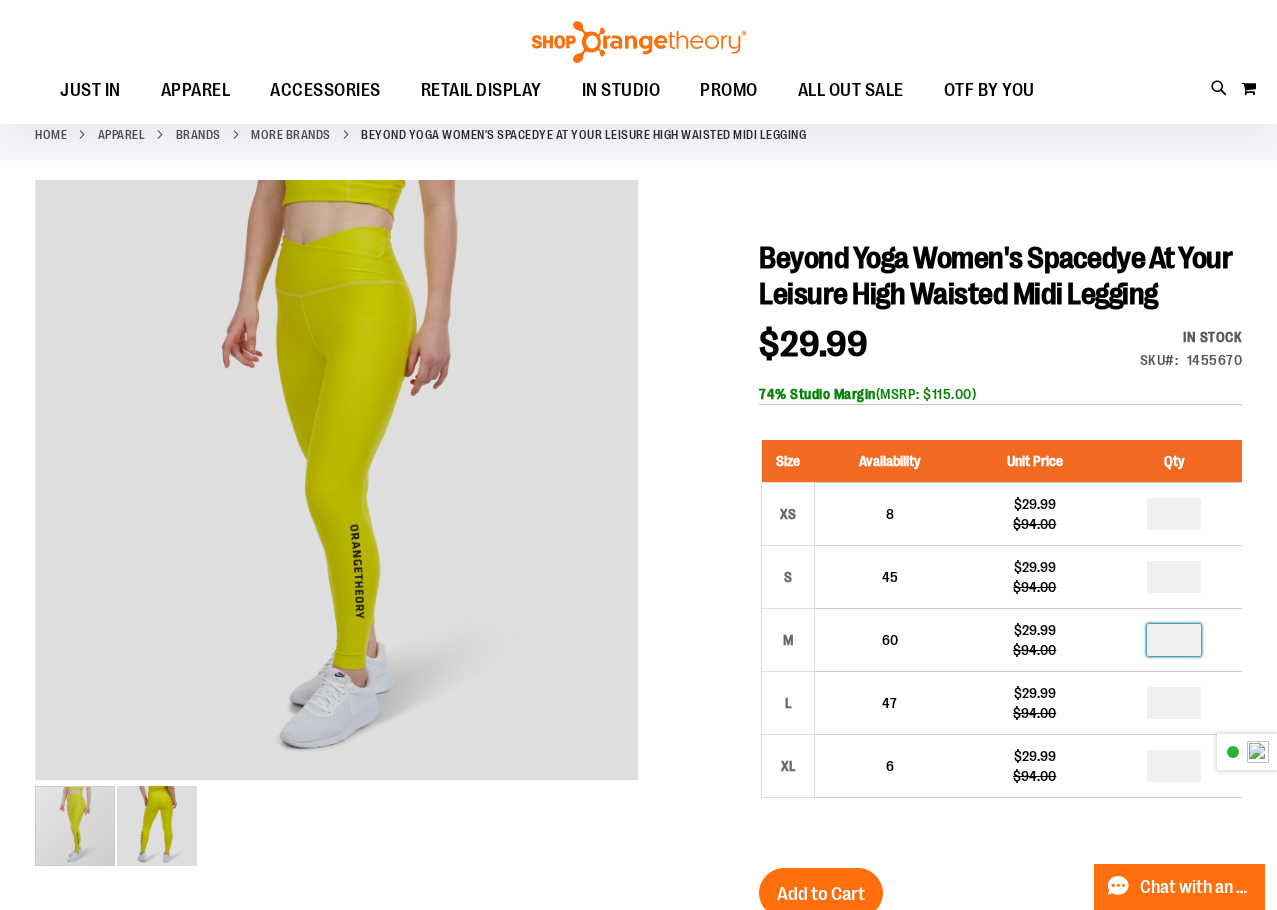 scroll, scrollTop: 199, scrollLeft: 0, axis: vertical 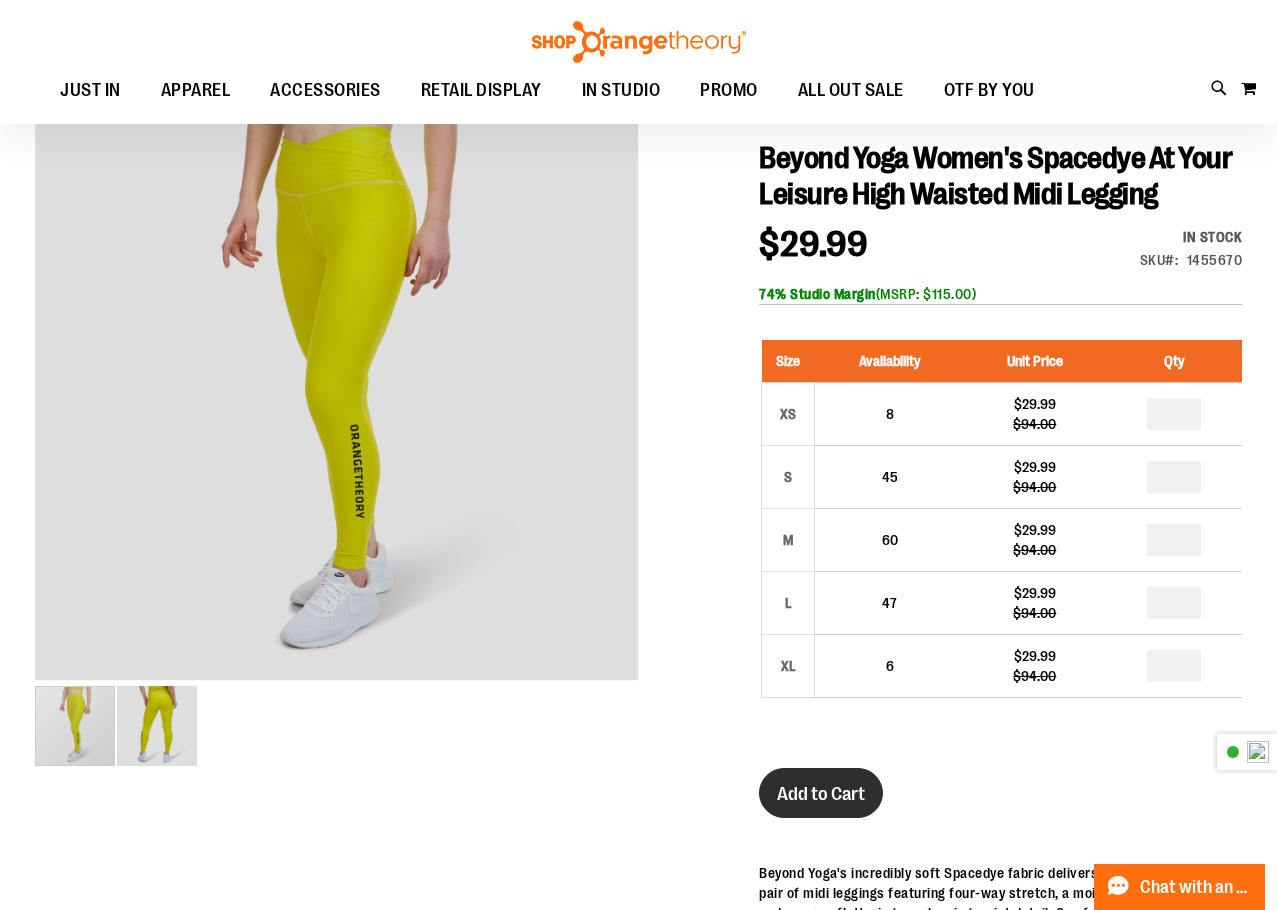 click on "Add to Cart" at bounding box center (821, 793) 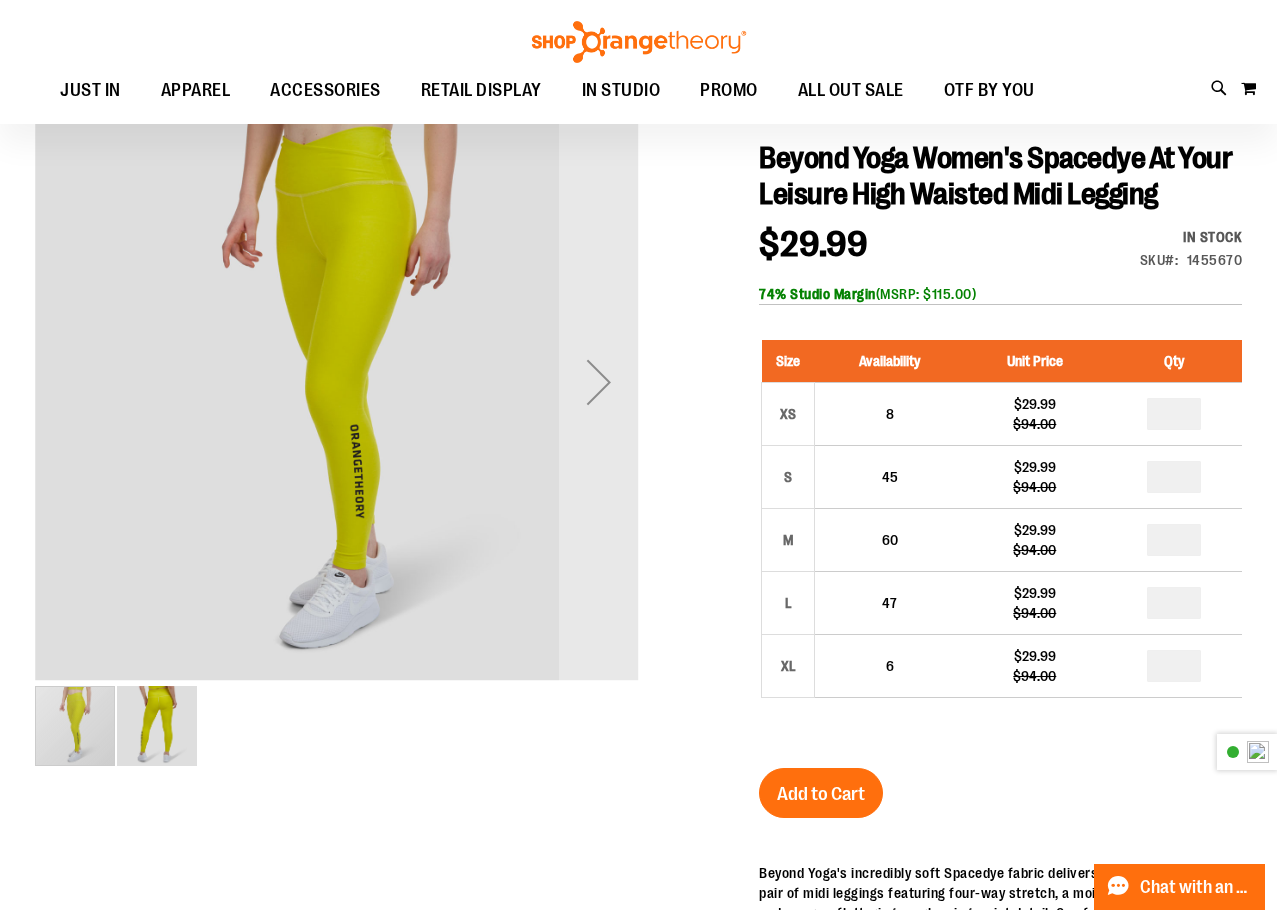 scroll, scrollTop: 0, scrollLeft: 0, axis: both 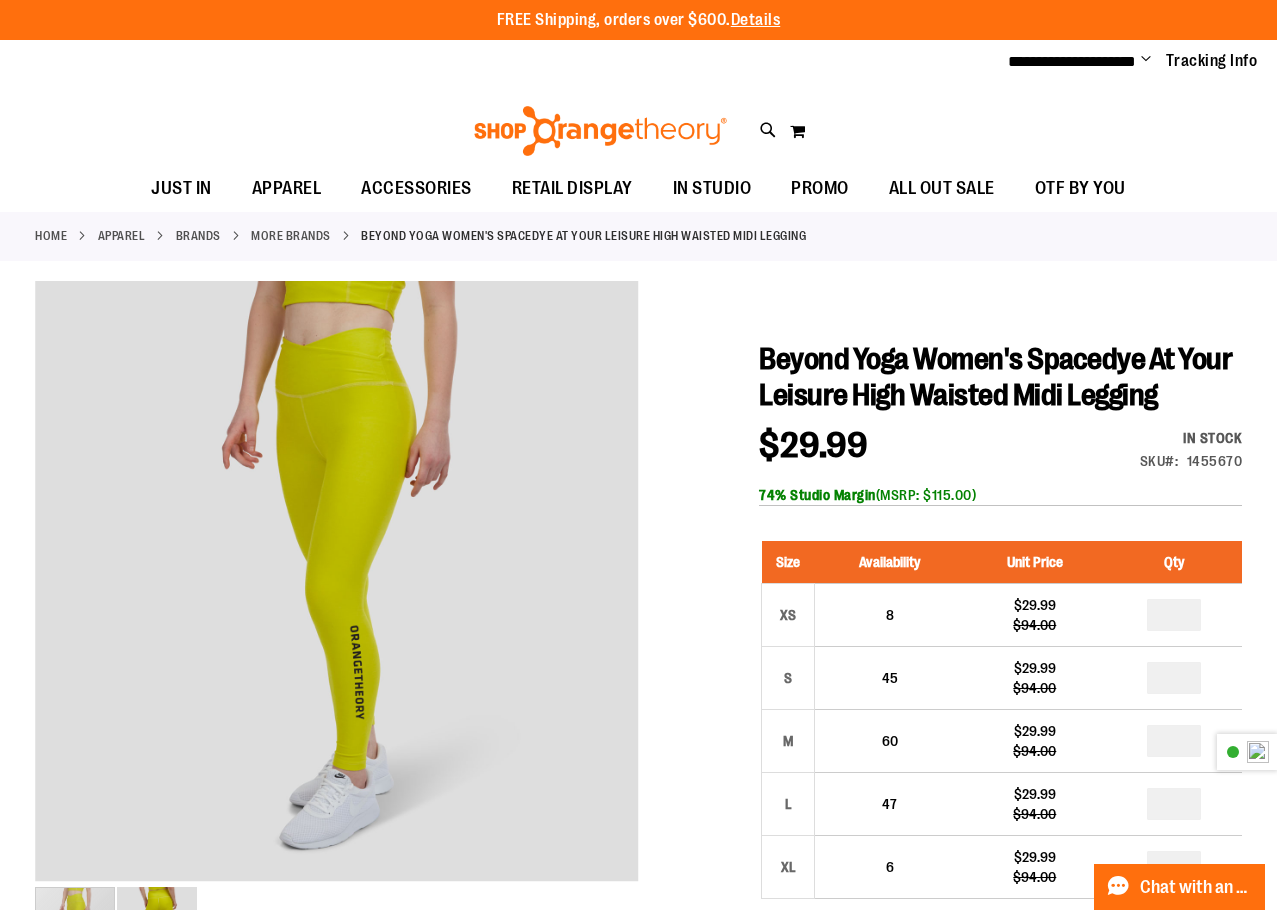 click on "More Brands" at bounding box center (291, 236) 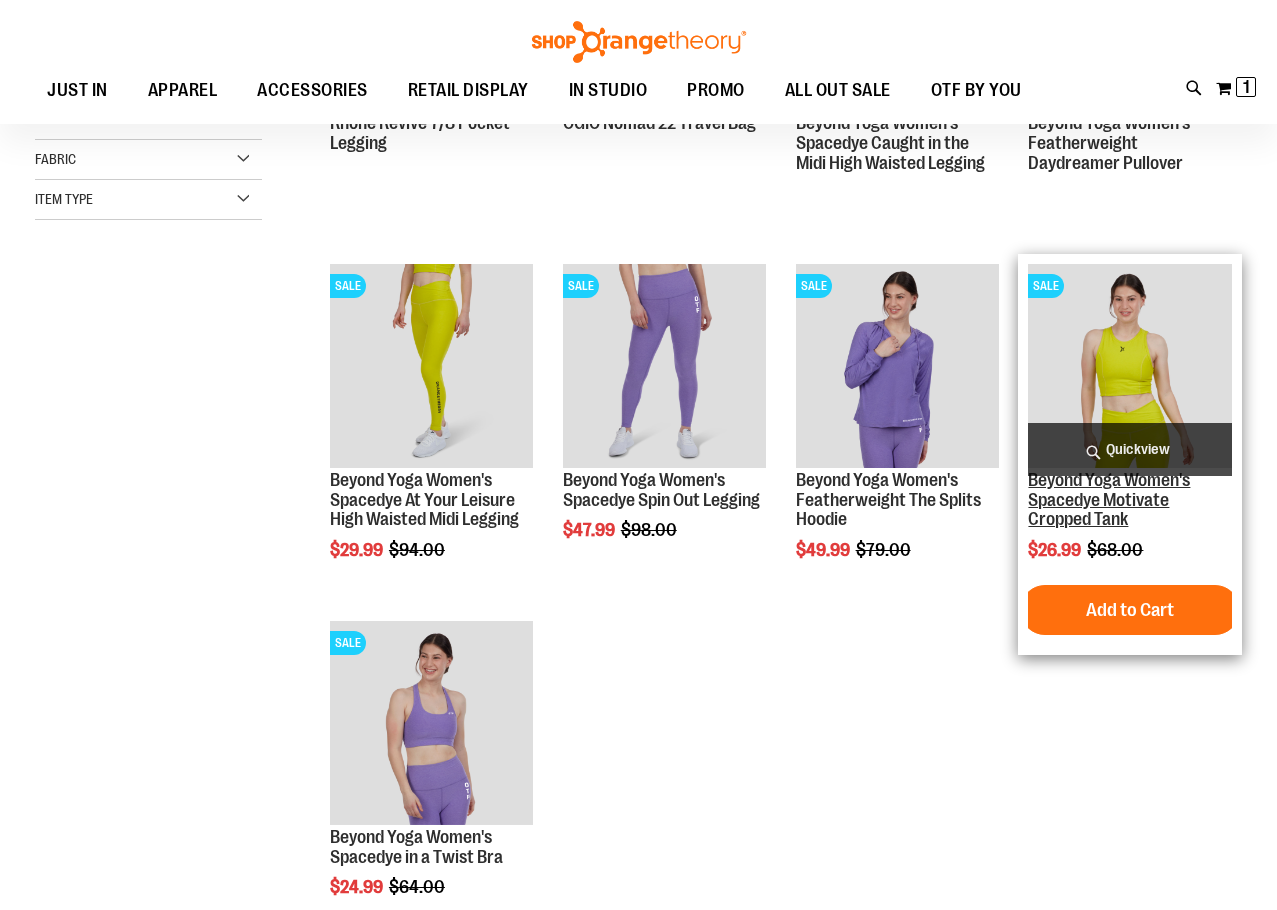 scroll, scrollTop: 279, scrollLeft: 0, axis: vertical 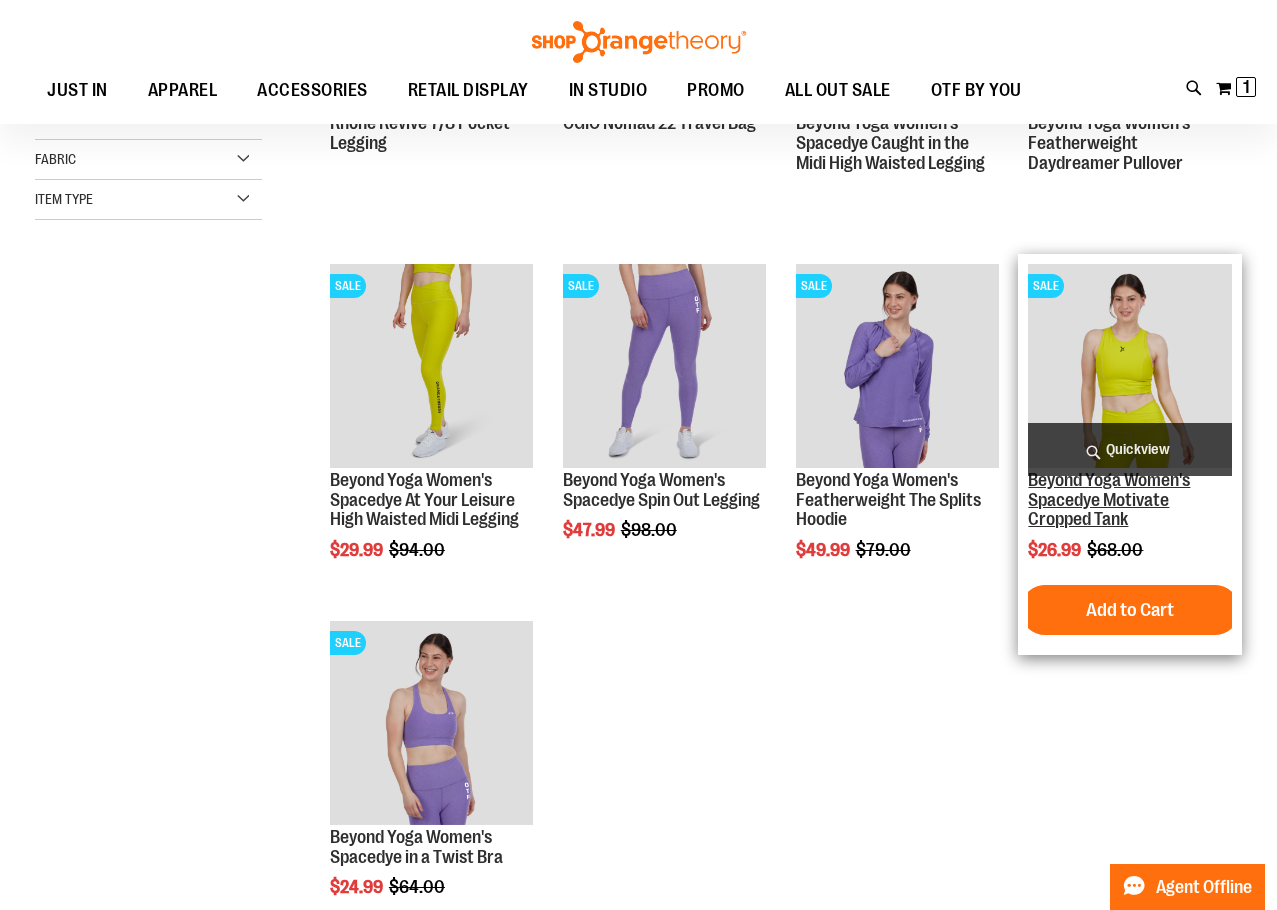 type on "**********" 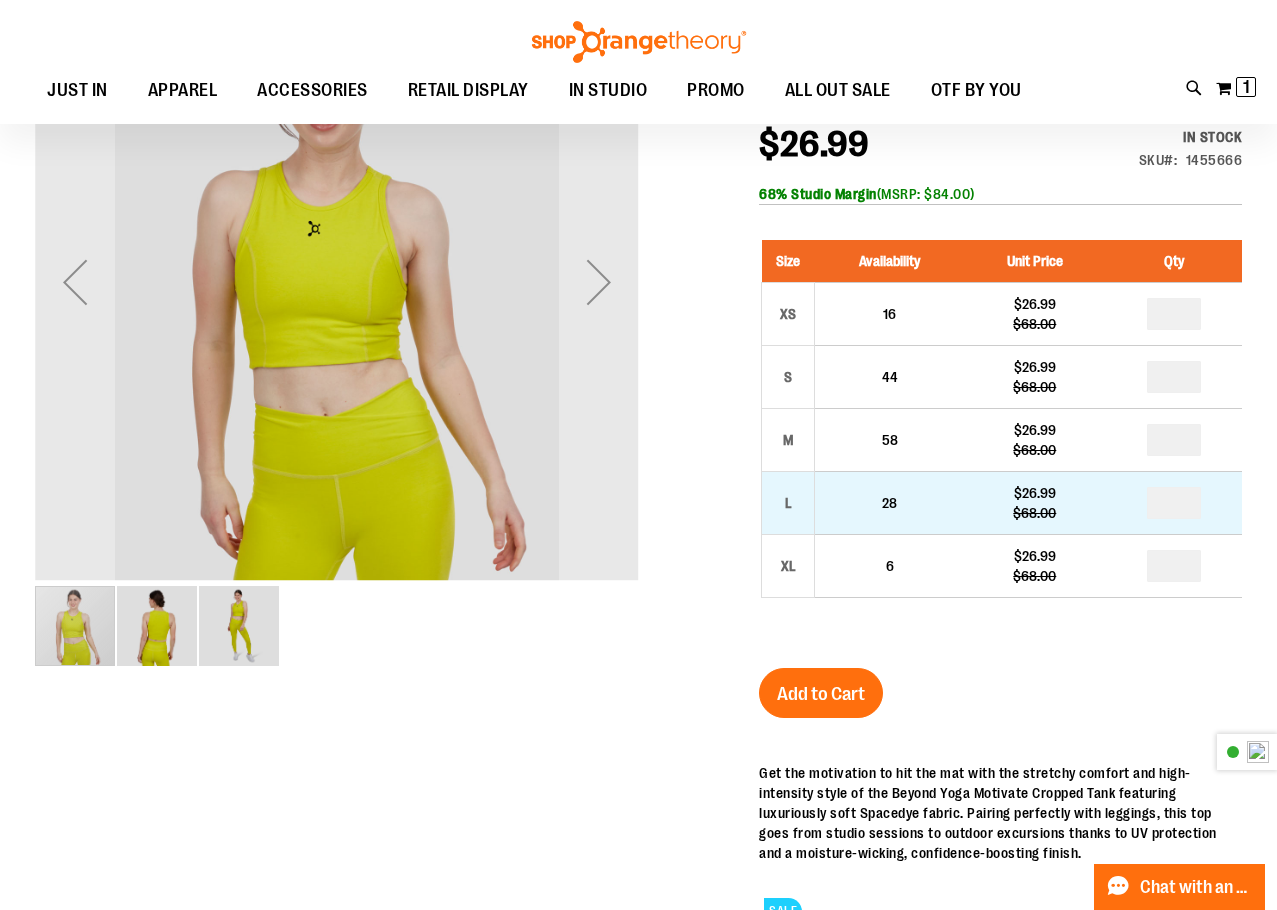 scroll, scrollTop: 298, scrollLeft: 0, axis: vertical 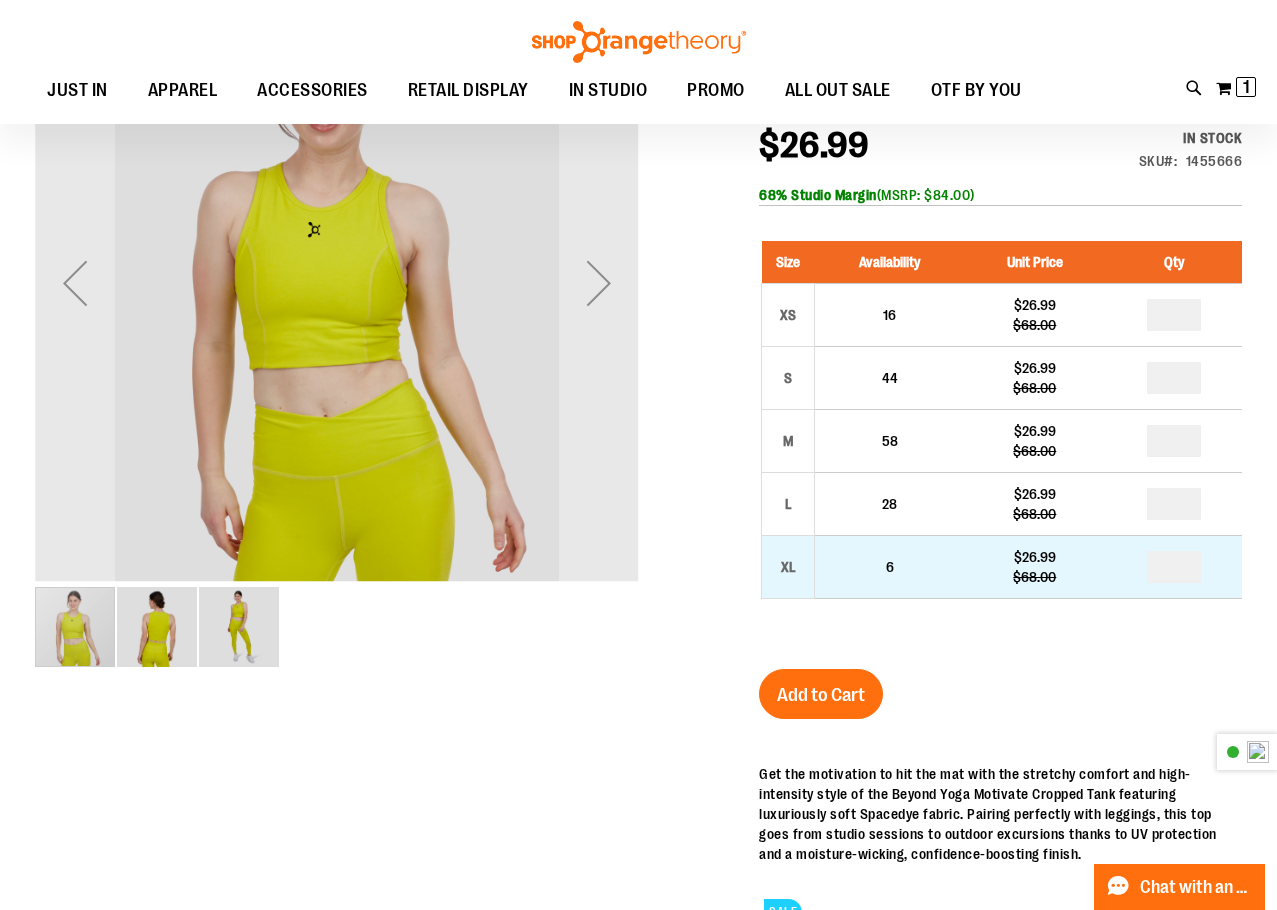 type on "**********" 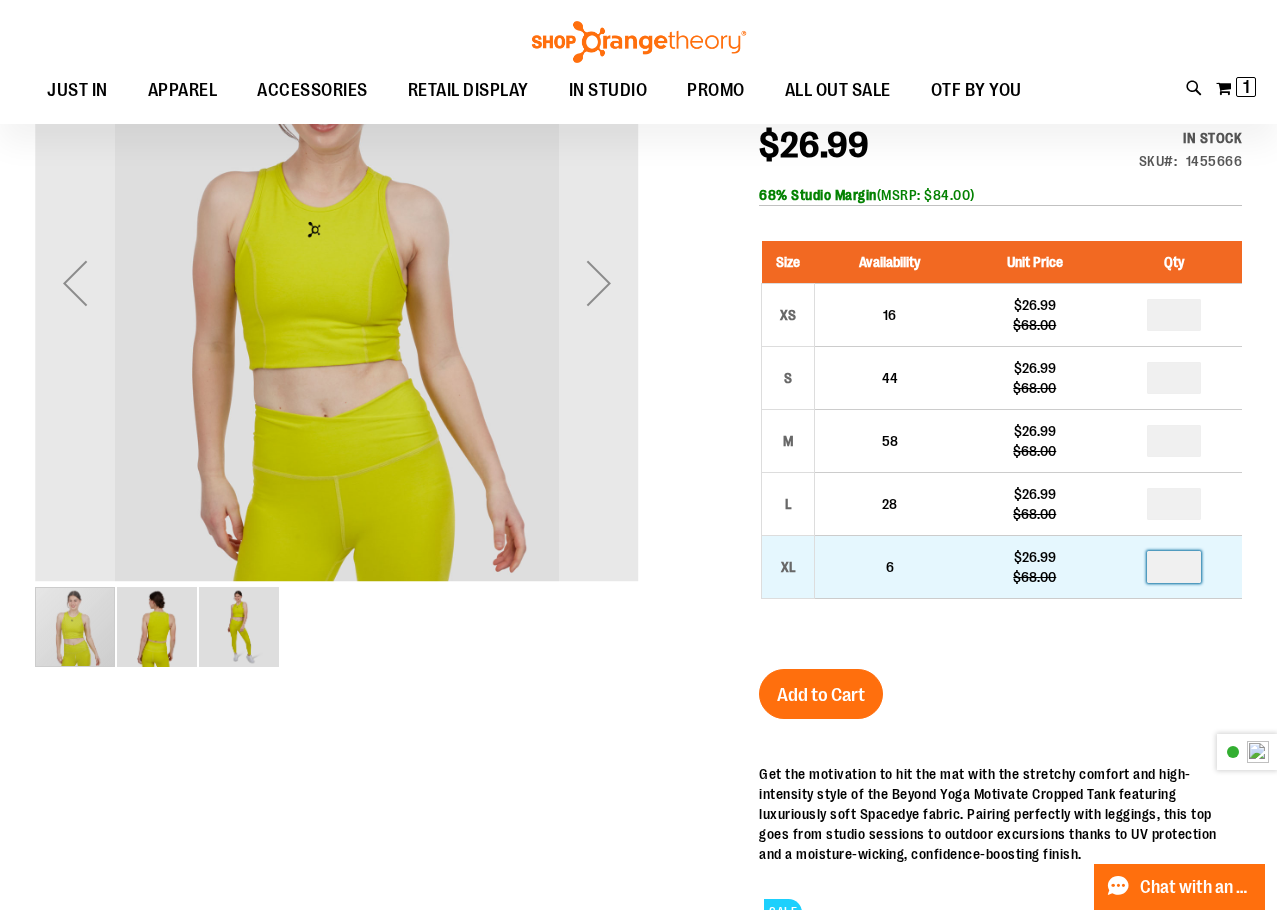 click at bounding box center [1174, 567] 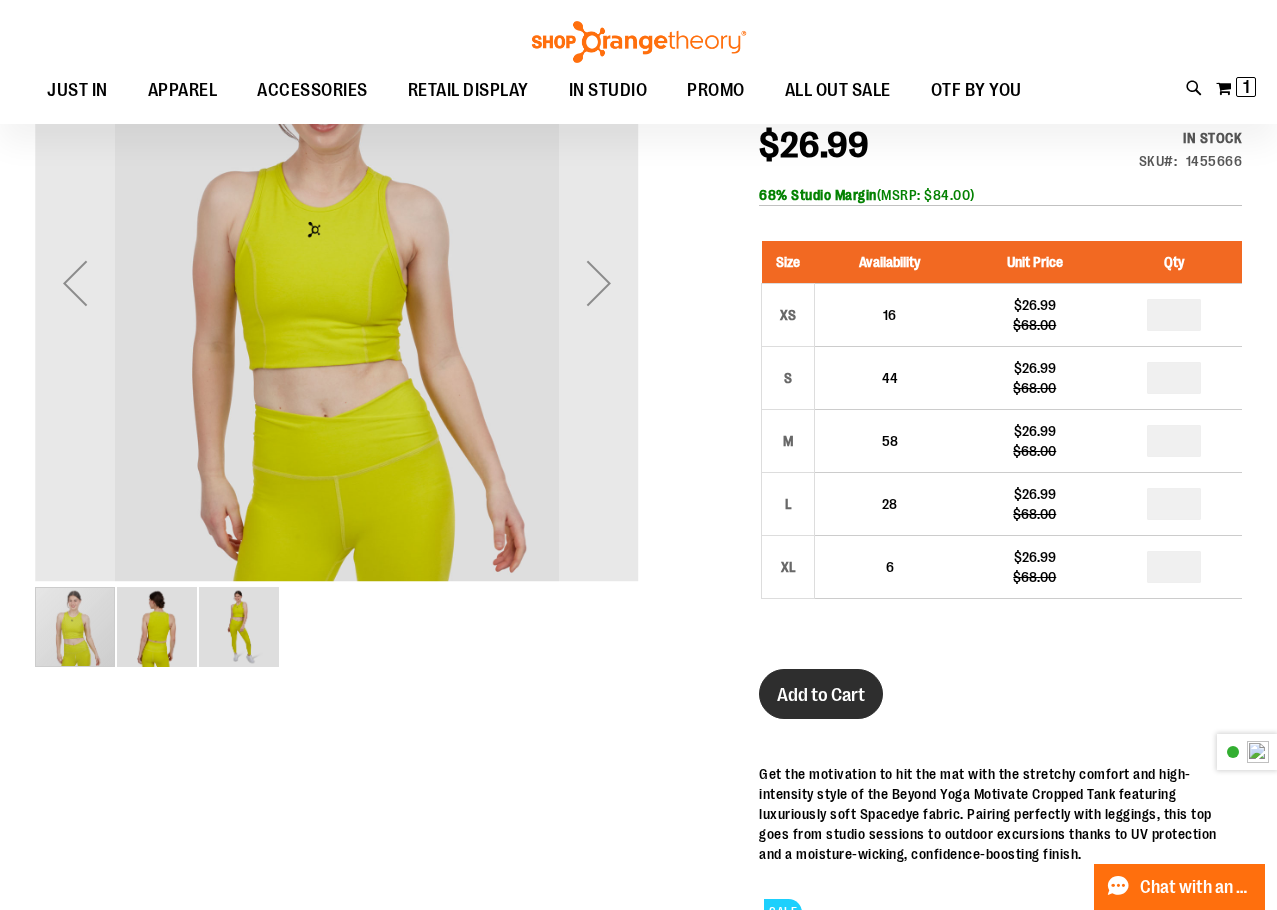 click on "Add to Cart" at bounding box center [821, 695] 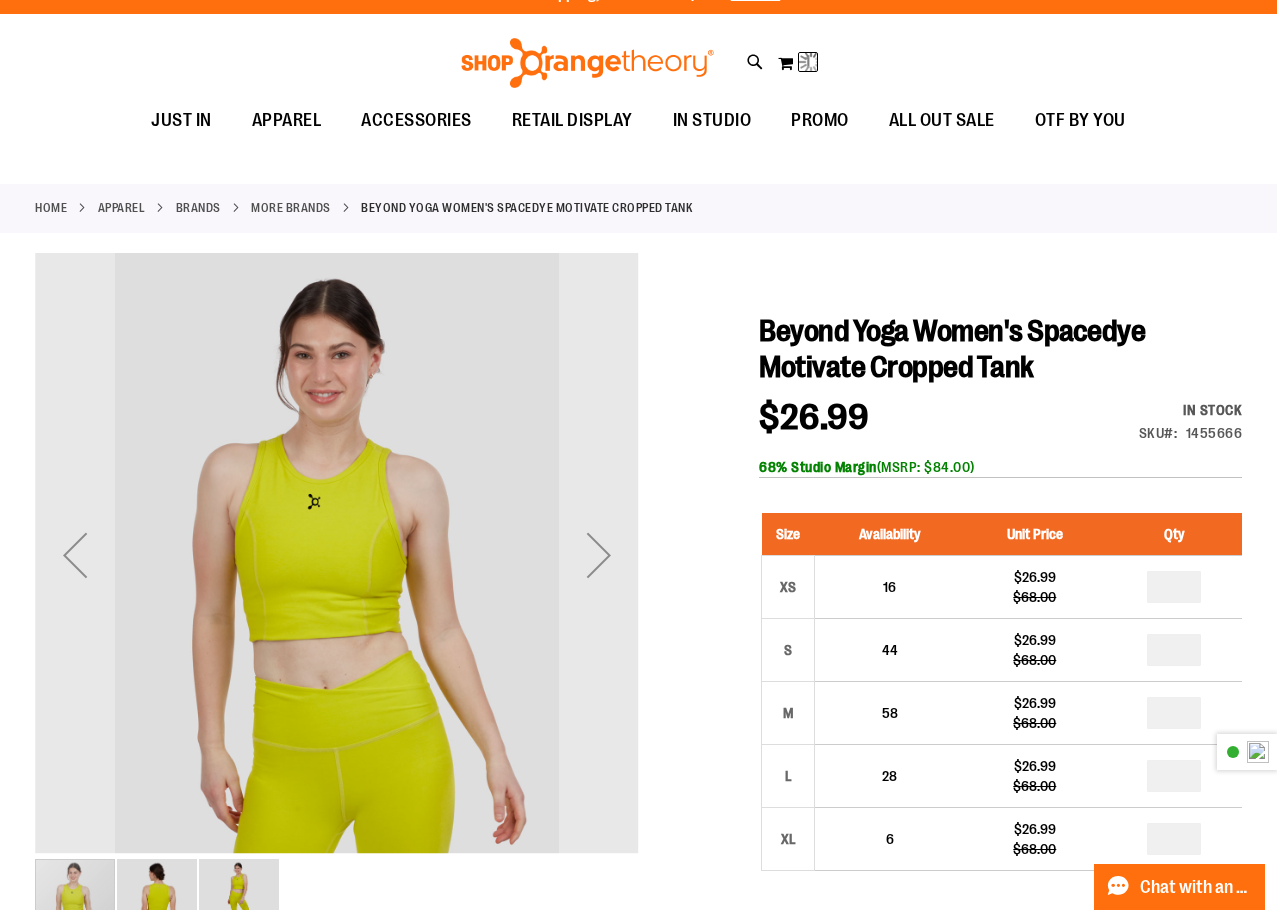 scroll, scrollTop: 0, scrollLeft: 0, axis: both 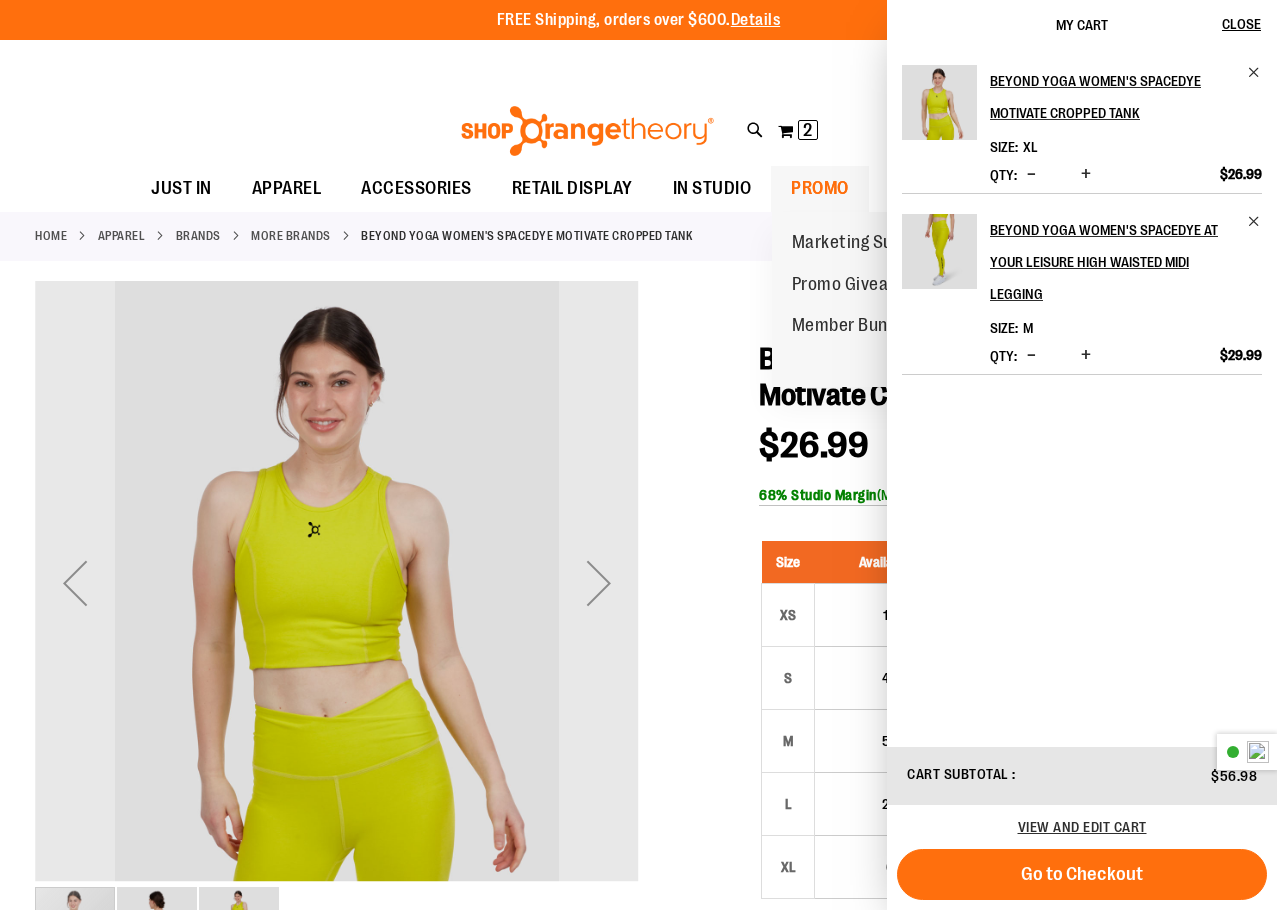 click on "PROMO" at bounding box center (820, 188) 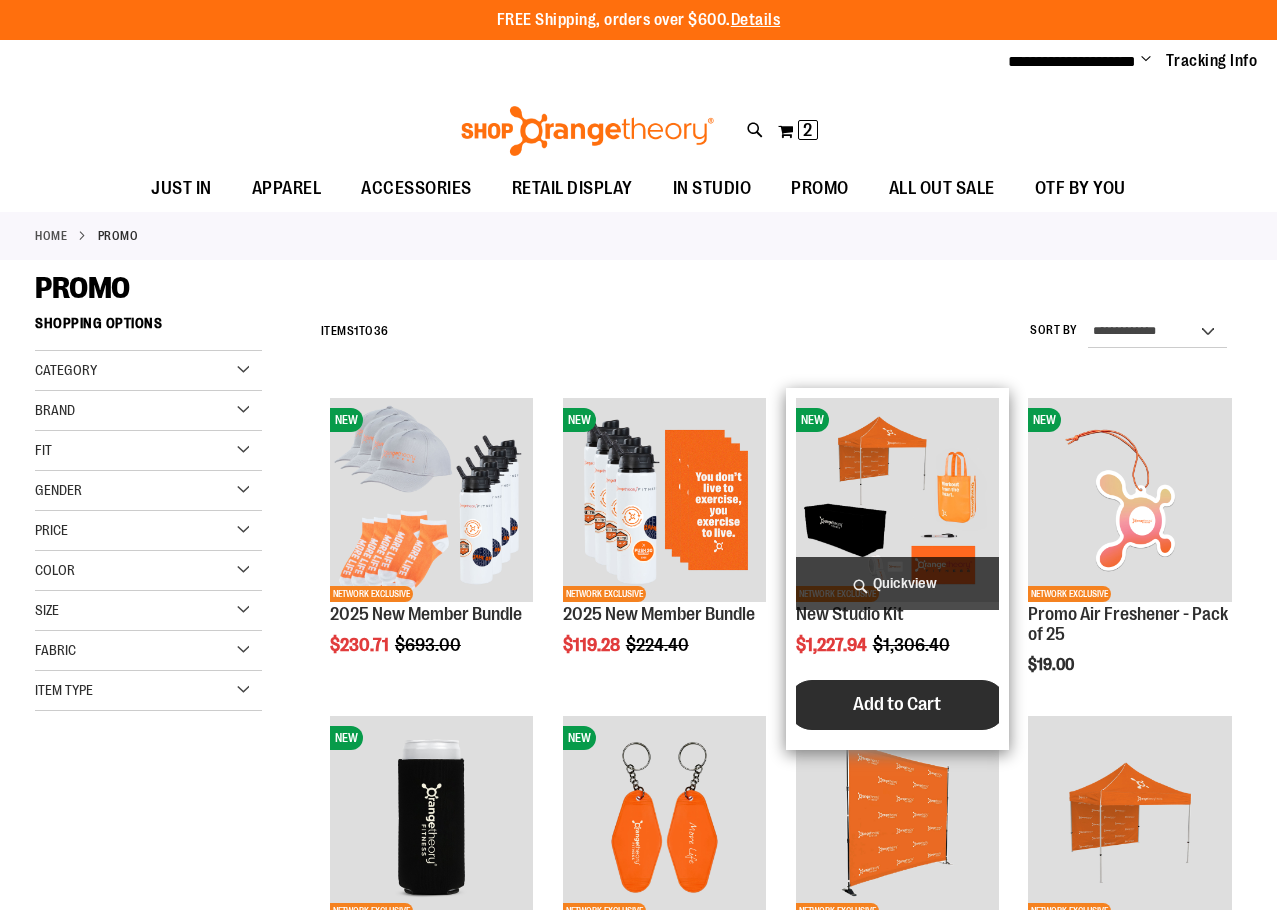 scroll, scrollTop: 0, scrollLeft: 0, axis: both 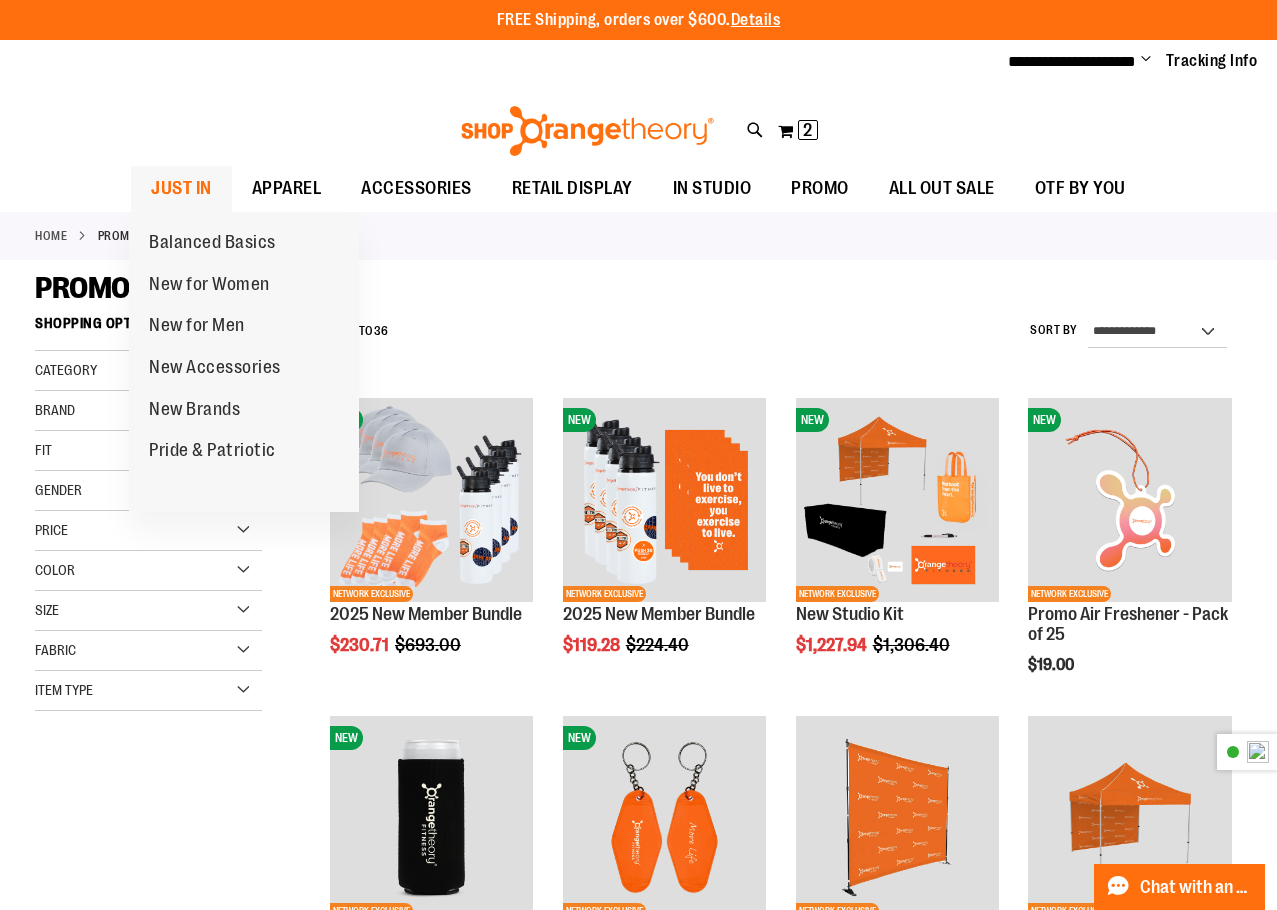 type on "**********" 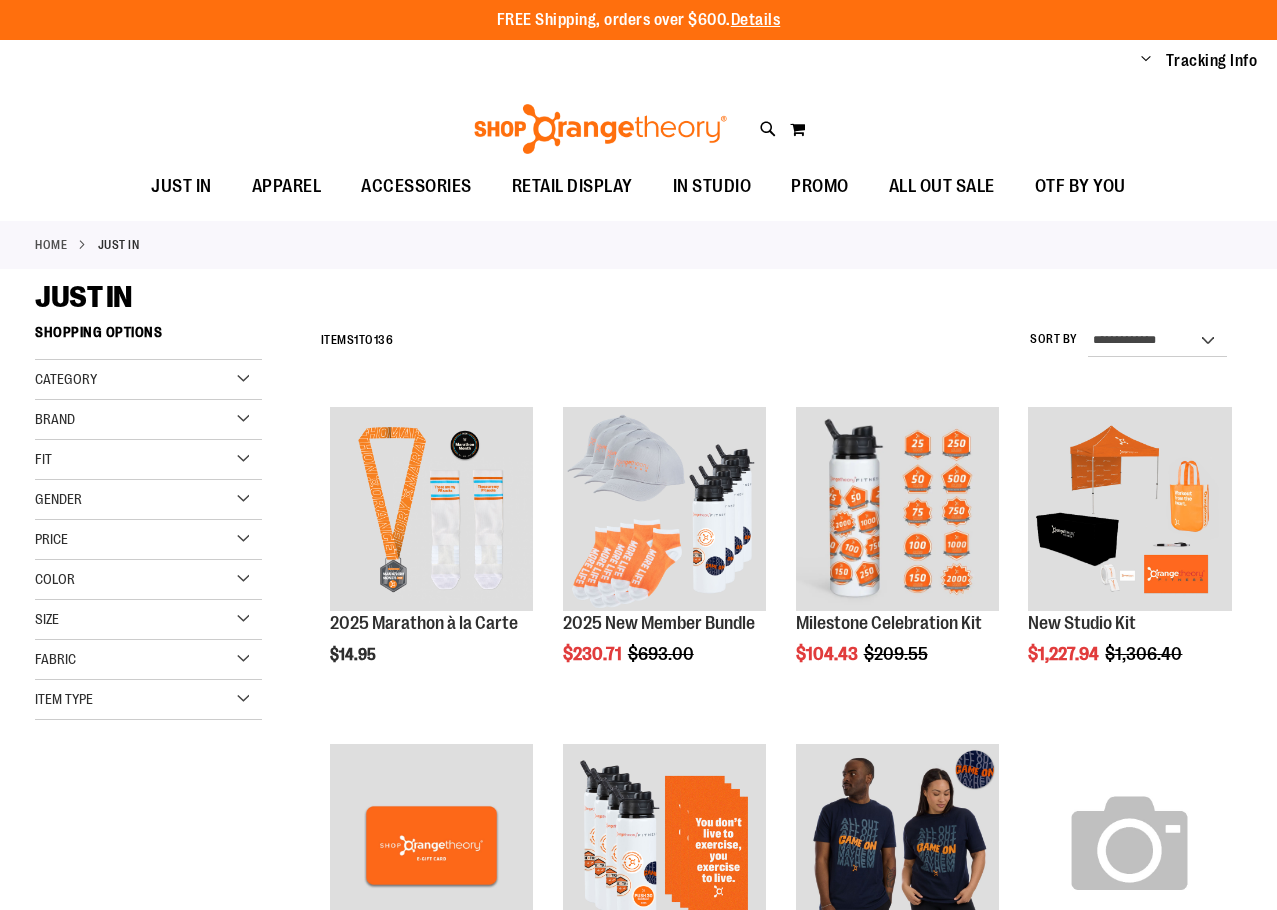 scroll, scrollTop: 0, scrollLeft: 0, axis: both 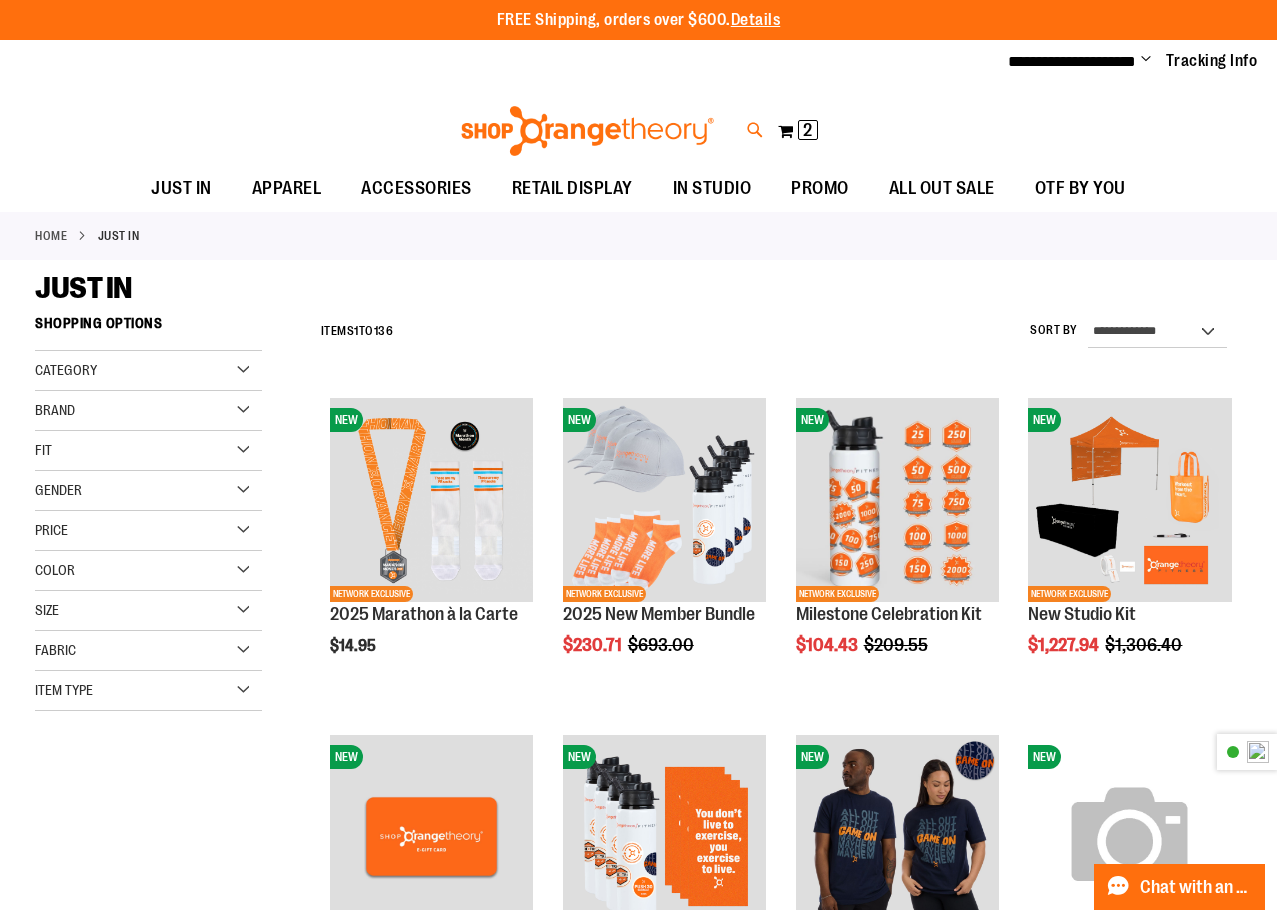 type on "**********" 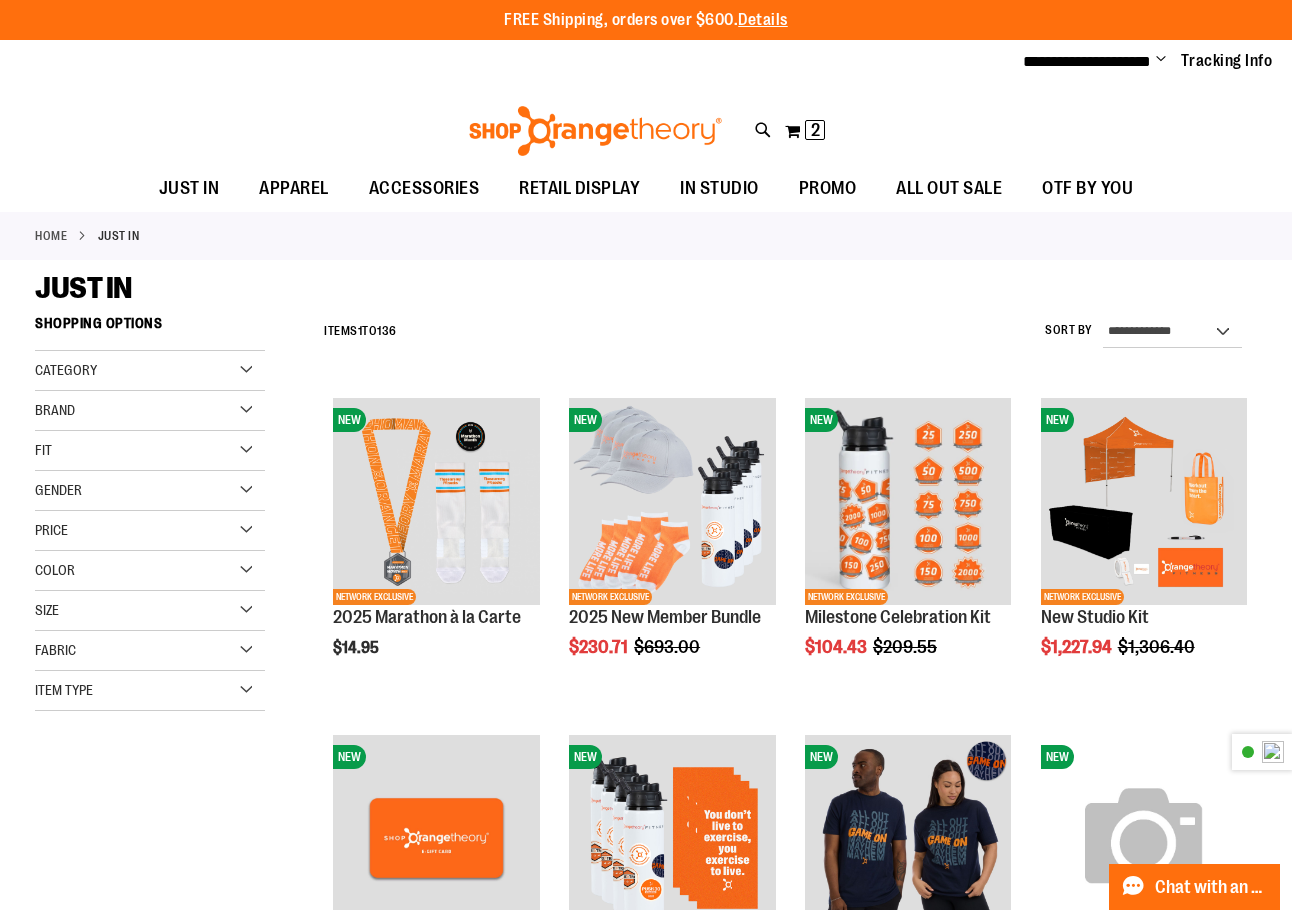 click on "2025 Marathon à la Carte
$14.95" at bounding box center [646, 251] 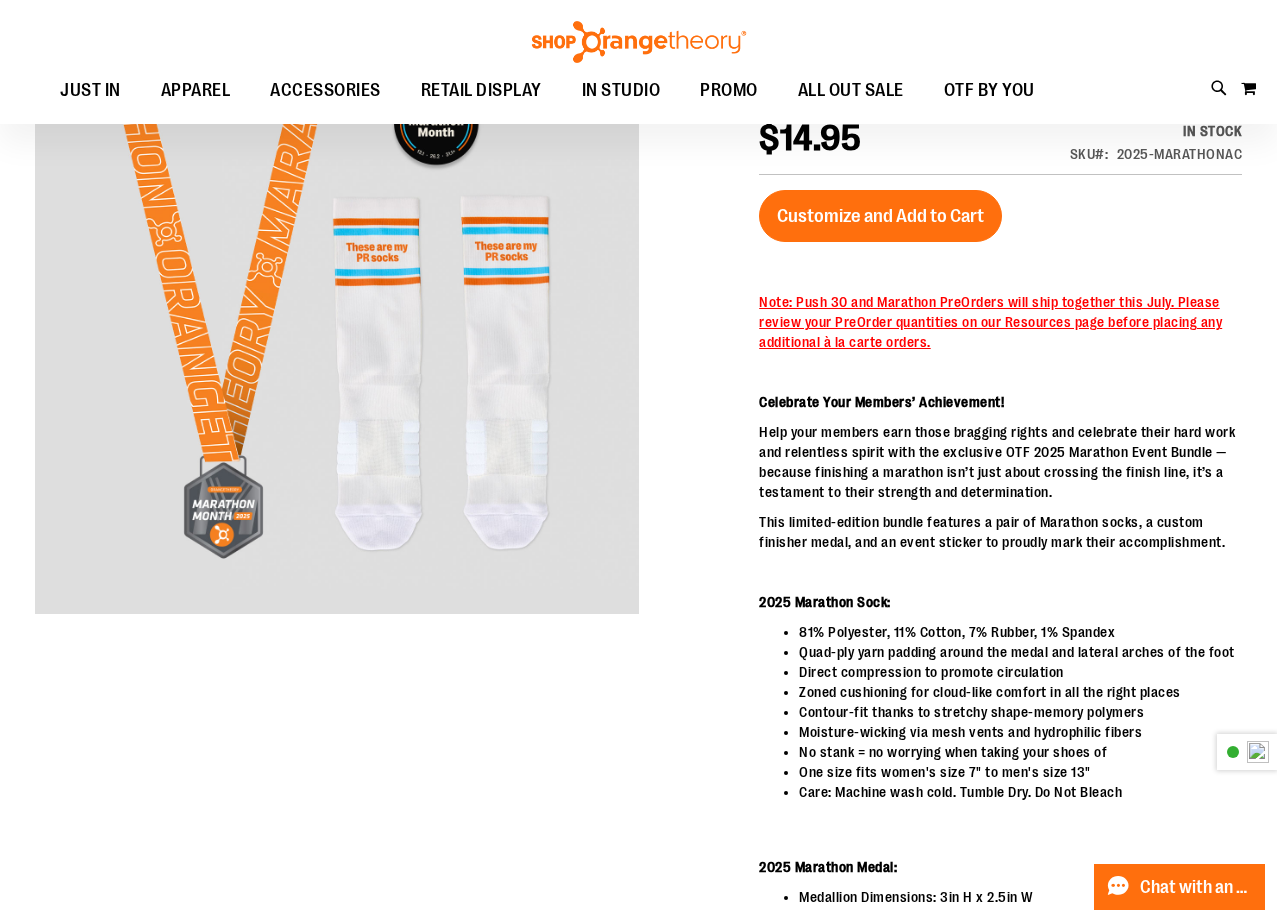 scroll, scrollTop: 0, scrollLeft: 0, axis: both 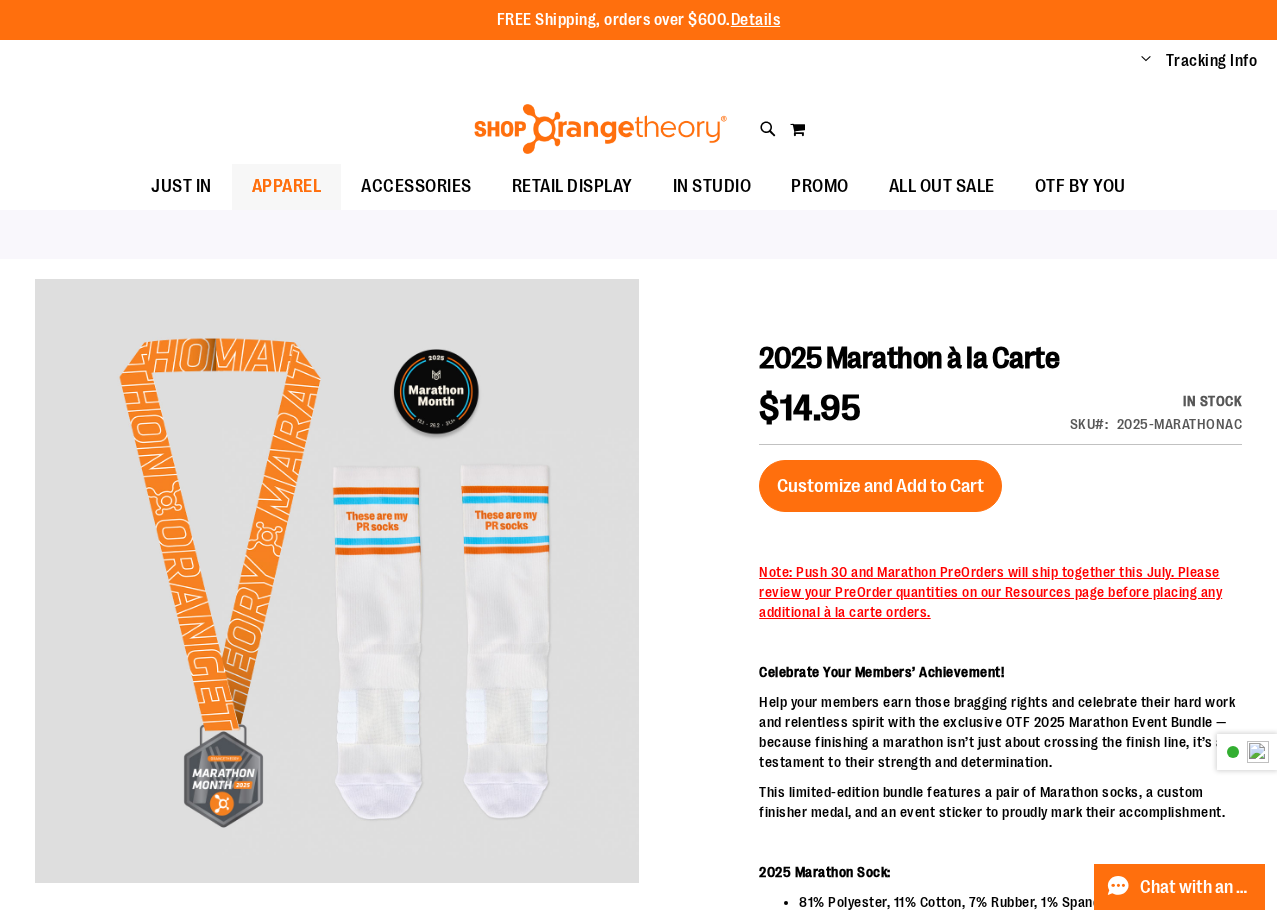 click on "APPAREL" at bounding box center [287, 186] 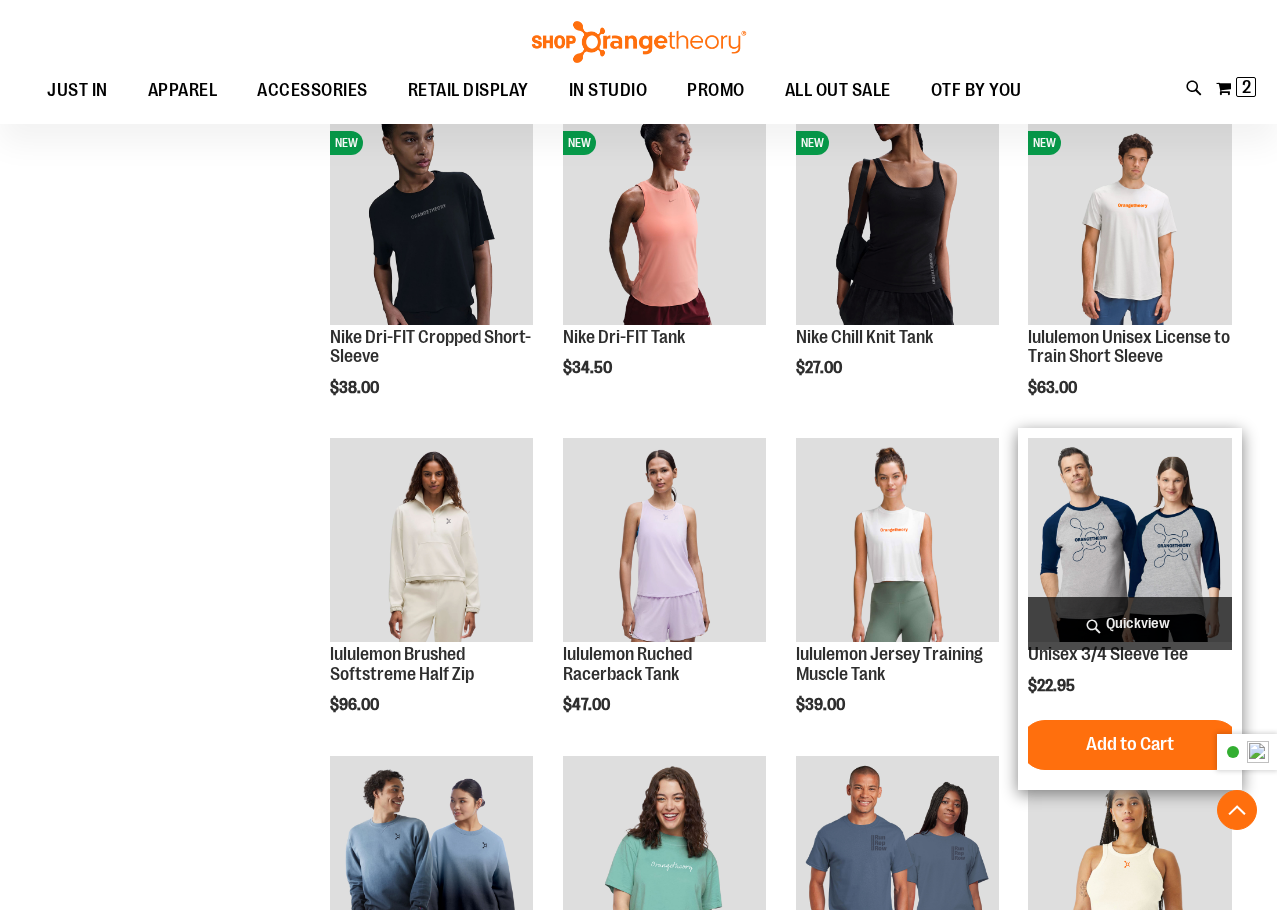 scroll, scrollTop: 900, scrollLeft: 0, axis: vertical 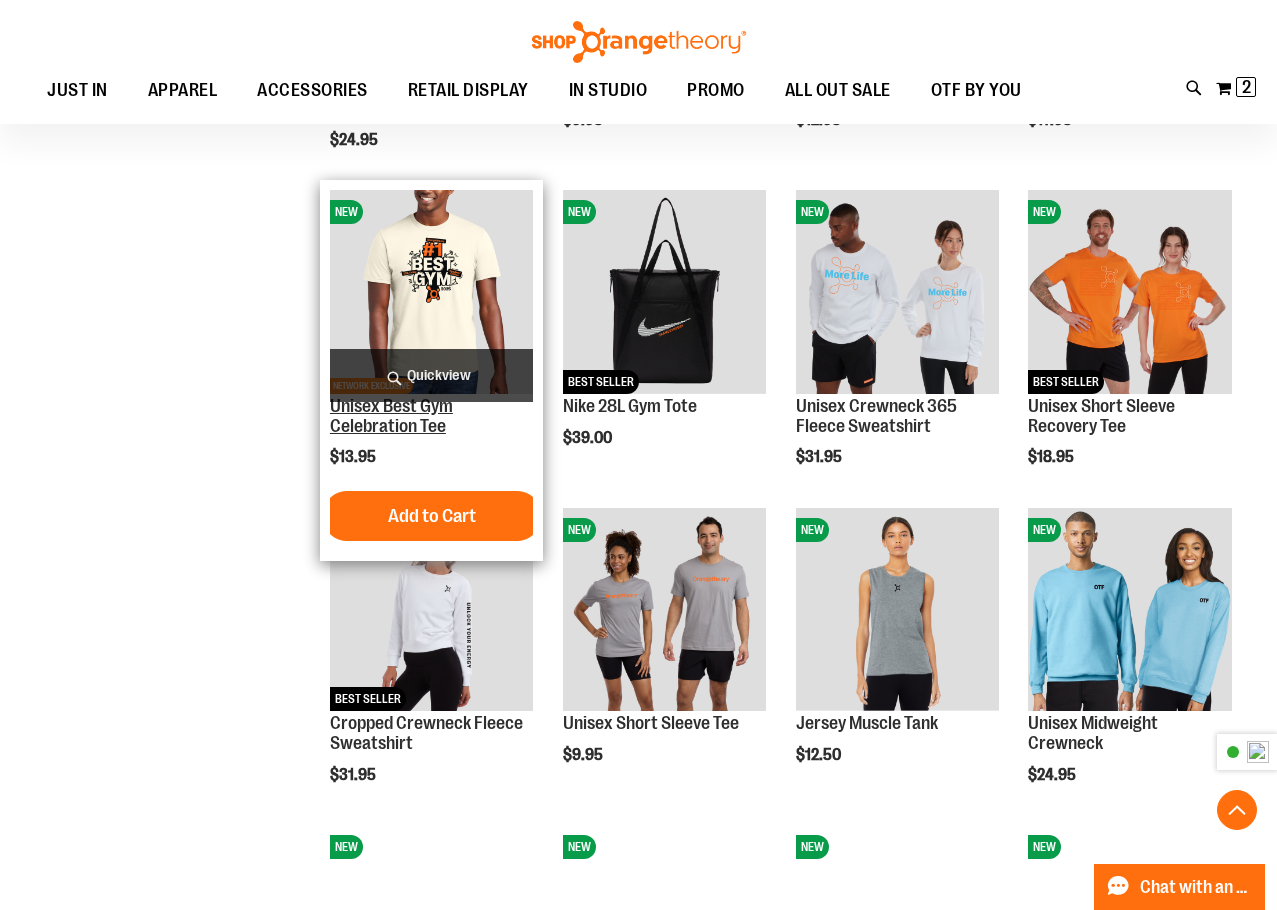 type on "**********" 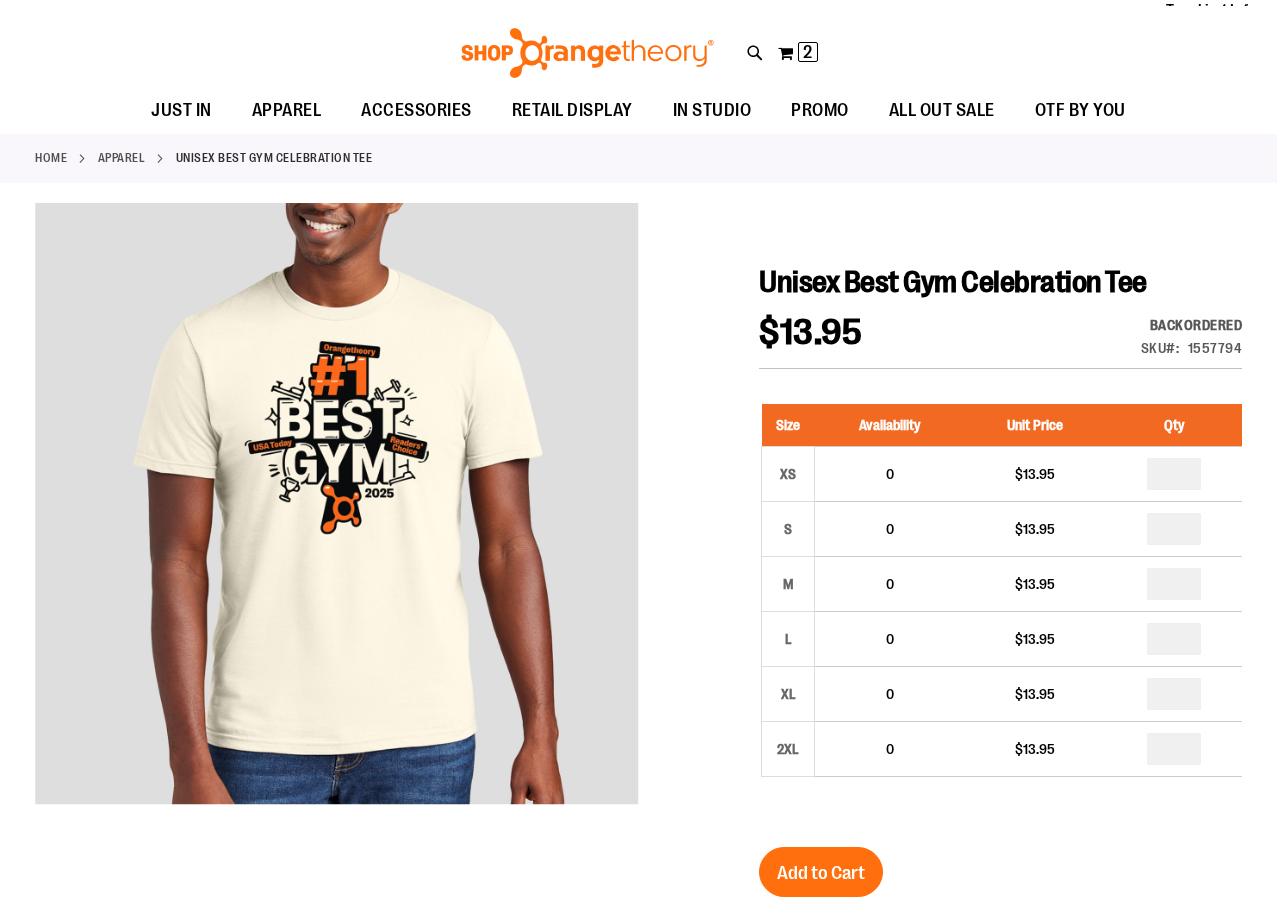 scroll, scrollTop: 0, scrollLeft: 0, axis: both 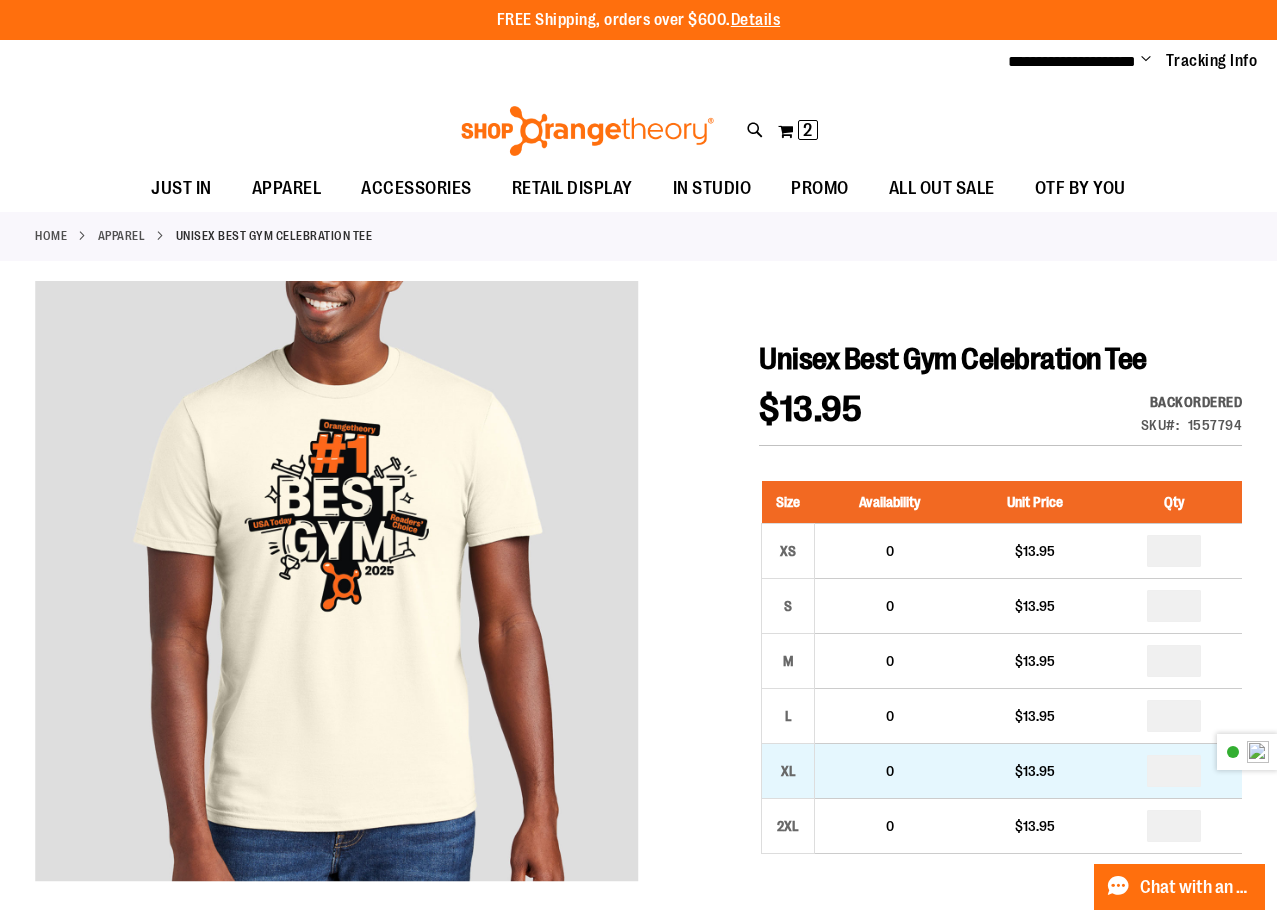 type on "**********" 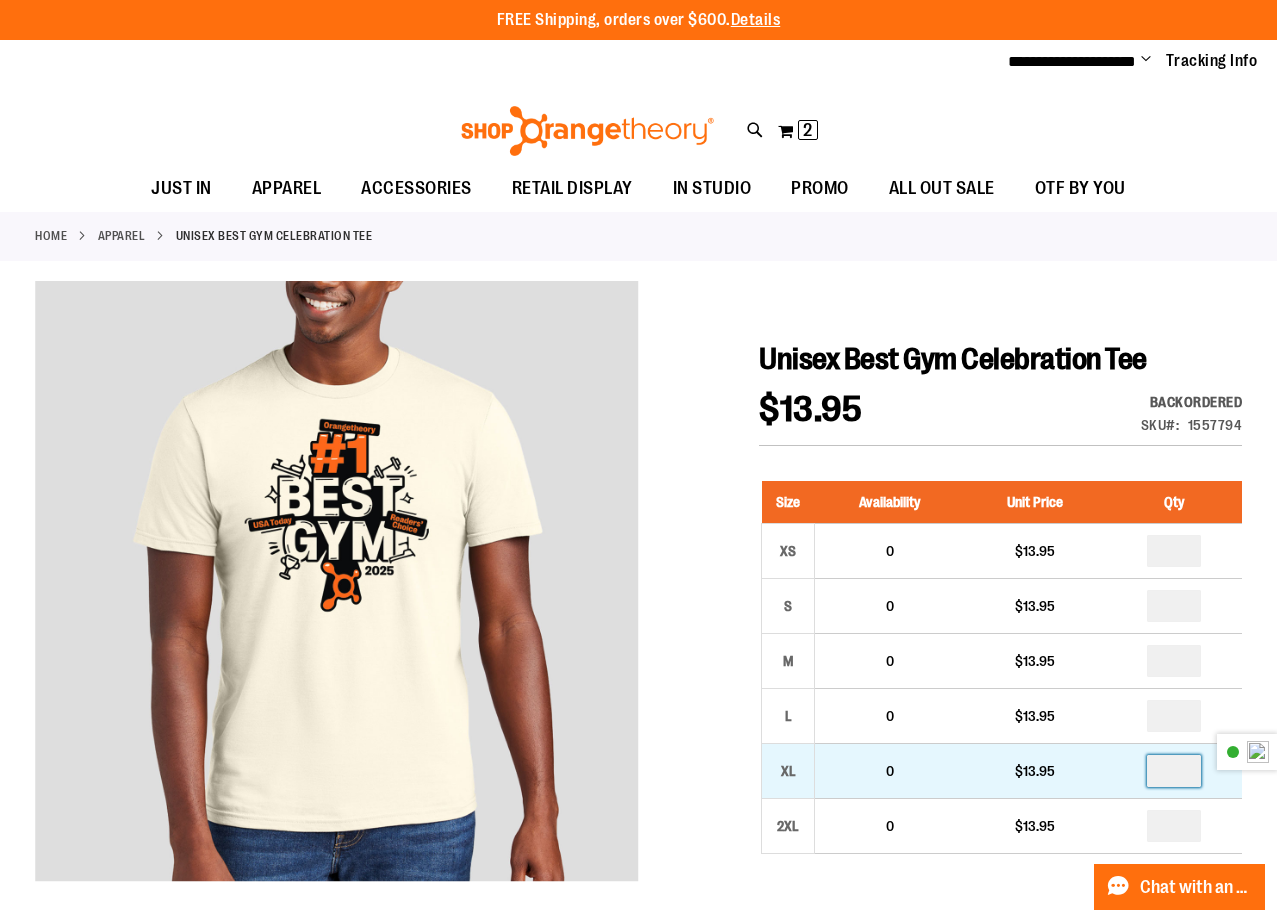click at bounding box center [1174, 771] 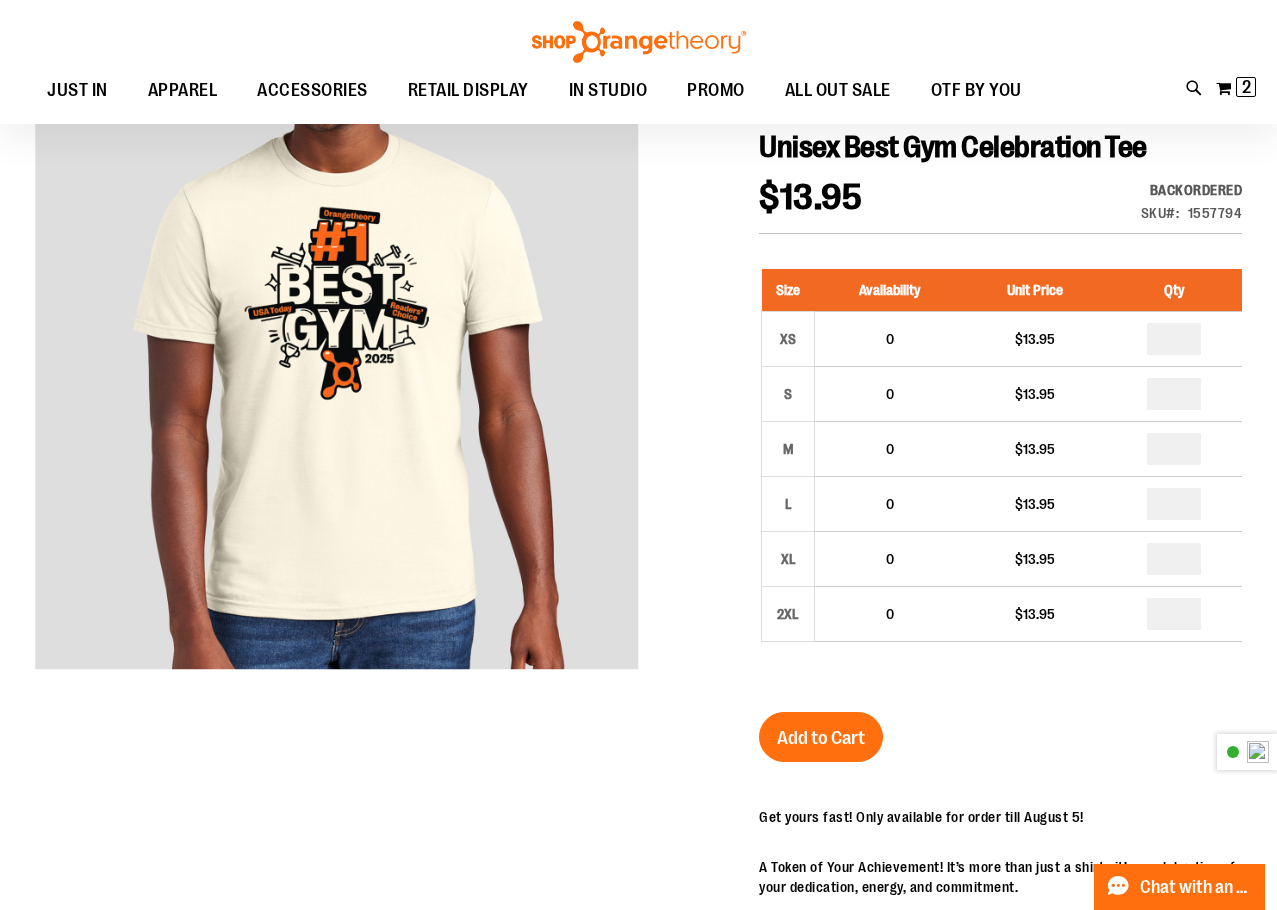 scroll, scrollTop: 299, scrollLeft: 0, axis: vertical 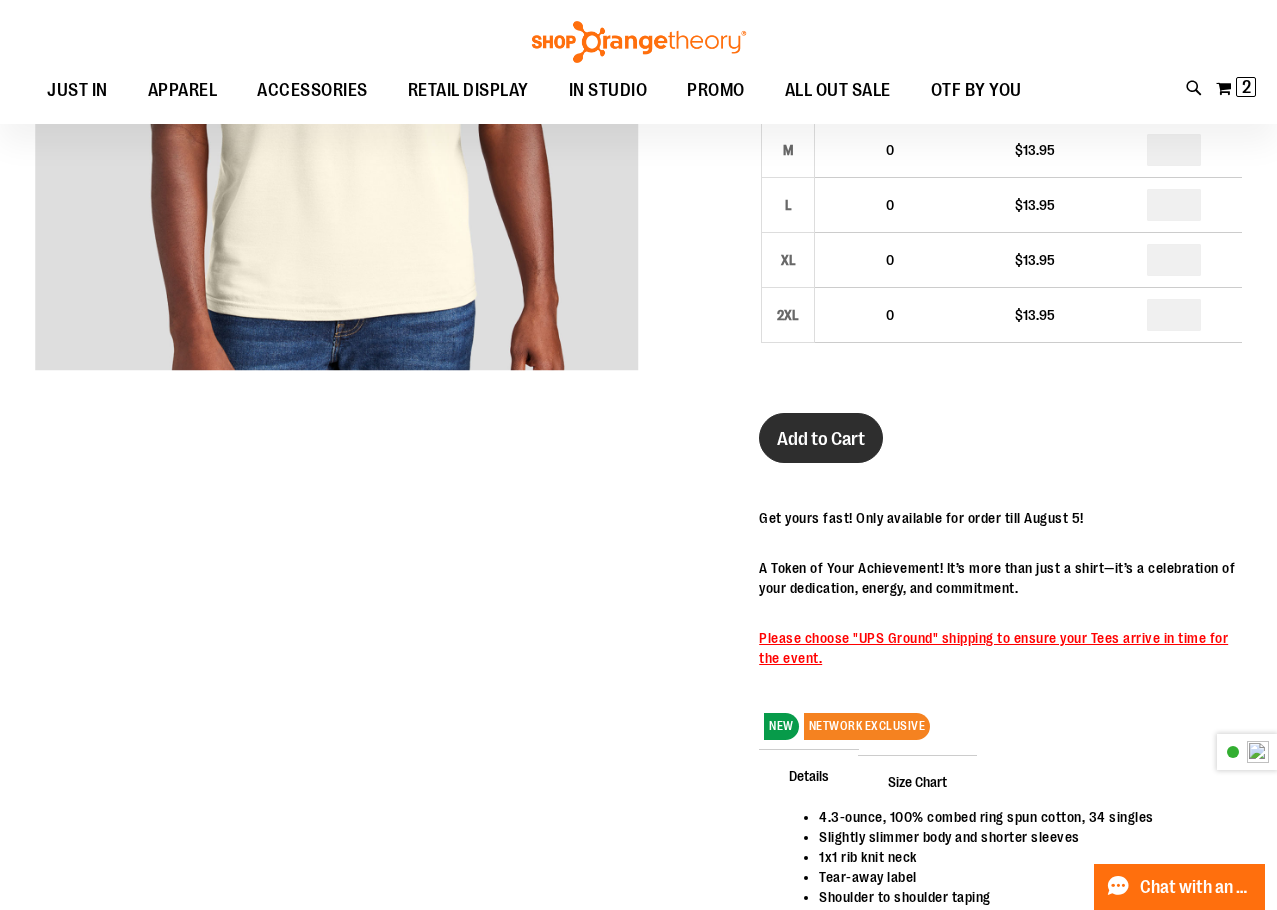 click on "Add to Cart" at bounding box center [821, 439] 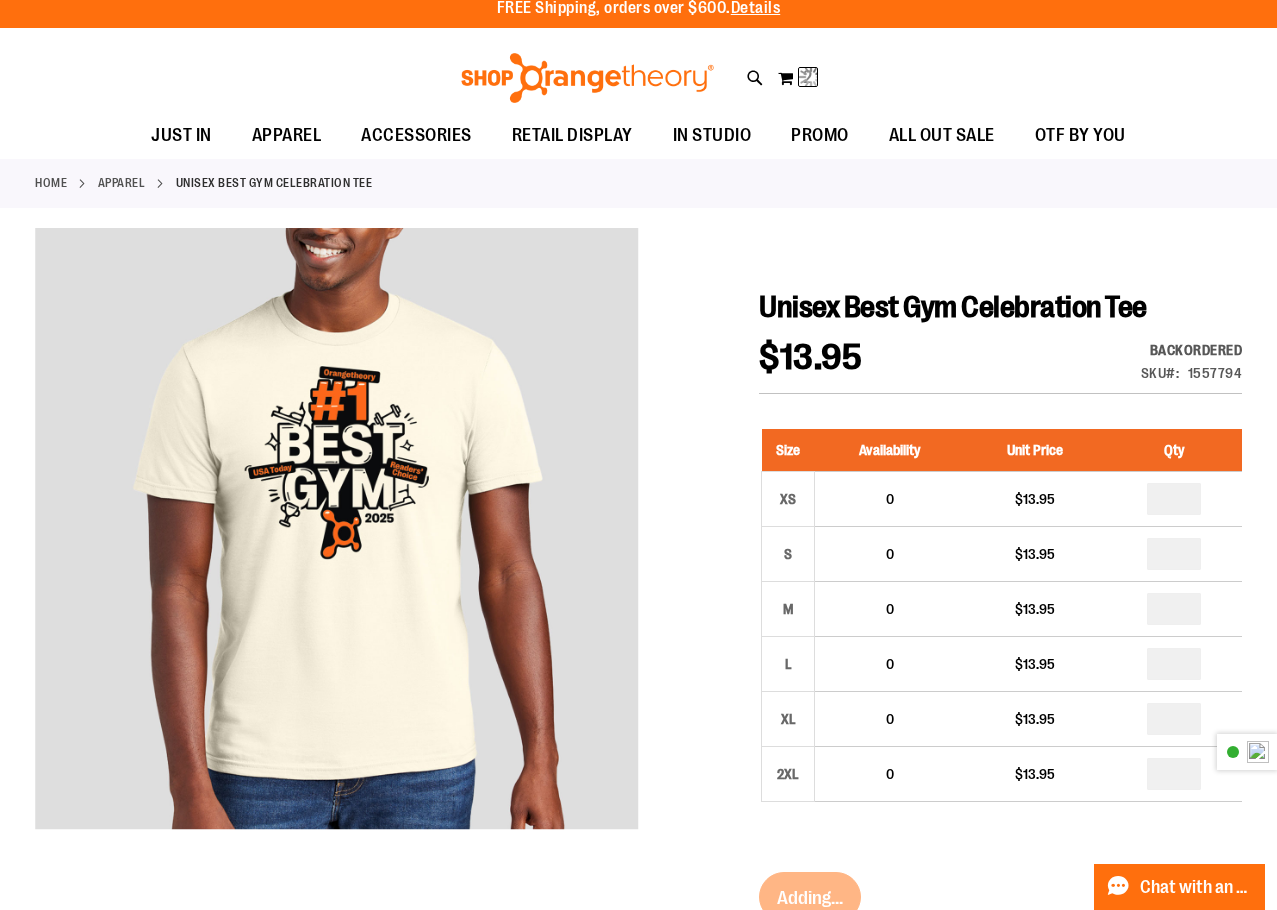 scroll, scrollTop: 0, scrollLeft: 0, axis: both 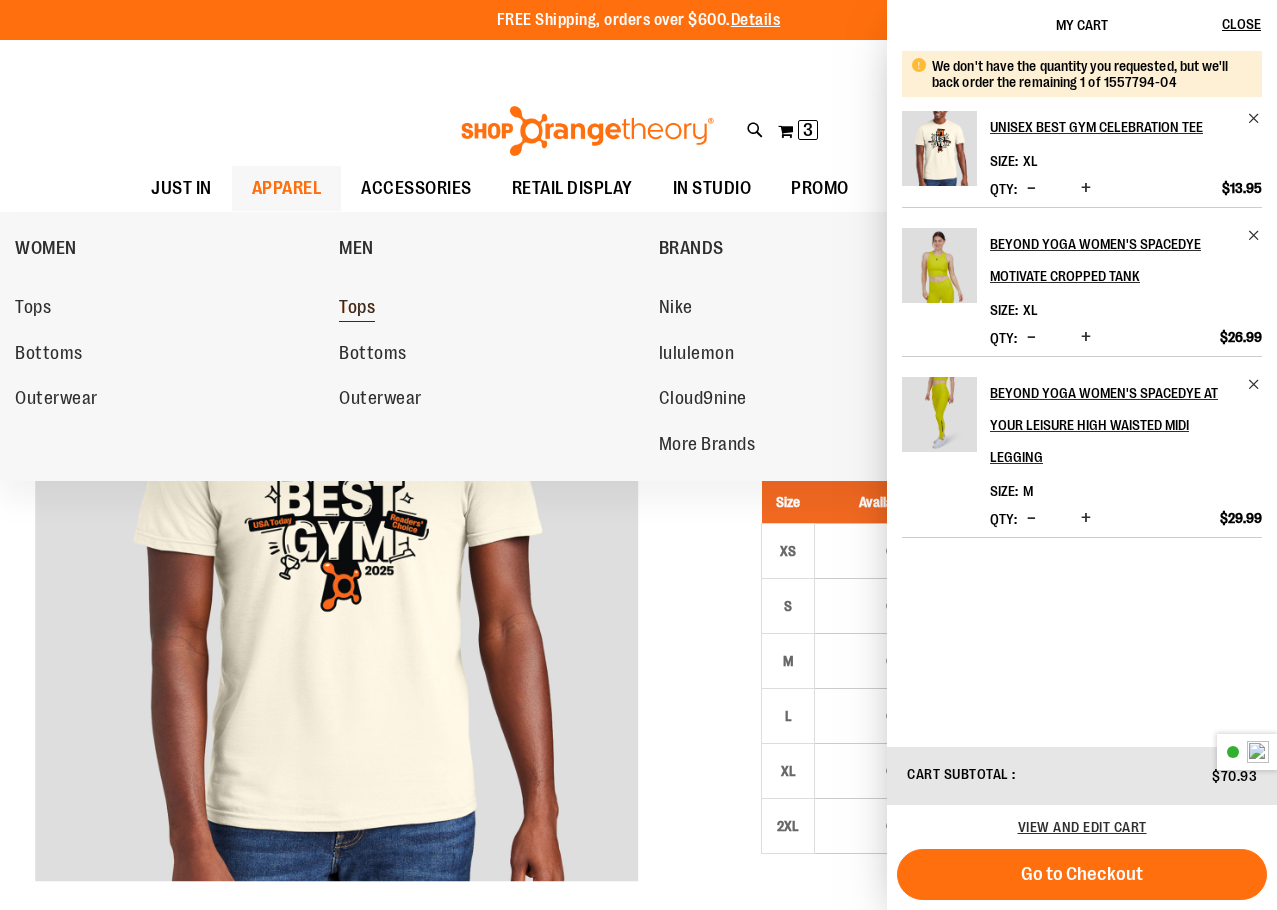 click on "Tops" at bounding box center (488, 308) 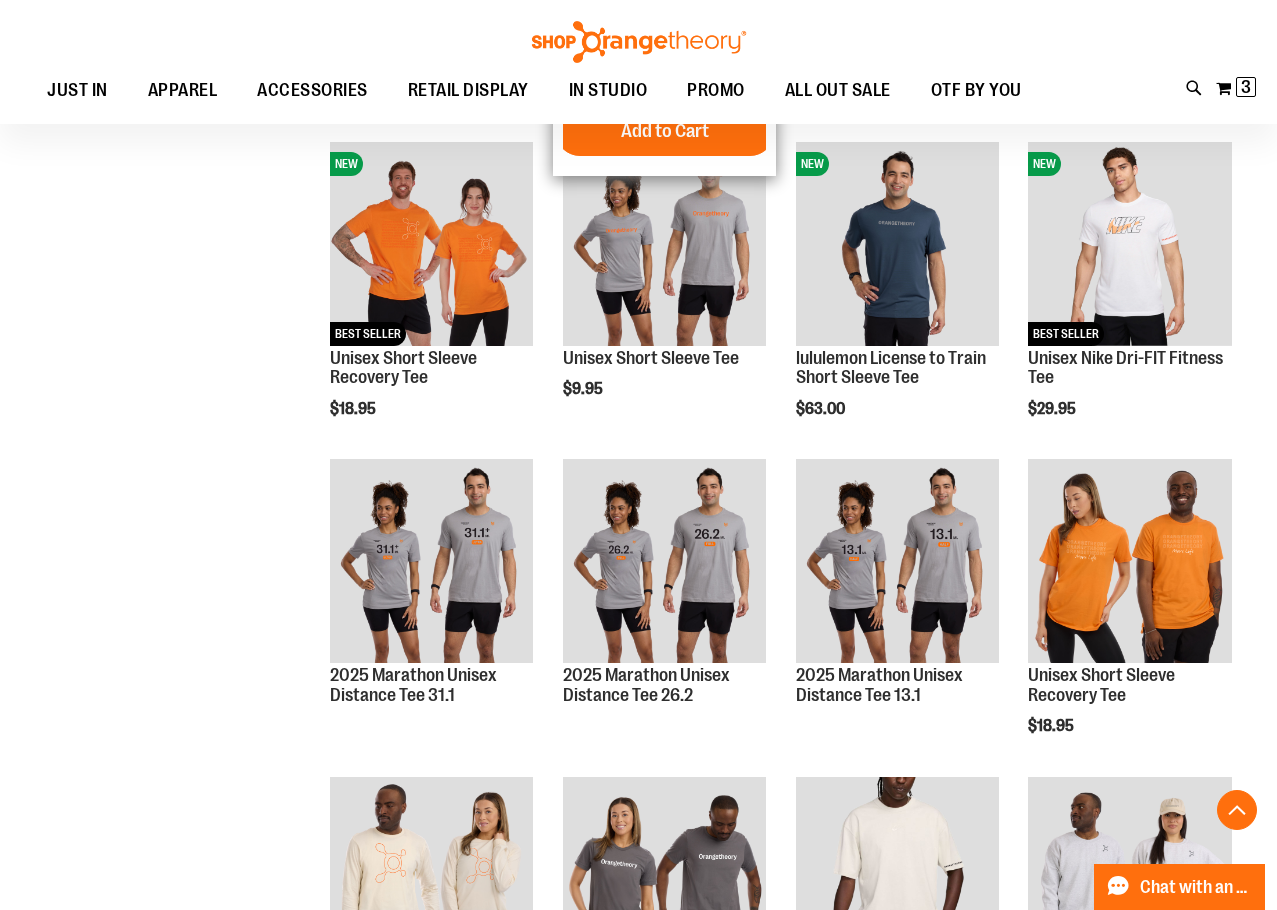 scroll, scrollTop: 779, scrollLeft: 0, axis: vertical 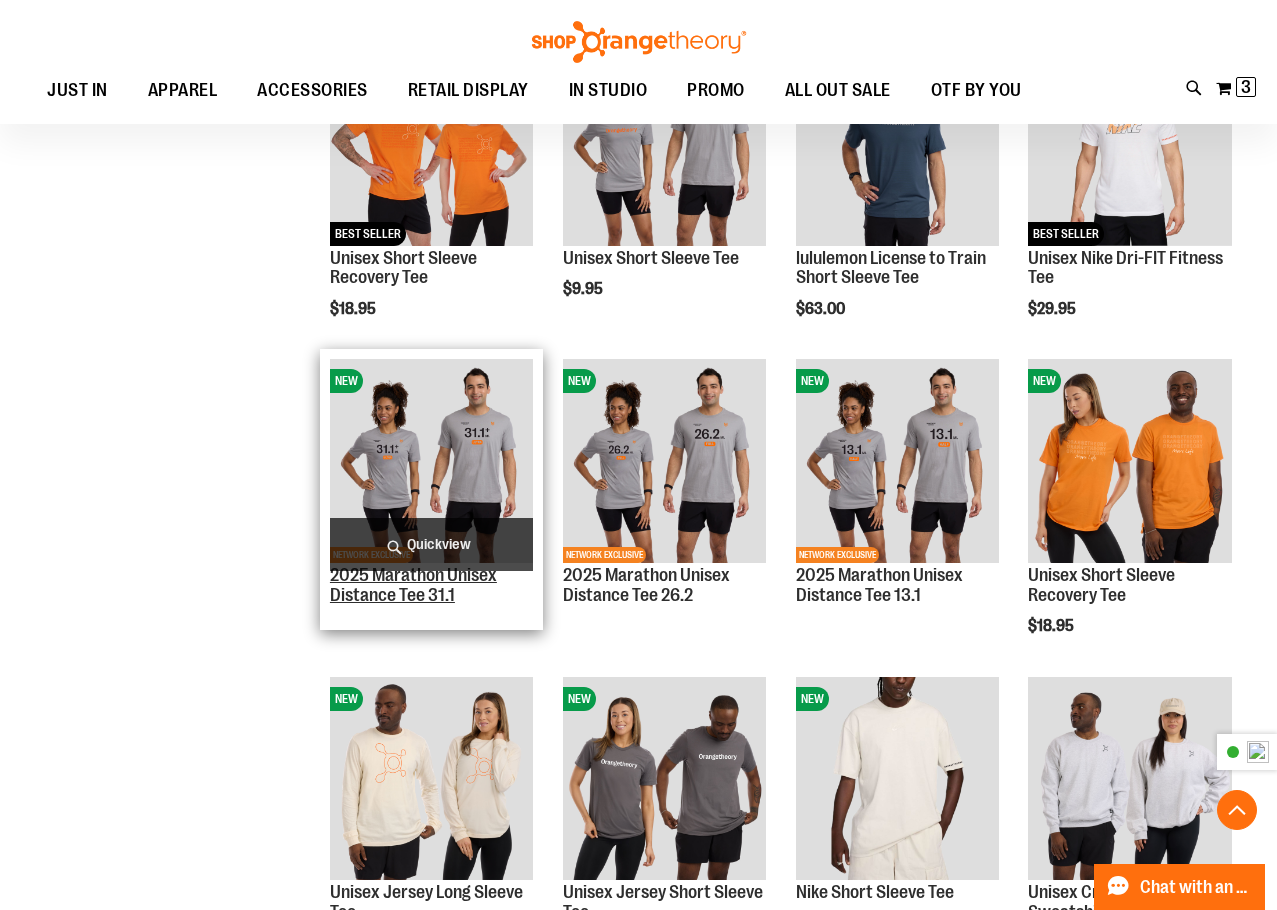 type on "**********" 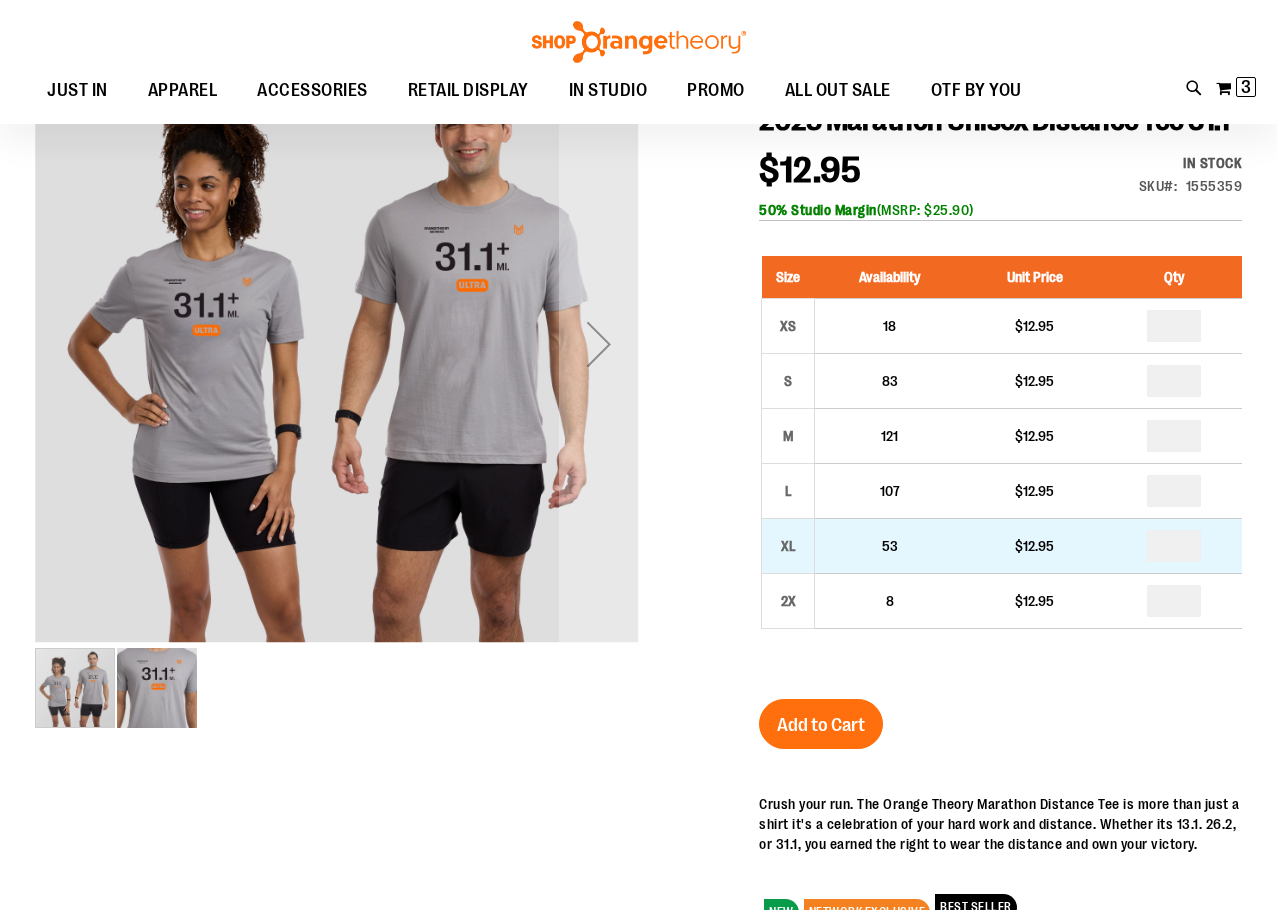 scroll, scrollTop: 299, scrollLeft: 0, axis: vertical 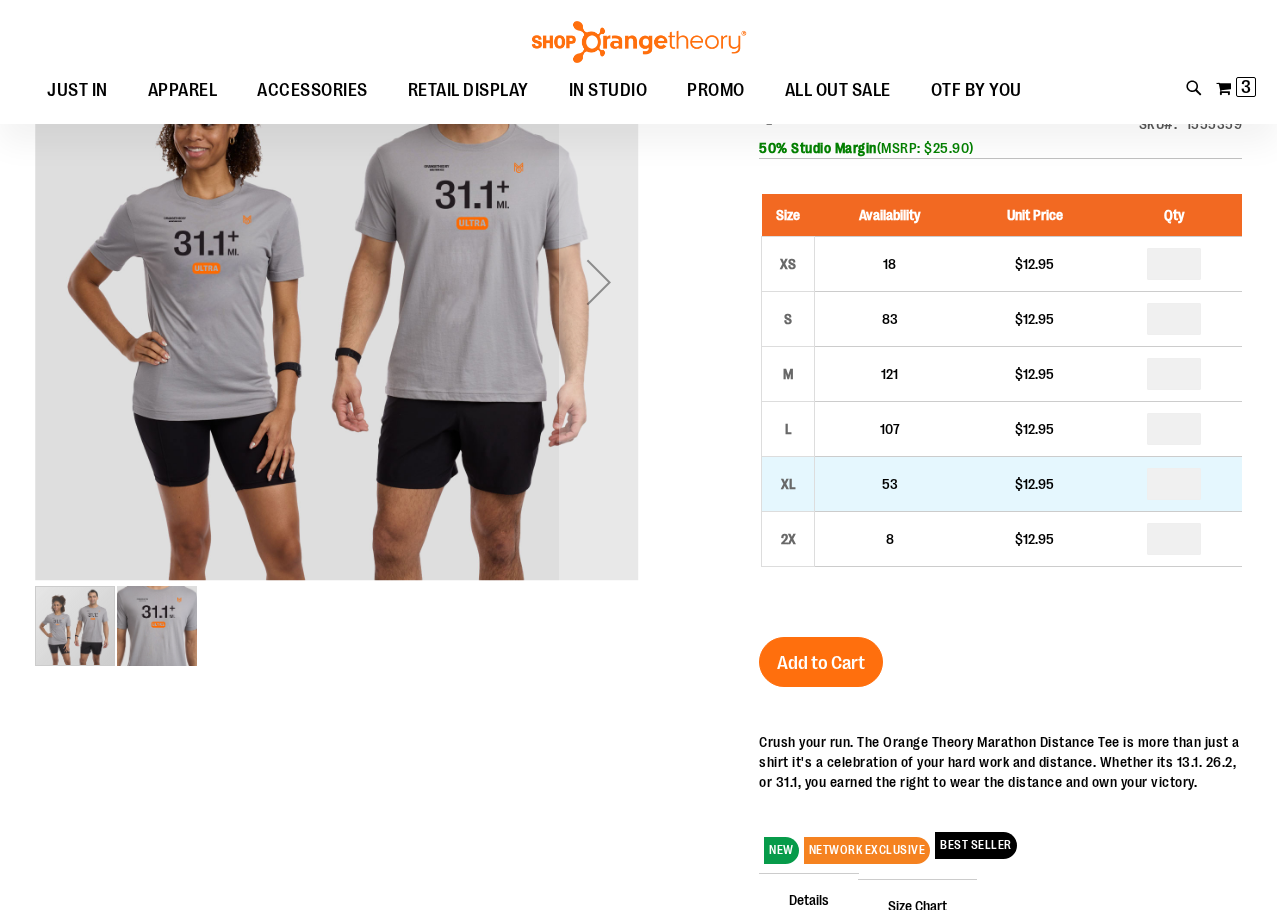 type on "**********" 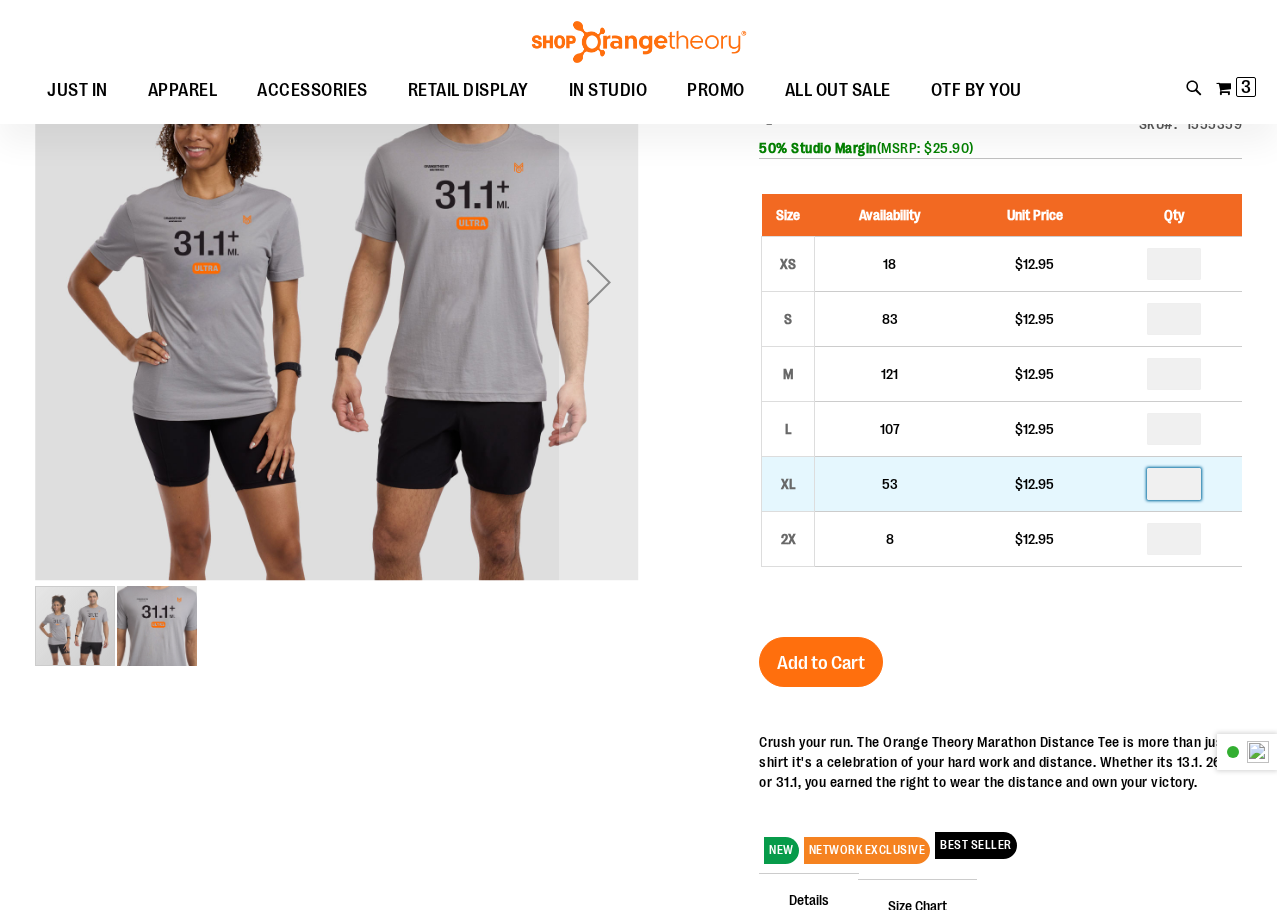 drag, startPoint x: 1191, startPoint y: 489, endPoint x: 1175, endPoint y: 491, distance: 16.124516 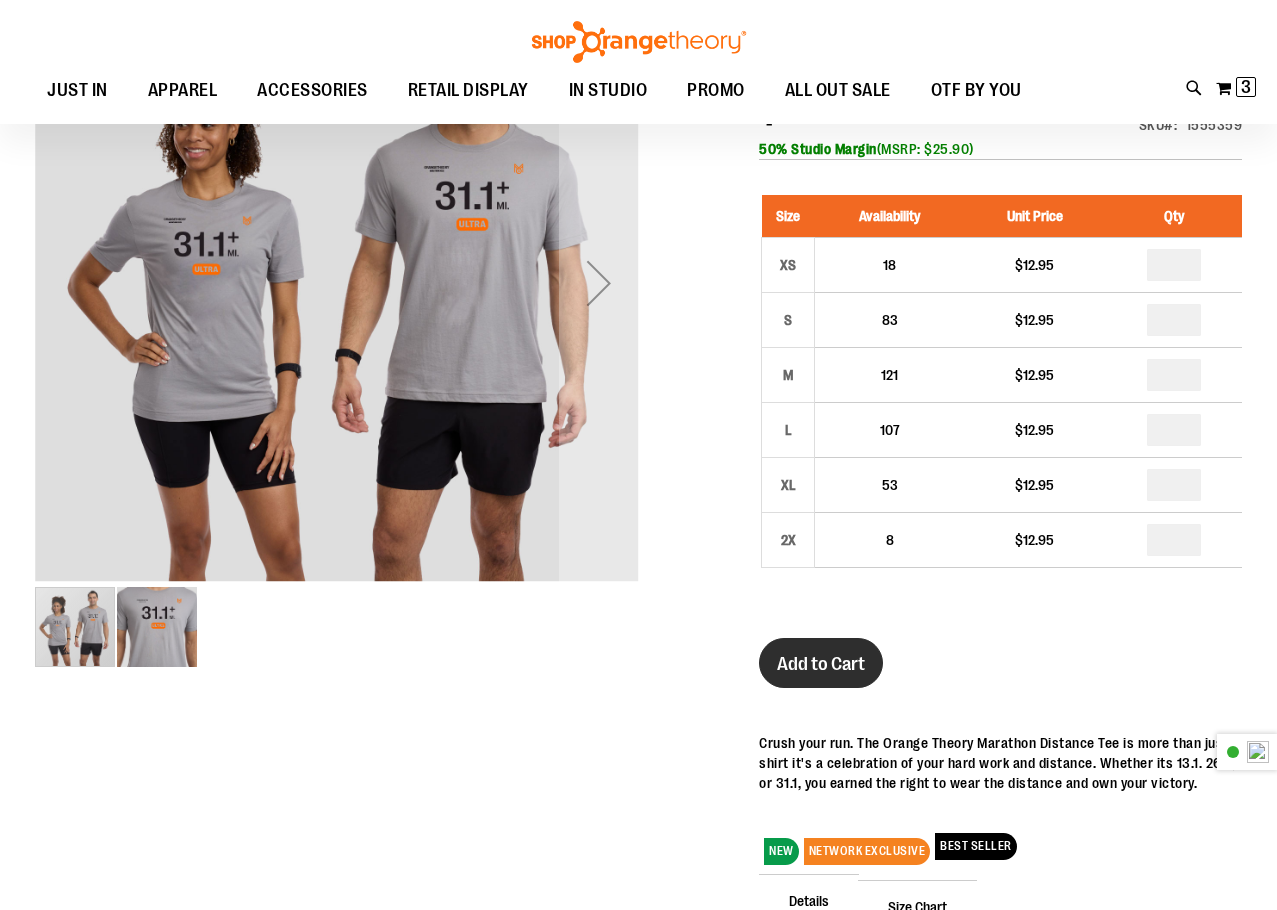 click on "Add to Cart" at bounding box center (821, 663) 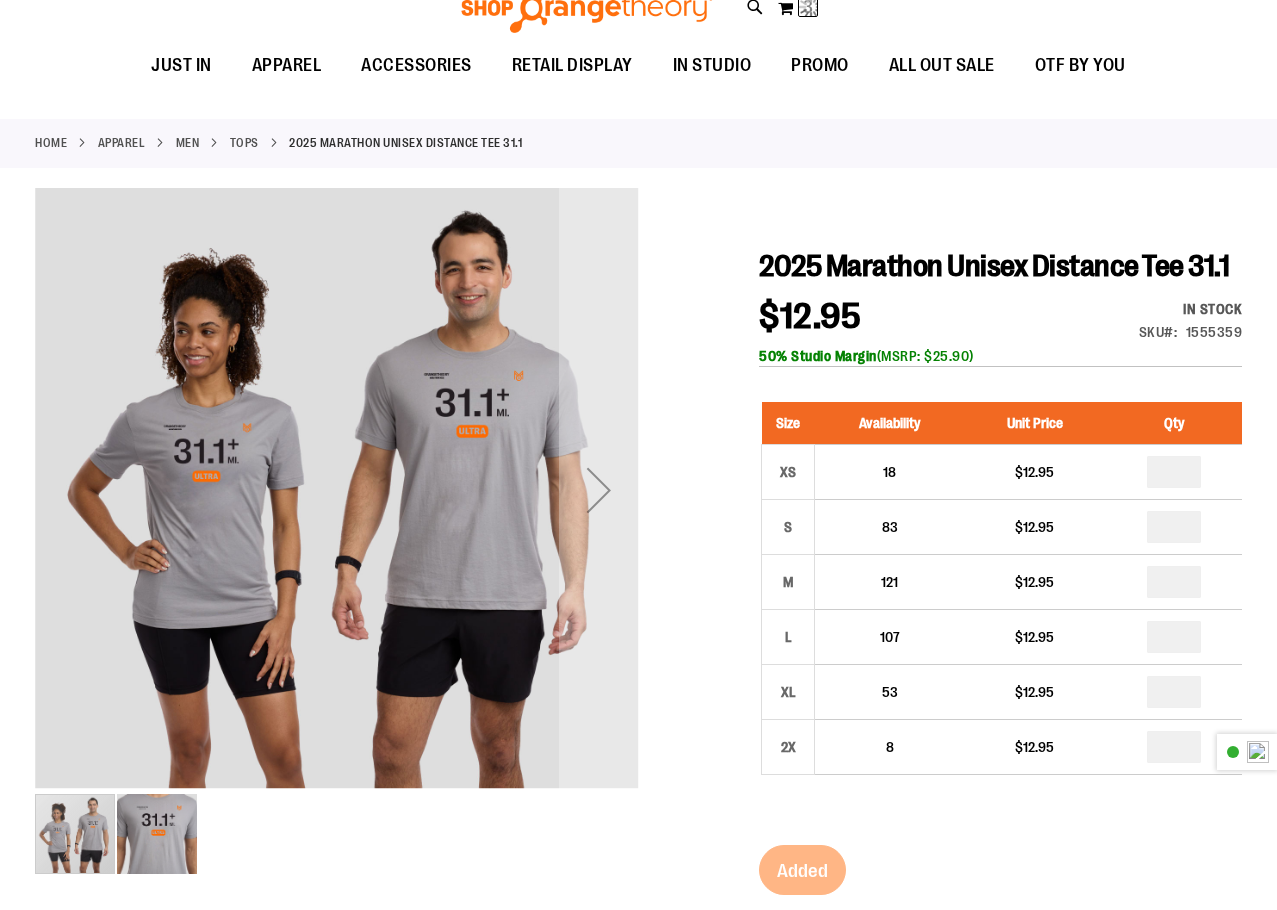 scroll, scrollTop: 0, scrollLeft: 0, axis: both 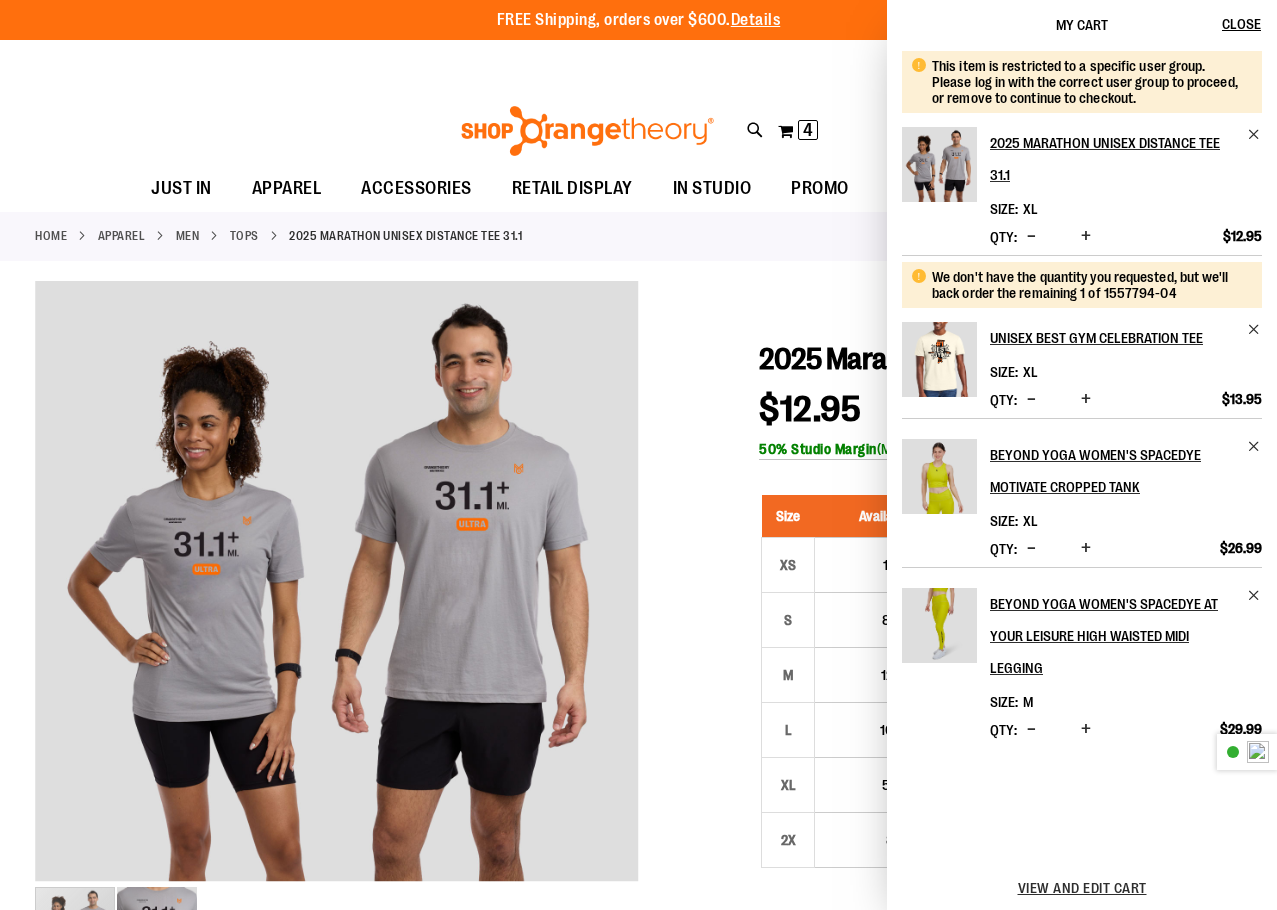 click on "Tops" at bounding box center [244, 236] 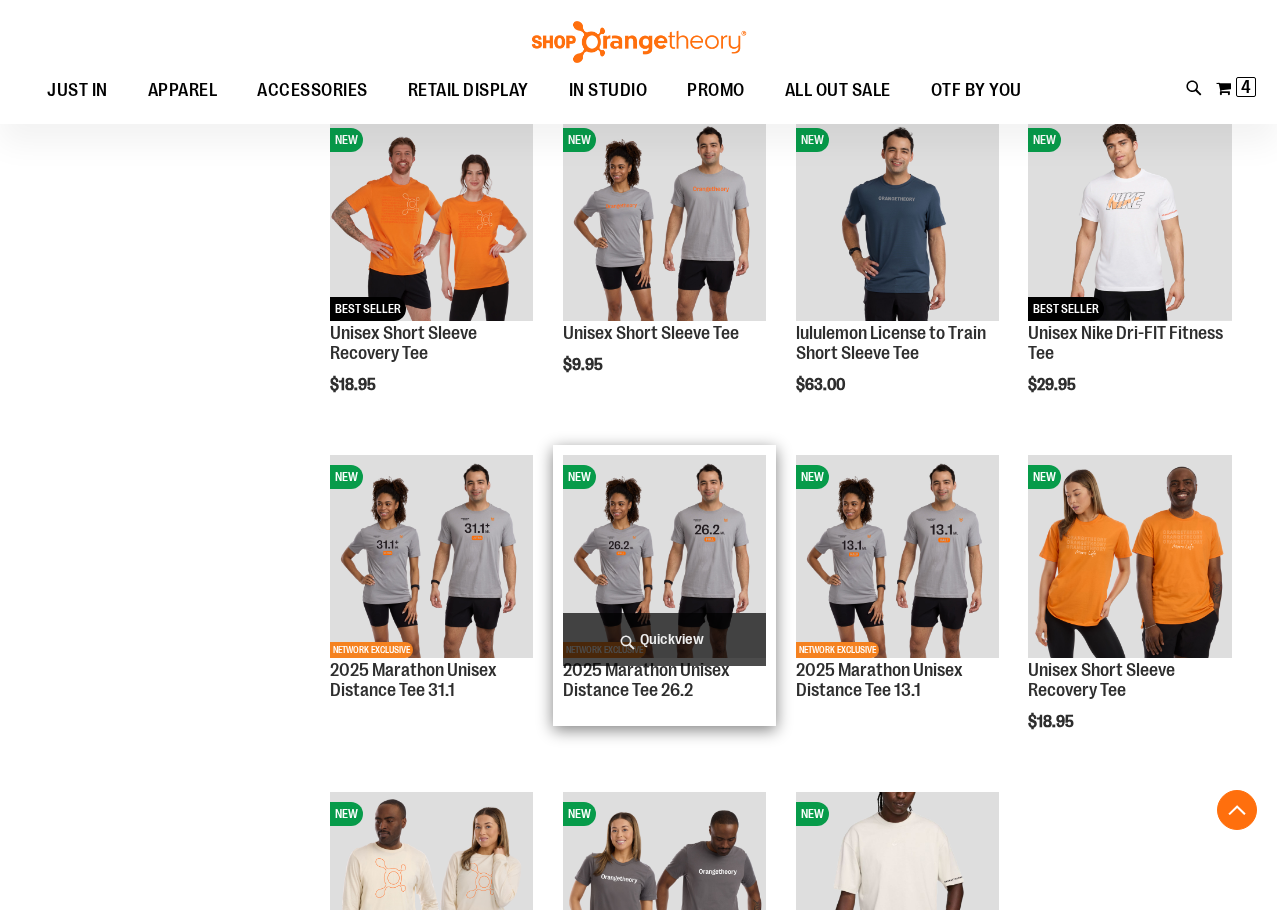 scroll, scrollTop: 778, scrollLeft: 0, axis: vertical 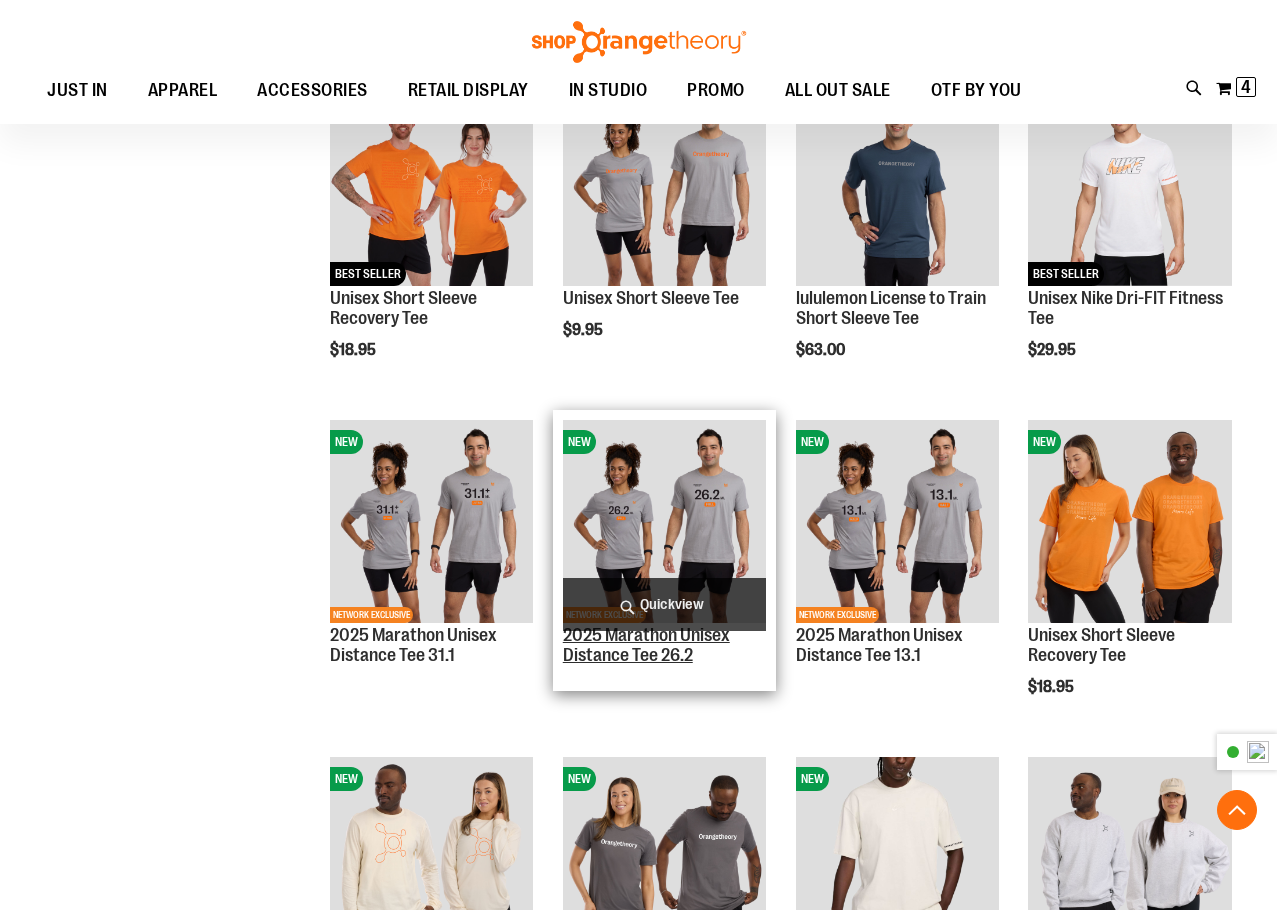 type on "**********" 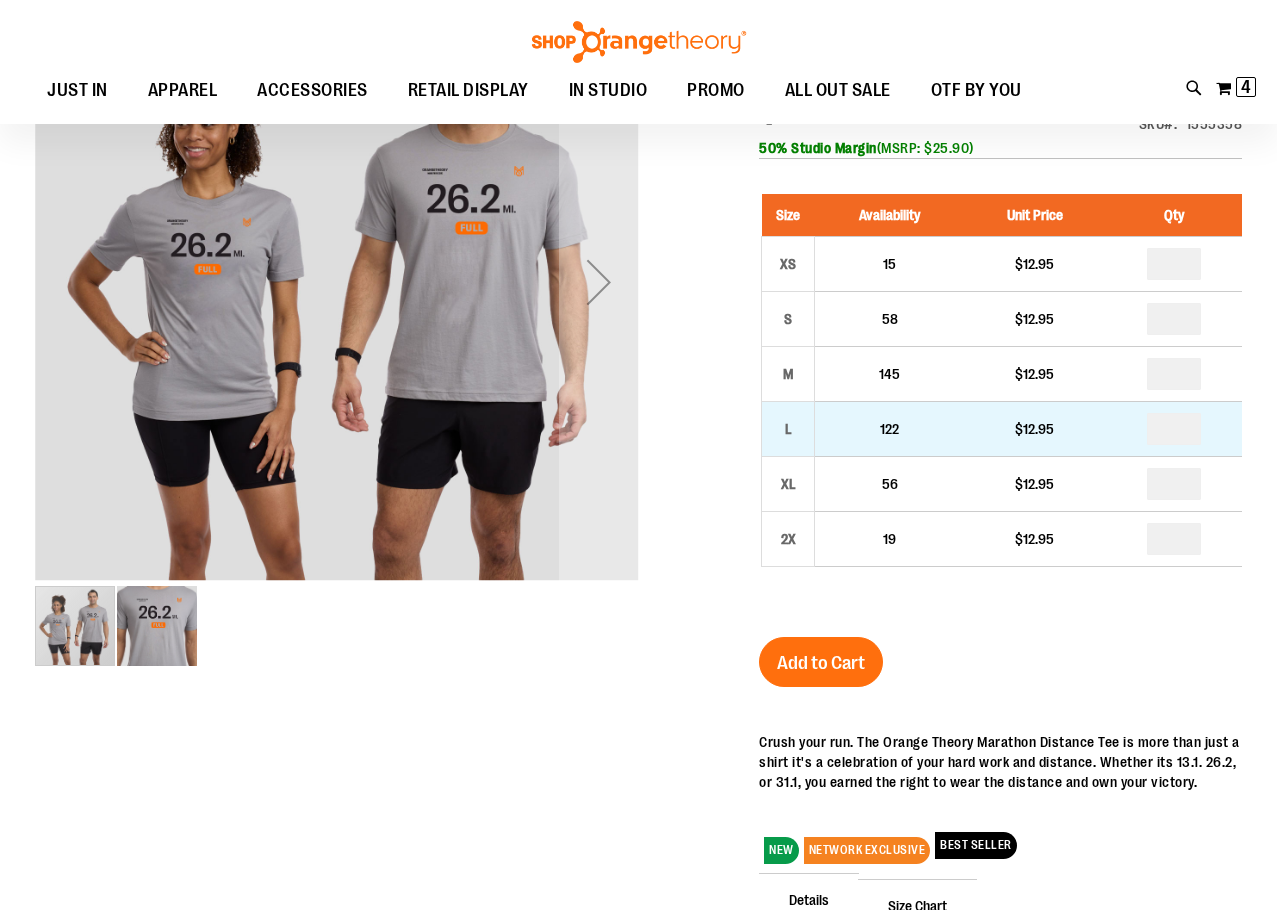 scroll, scrollTop: 298, scrollLeft: 0, axis: vertical 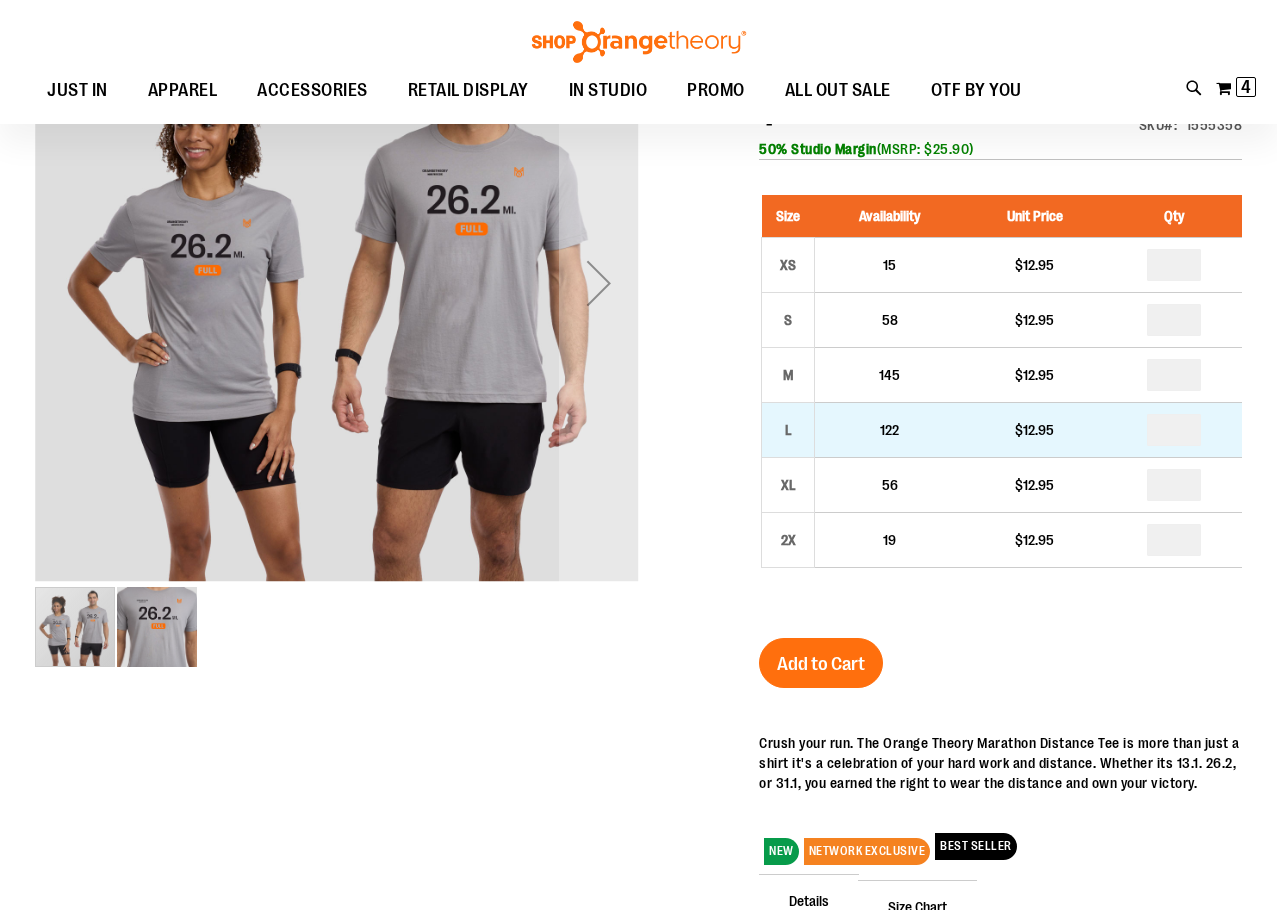 type on "**********" 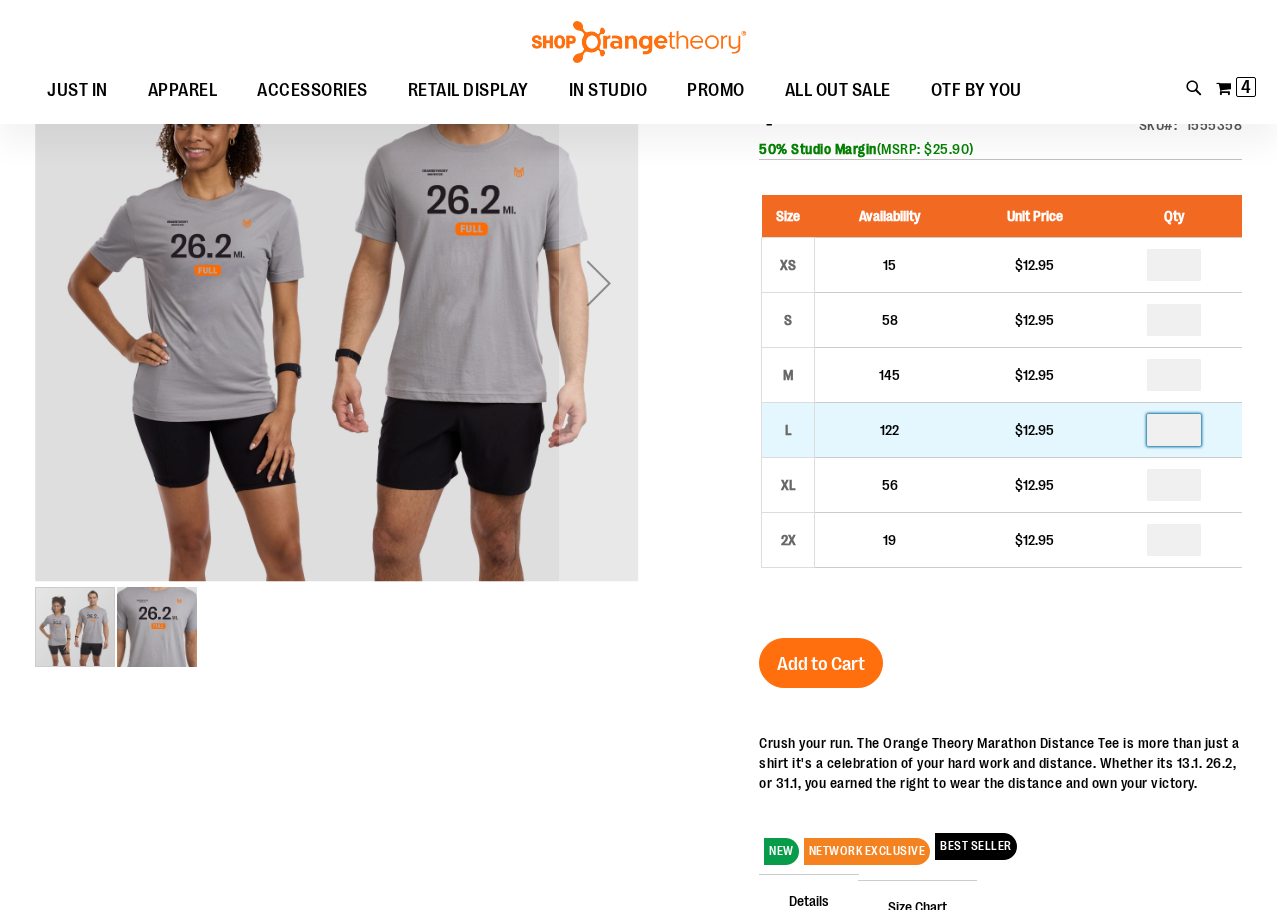 drag, startPoint x: 1183, startPoint y: 431, endPoint x: 1132, endPoint y: 440, distance: 51.78803 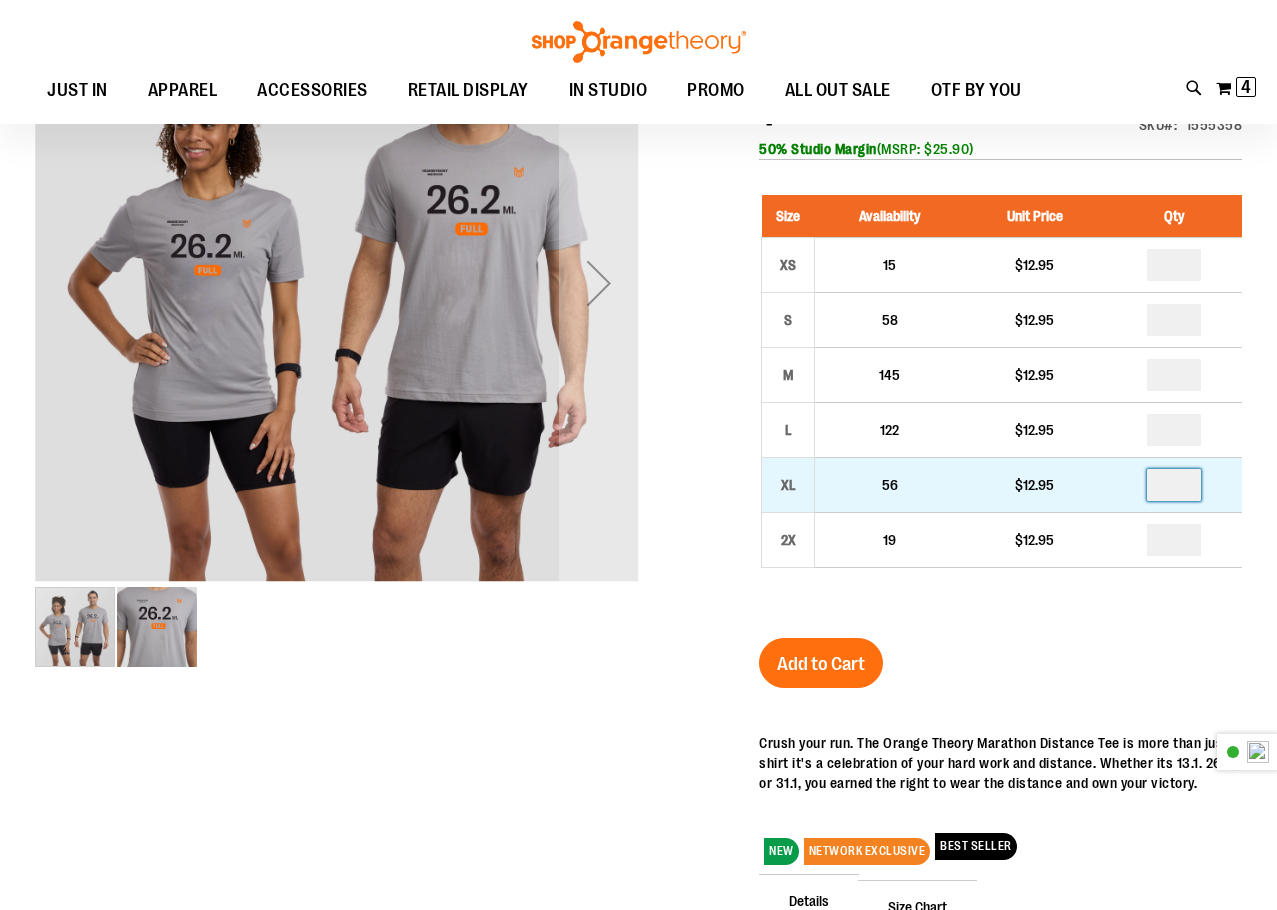 type on "*" 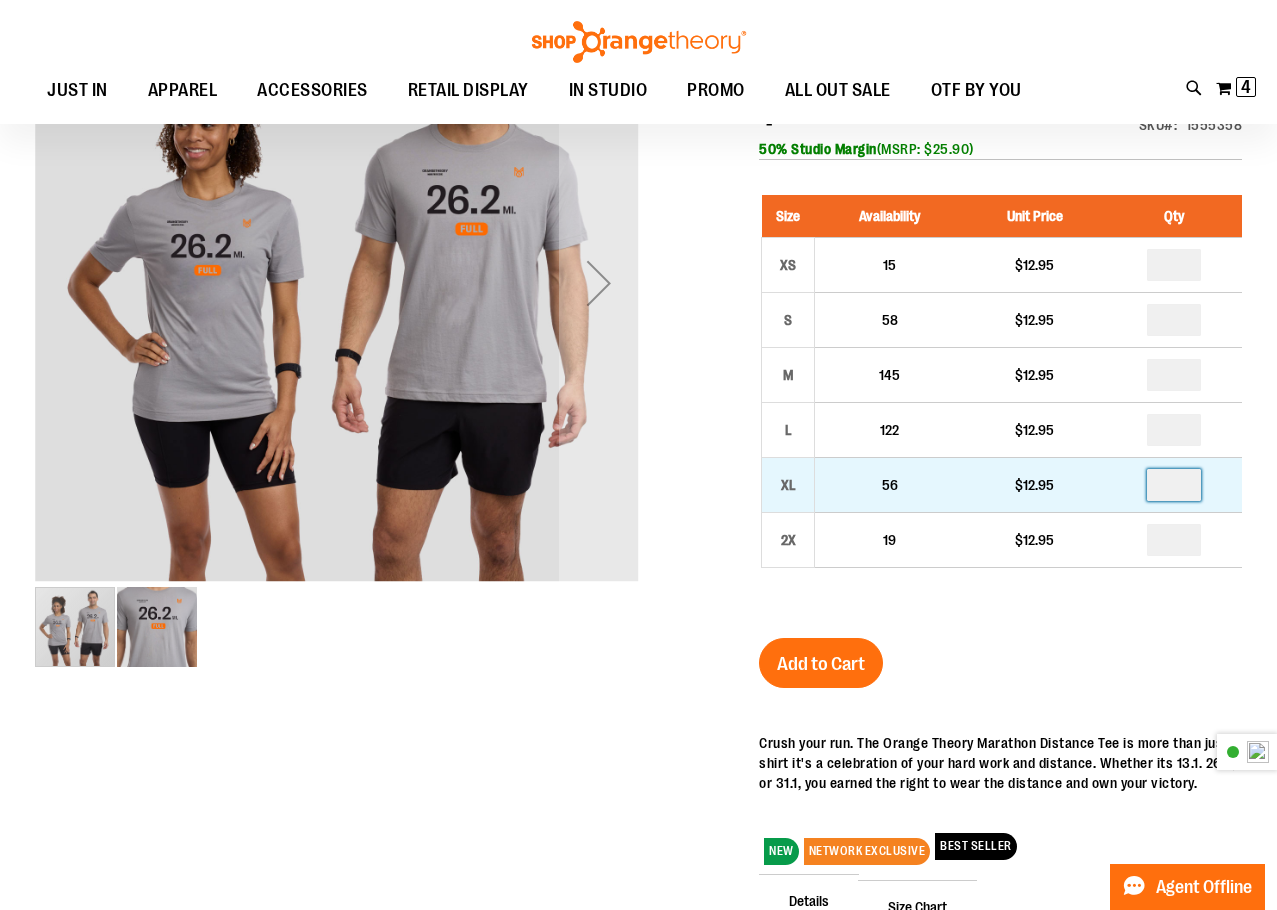 type on "*" 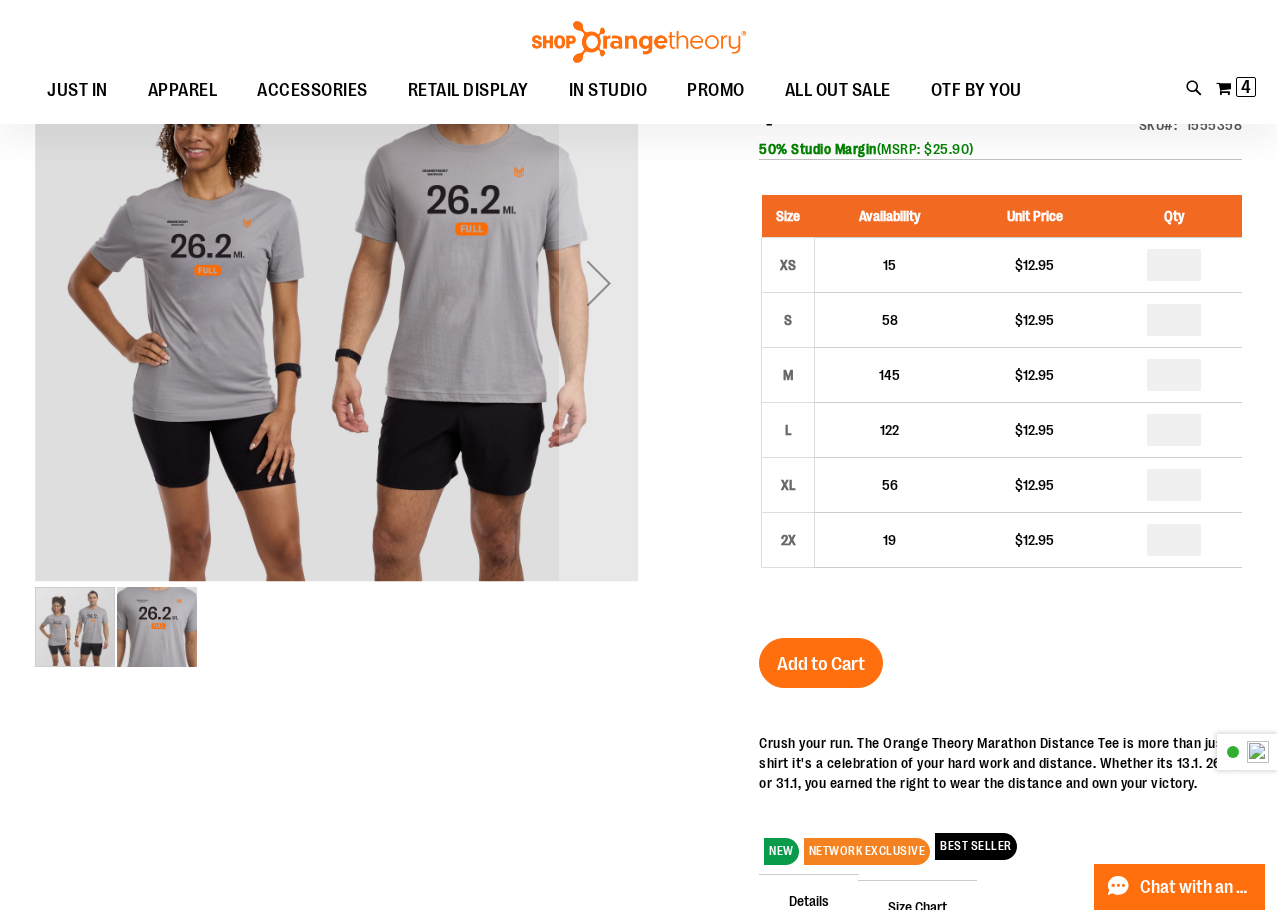 click on "Add to Cart" at bounding box center [821, 664] 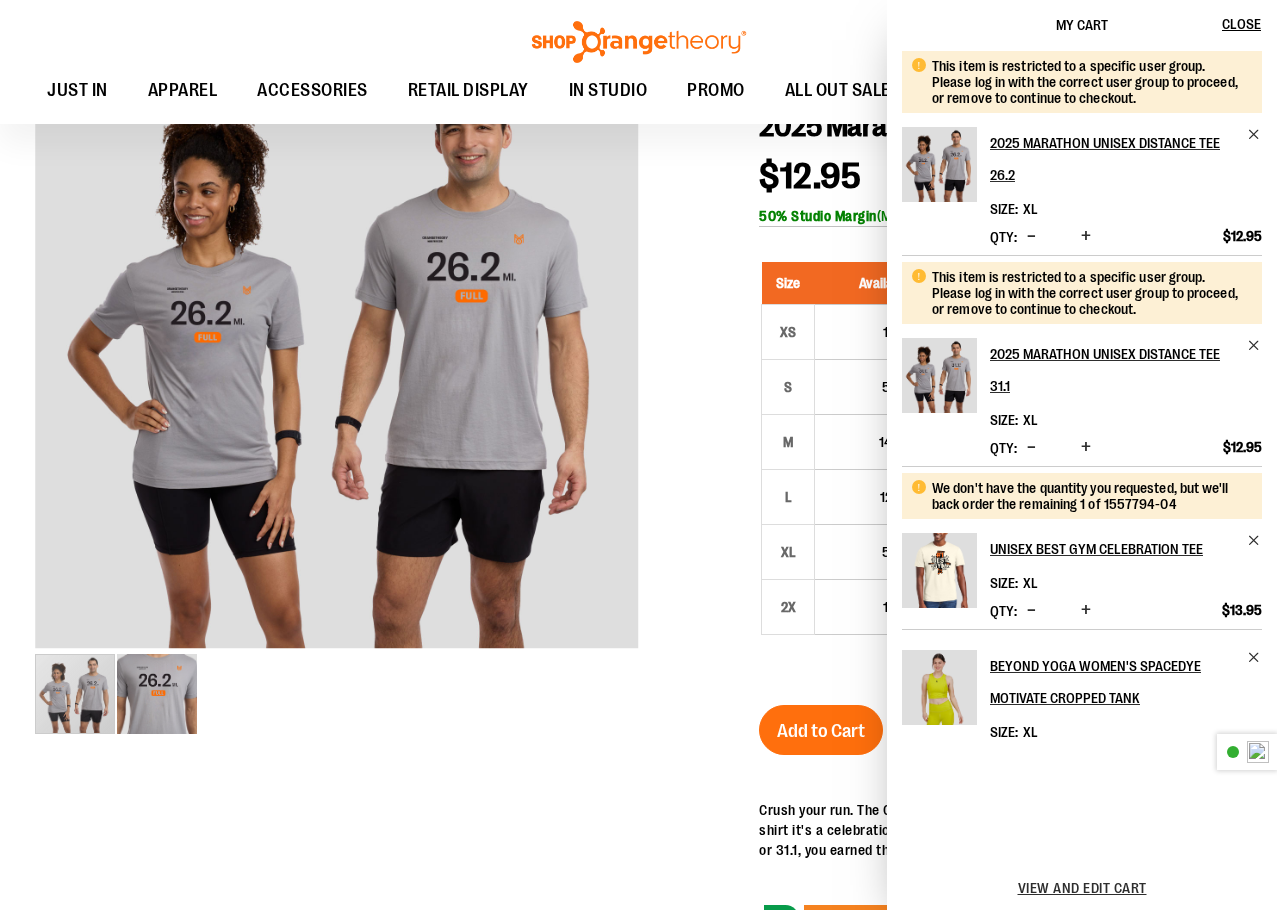 scroll, scrollTop: 198, scrollLeft: 0, axis: vertical 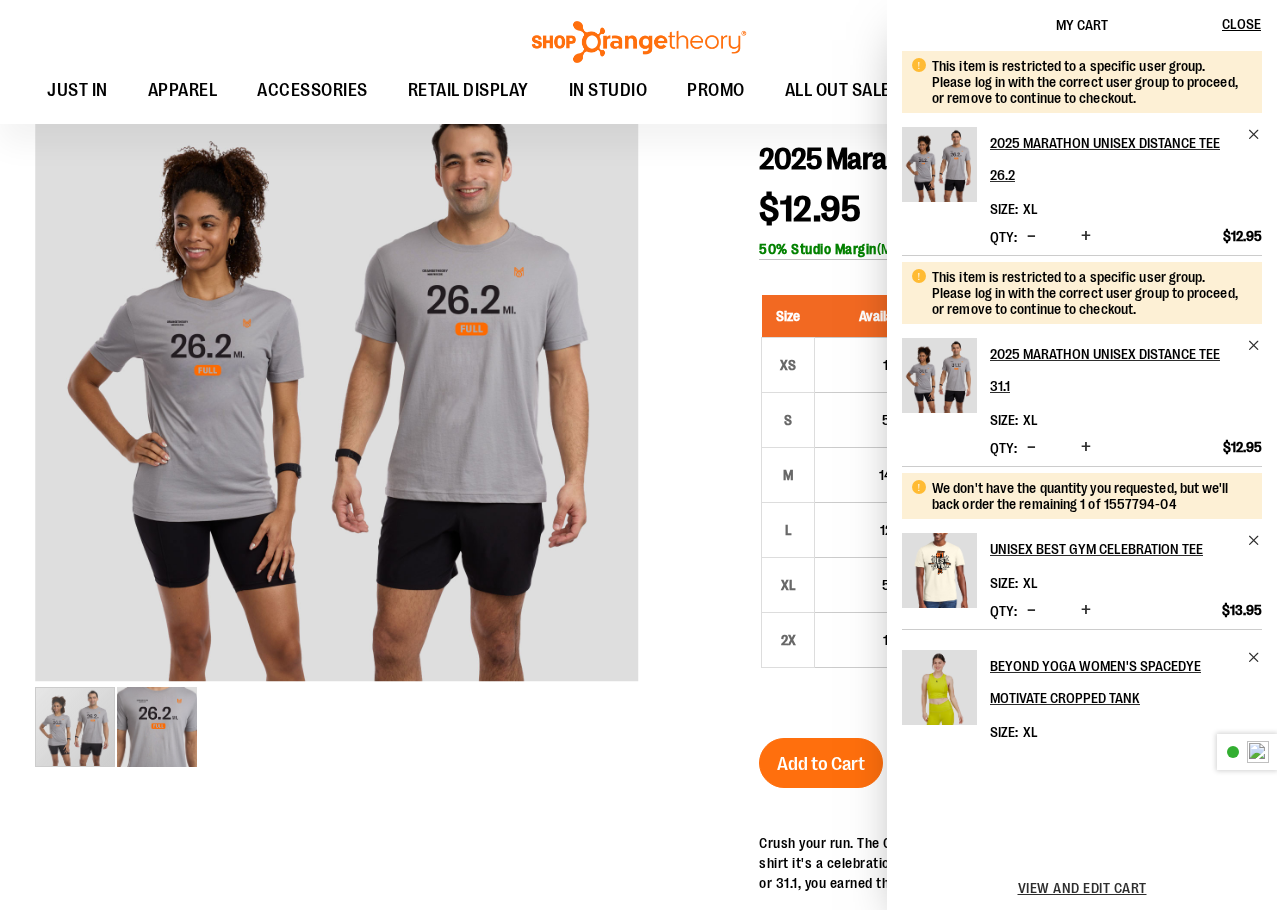 click at bounding box center [638, 667] 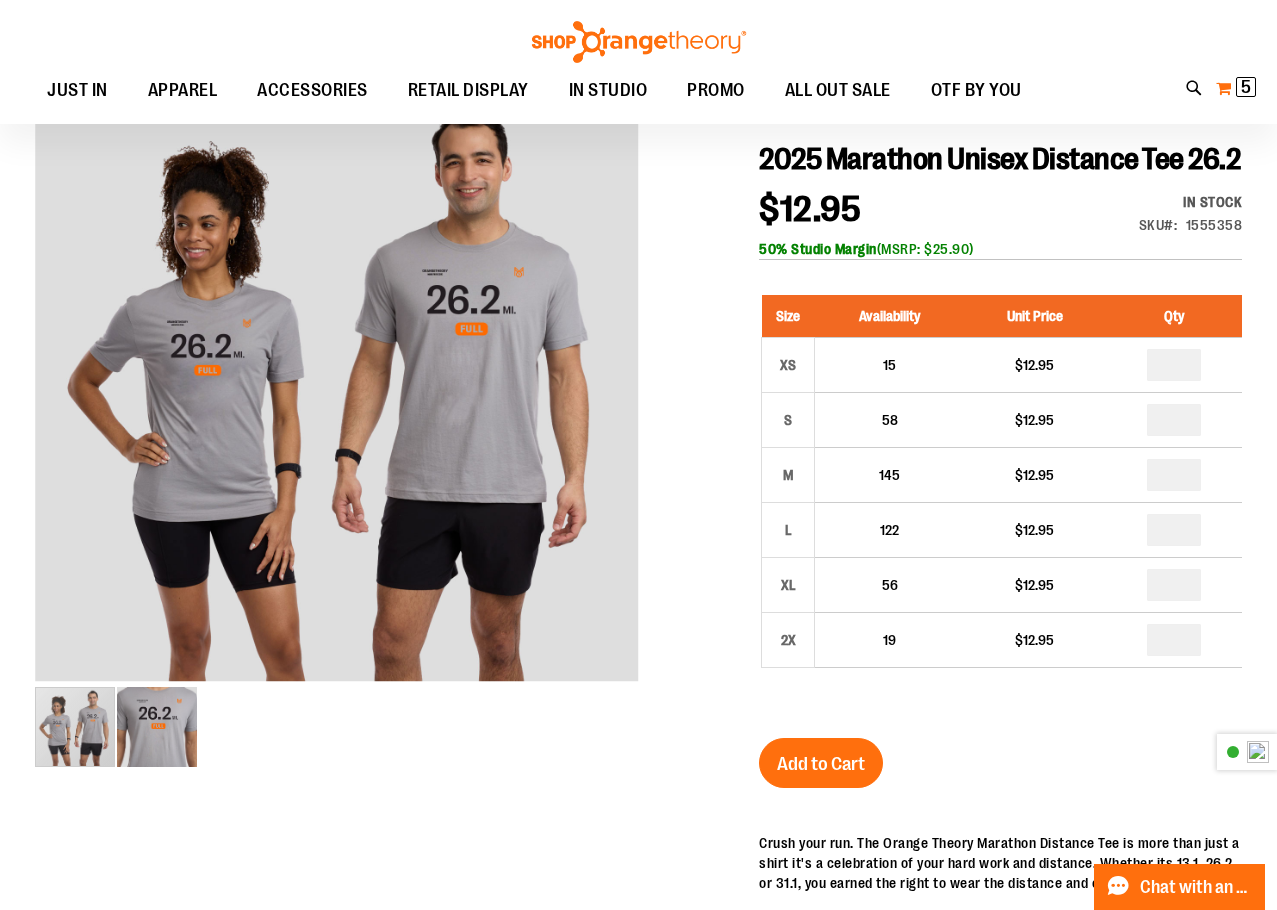 click on "5
5
items" at bounding box center (1246, 87) 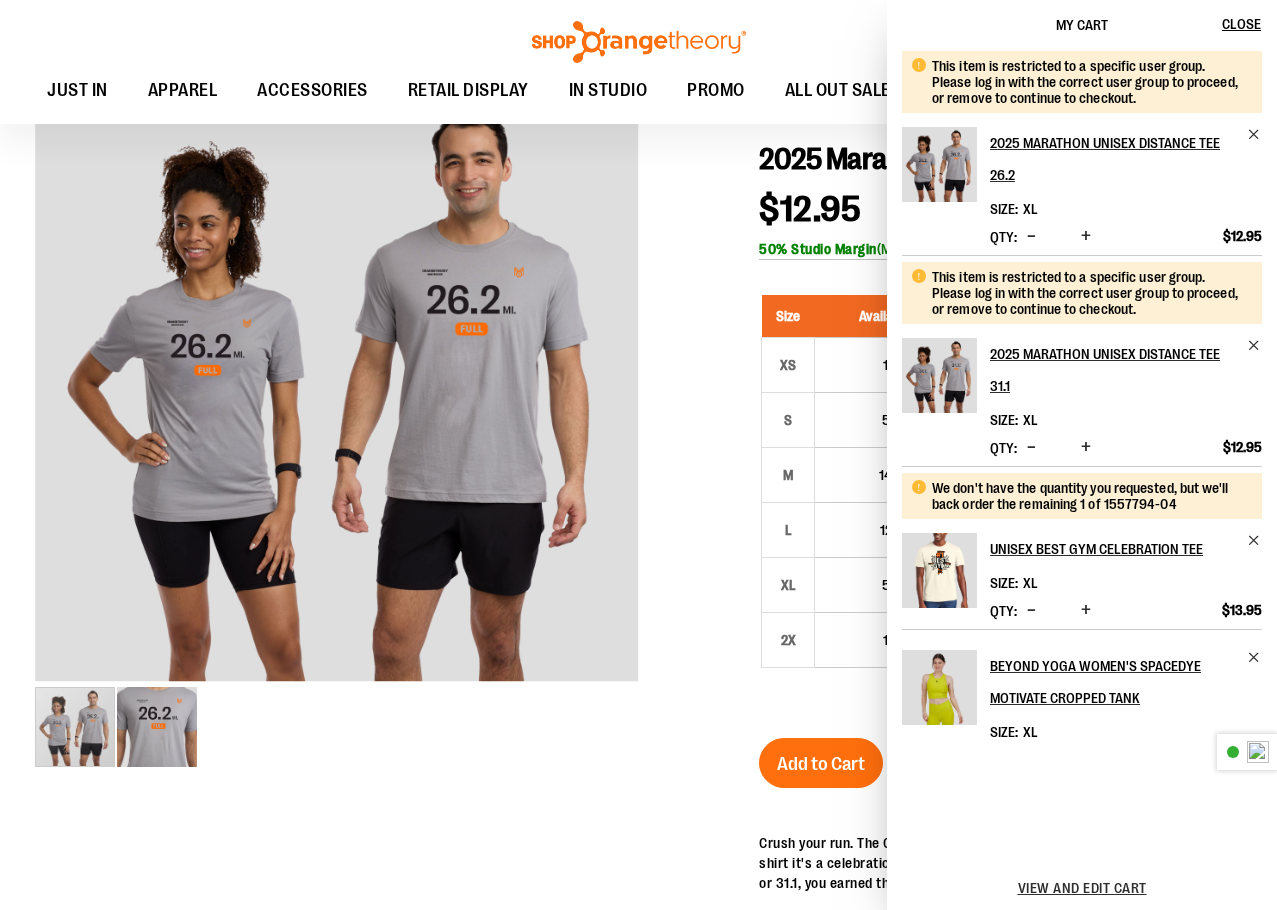 click on "Availability" at bounding box center [890, 316] 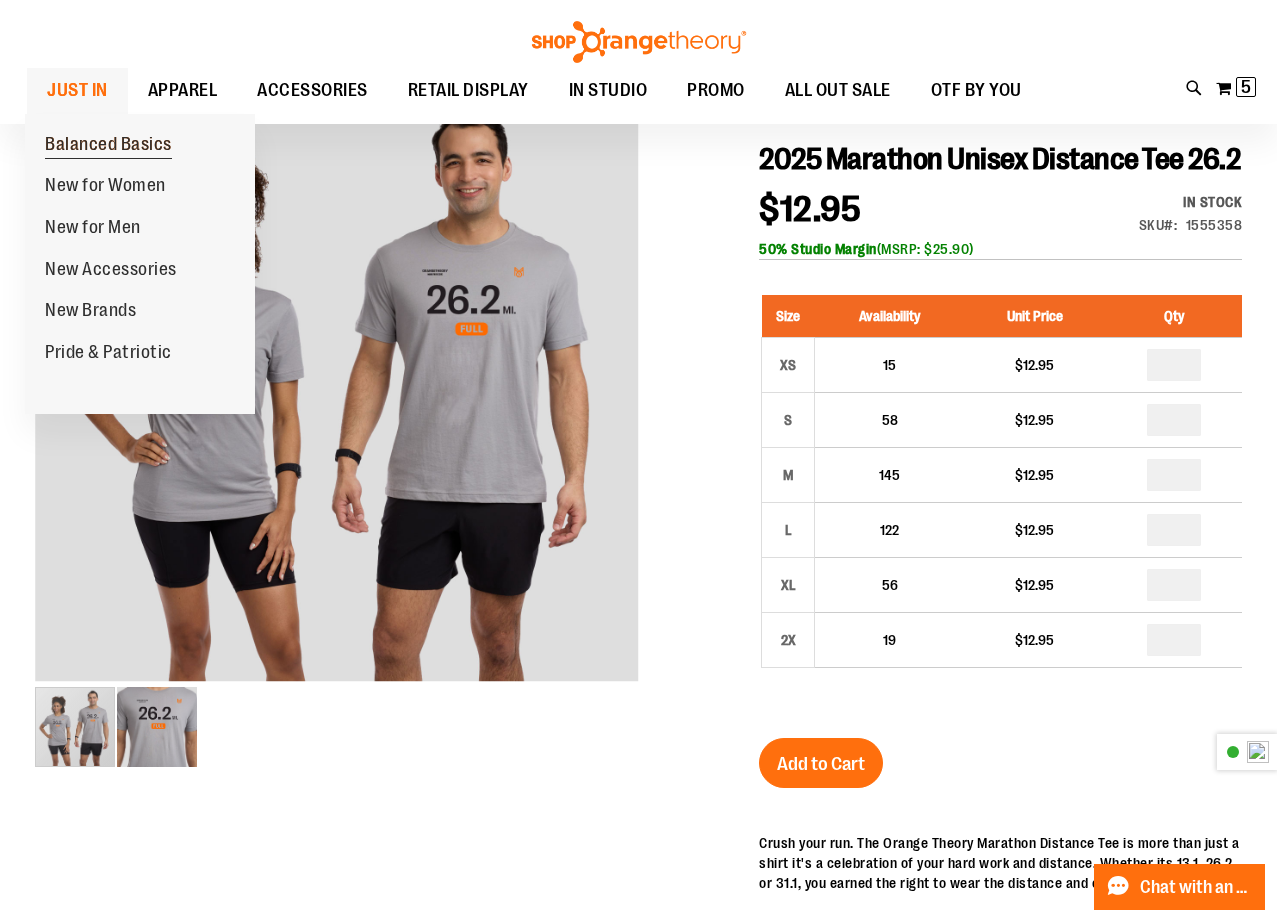 click on "Balanced Basics" at bounding box center (108, 146) 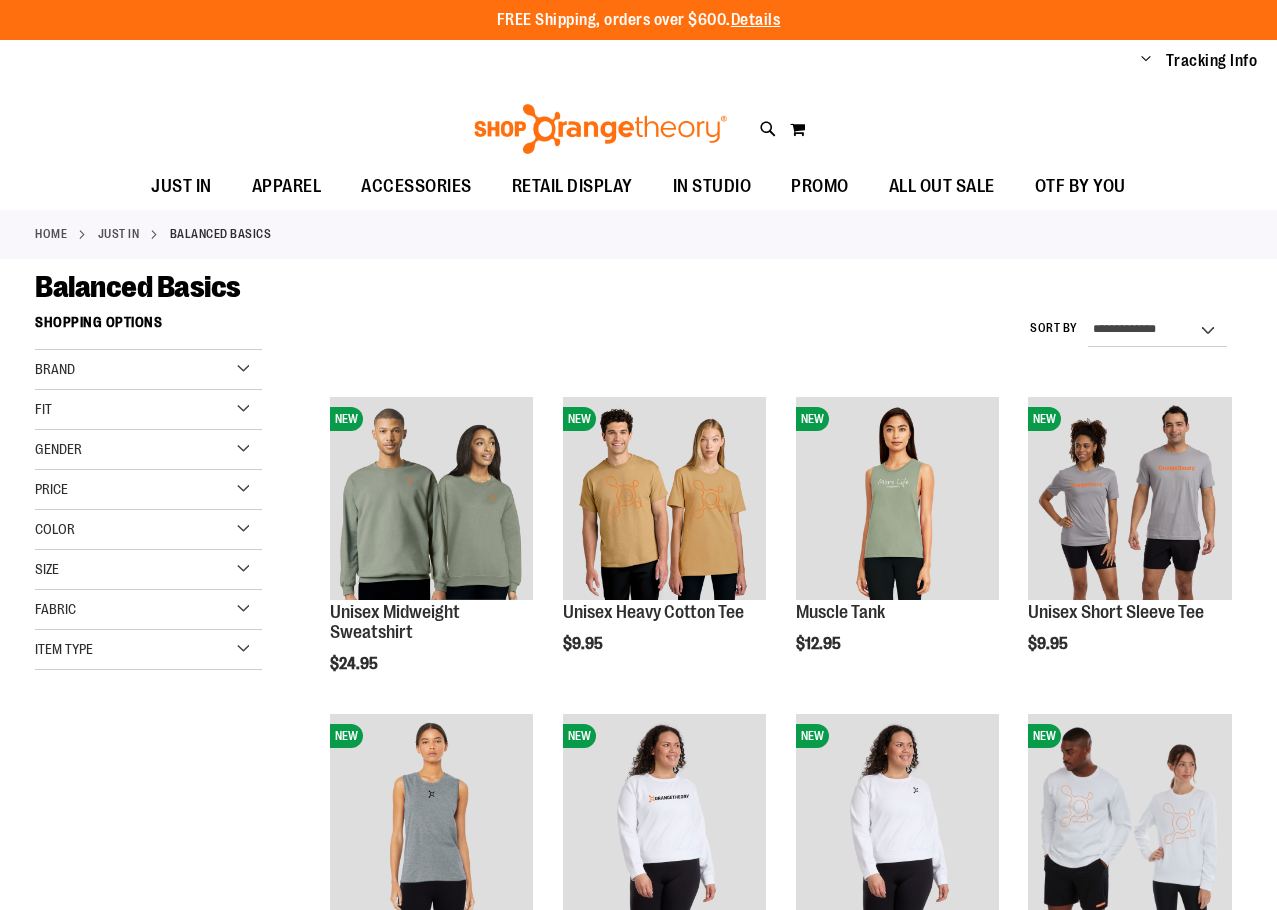 scroll, scrollTop: 0, scrollLeft: 0, axis: both 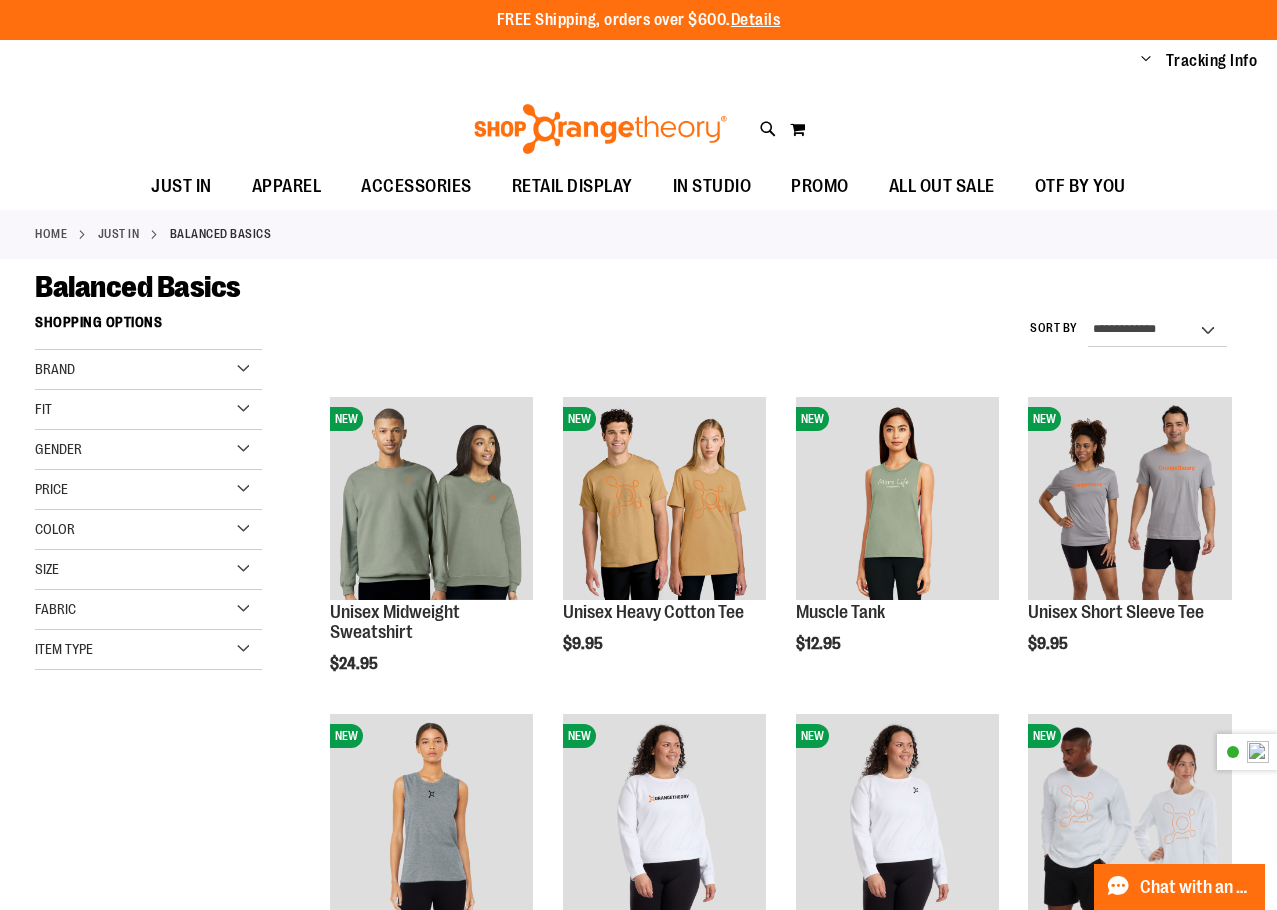 click on "Change" at bounding box center (1146, 60) 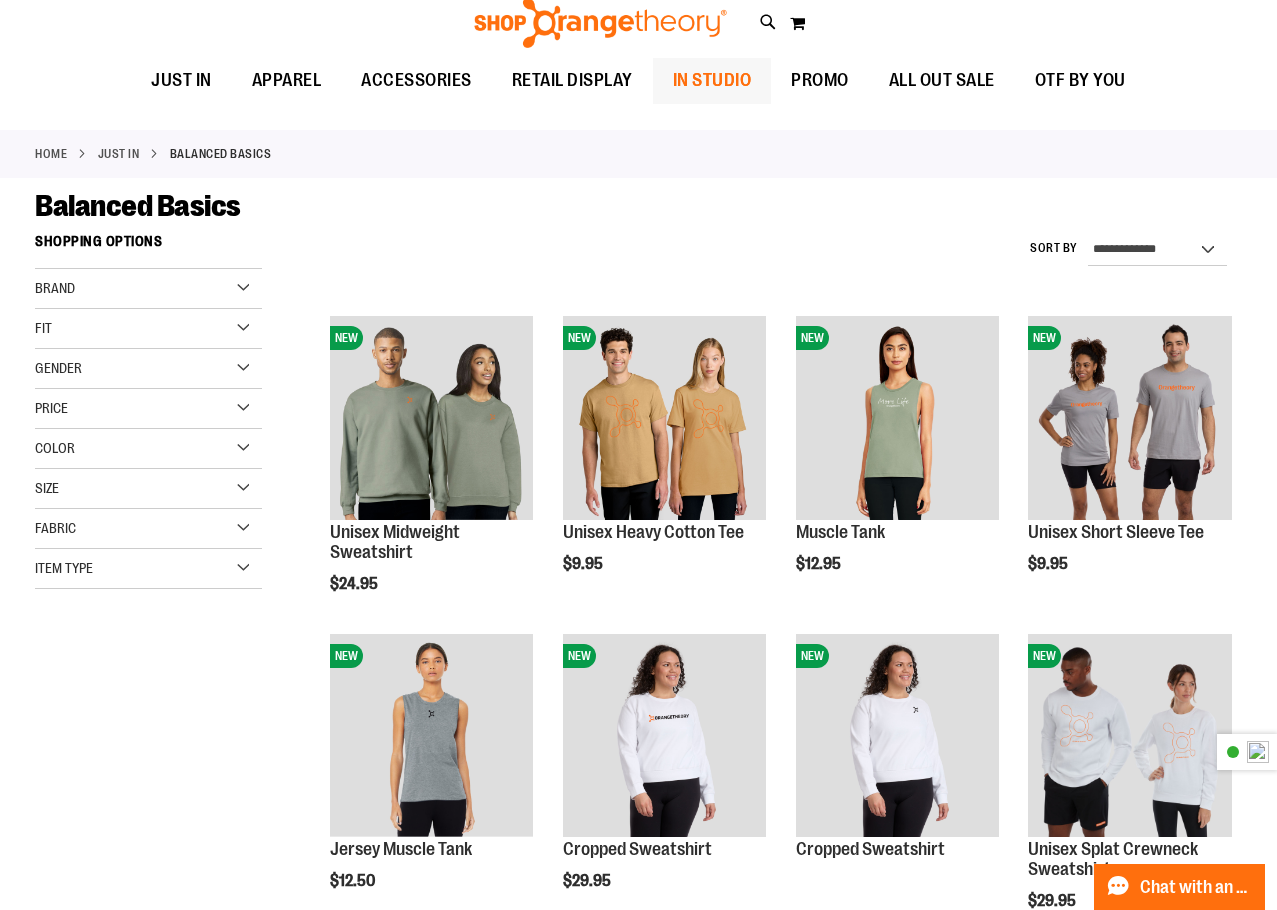 scroll, scrollTop: 0, scrollLeft: 0, axis: both 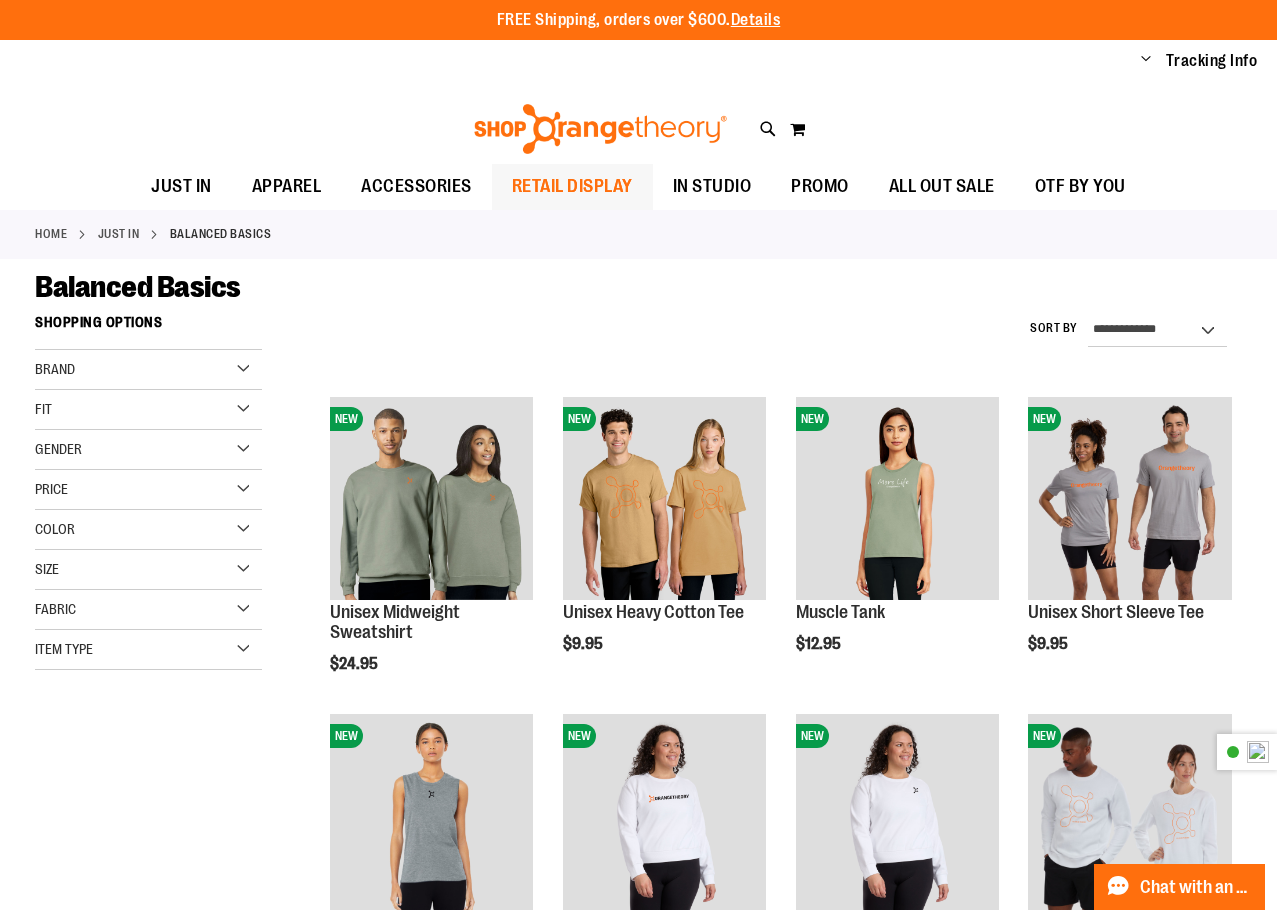 click on "RETAIL DISPLAY" at bounding box center (572, 186) 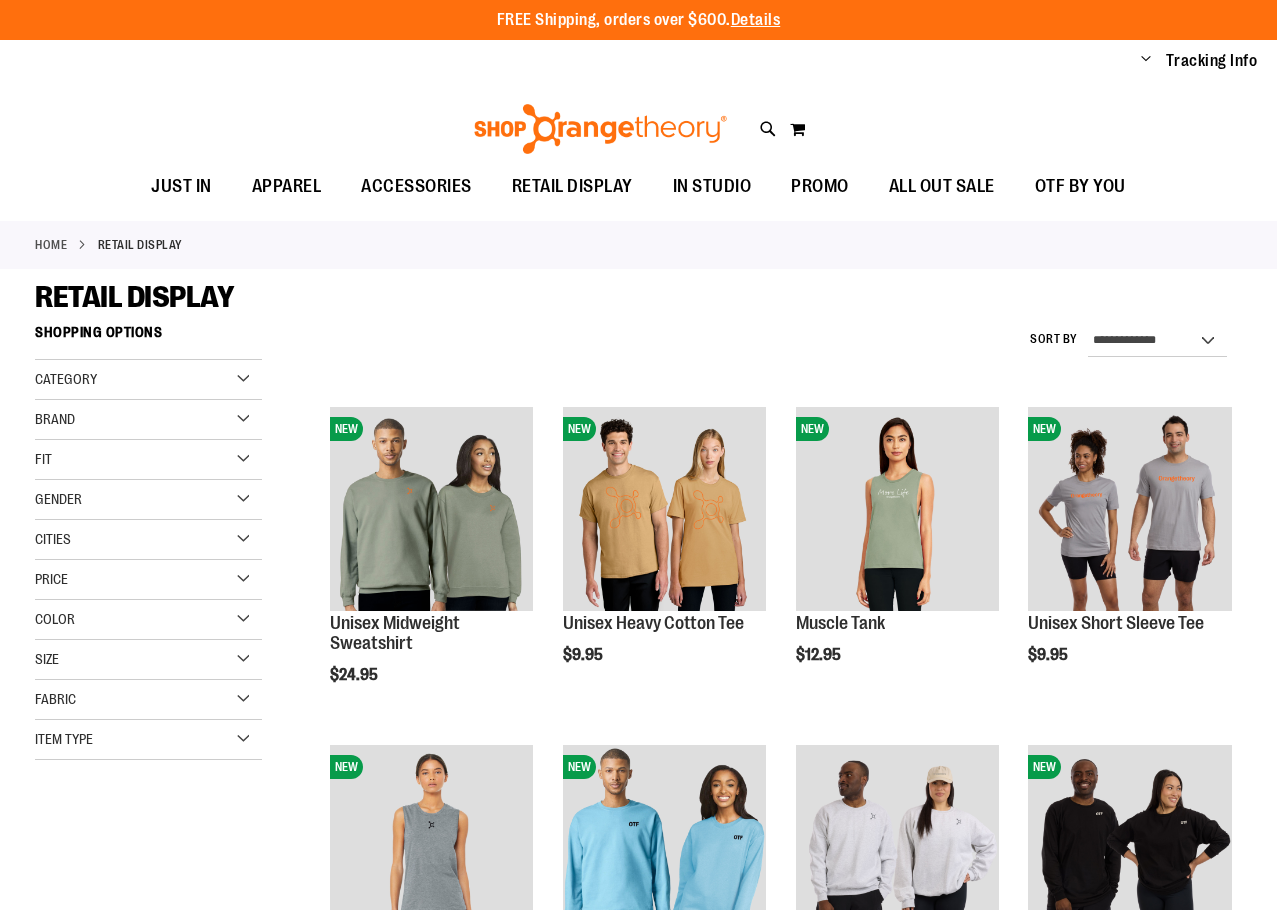 scroll, scrollTop: 0, scrollLeft: 0, axis: both 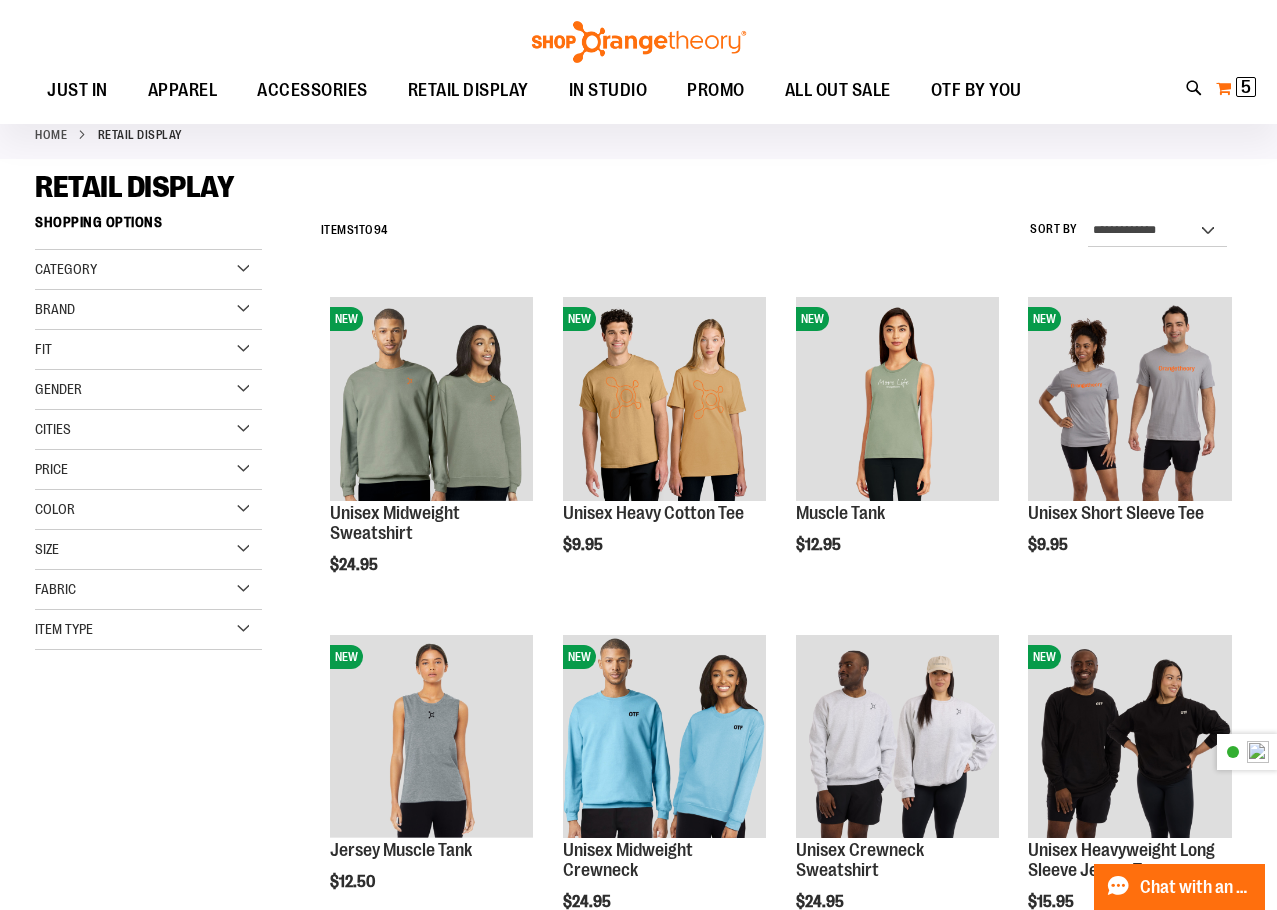 type on "**********" 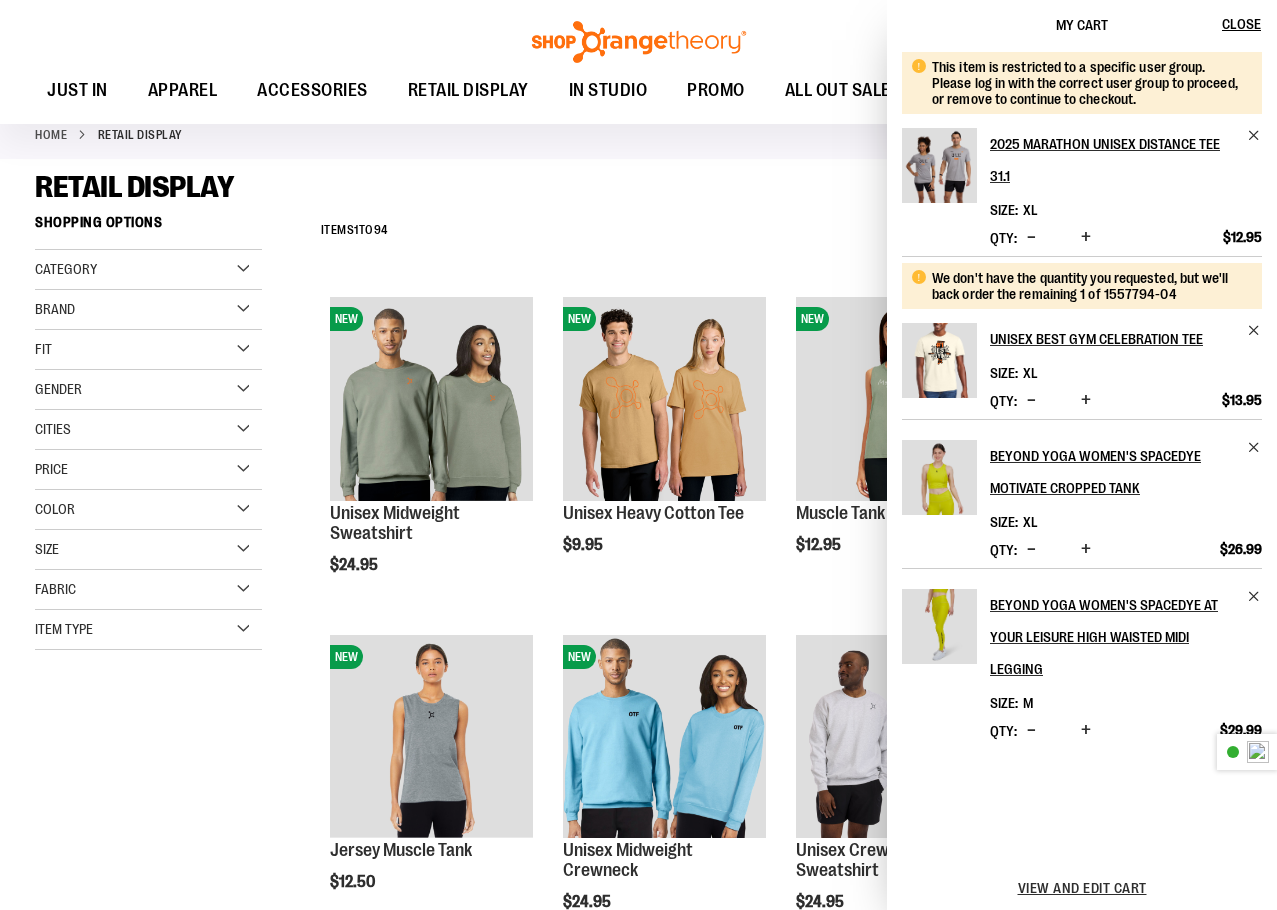 scroll, scrollTop: 230, scrollLeft: 0, axis: vertical 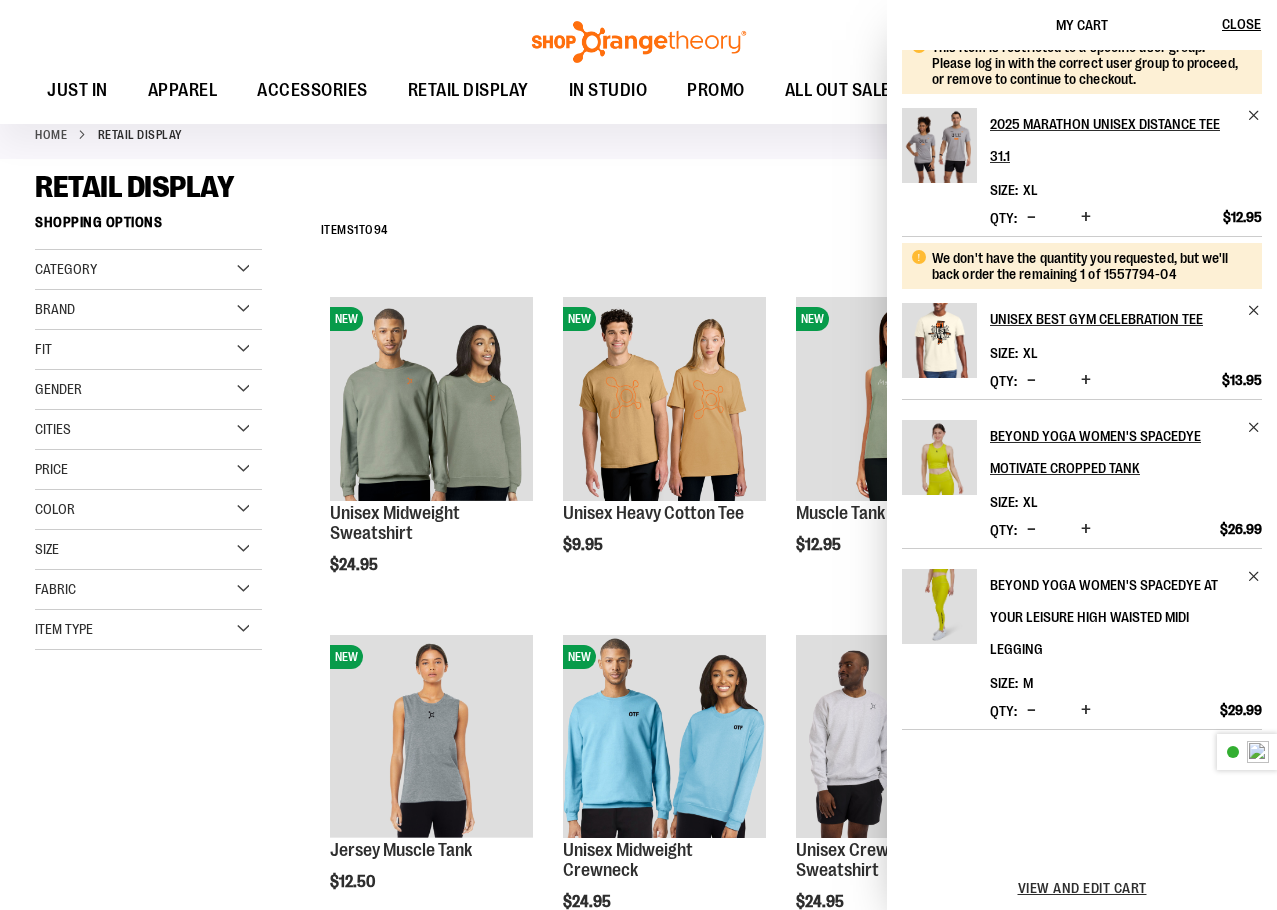 click on "Beyond Yoga Women's Spacedye At Your Leisure High Waisted Midi Legging" at bounding box center [1112, 617] 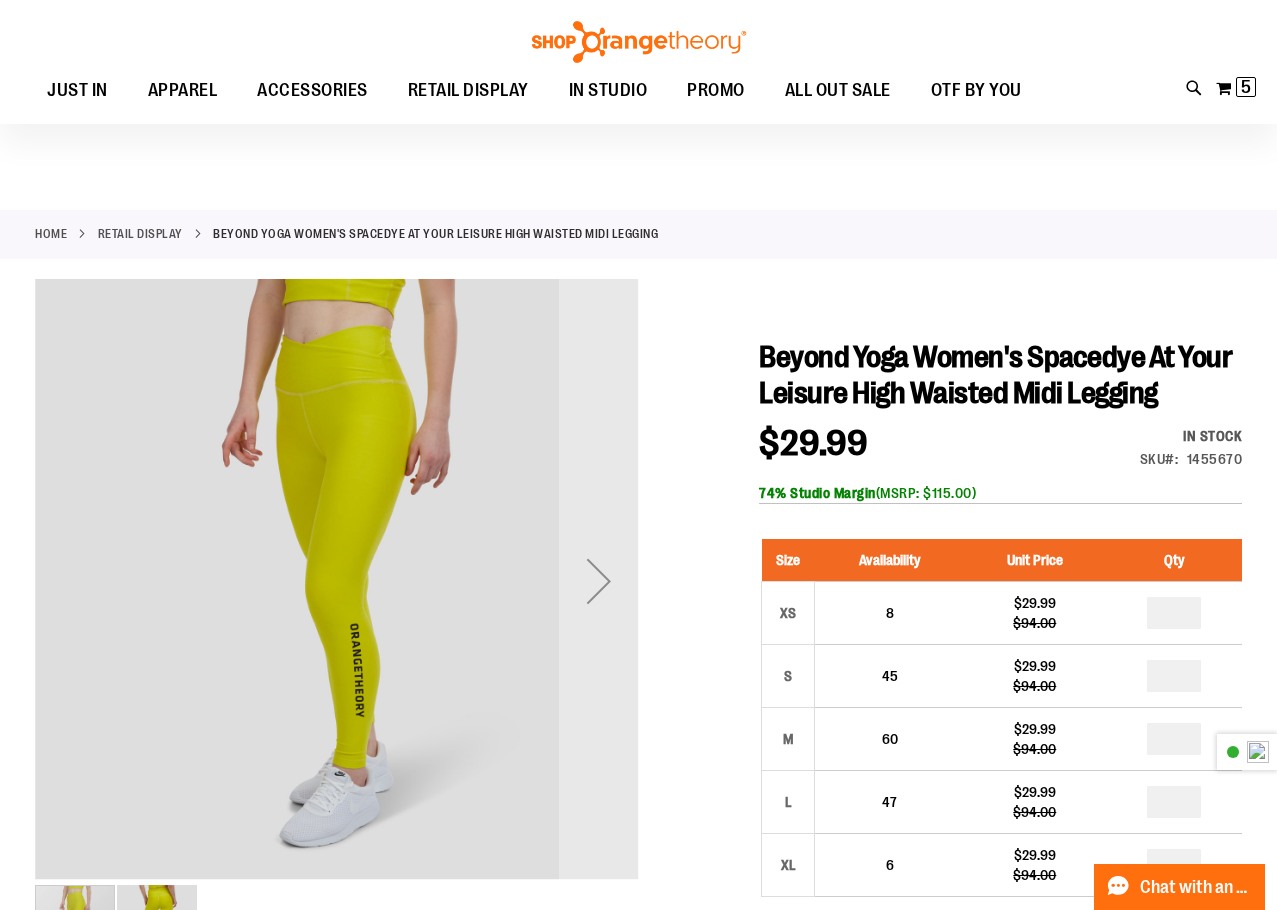 scroll, scrollTop: 199, scrollLeft: 0, axis: vertical 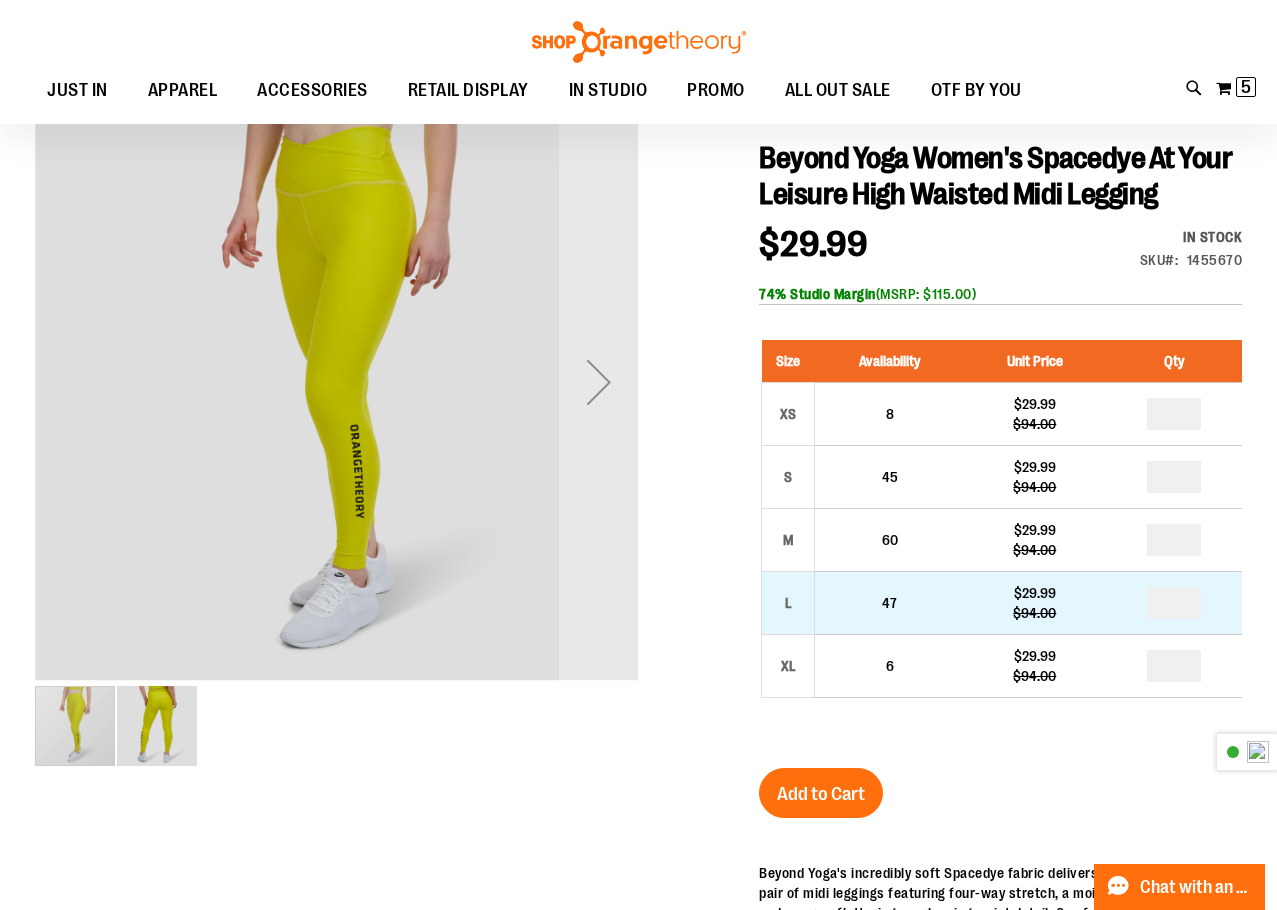 type on "**********" 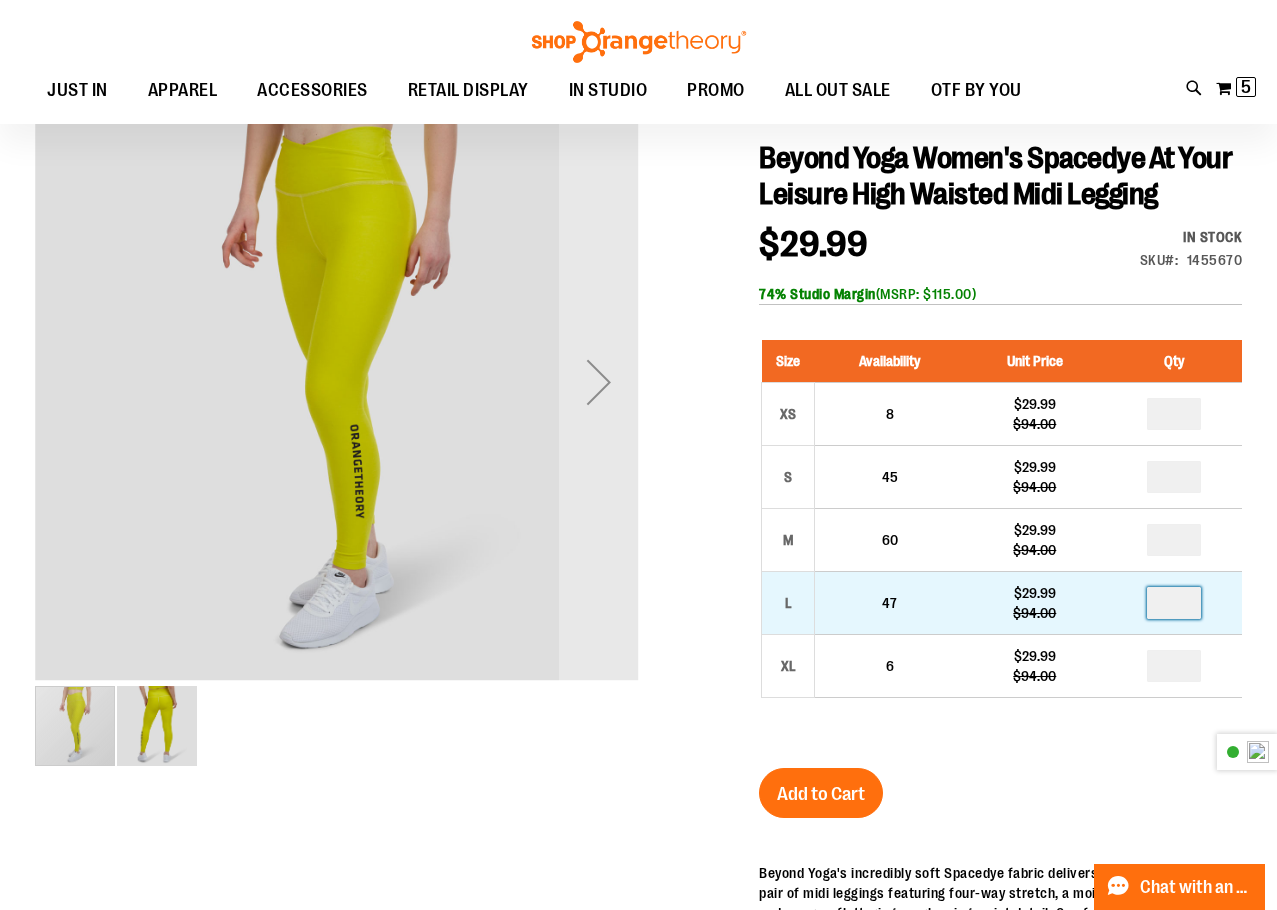 click at bounding box center (1174, 603) 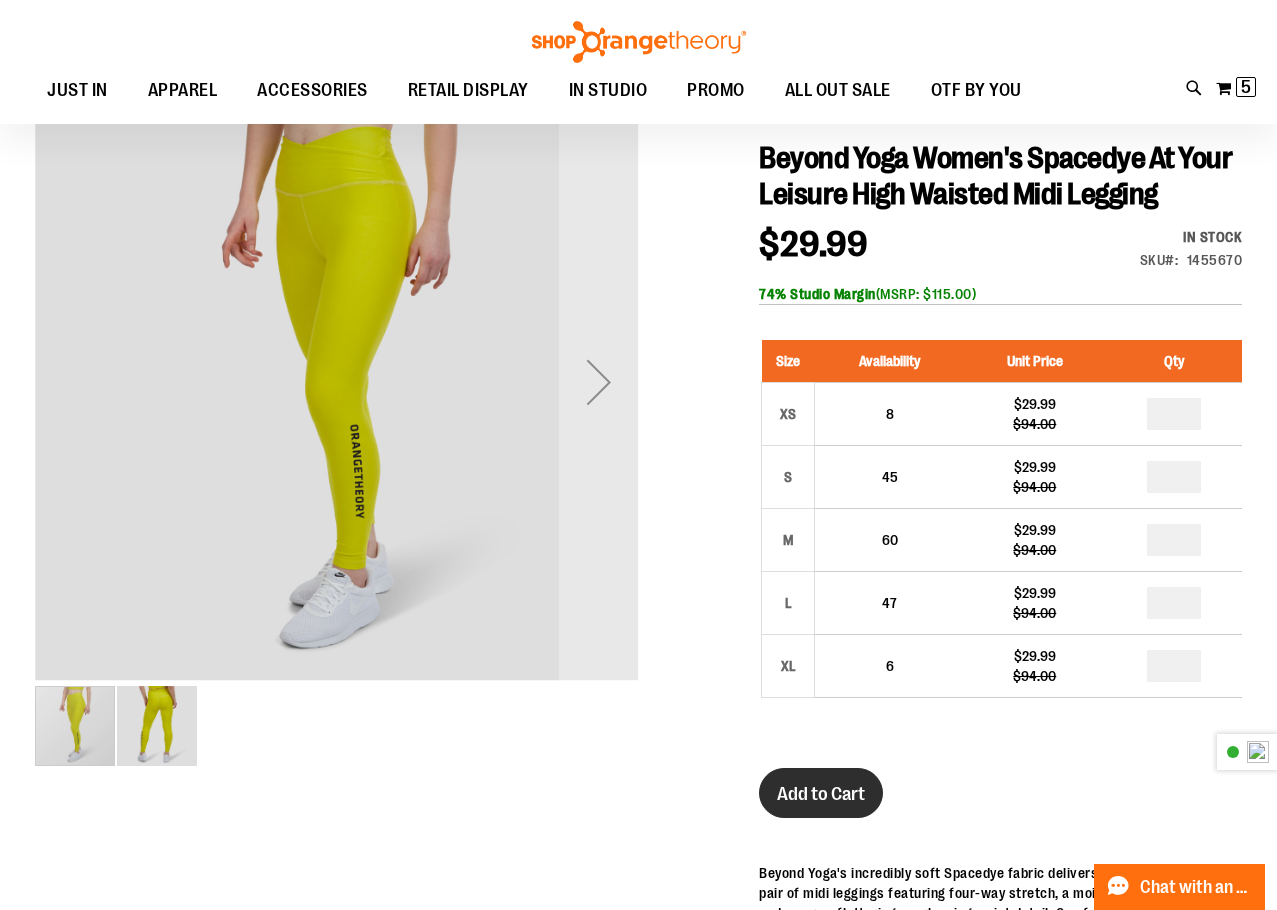 click on "Add to Cart" at bounding box center (821, 794) 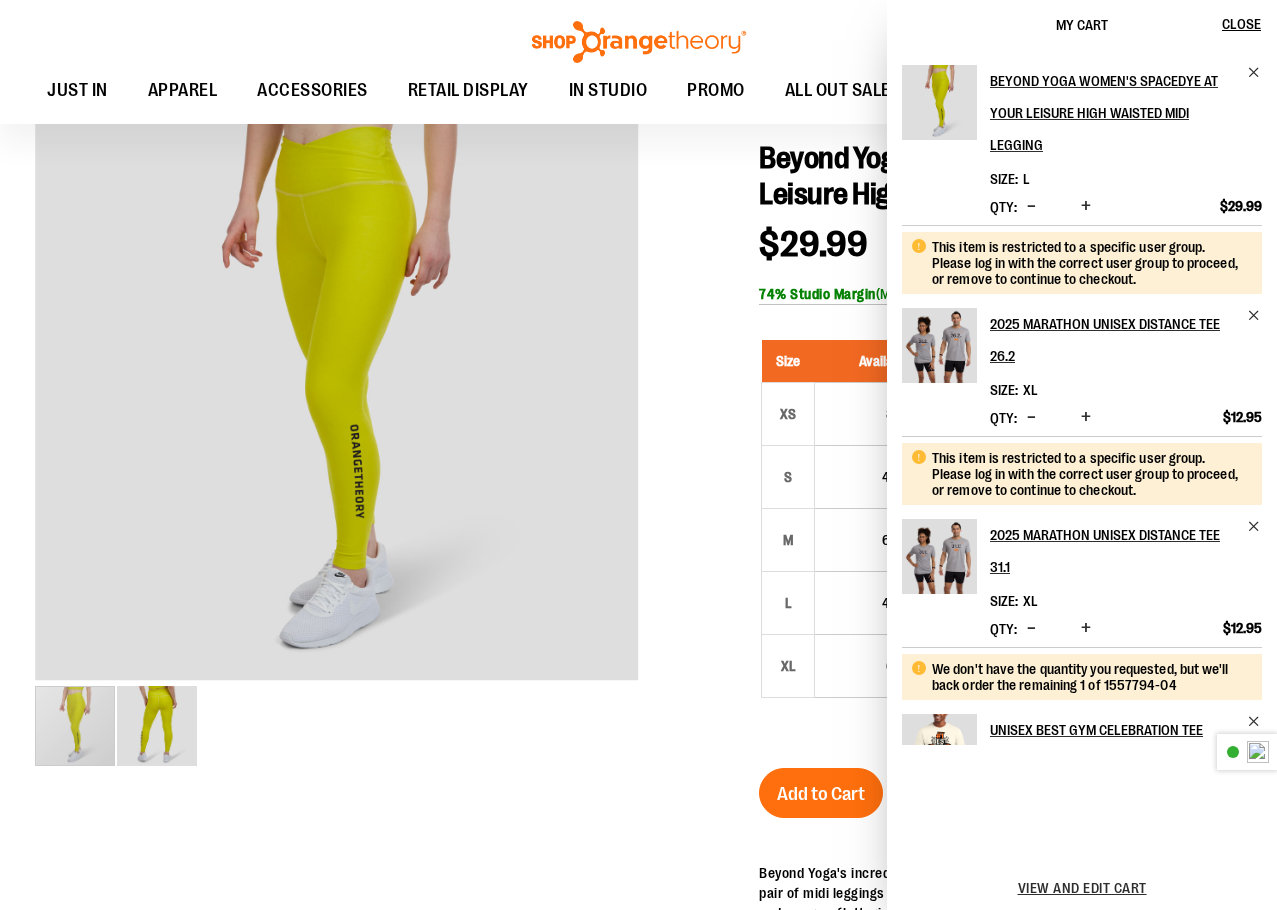 click at bounding box center (638, 706) 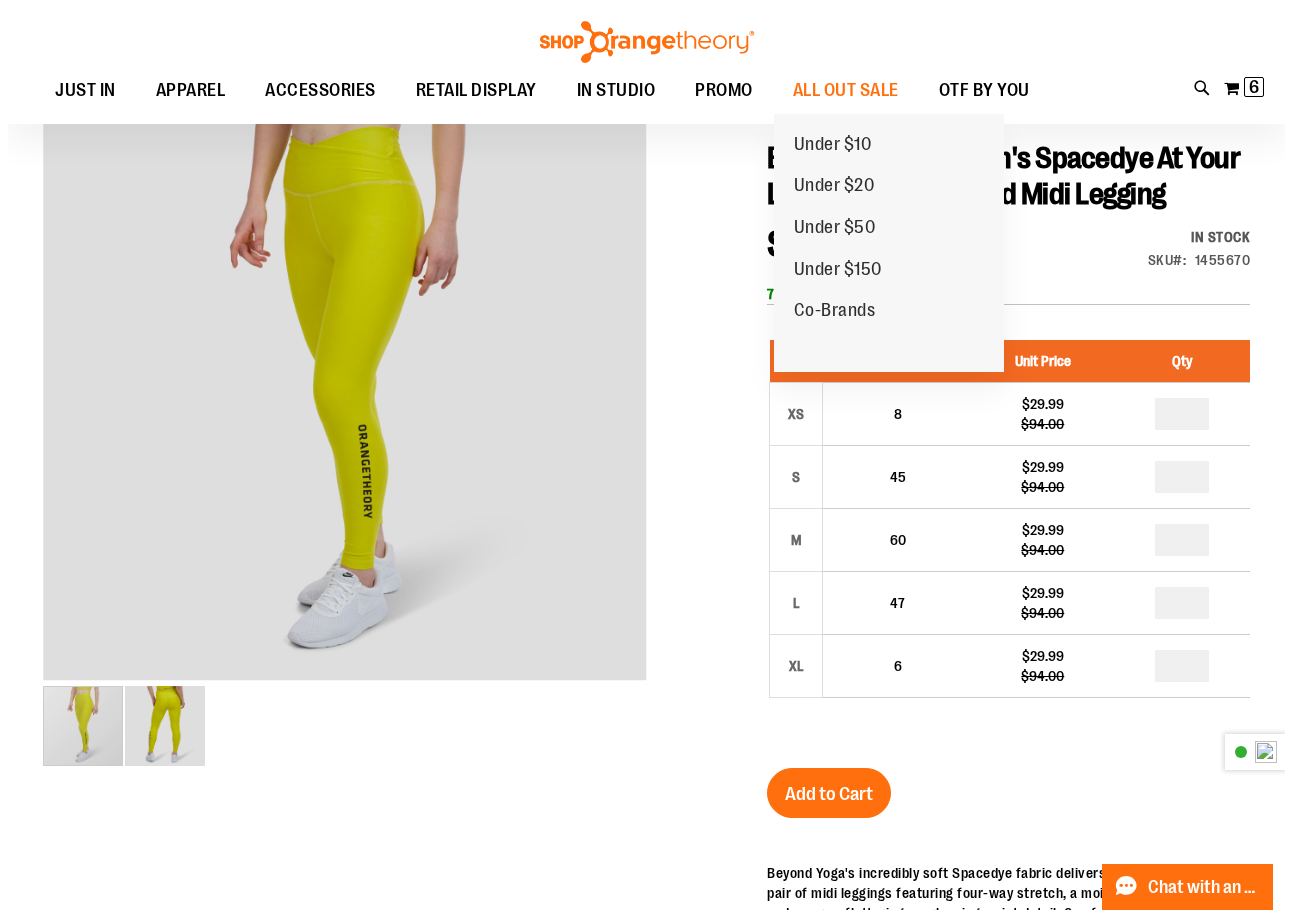 scroll, scrollTop: 0, scrollLeft: 0, axis: both 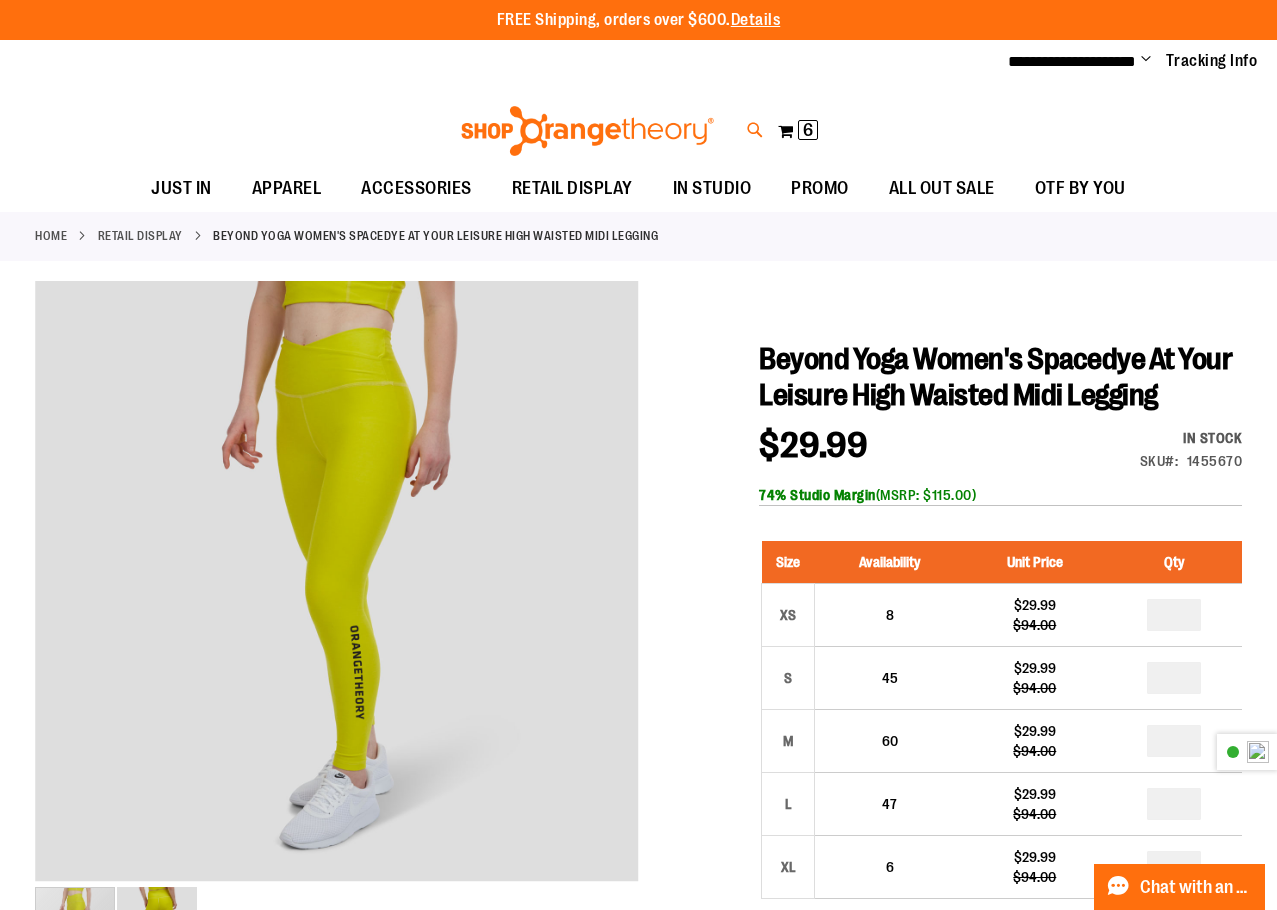 click at bounding box center (755, 130) 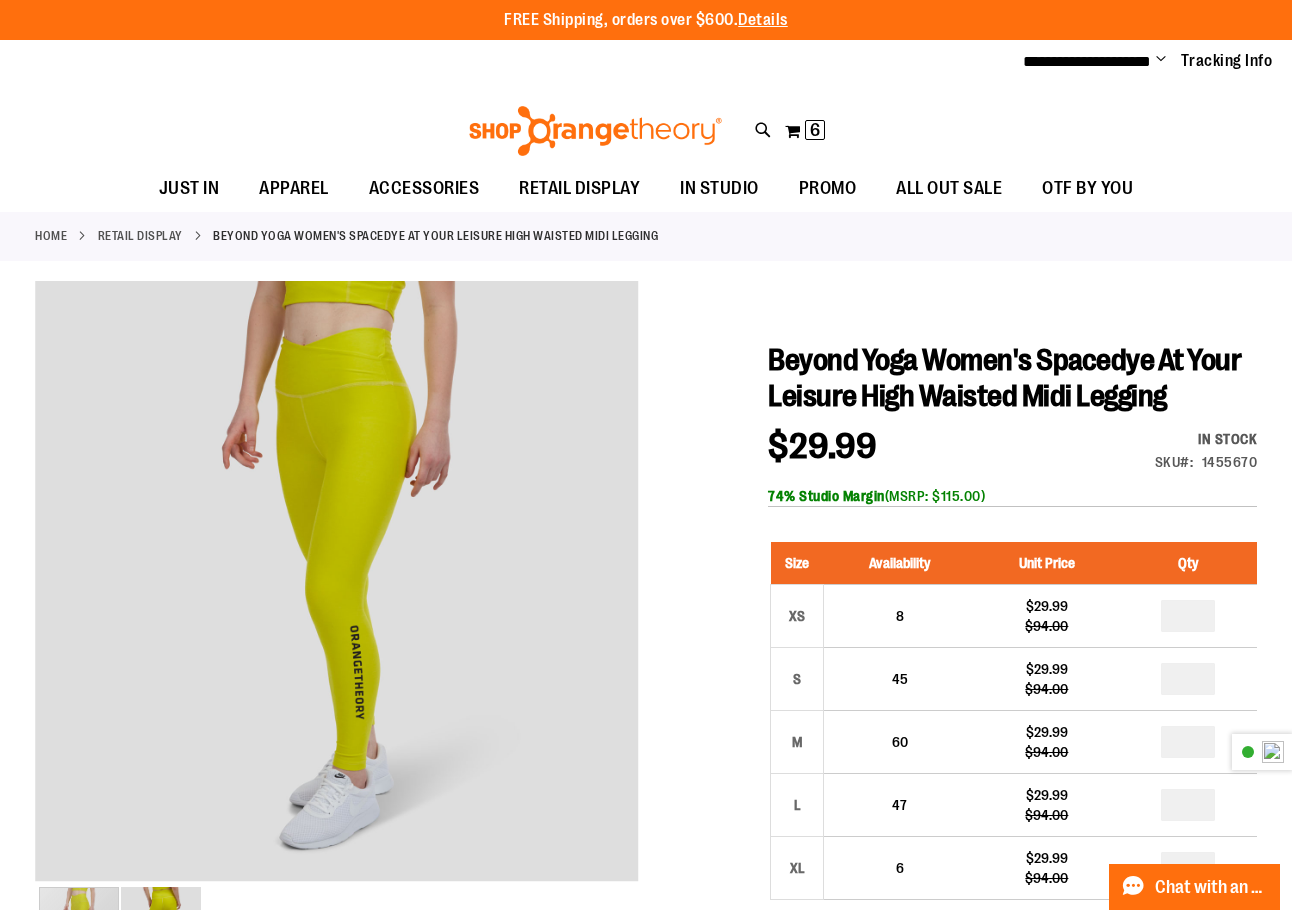 scroll, scrollTop: 145, scrollLeft: 0, axis: vertical 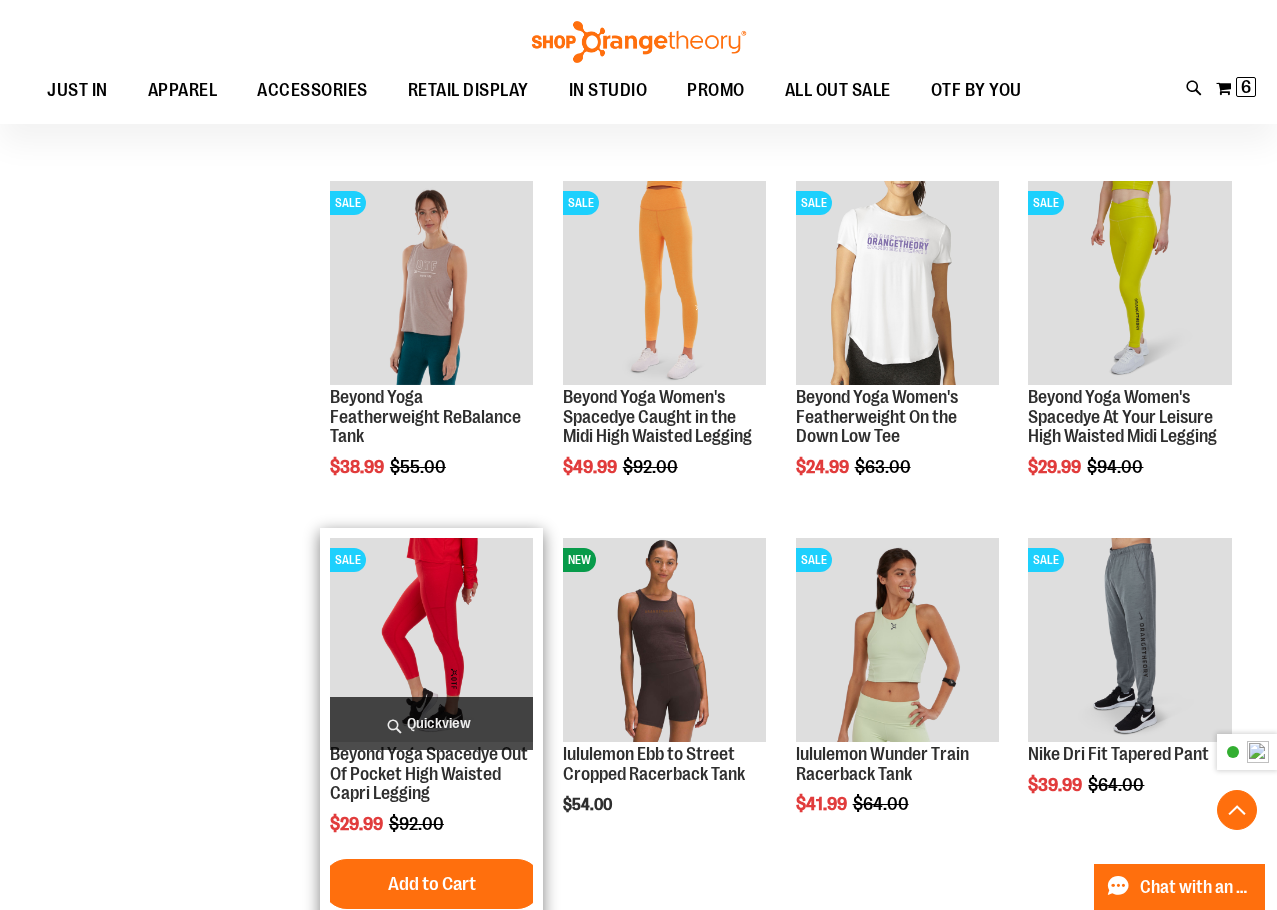 type on "**********" 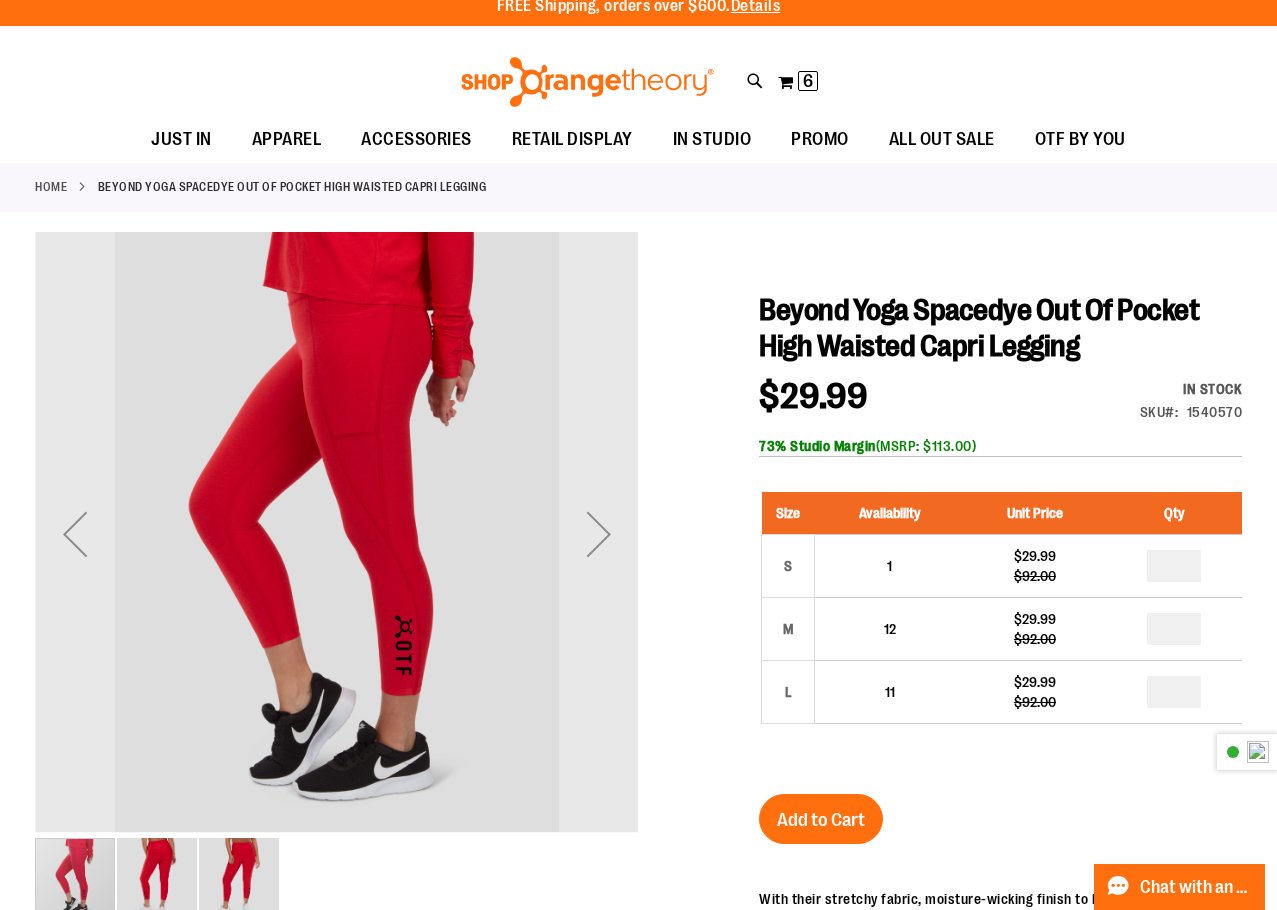 scroll, scrollTop: 0, scrollLeft: 0, axis: both 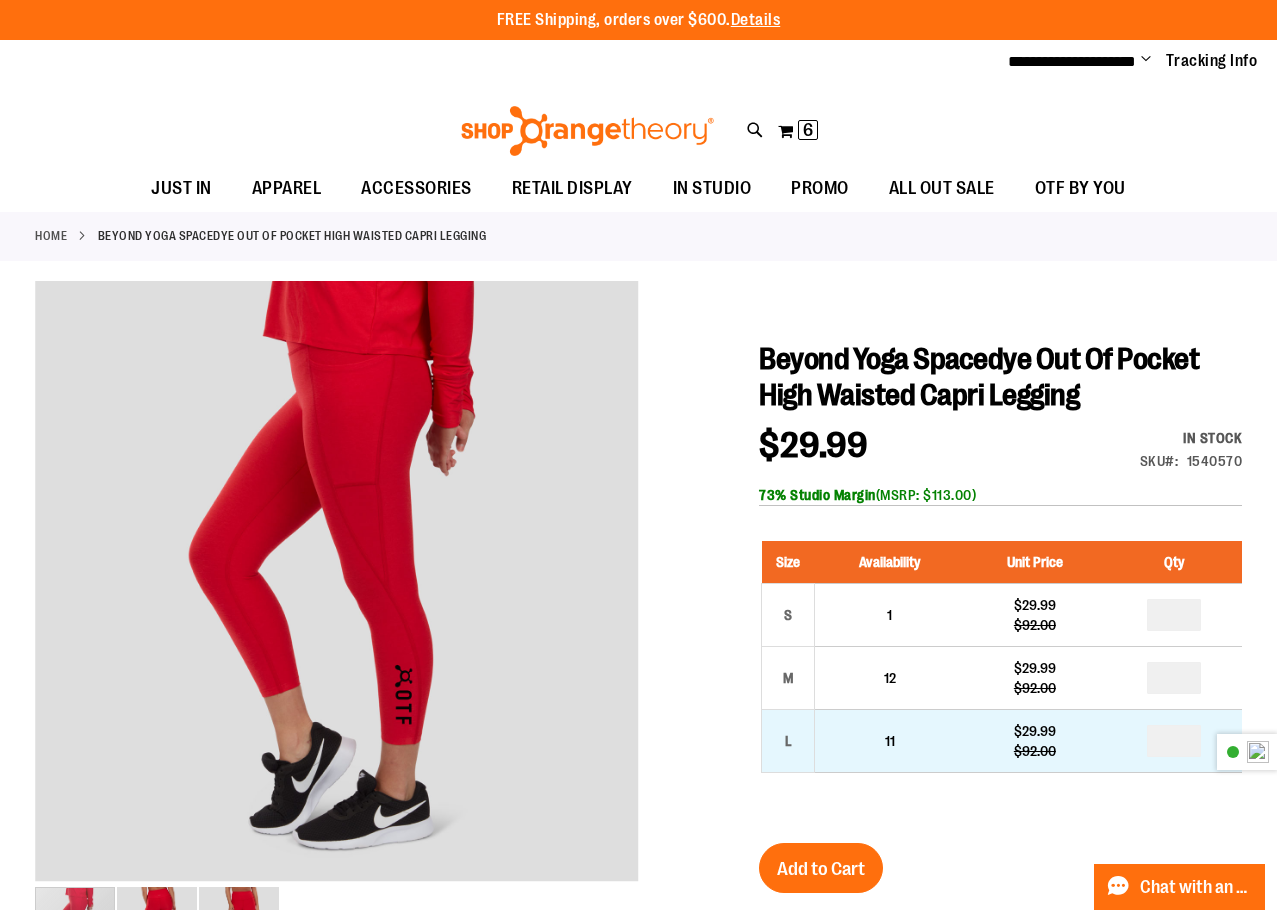 type on "**********" 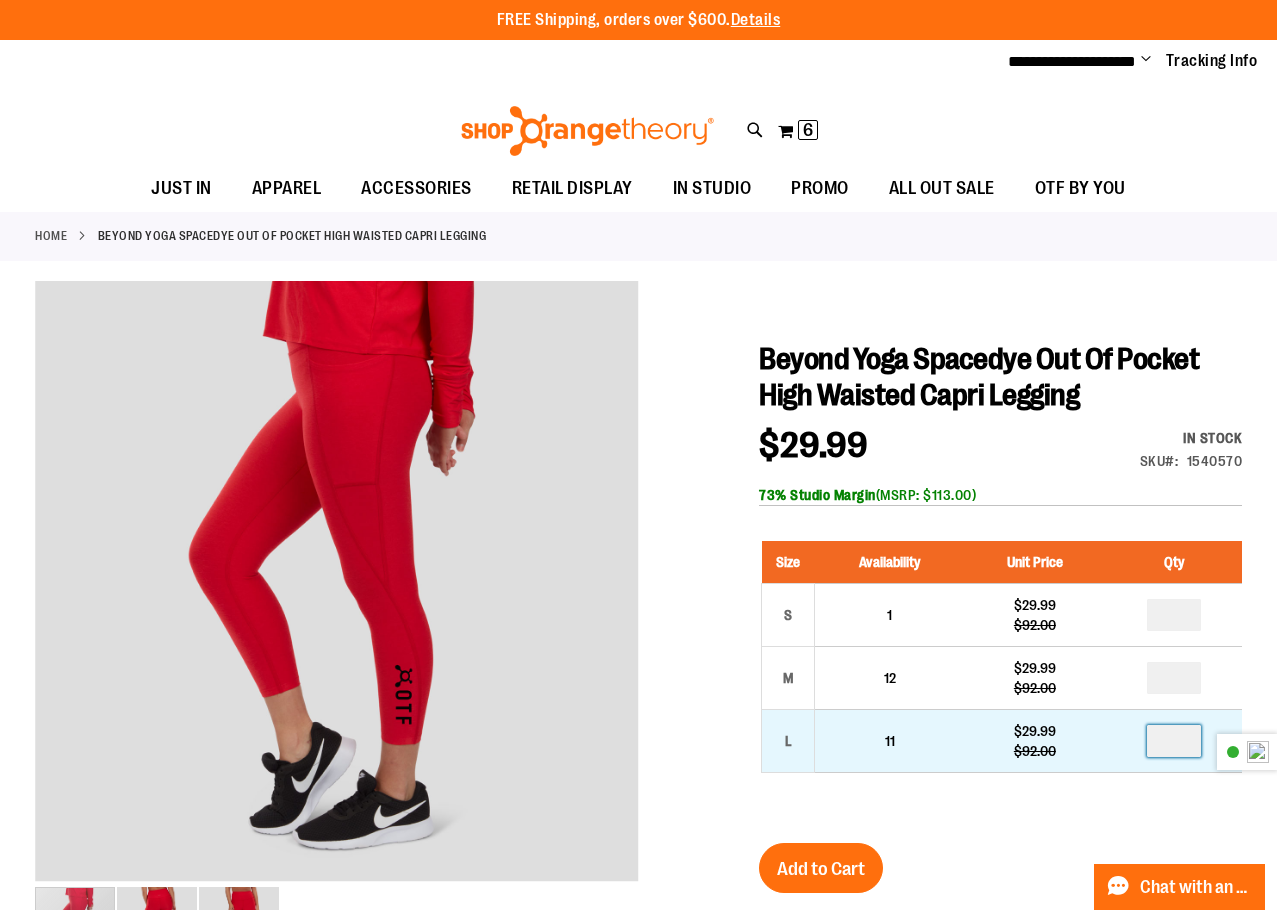 click at bounding box center [1174, 741] 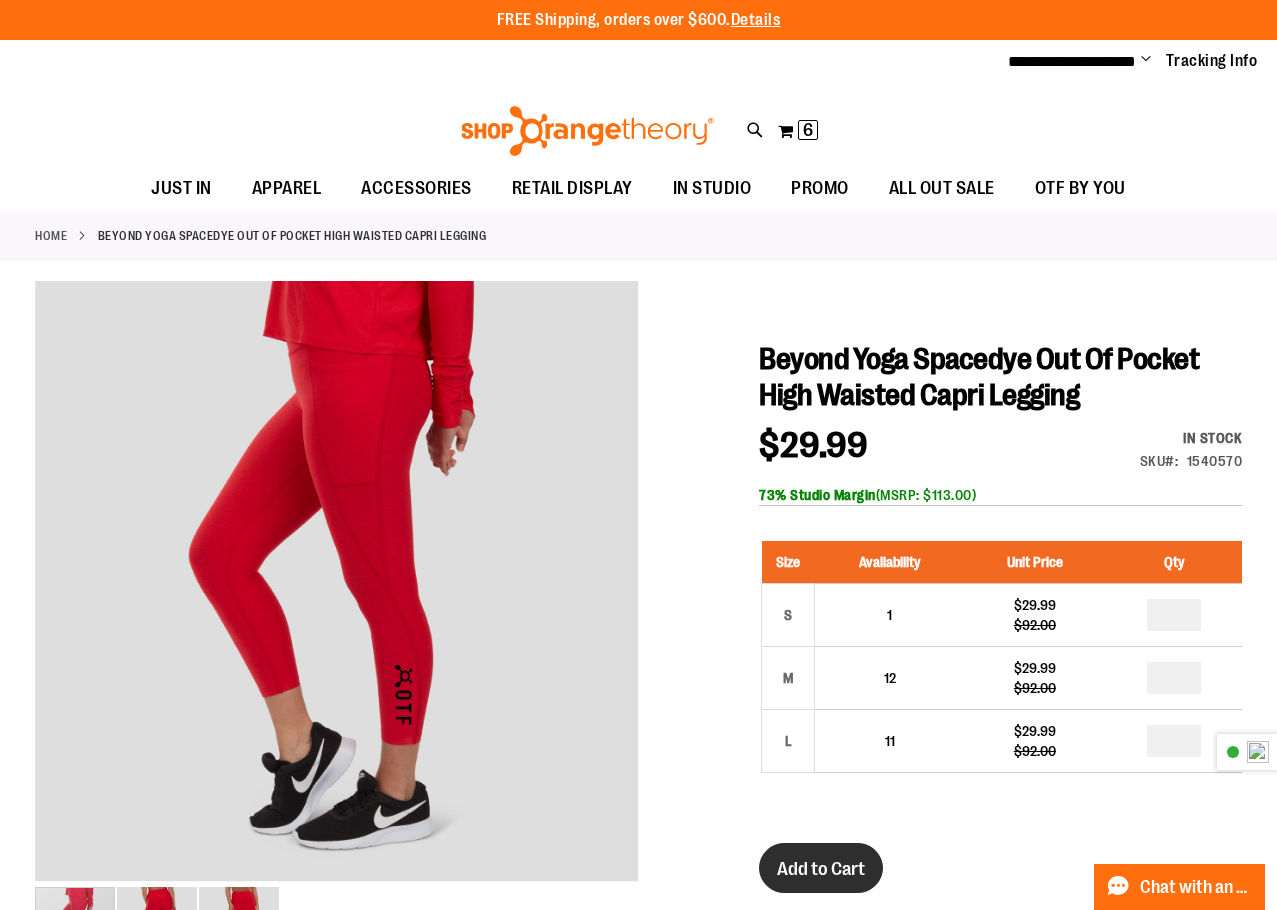 click on "Add to Cart" at bounding box center (821, 869) 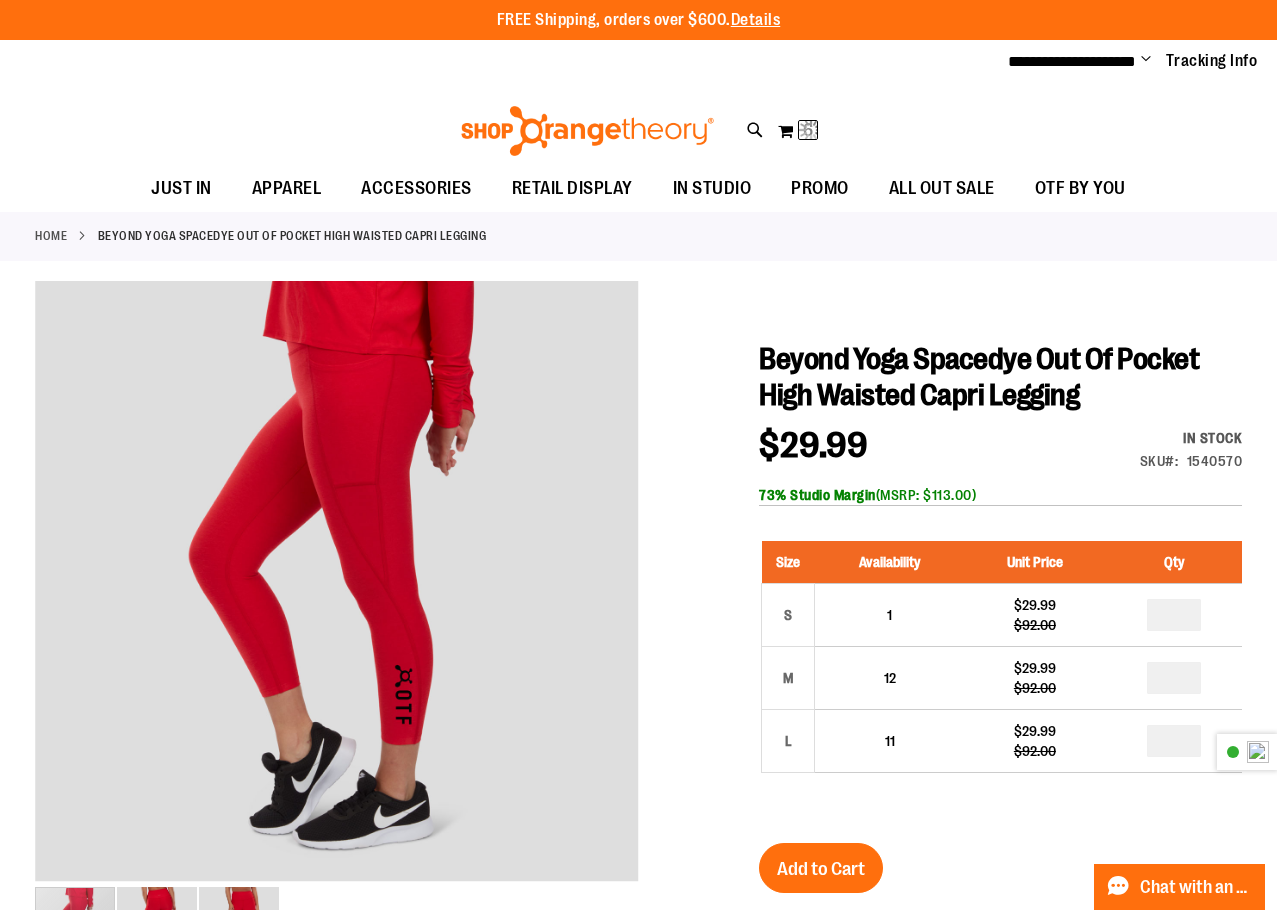 drag, startPoint x: 819, startPoint y: 890, endPoint x: 528, endPoint y: 349, distance: 614.298 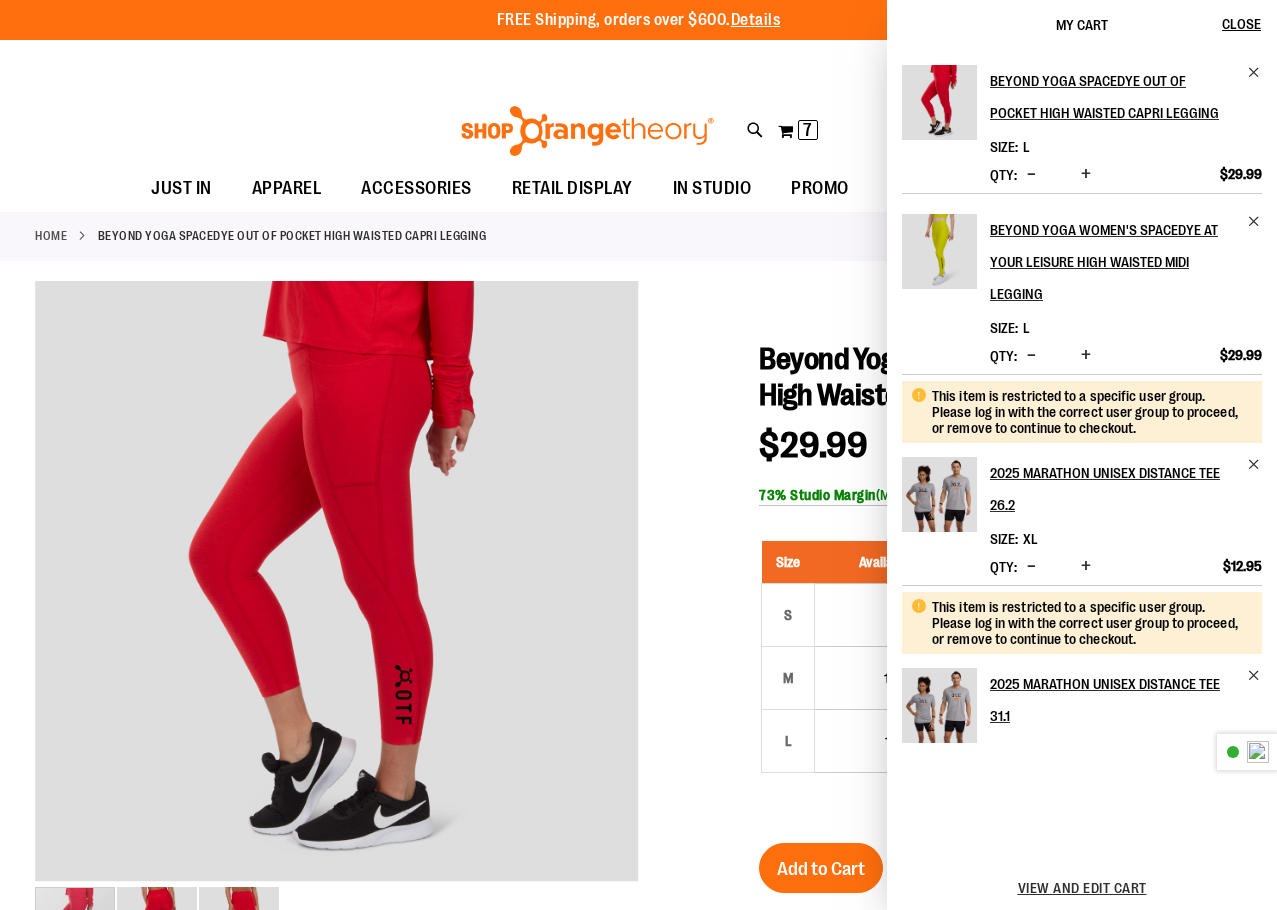 click on "Beyond Yoga Spacedye Out Of Pocket High Waisted Capri Legging
Size
L" at bounding box center (1082, 397) 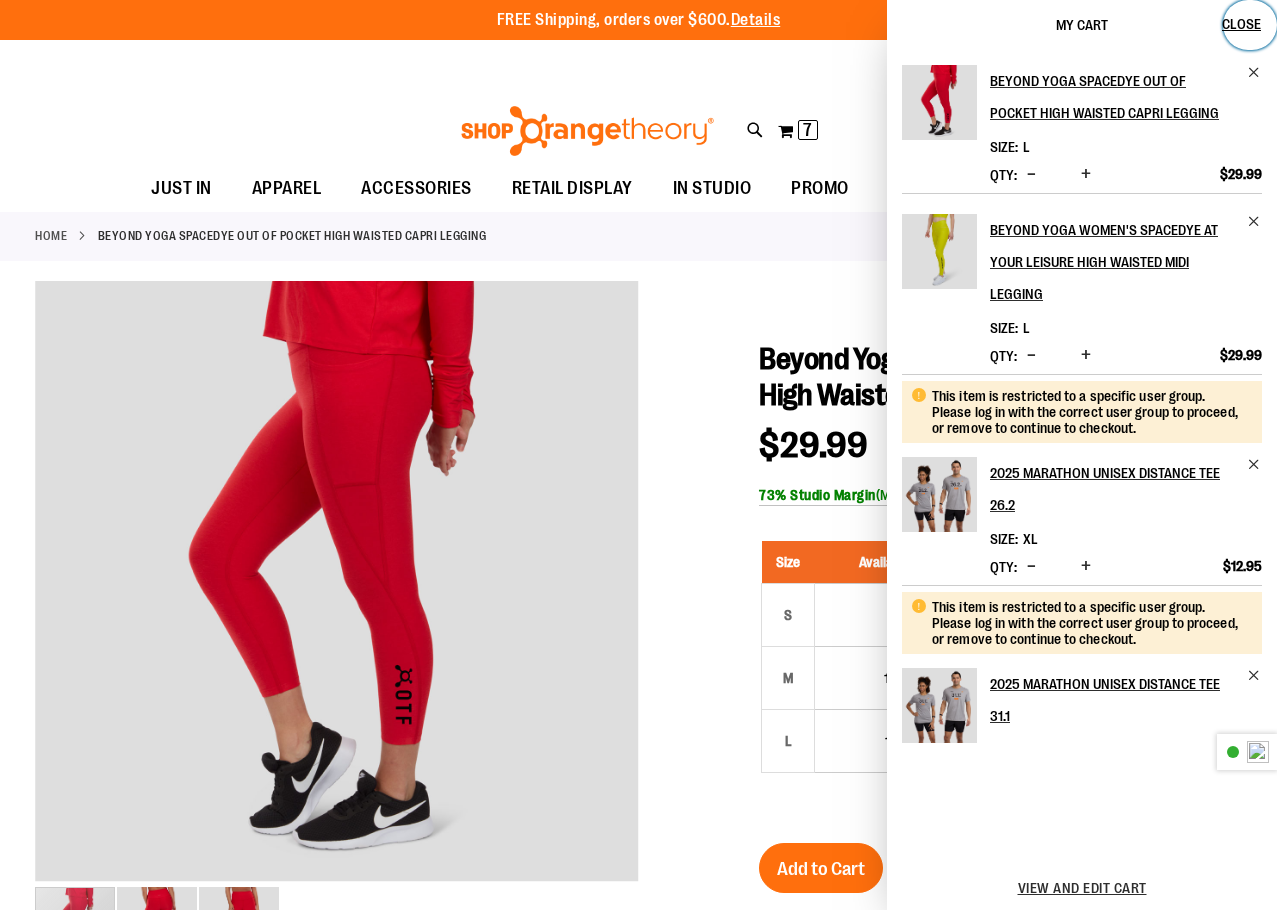drag, startPoint x: 1231, startPoint y: 23, endPoint x: 1182, endPoint y: 26, distance: 49.09175 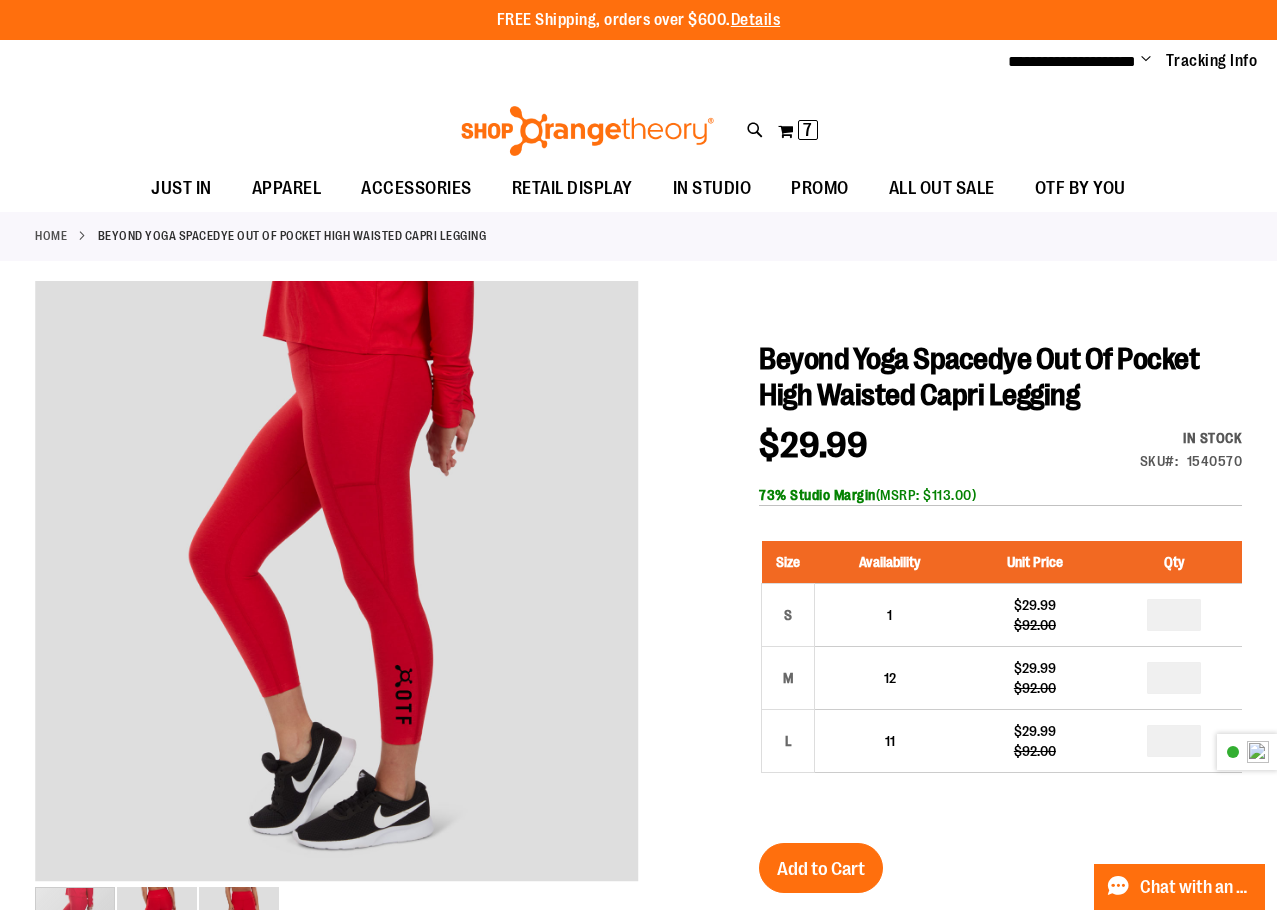 click on "**********" at bounding box center [1072, 62] 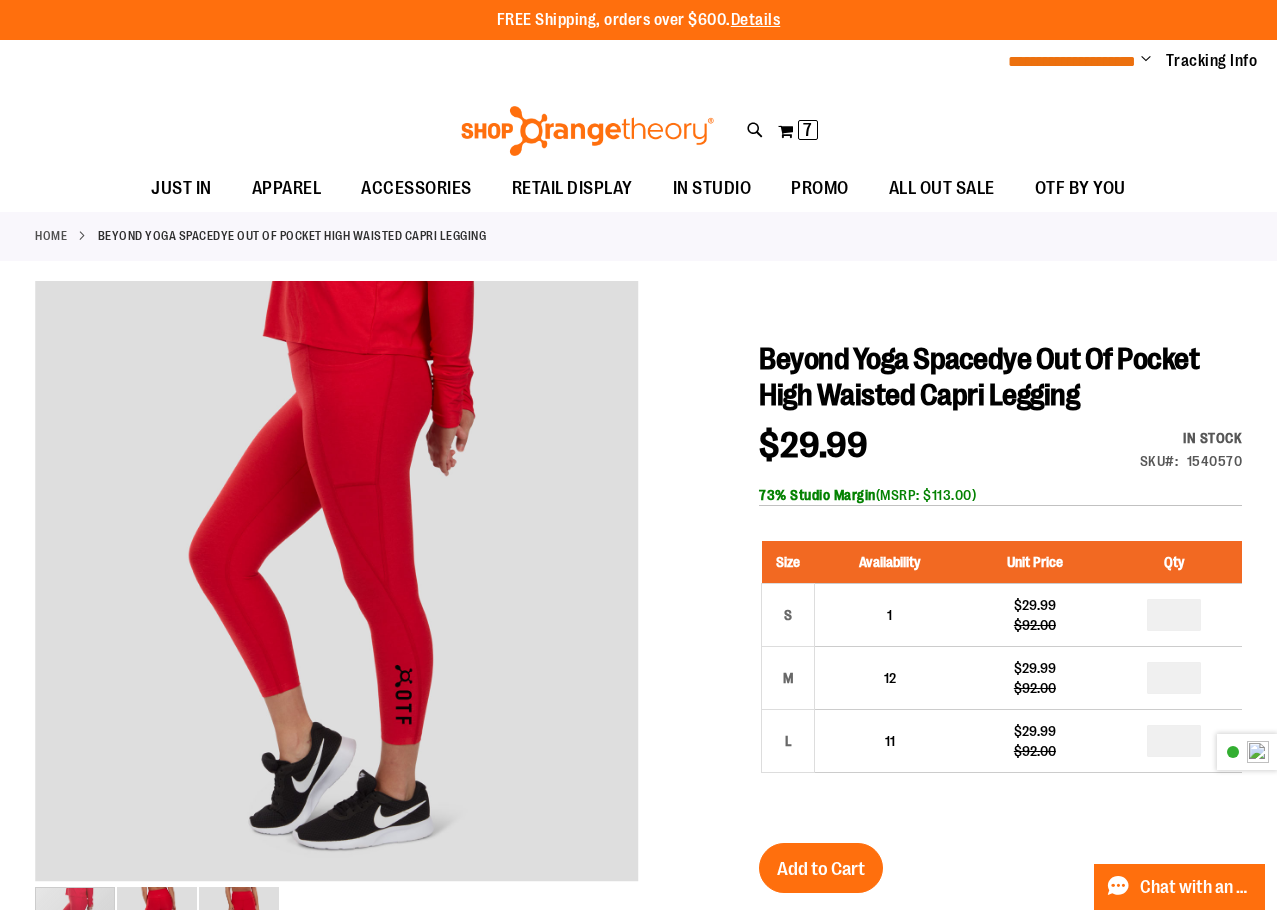 click on "**********" at bounding box center (1072, 61) 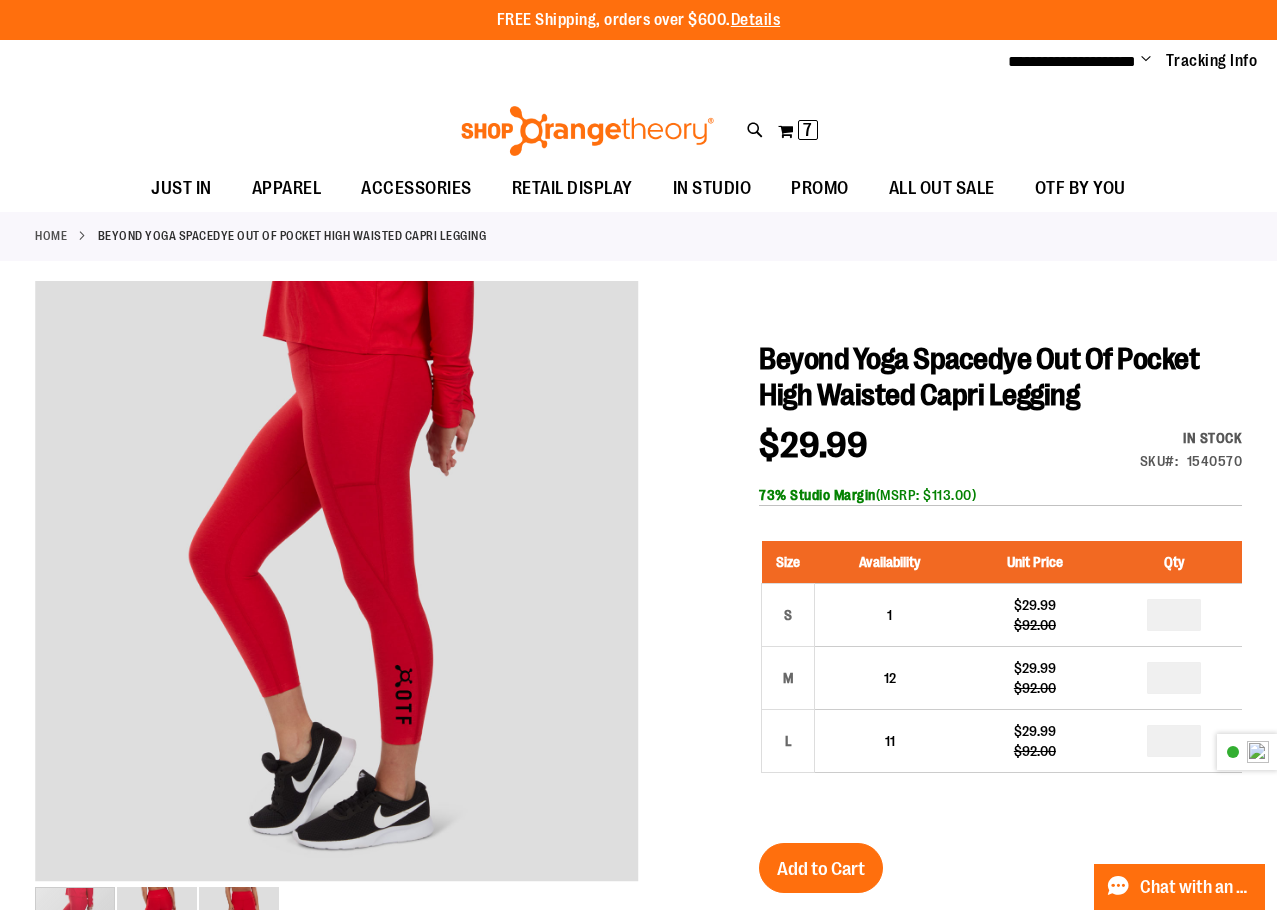 click on "Change" at bounding box center (1146, 60) 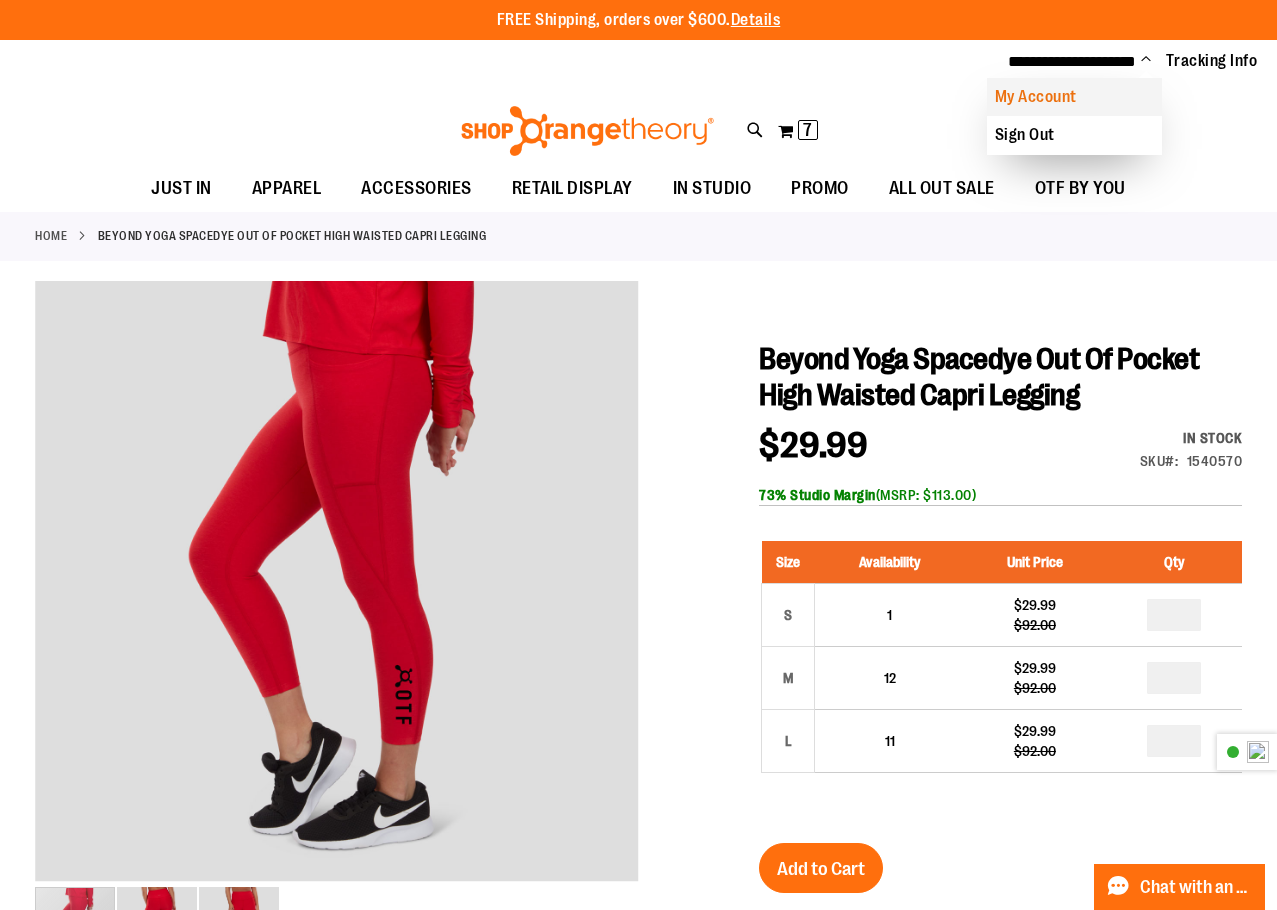 click on "My Account" at bounding box center (1074, 97) 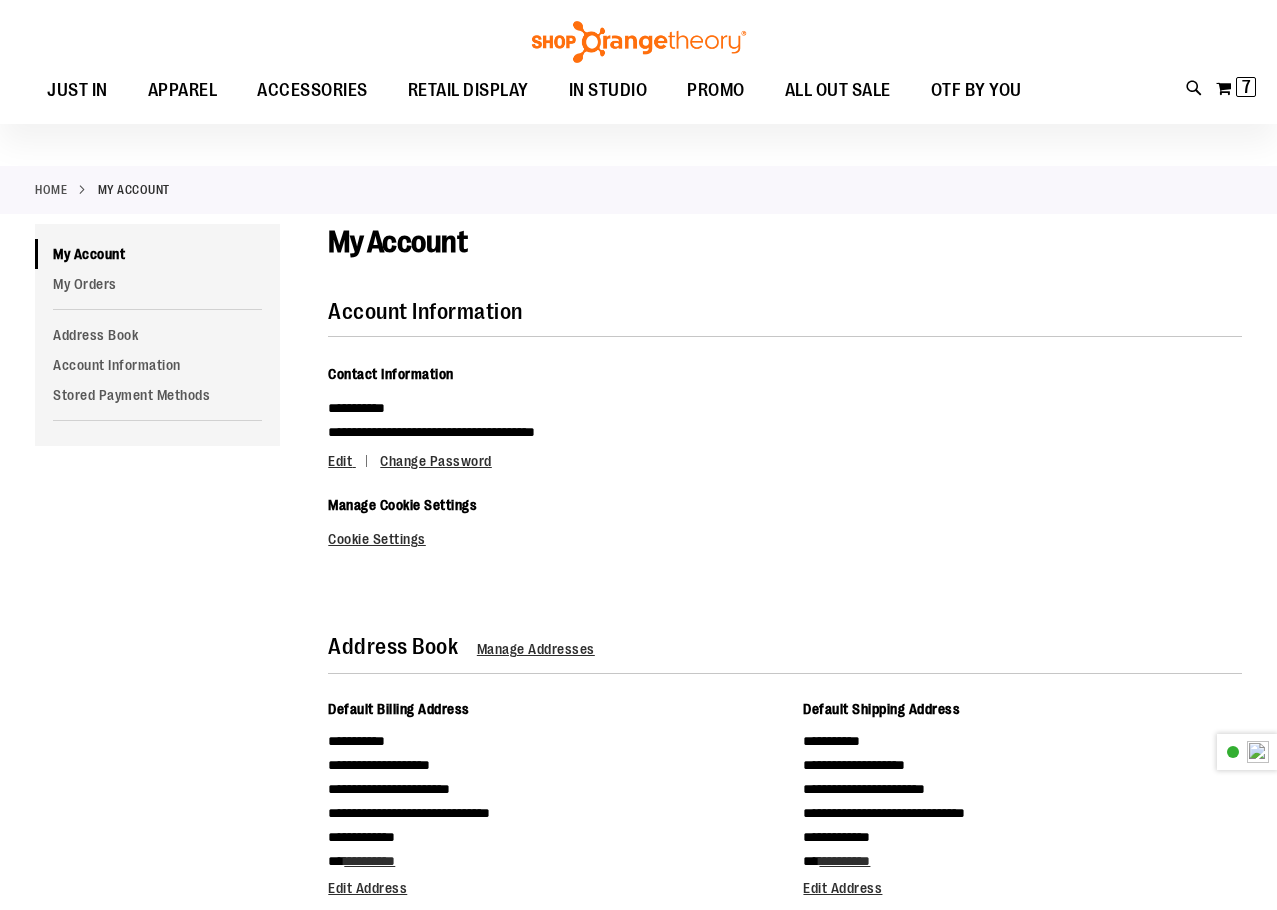 scroll, scrollTop: 0, scrollLeft: 0, axis: both 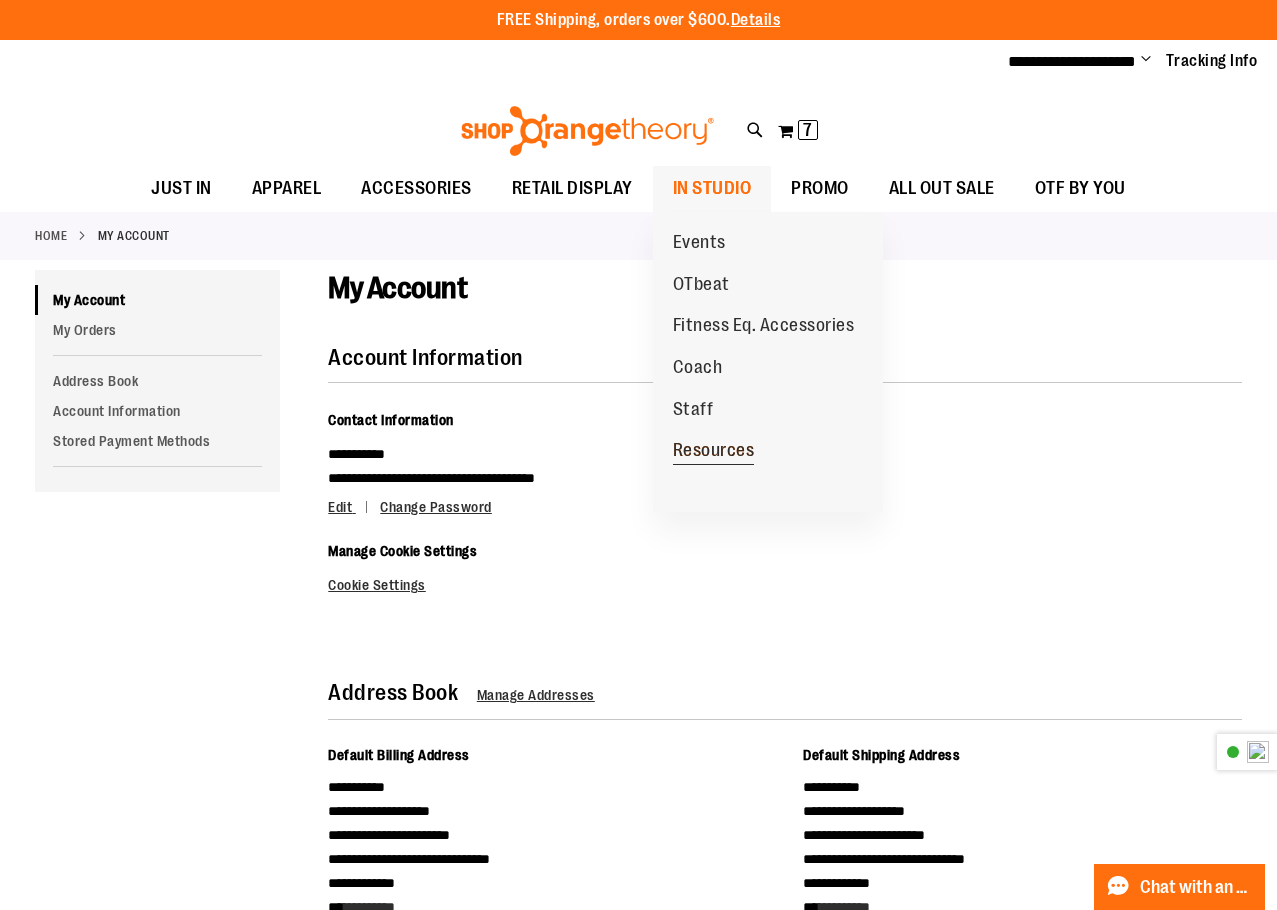 type on "**********" 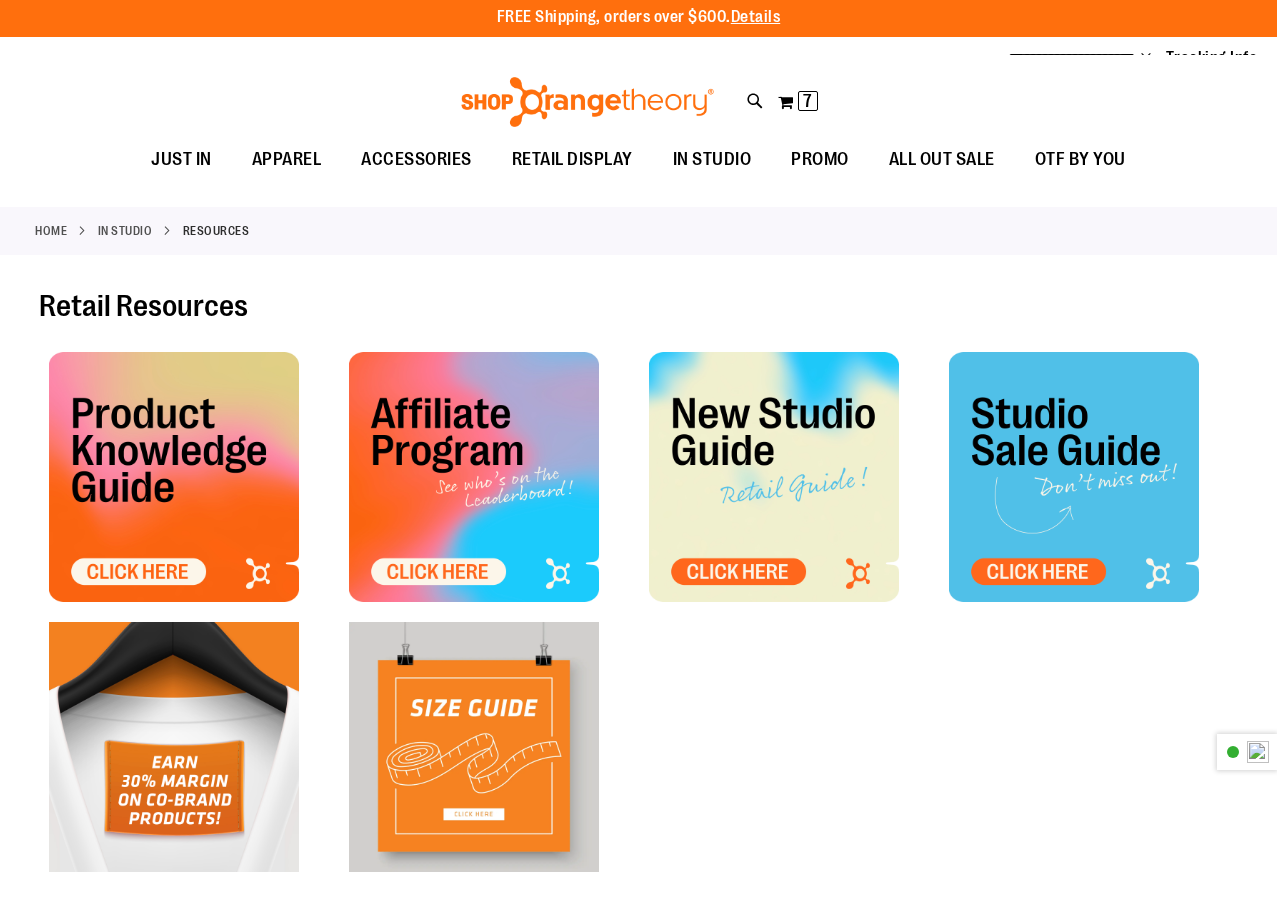 scroll, scrollTop: 0, scrollLeft: 0, axis: both 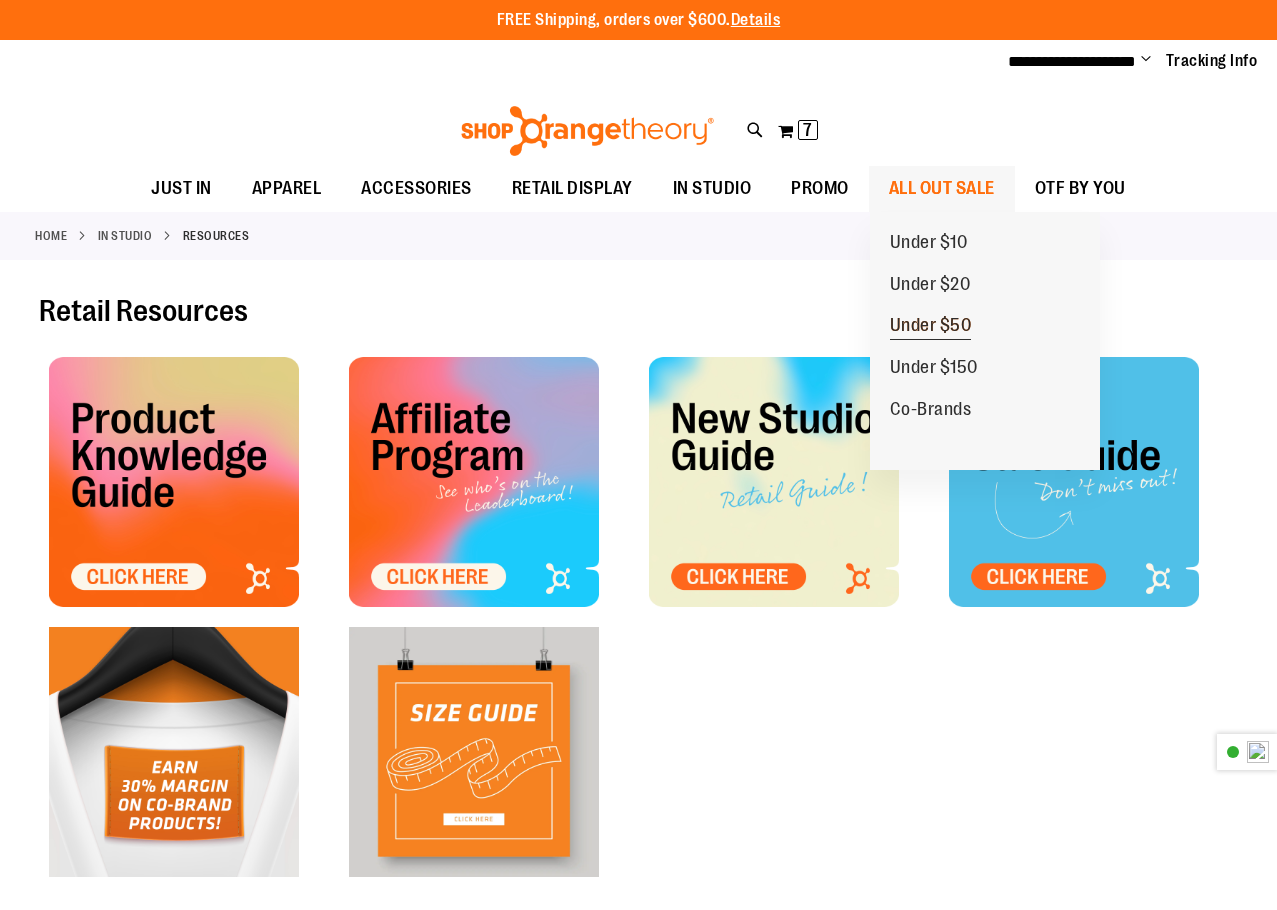 type on "**********" 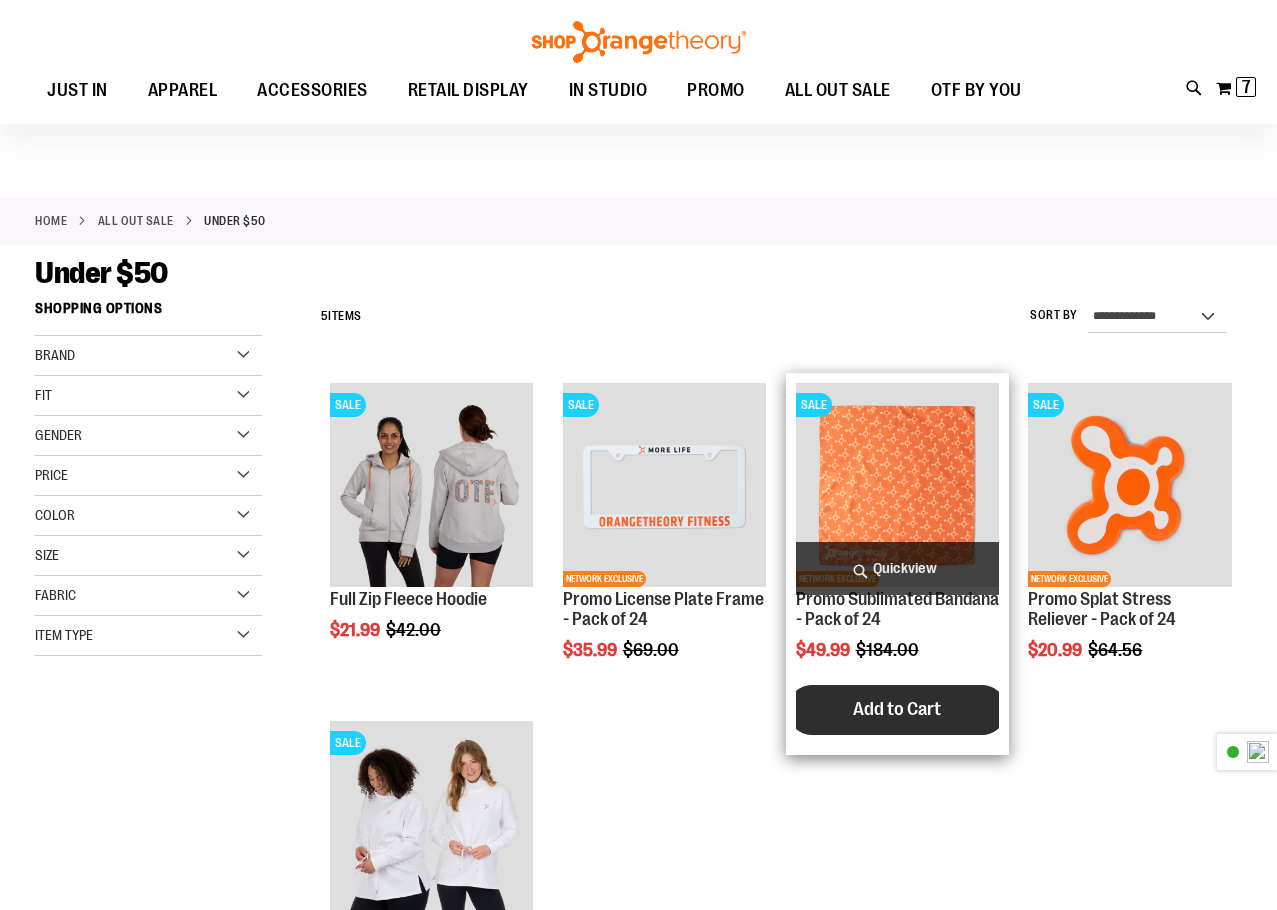 scroll, scrollTop: 0, scrollLeft: 0, axis: both 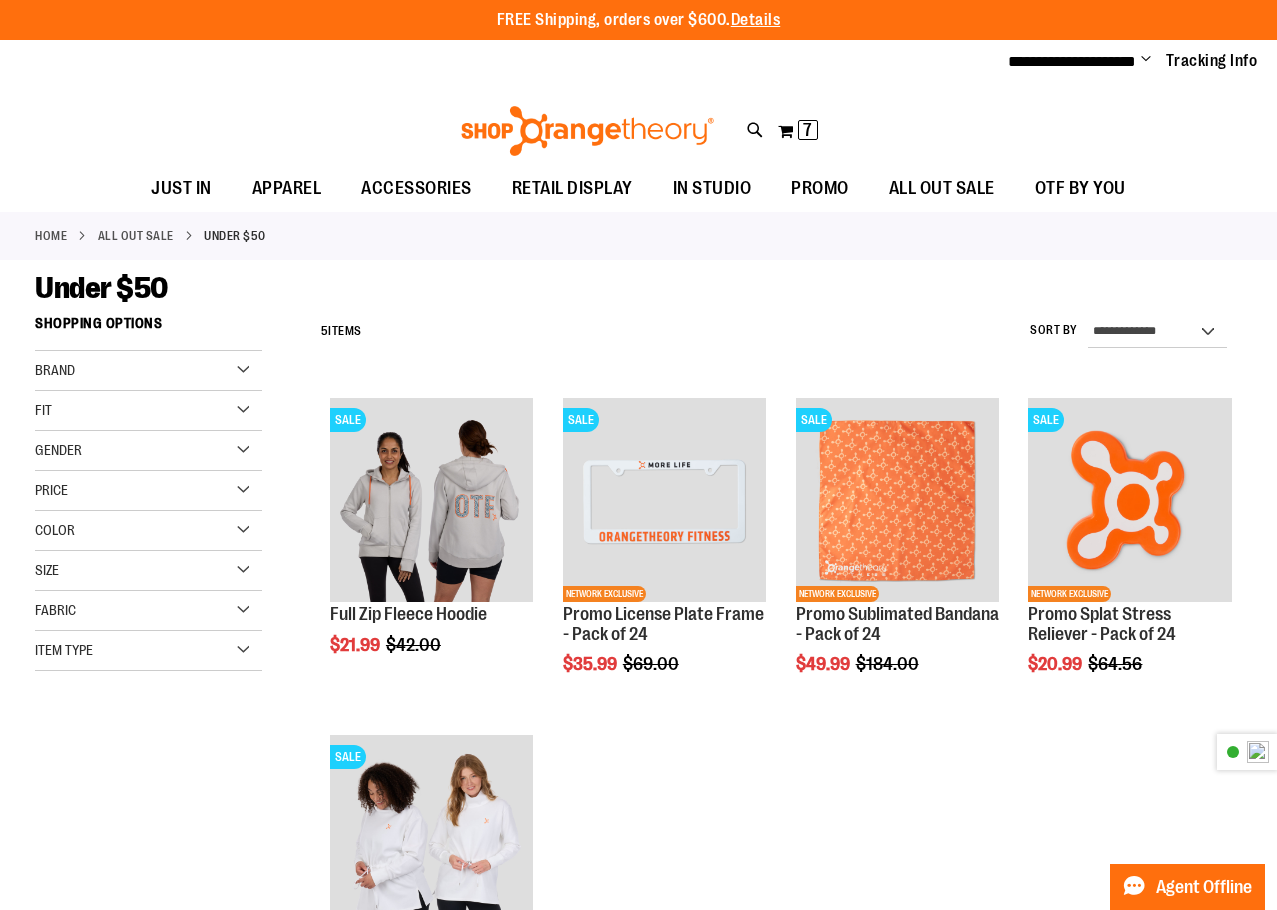 type on "**********" 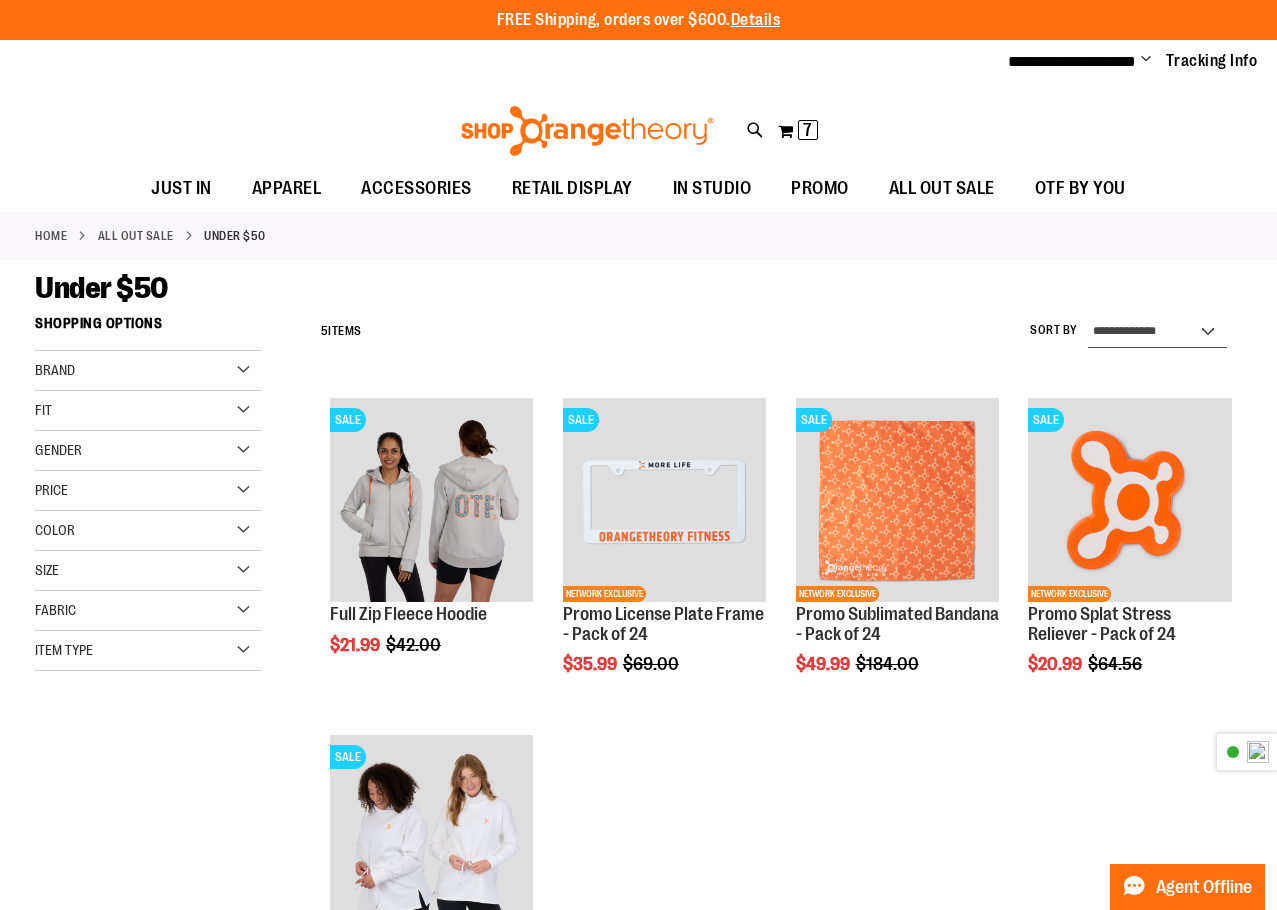 click on "**********" at bounding box center [1157, 332] 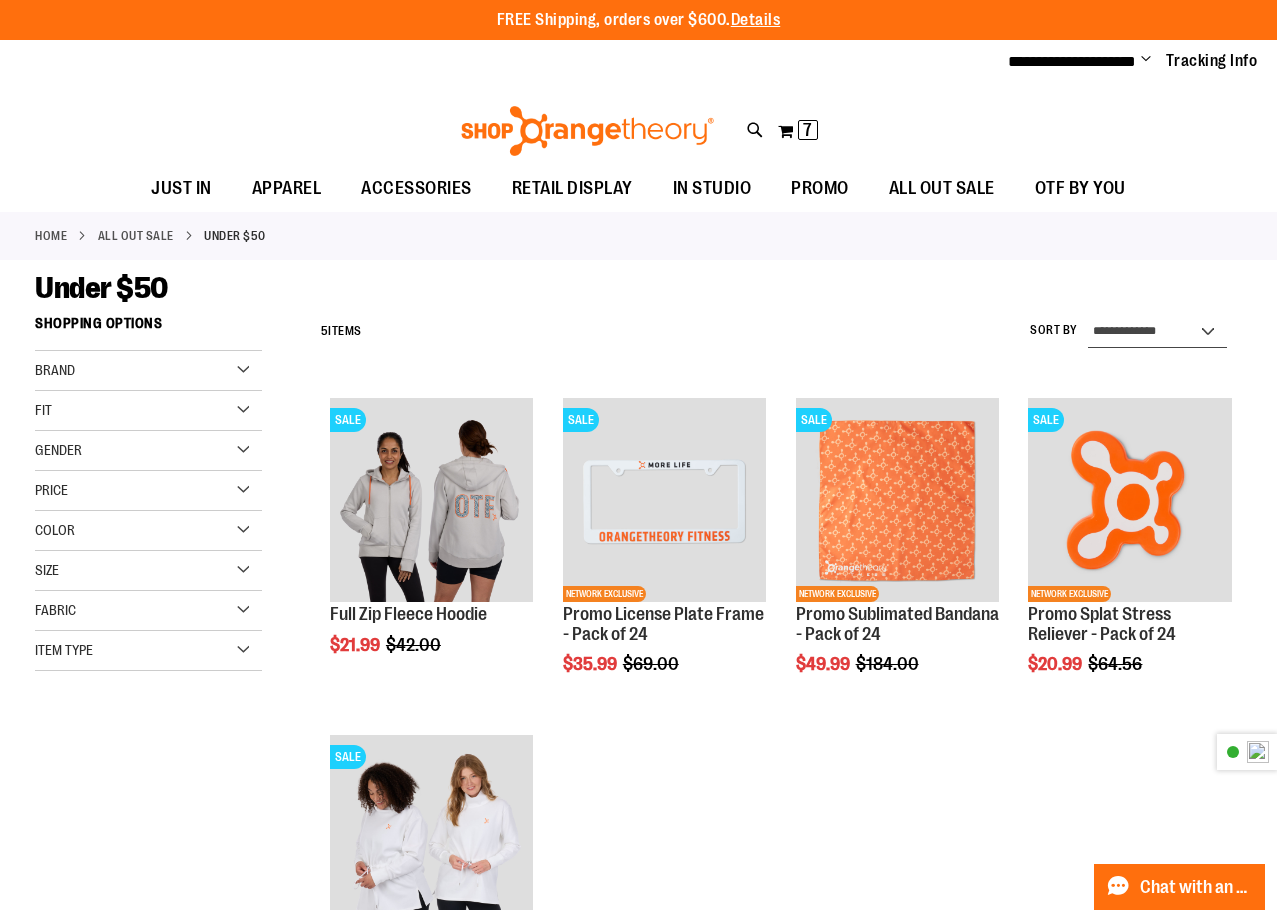 select on "*********" 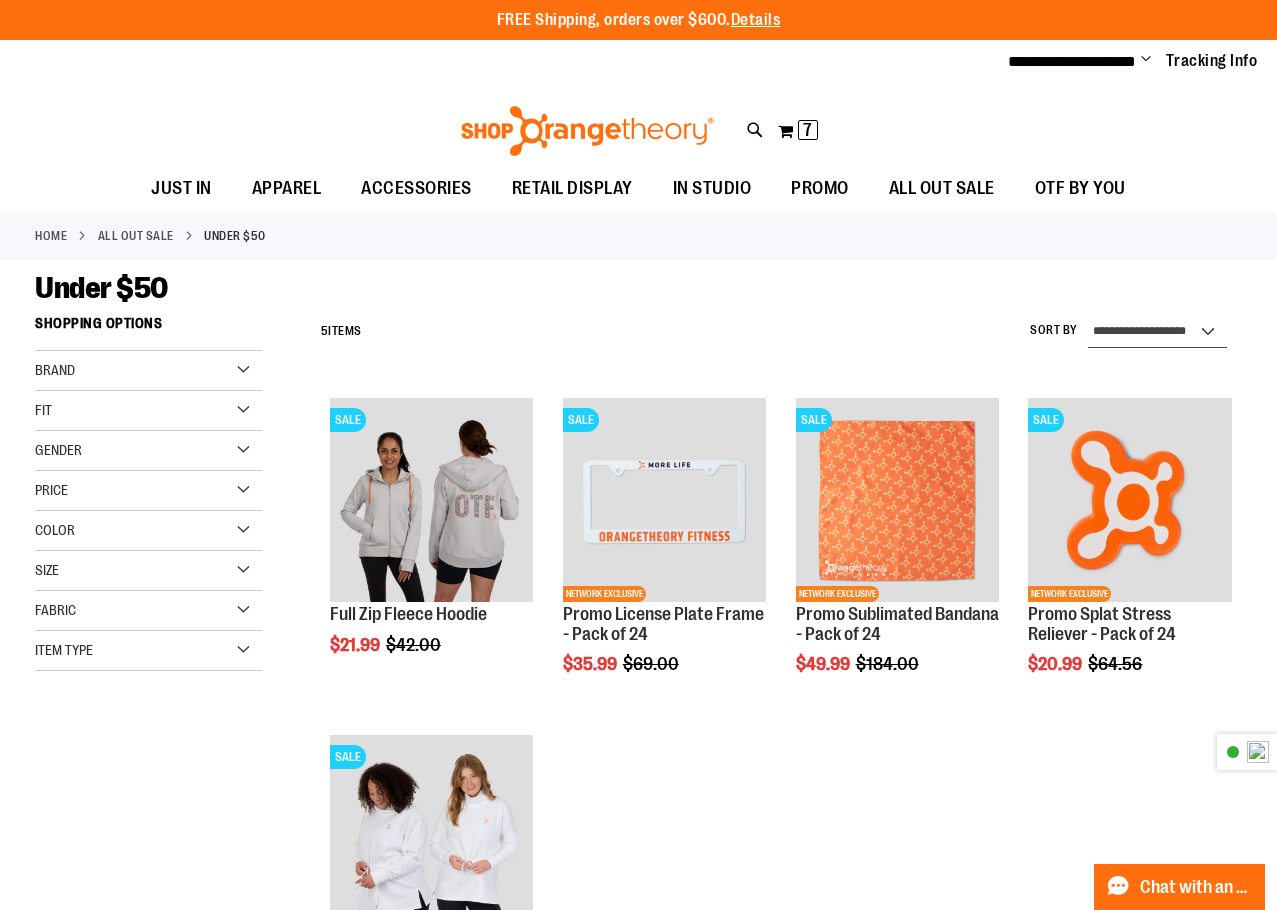 click on "**********" at bounding box center (1157, 332) 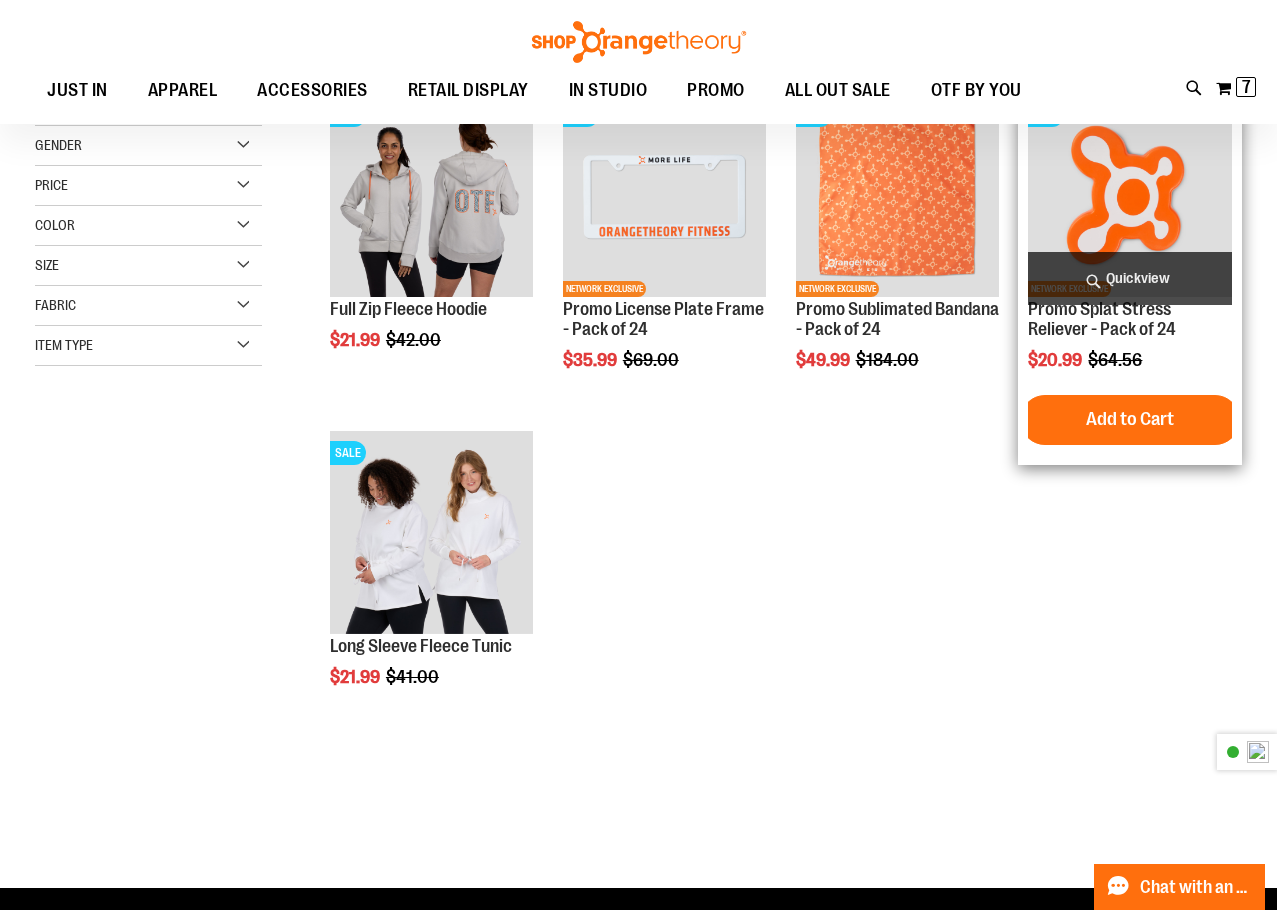scroll, scrollTop: 305, scrollLeft: 0, axis: vertical 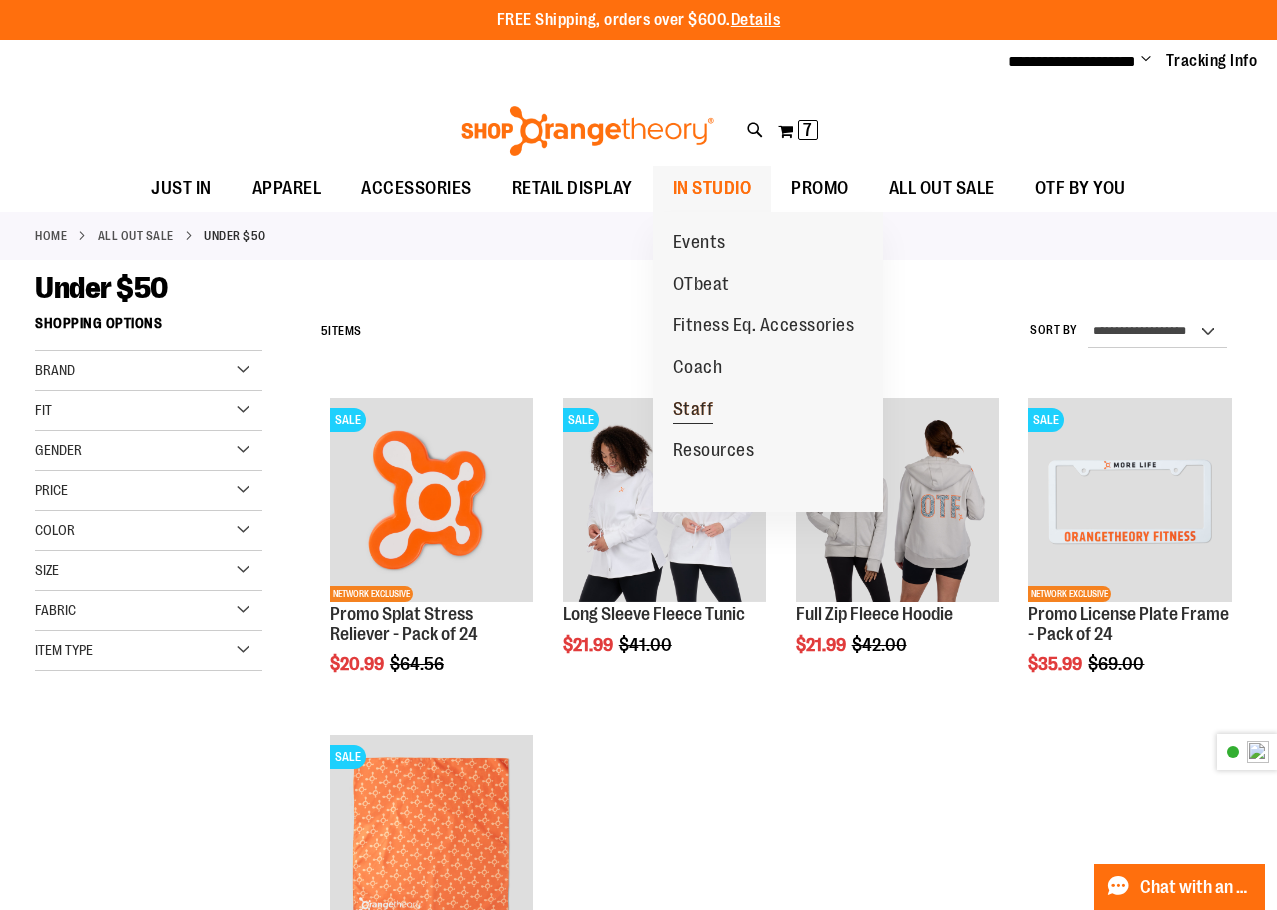 click on "Staff" at bounding box center [693, 410] 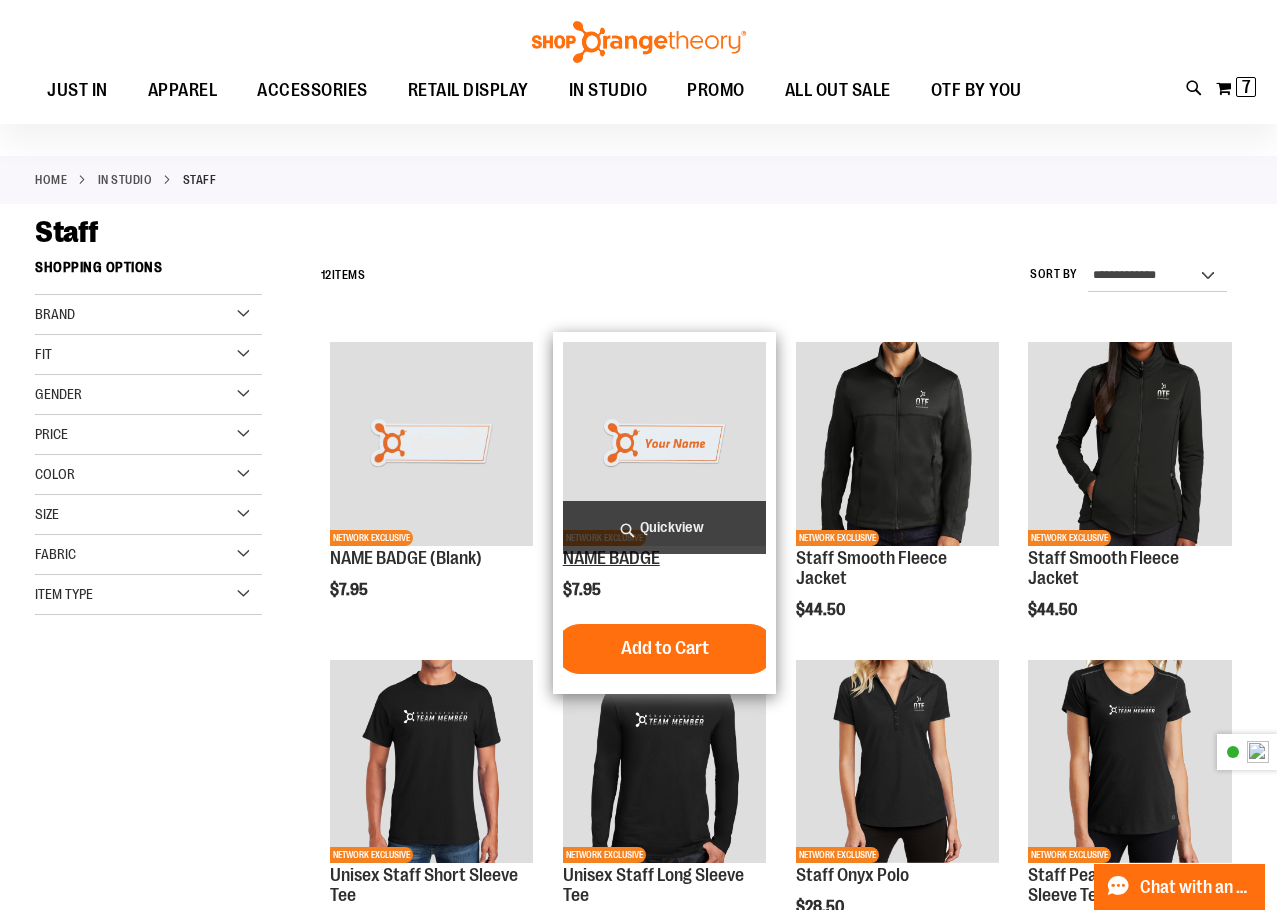 scroll, scrollTop: 99, scrollLeft: 0, axis: vertical 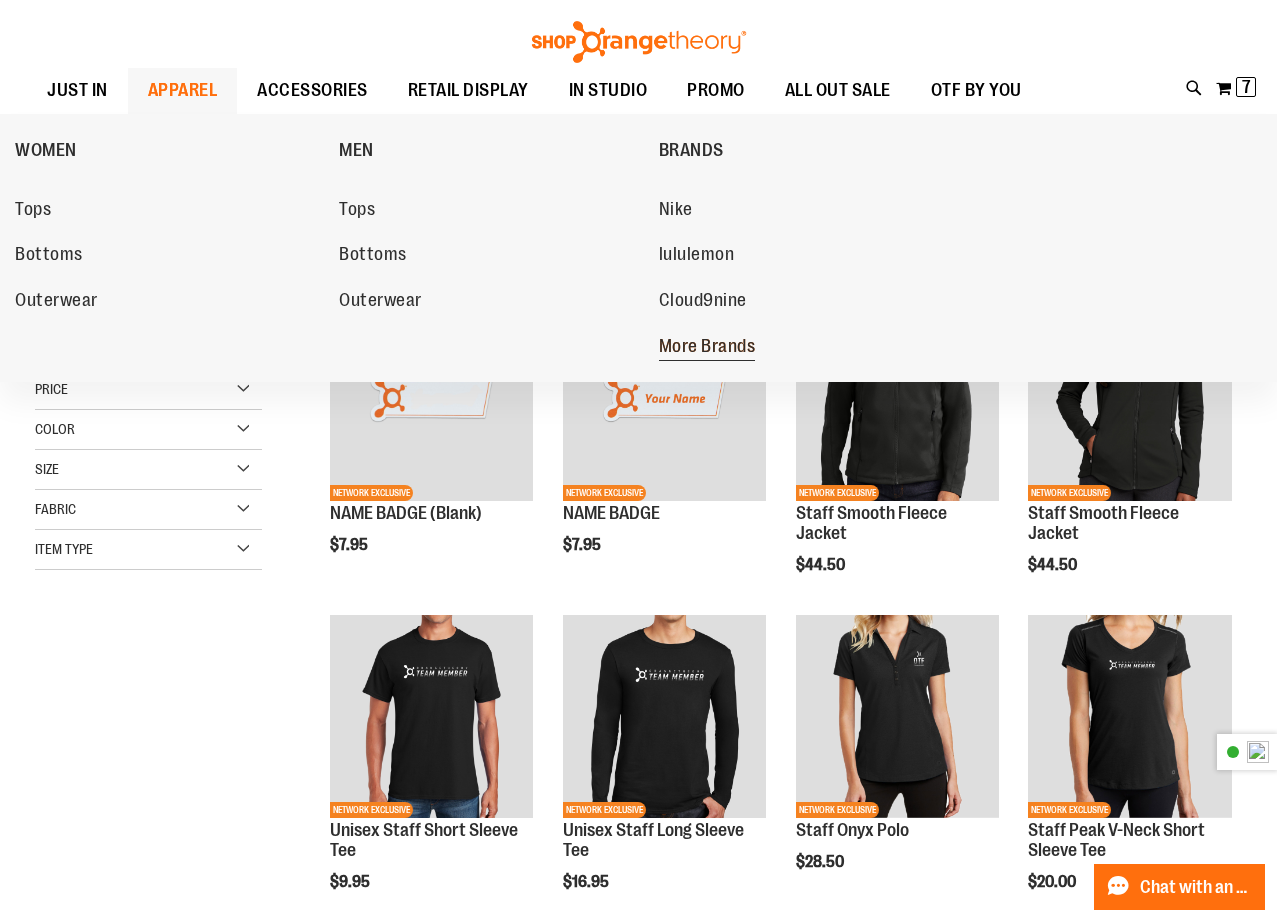 type on "**********" 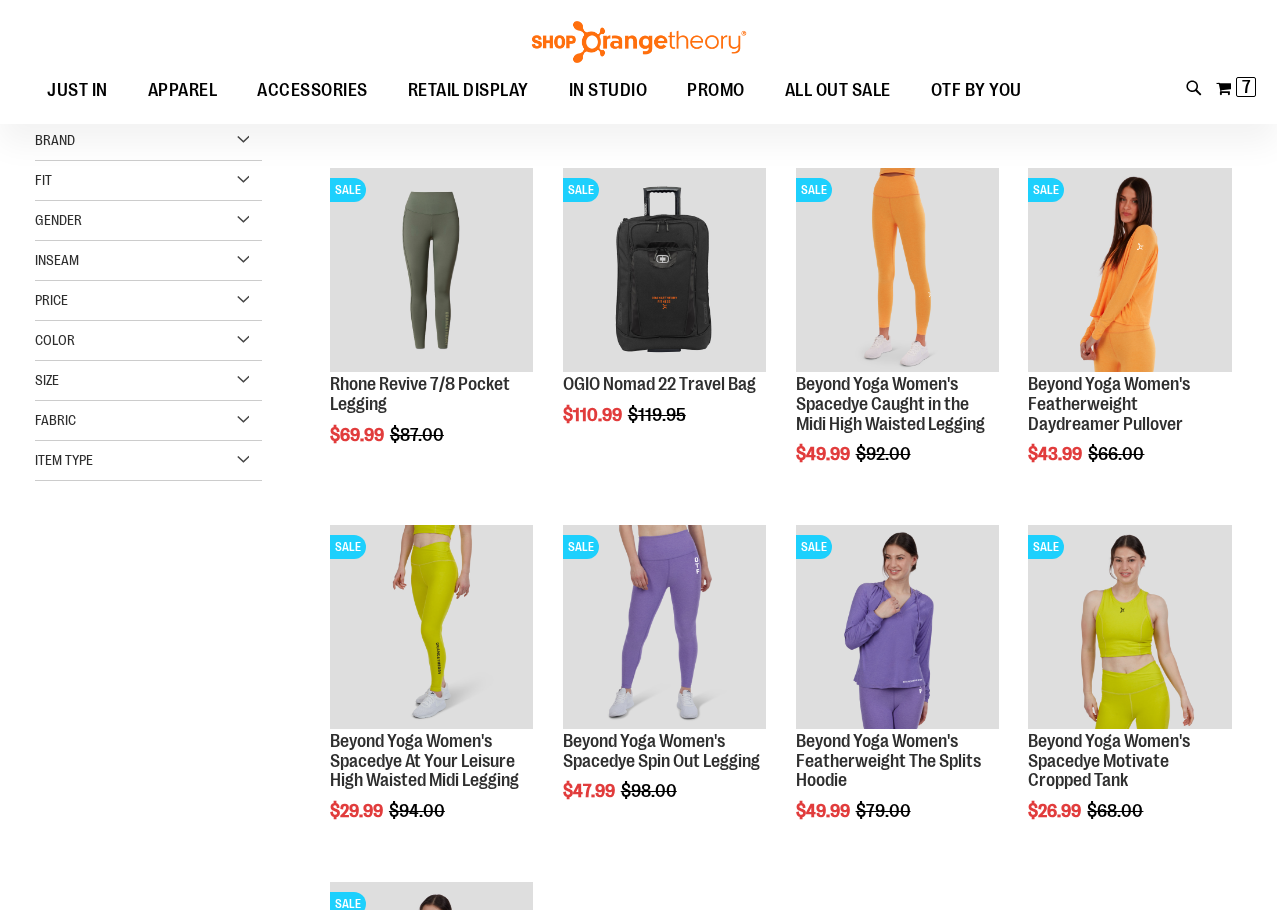 scroll, scrollTop: 0, scrollLeft: 0, axis: both 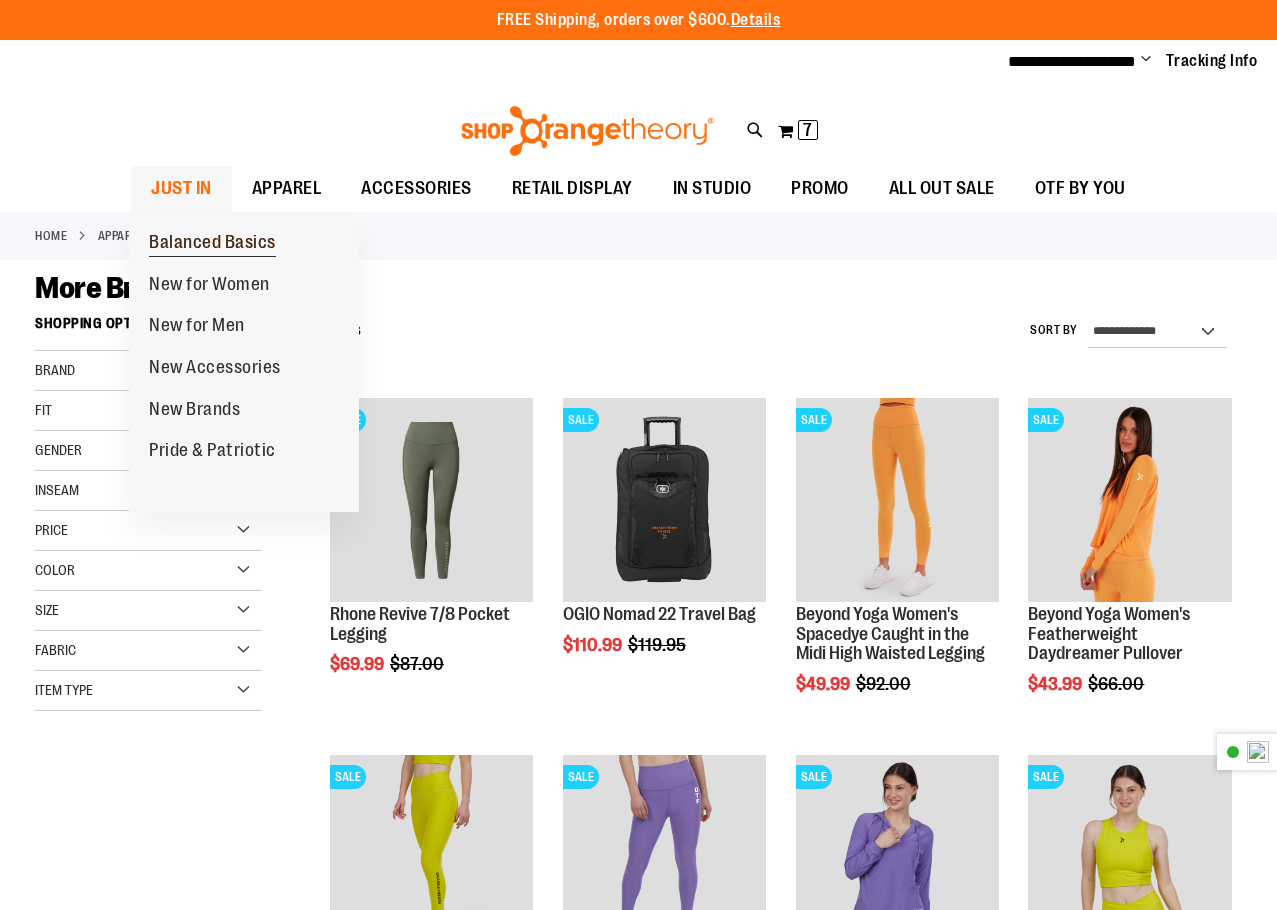 type on "**********" 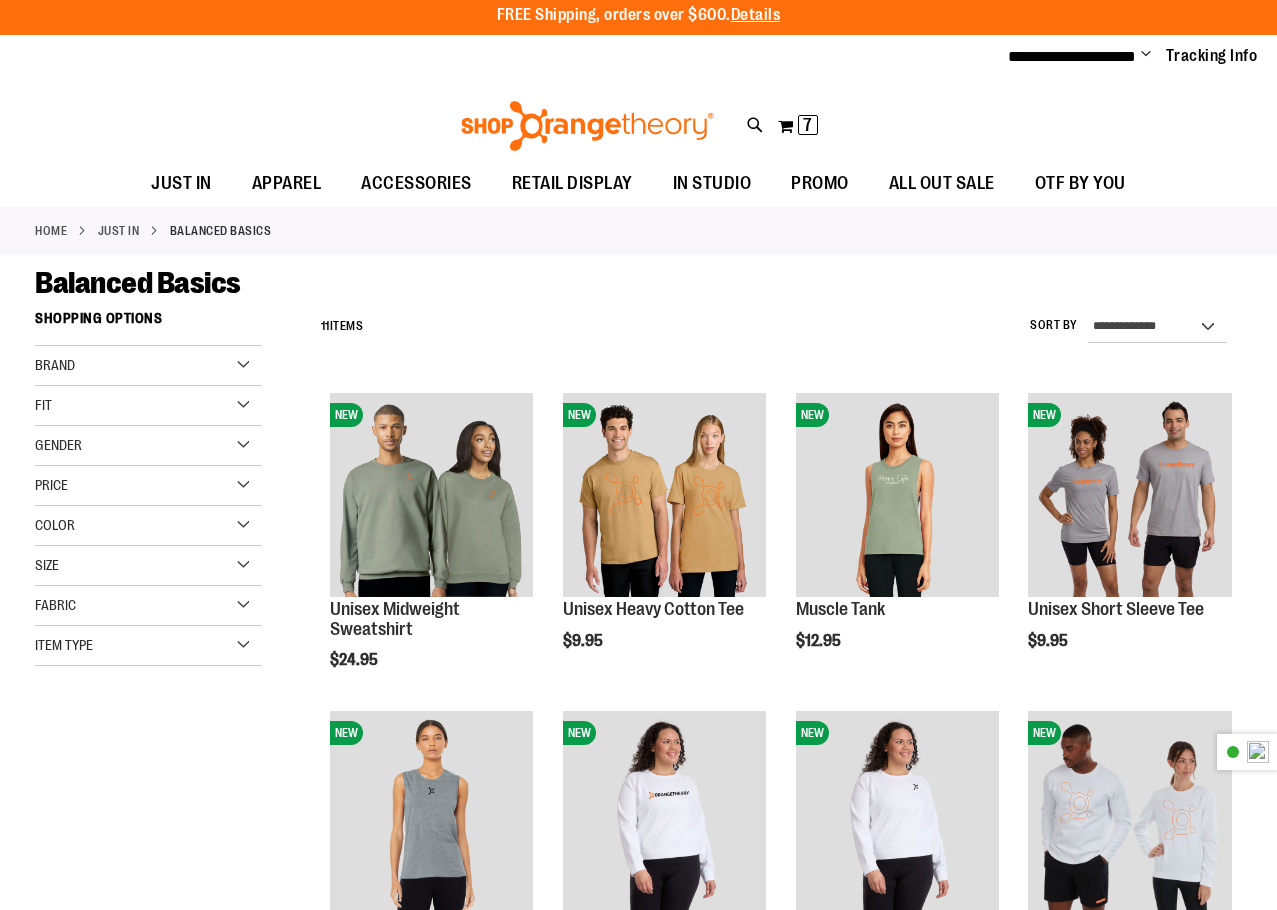 scroll, scrollTop: 0, scrollLeft: 0, axis: both 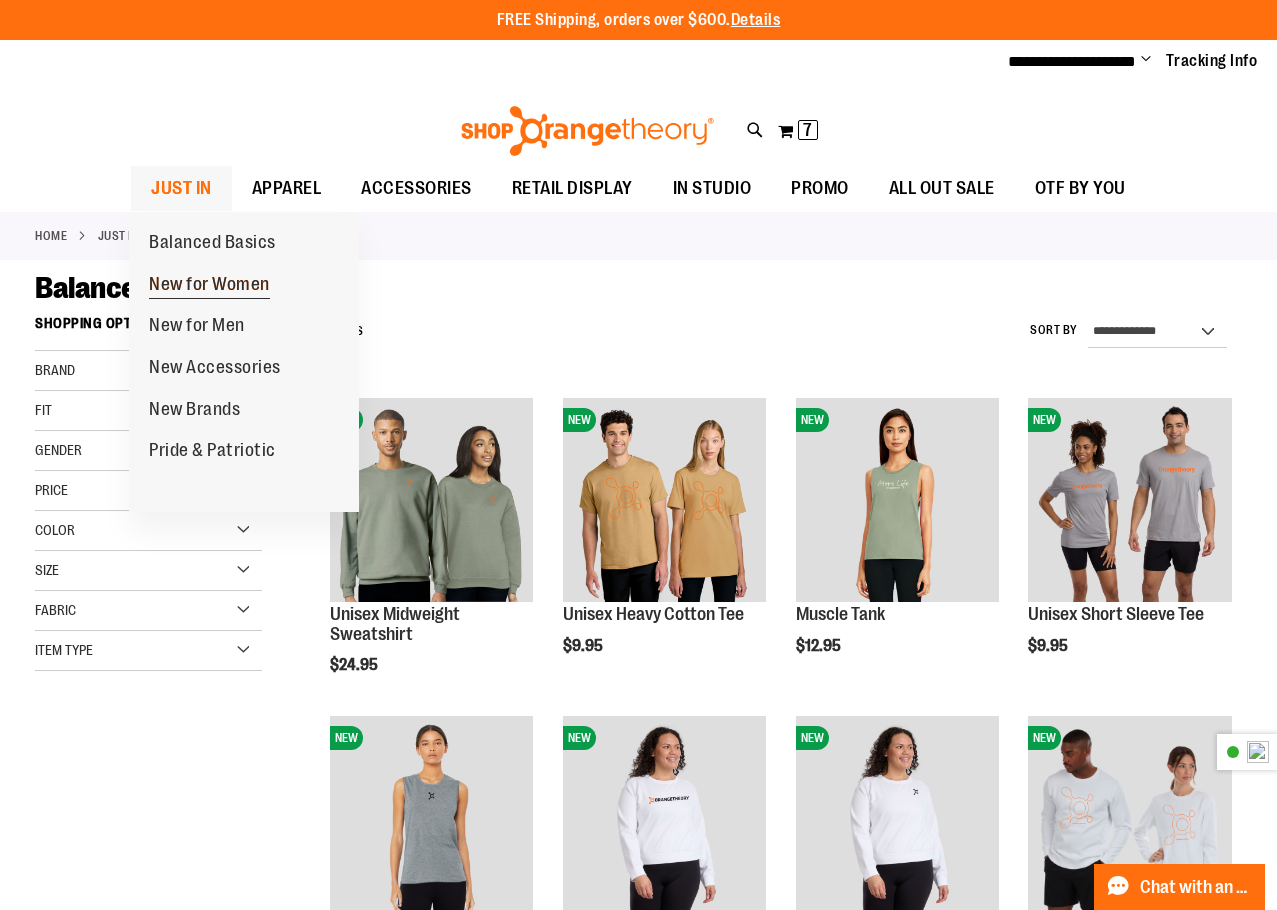 type on "**********" 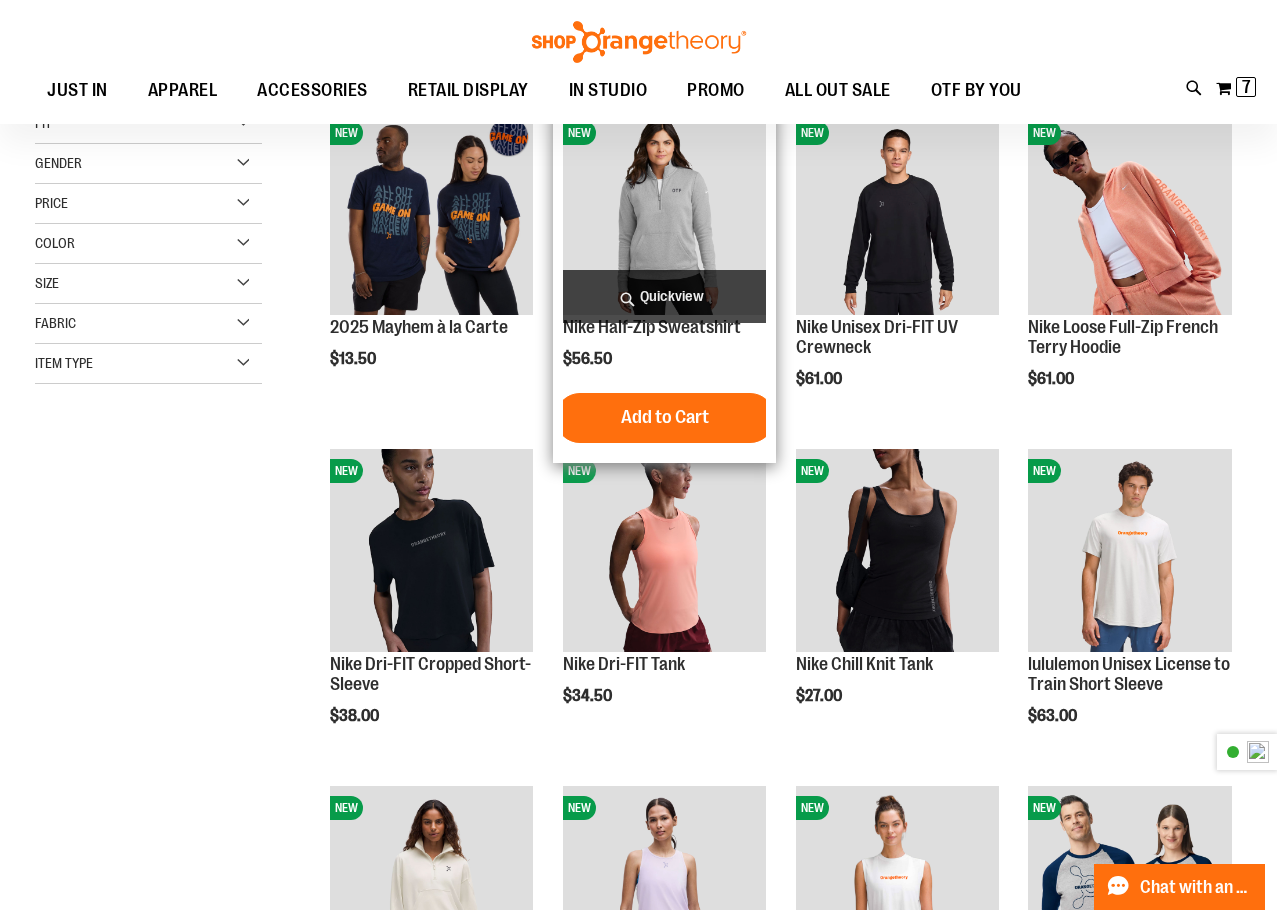 scroll, scrollTop: 299, scrollLeft: 0, axis: vertical 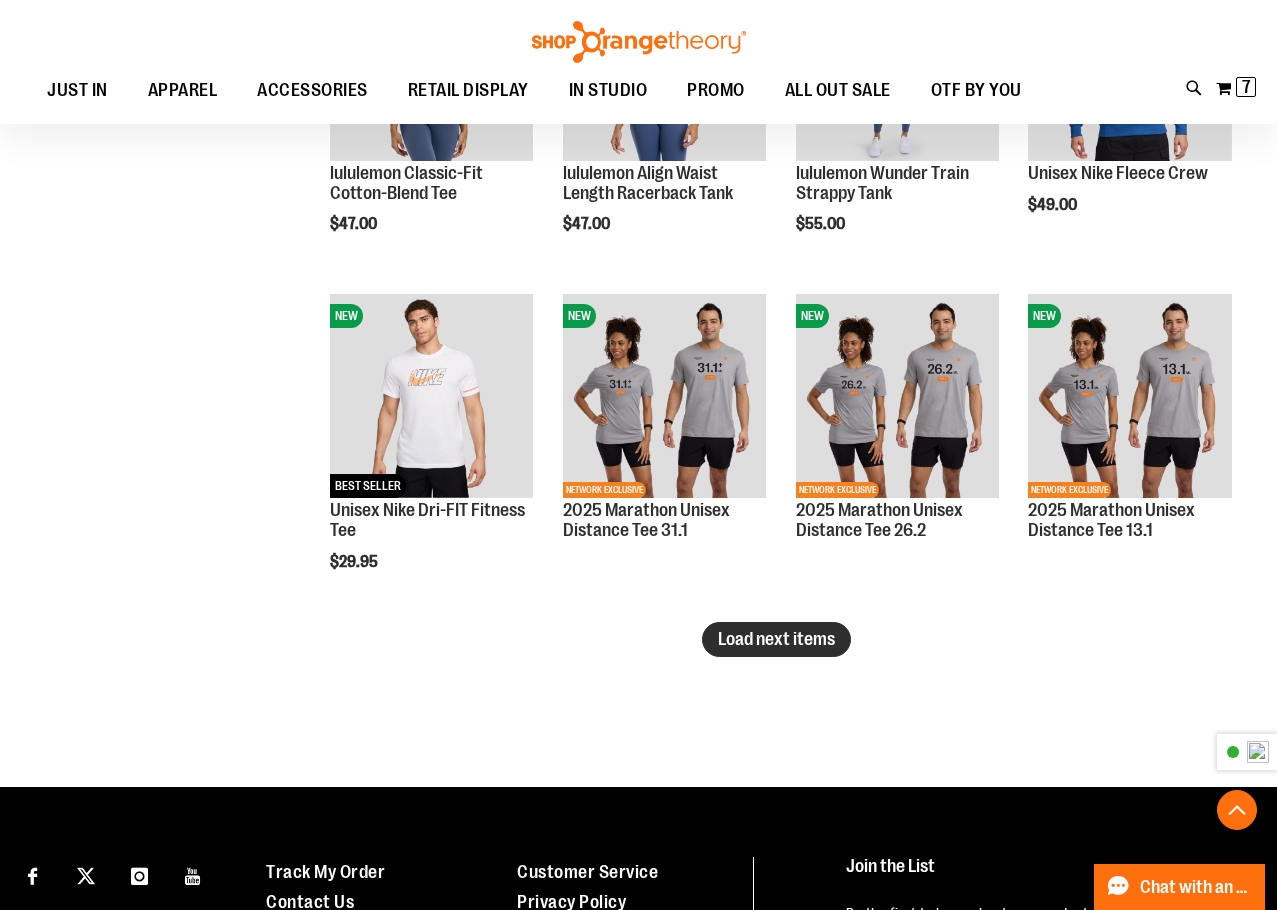 type on "**********" 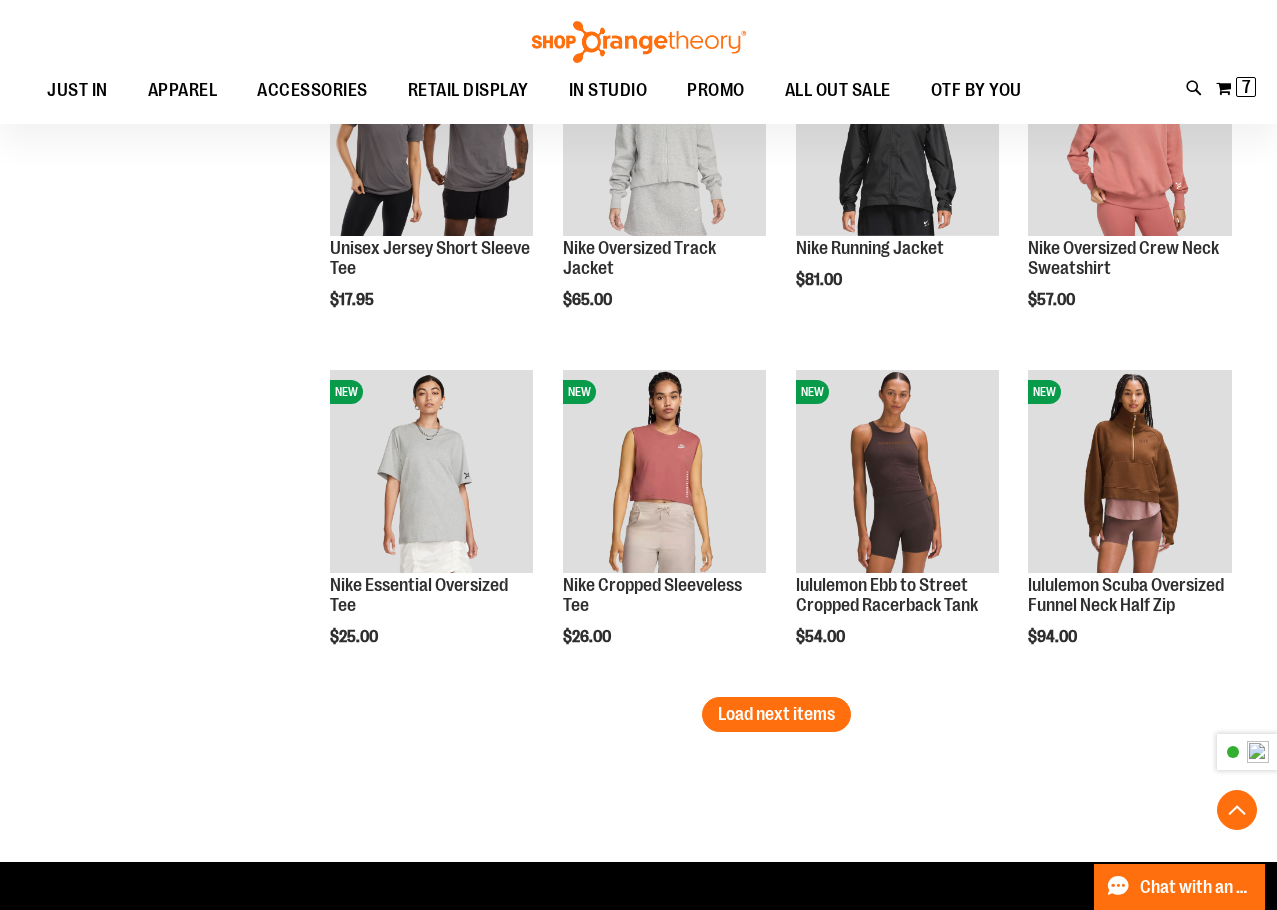scroll, scrollTop: 3799, scrollLeft: 0, axis: vertical 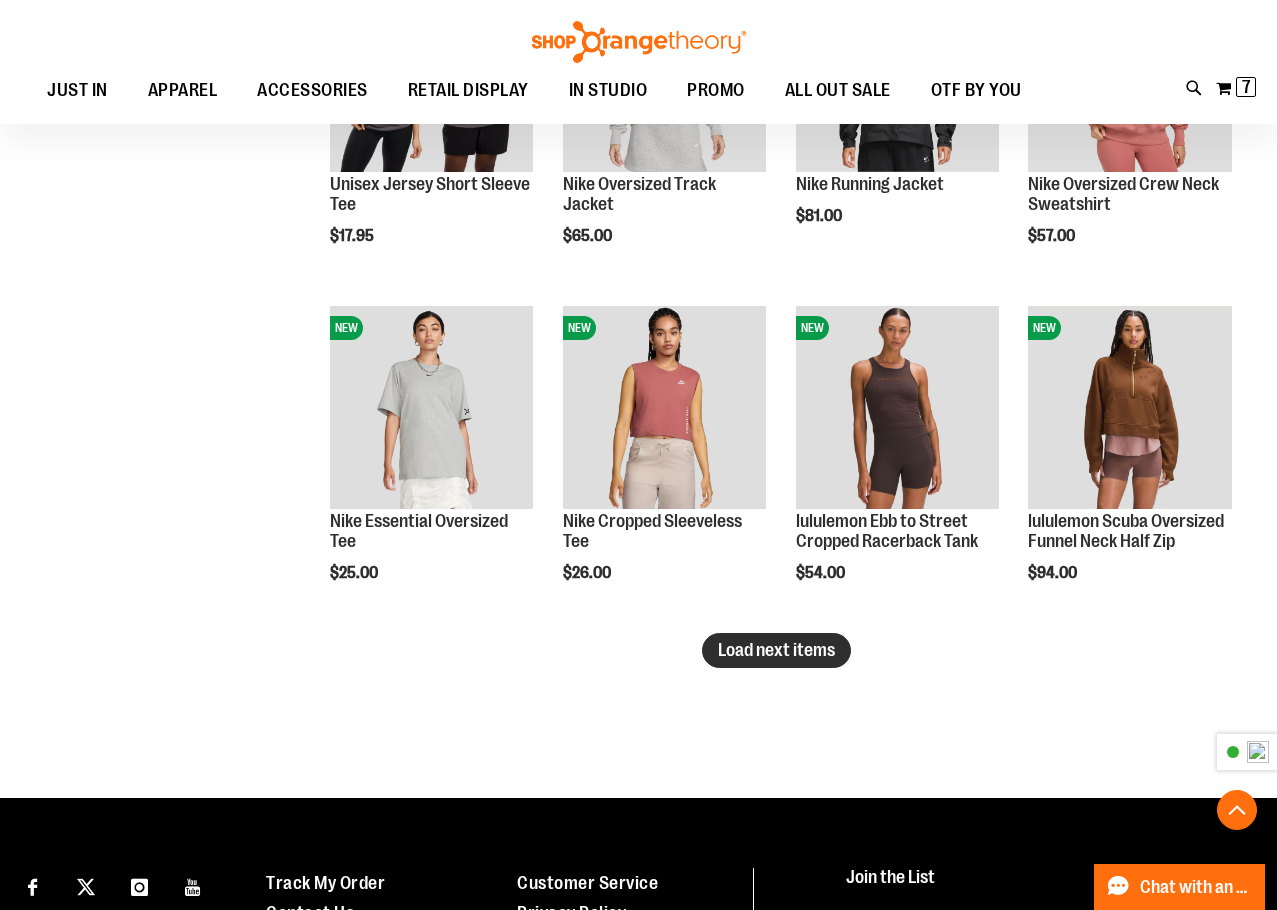 click on "Load next items" at bounding box center [776, 650] 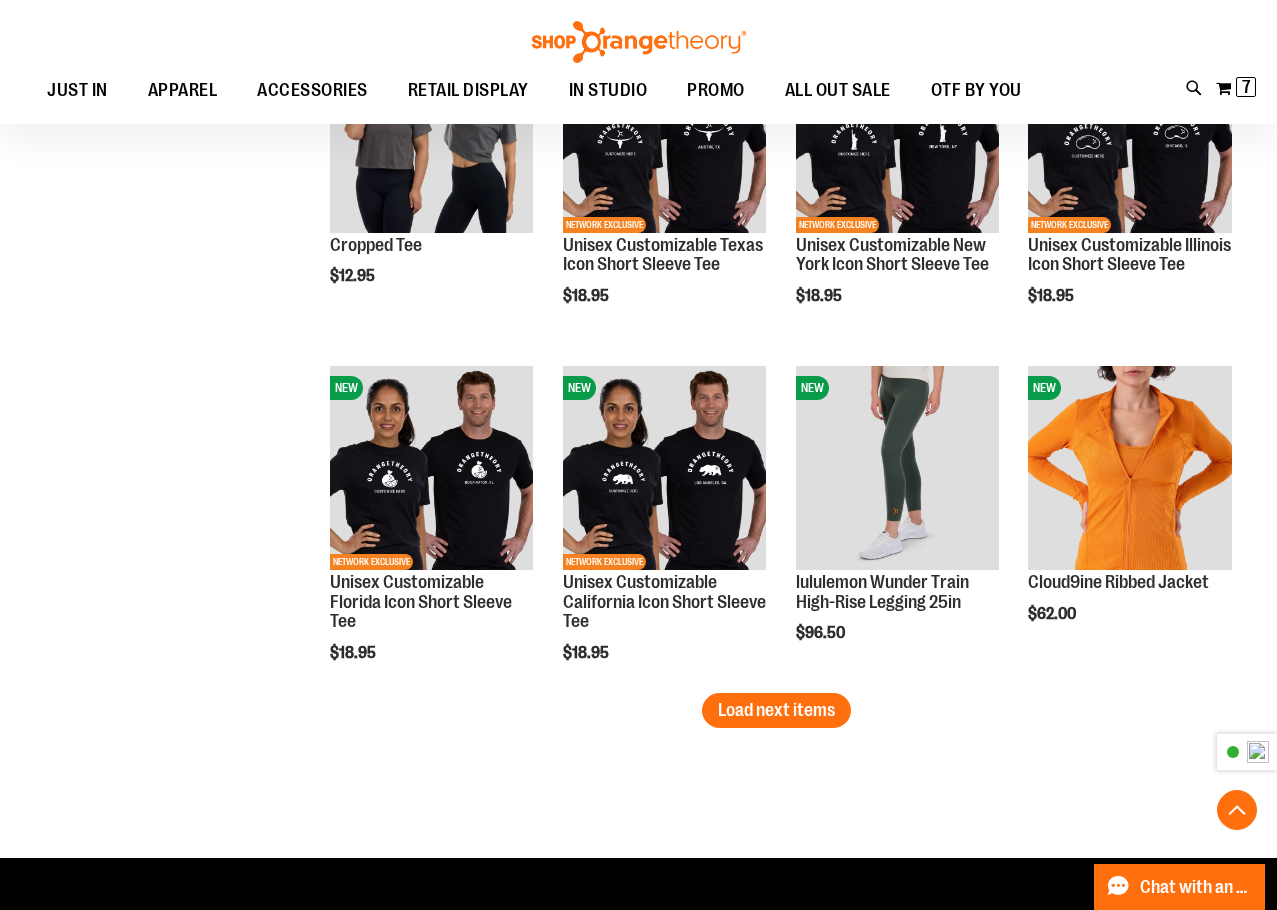 scroll, scrollTop: 4799, scrollLeft: 0, axis: vertical 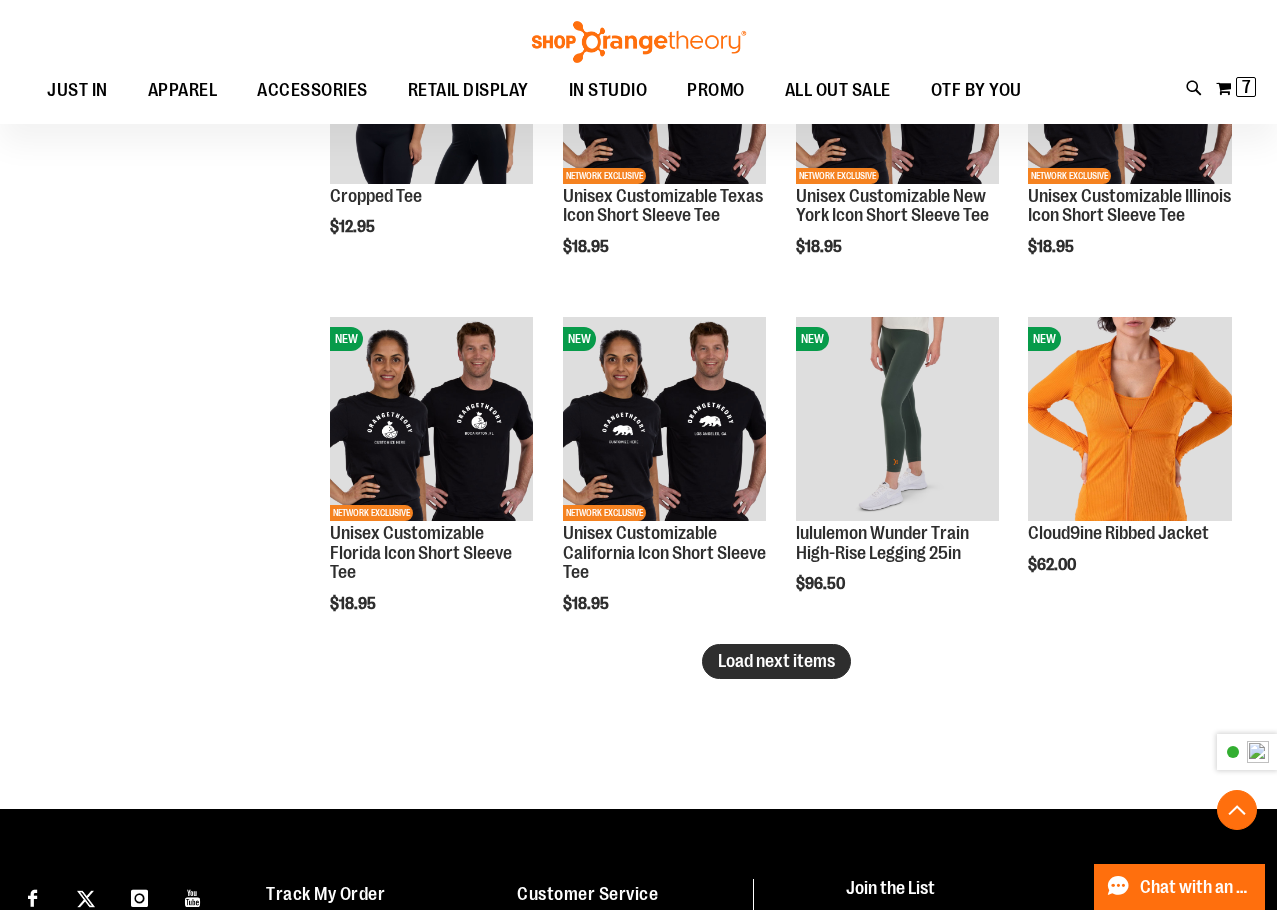 click on "Load next items" at bounding box center [776, 661] 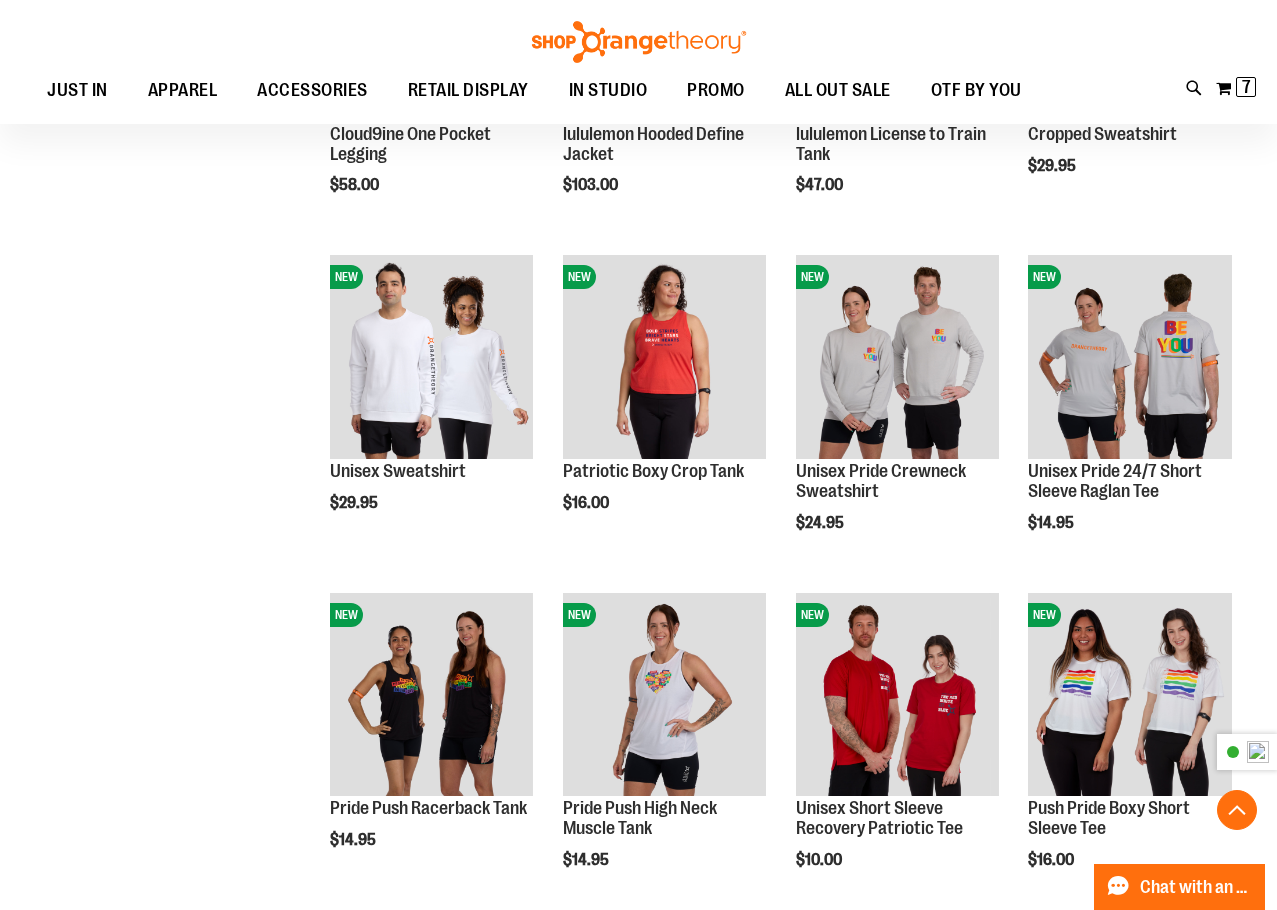 scroll, scrollTop: 5499, scrollLeft: 0, axis: vertical 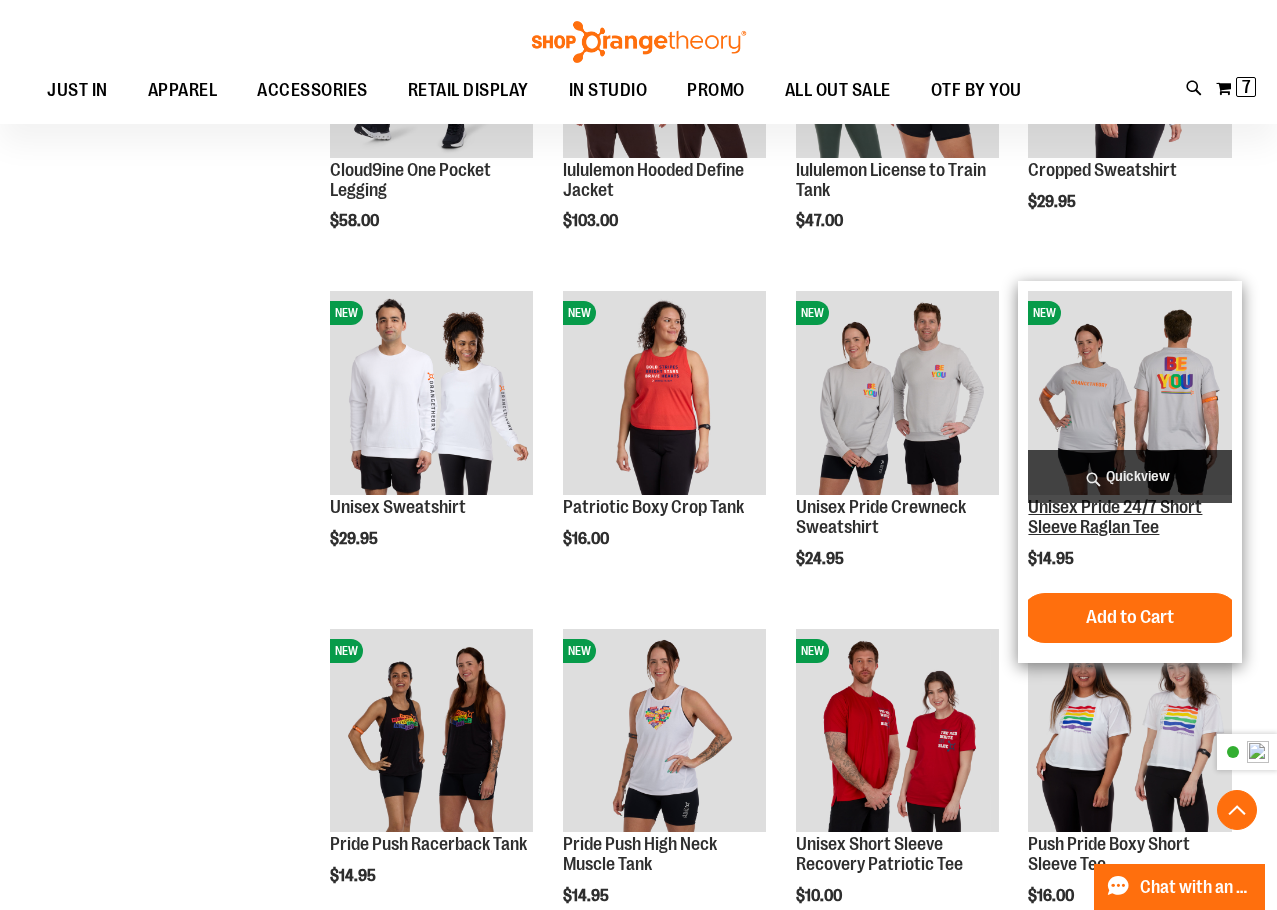 click on "Unisex Pride 24/7 Short Sleeve Raglan Tee" at bounding box center (1115, 517) 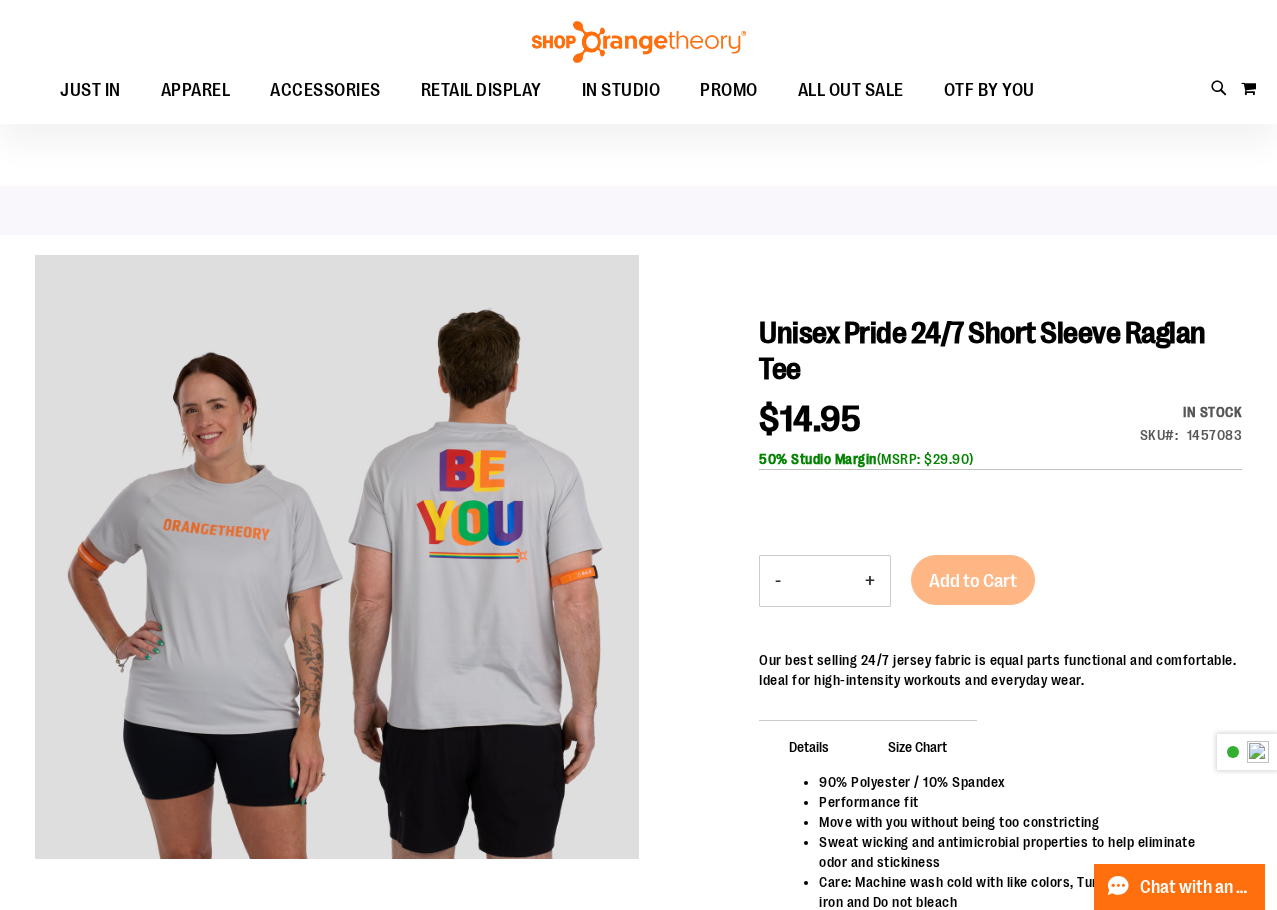 scroll, scrollTop: 0, scrollLeft: 0, axis: both 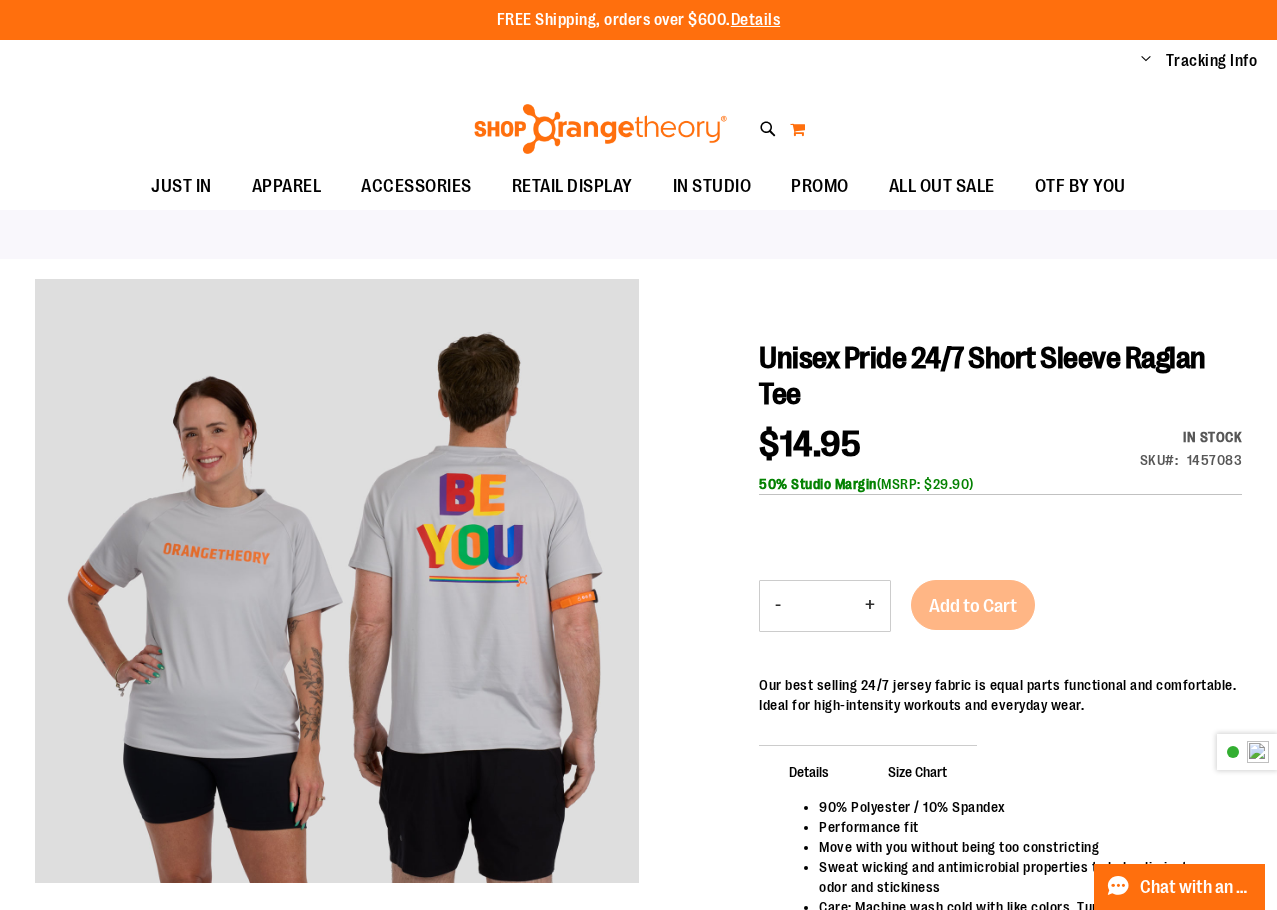 click on "My Cart" at bounding box center (797, 129) 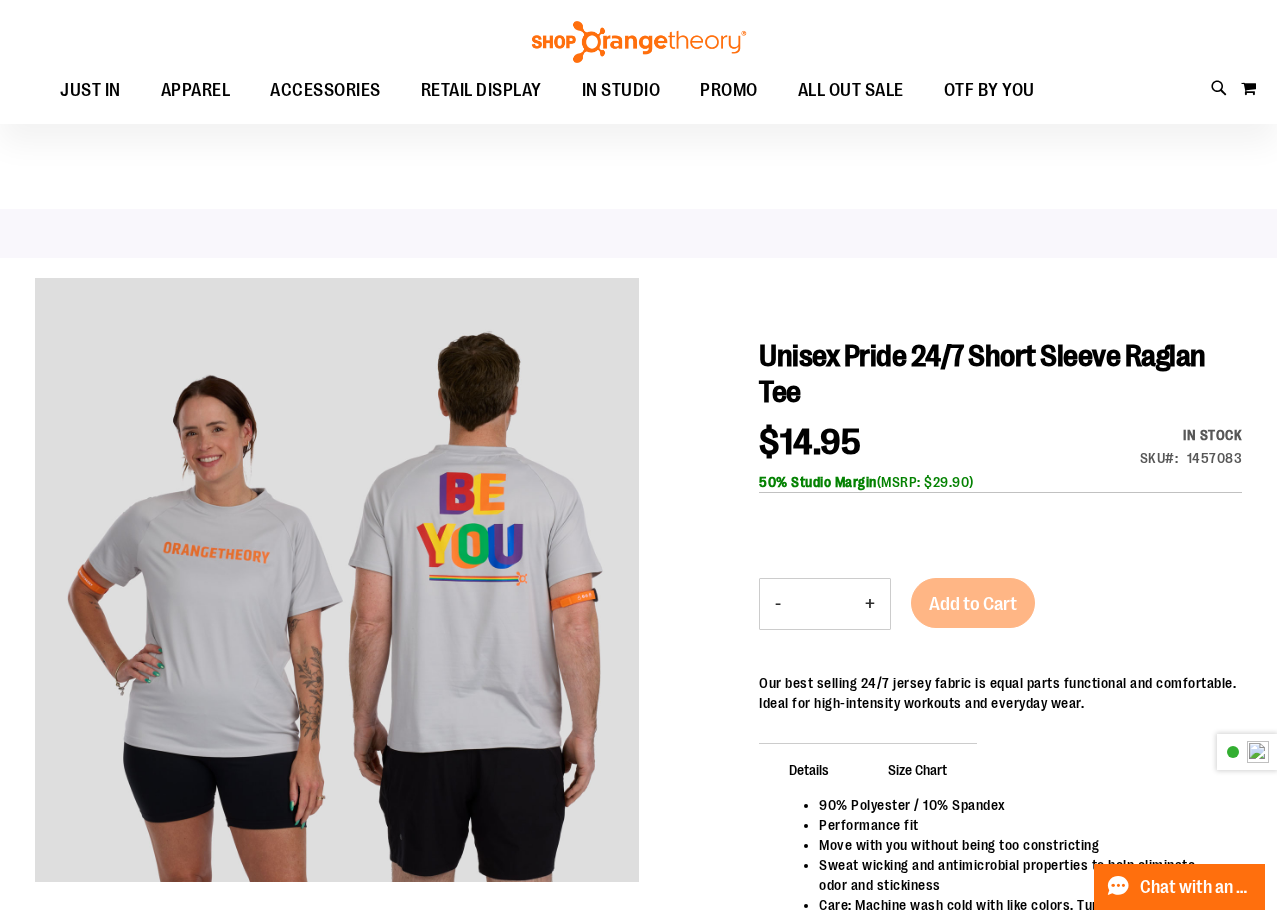 scroll, scrollTop: 0, scrollLeft: 0, axis: both 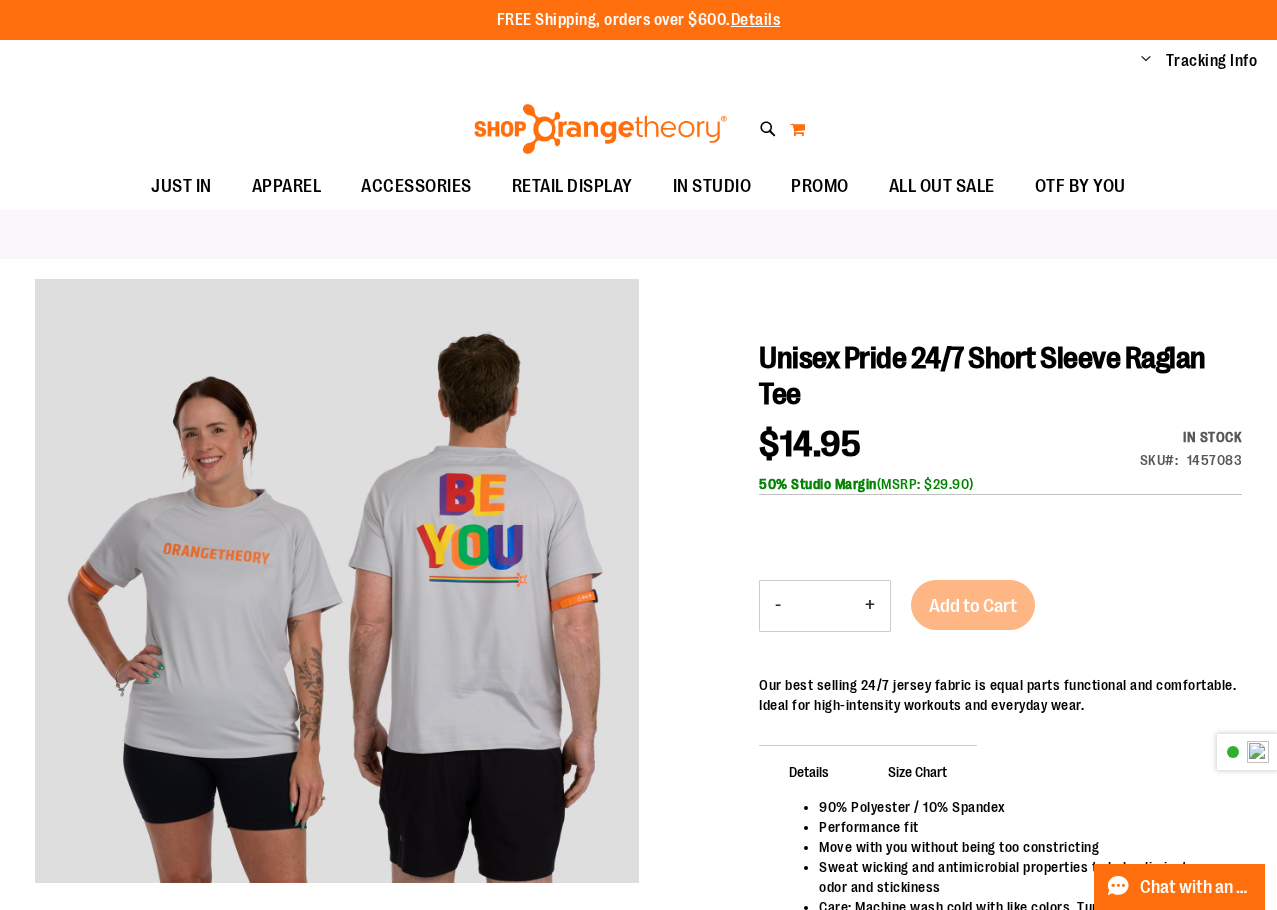 click on "My Cart" at bounding box center (797, 129) 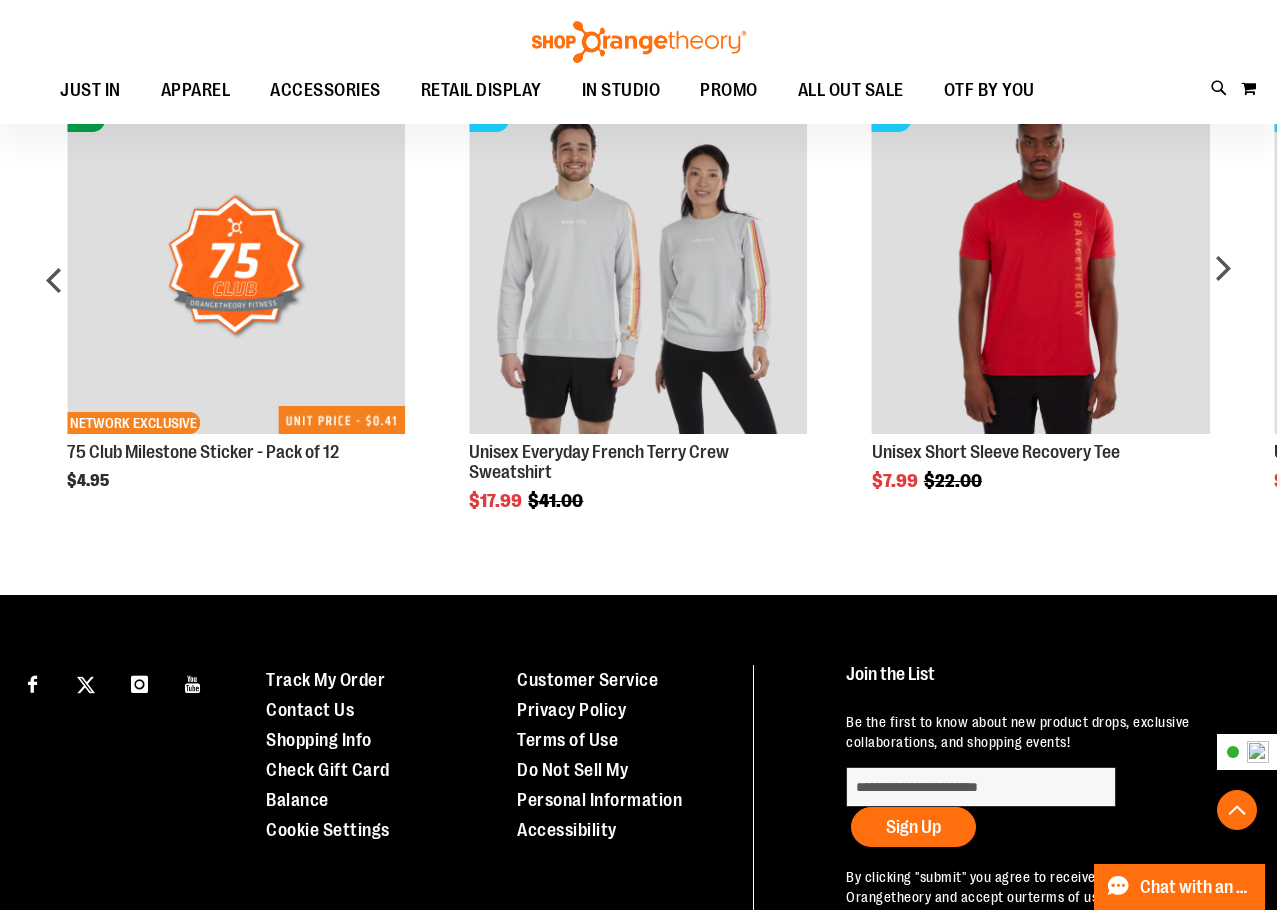 scroll, scrollTop: 1100, scrollLeft: 0, axis: vertical 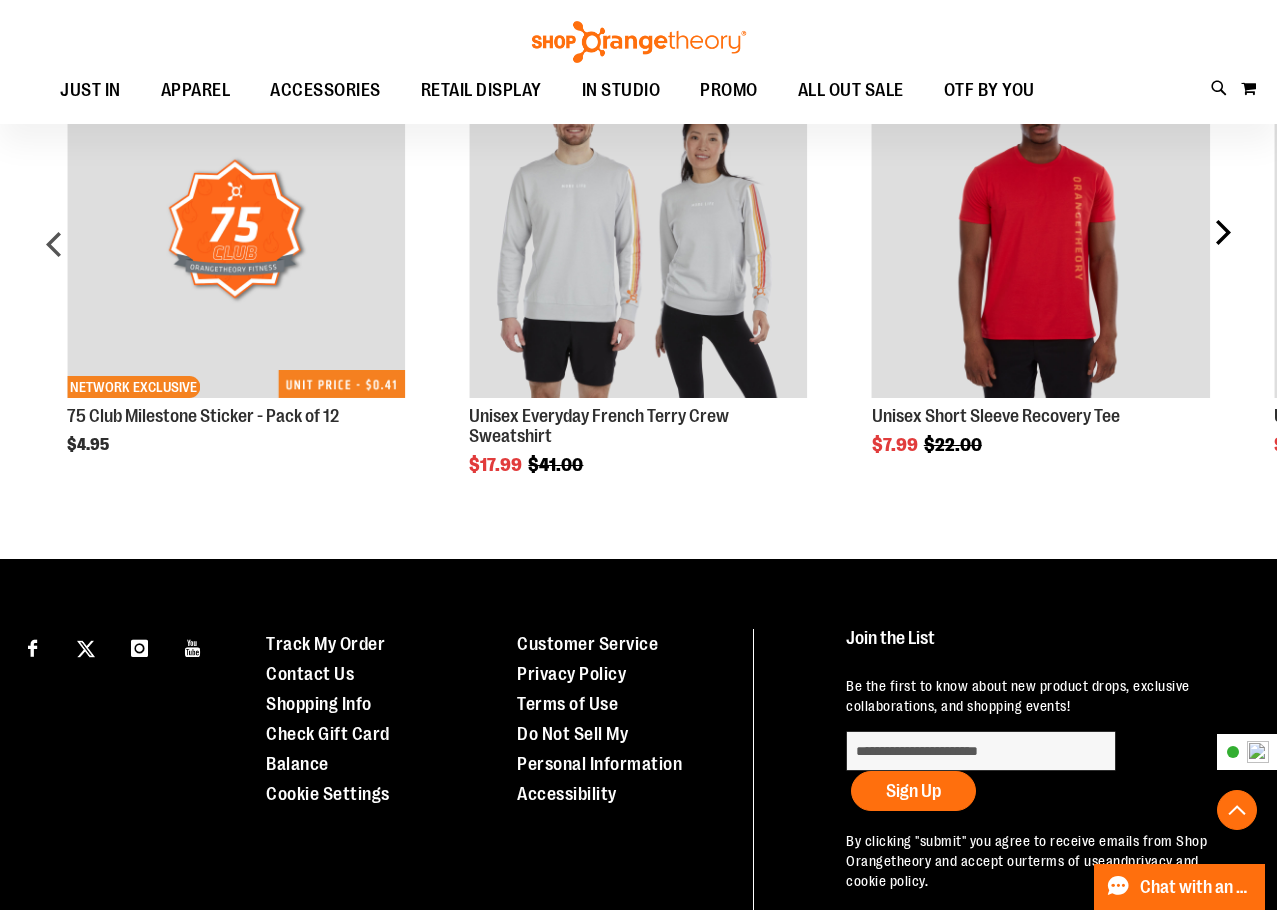 click on "next" at bounding box center (1222, 252) 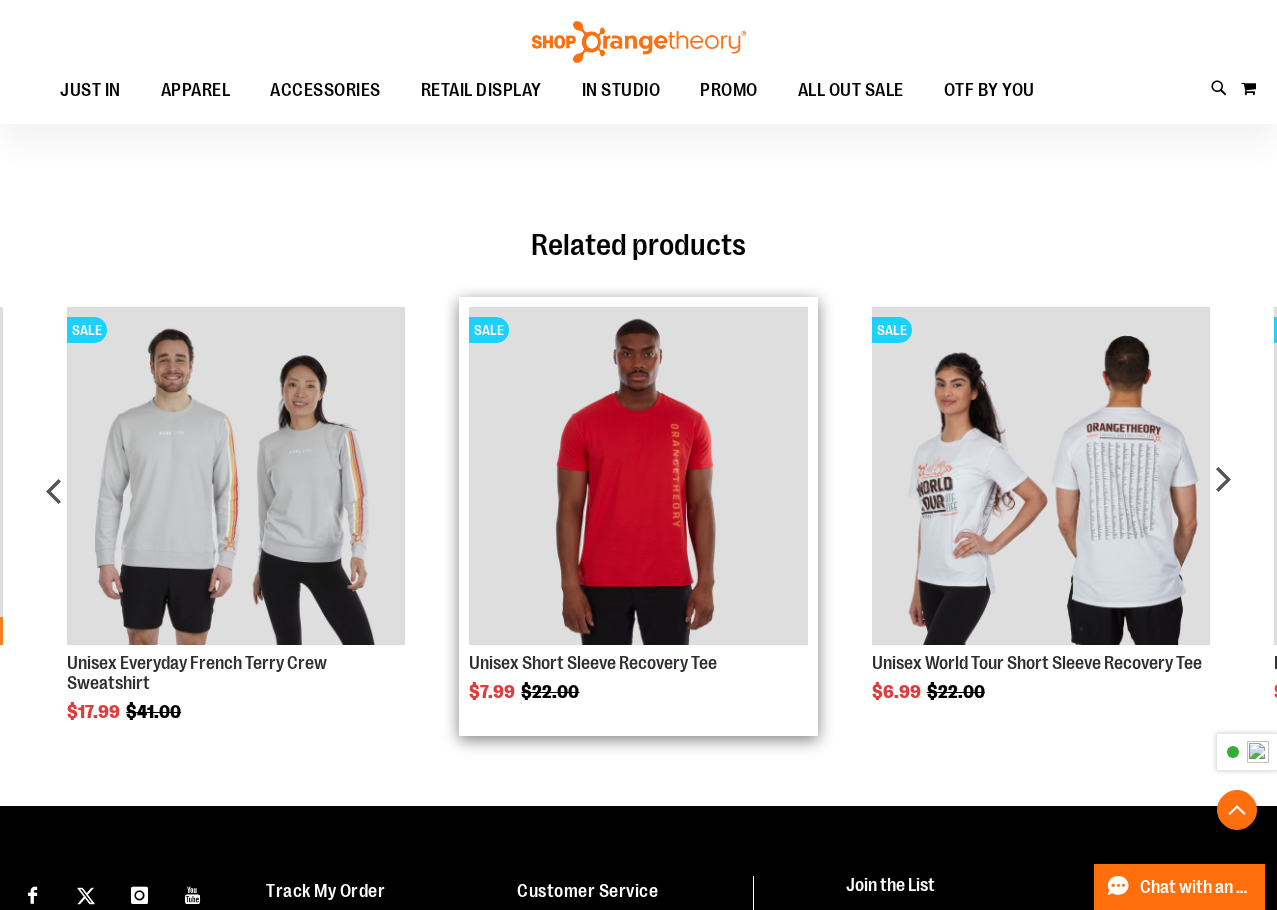scroll, scrollTop: 800, scrollLeft: 0, axis: vertical 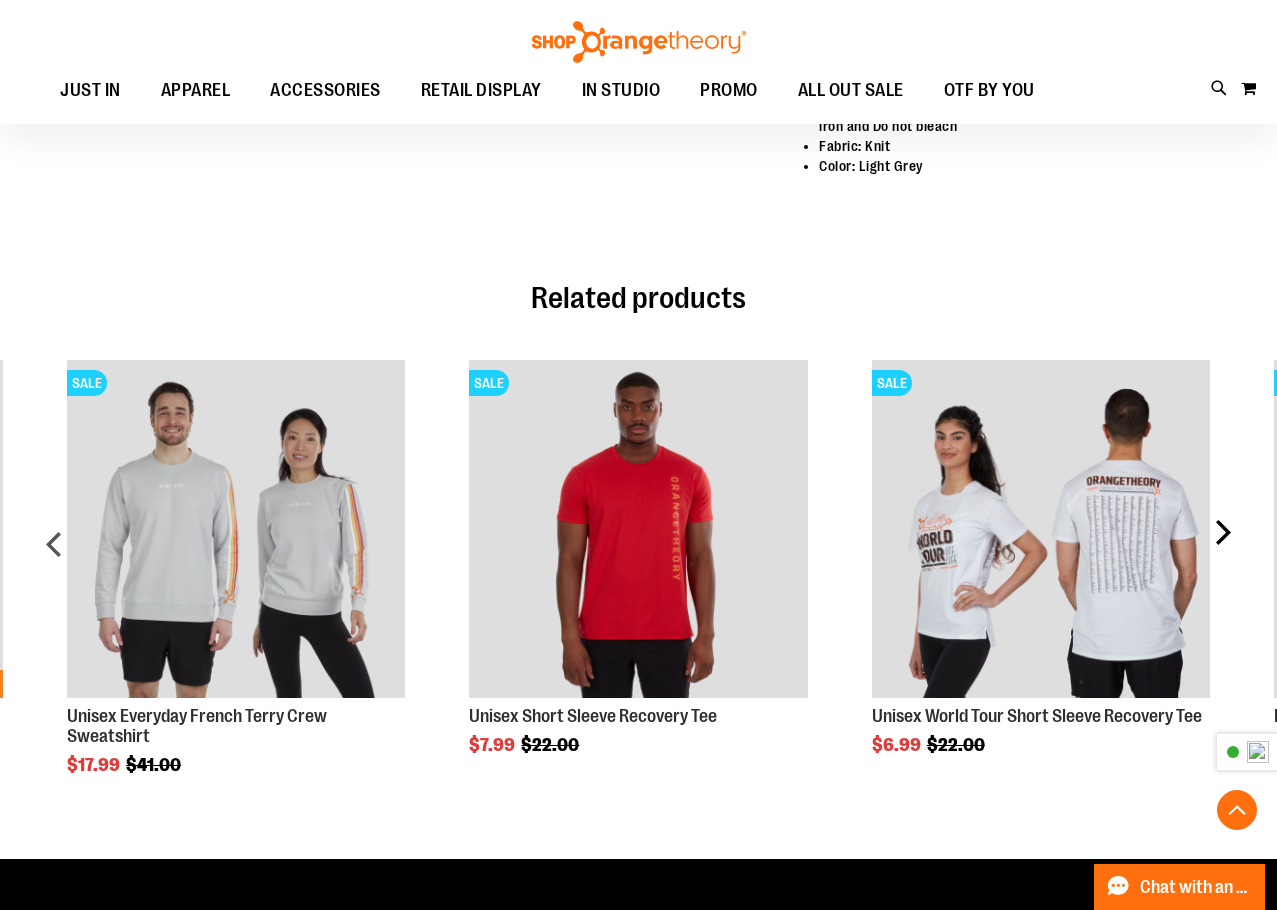 click on "next" at bounding box center (1222, 552) 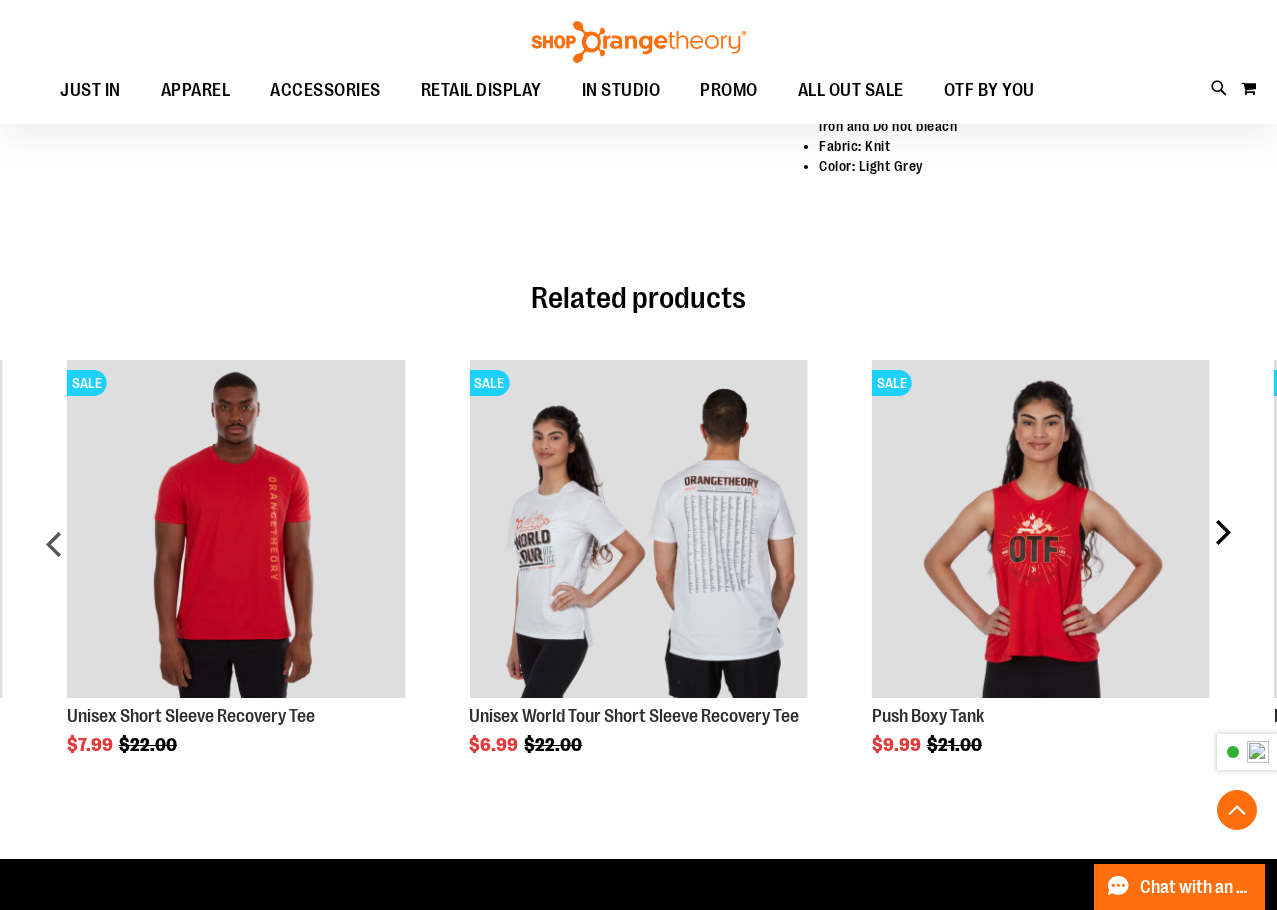 click on "next" at bounding box center [1222, 552] 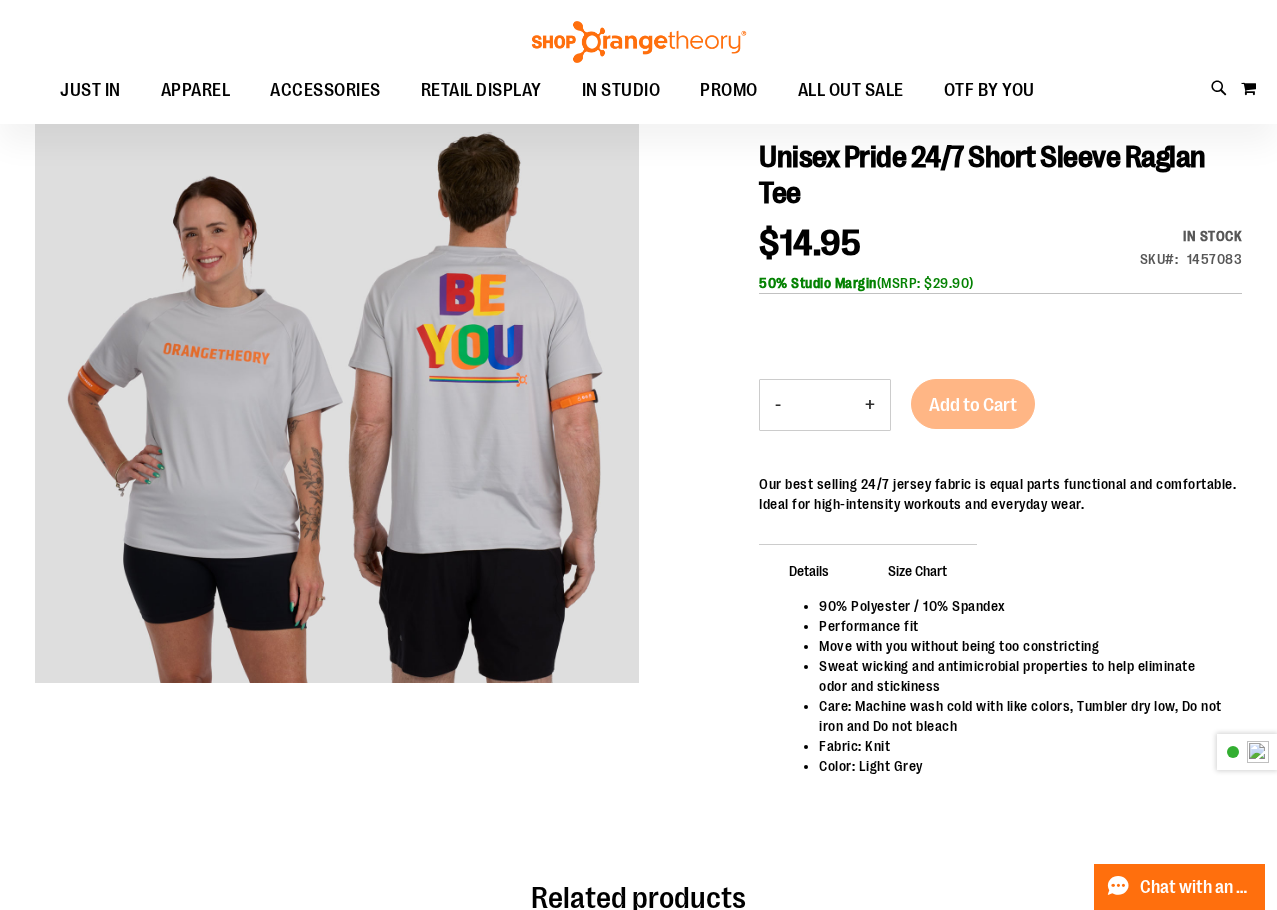 scroll, scrollTop: 0, scrollLeft: 0, axis: both 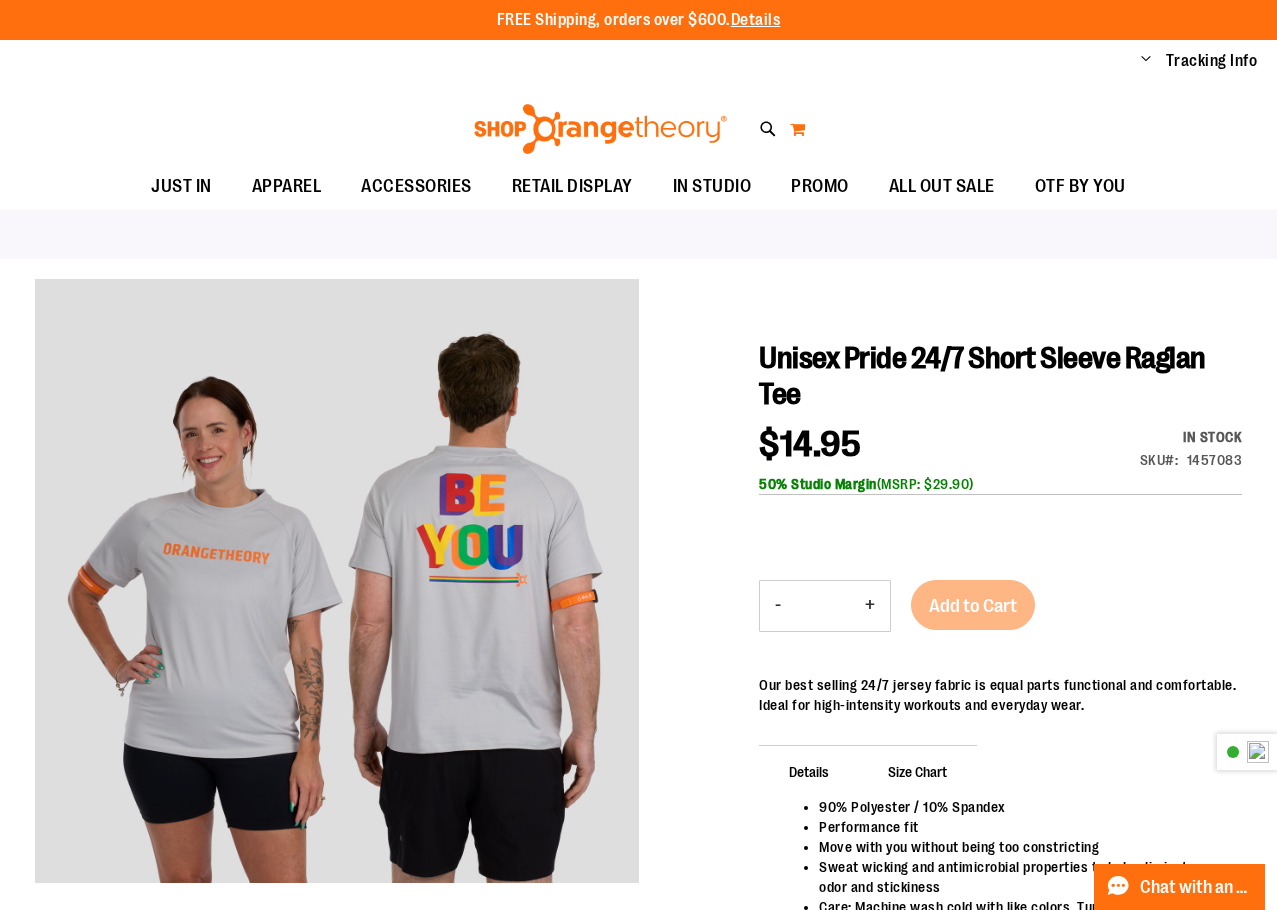 click on "My Cart" at bounding box center (797, 129) 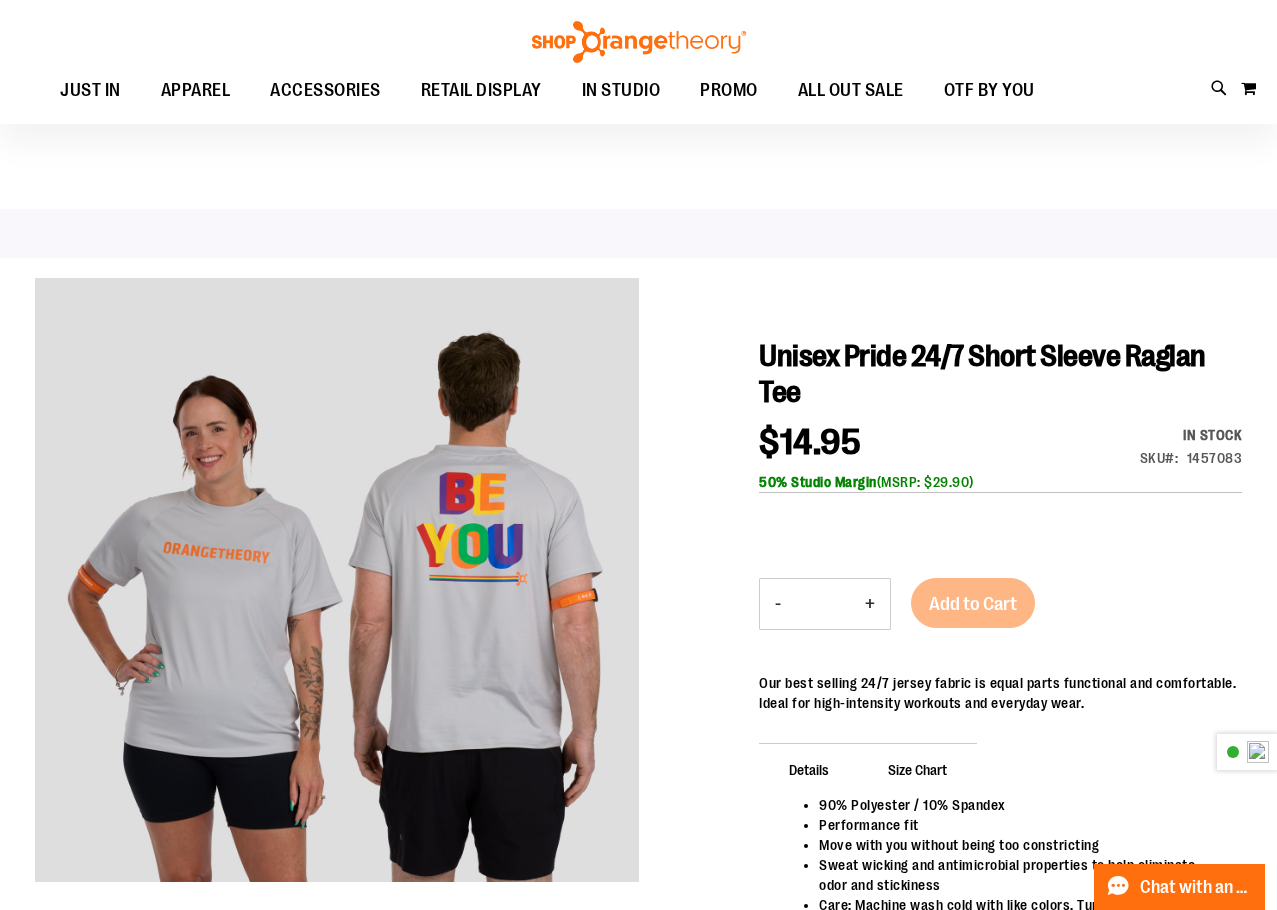scroll, scrollTop: 0, scrollLeft: 0, axis: both 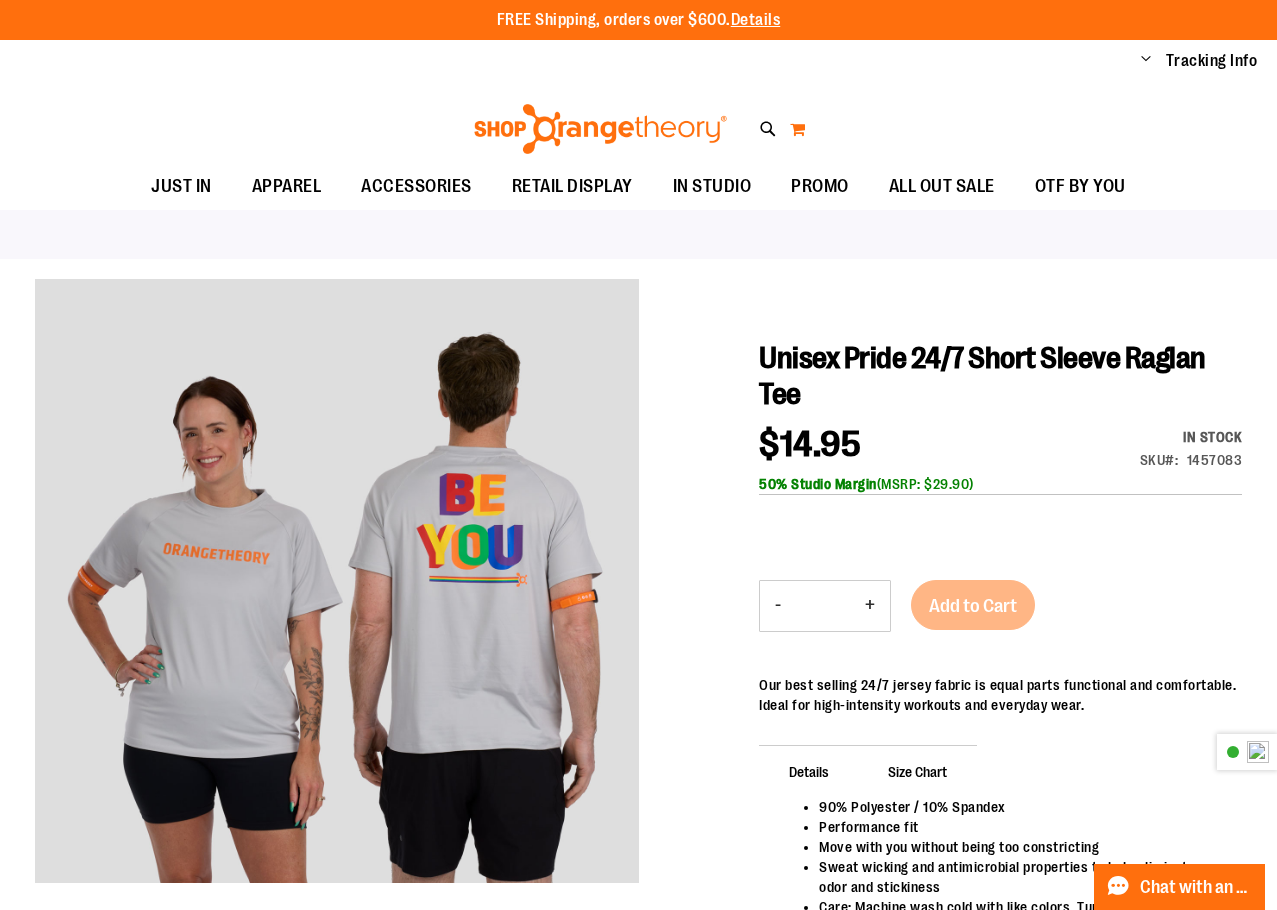 click on "My Cart" at bounding box center (797, 129) 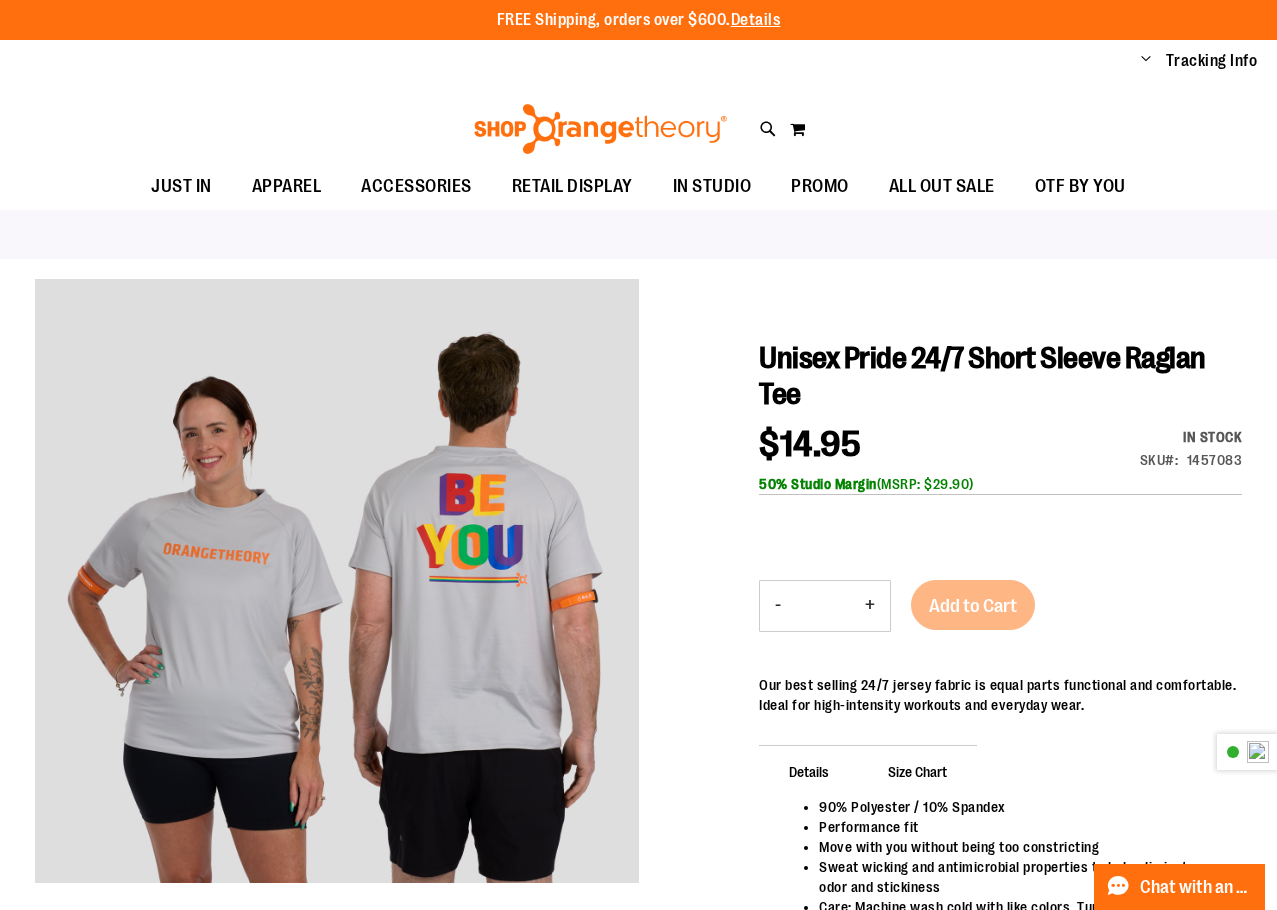 click on "Change" at bounding box center (1146, 60) 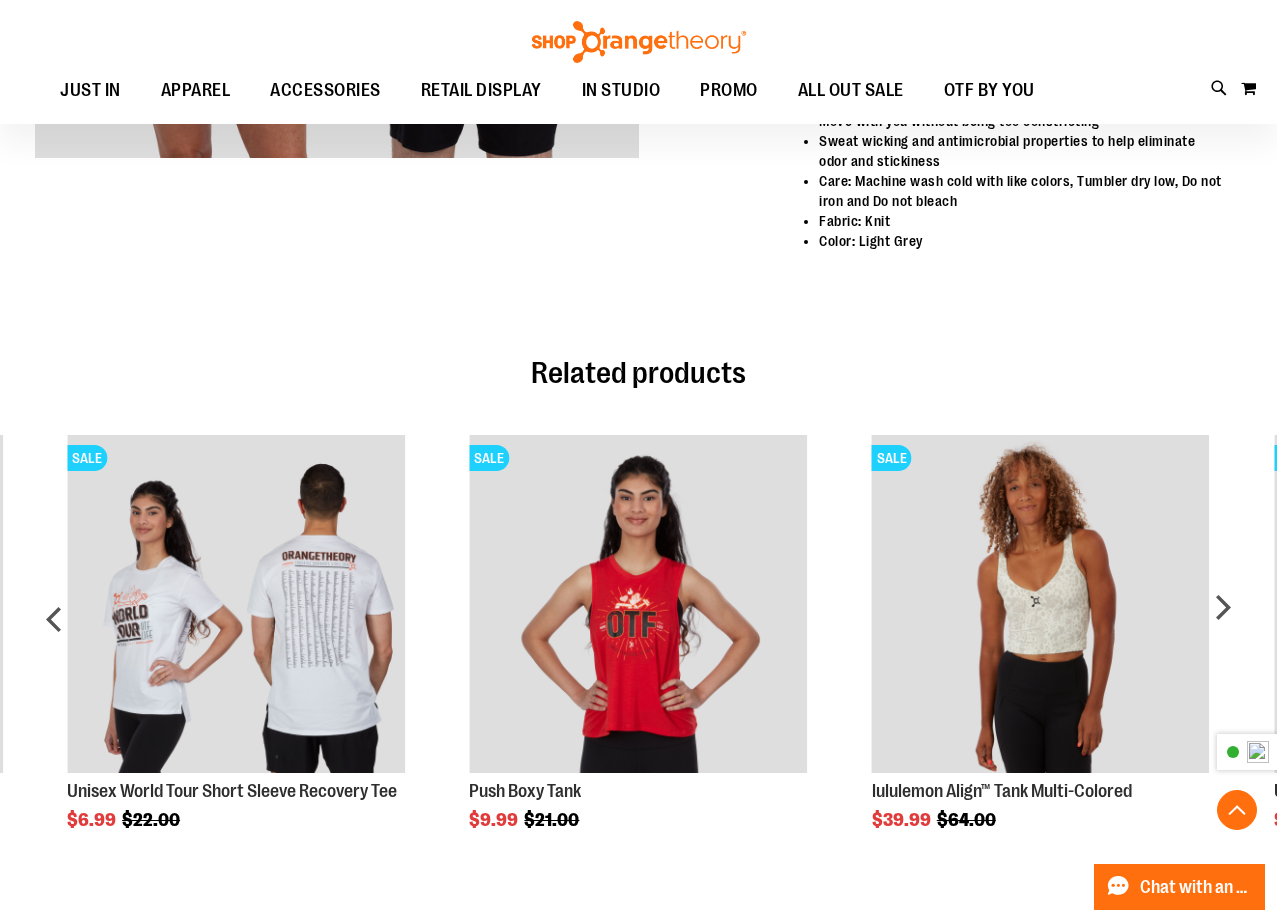 scroll, scrollTop: 1100, scrollLeft: 0, axis: vertical 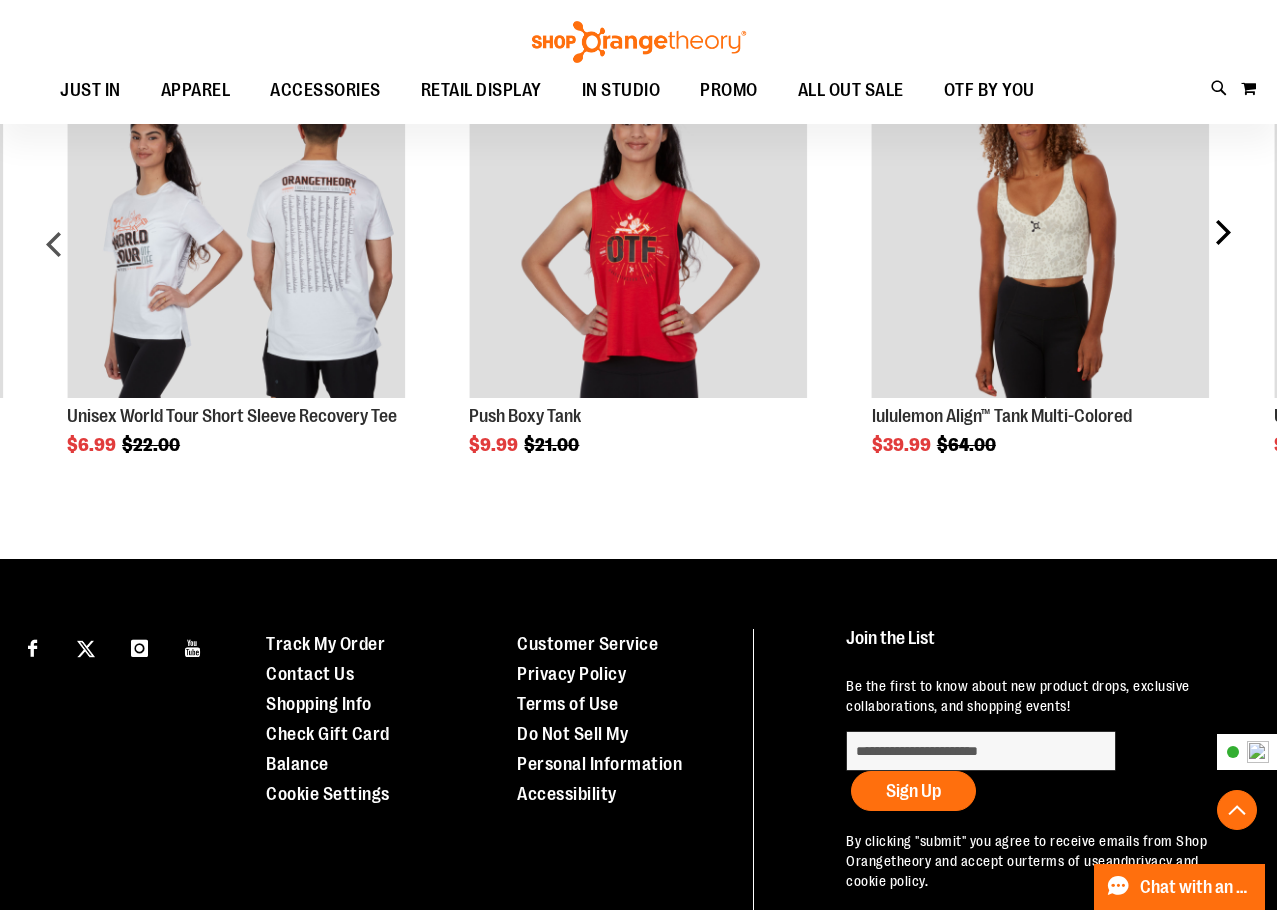 click on "next" at bounding box center (1222, 252) 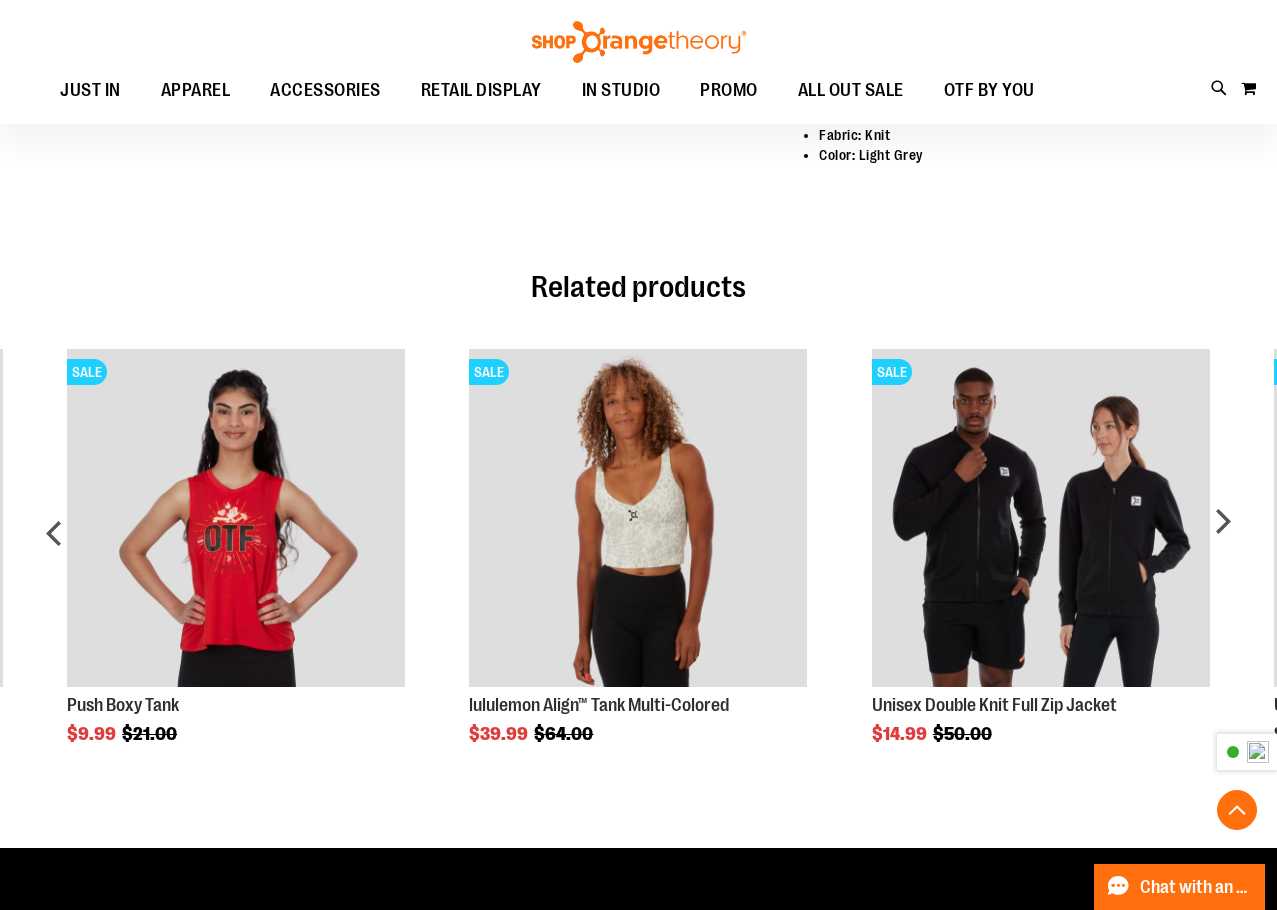 scroll, scrollTop: 800, scrollLeft: 0, axis: vertical 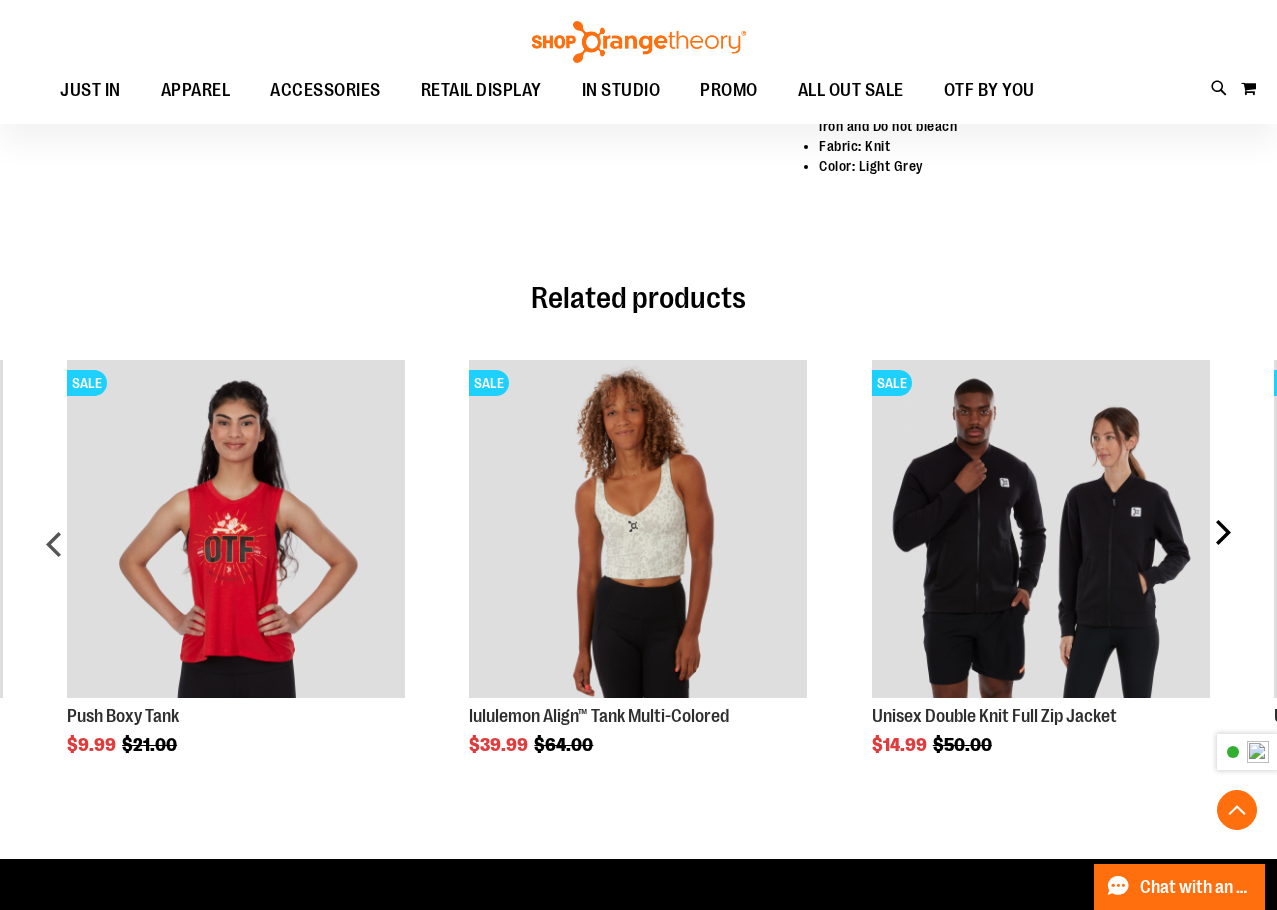 click on "next" at bounding box center [1222, 552] 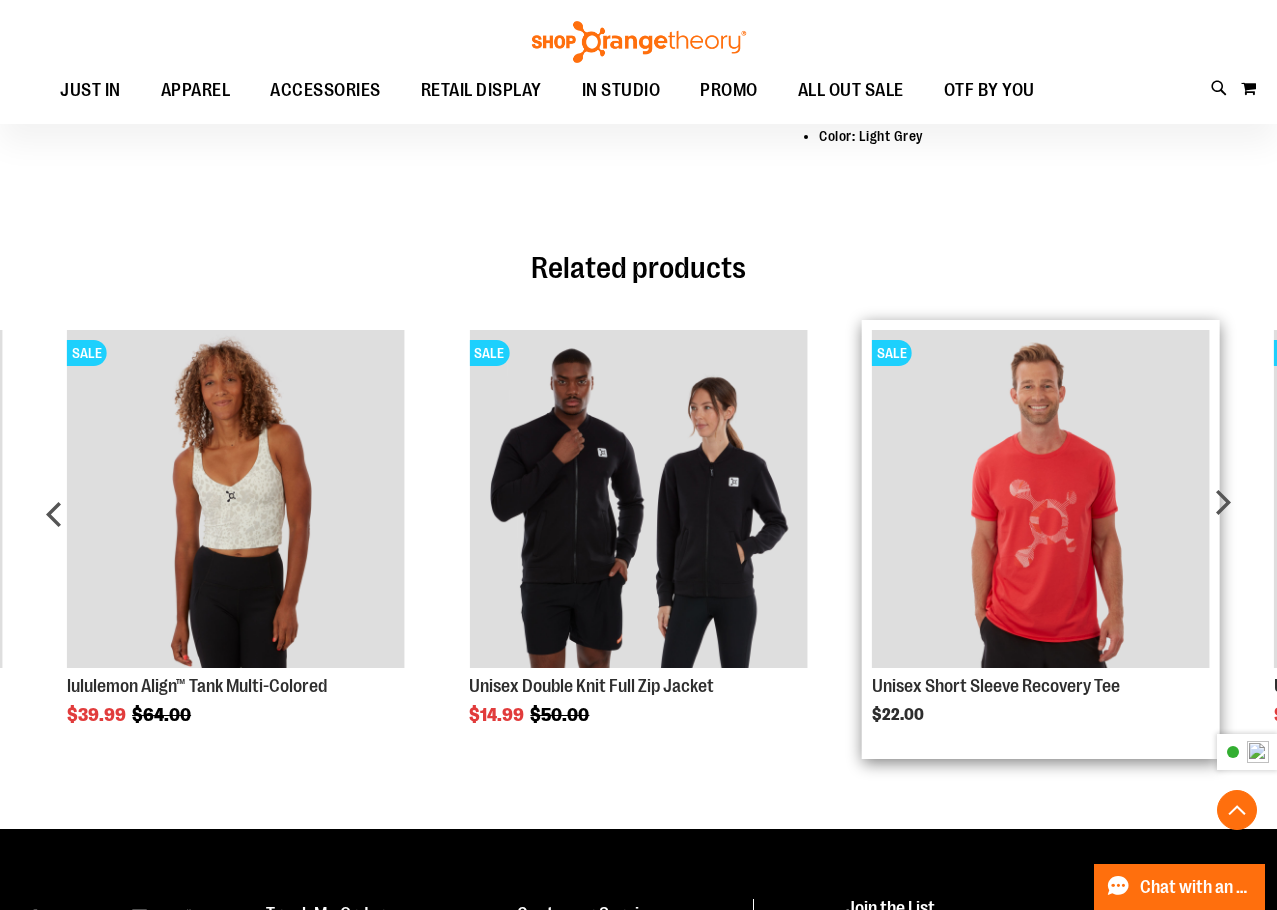 scroll, scrollTop: 800, scrollLeft: 0, axis: vertical 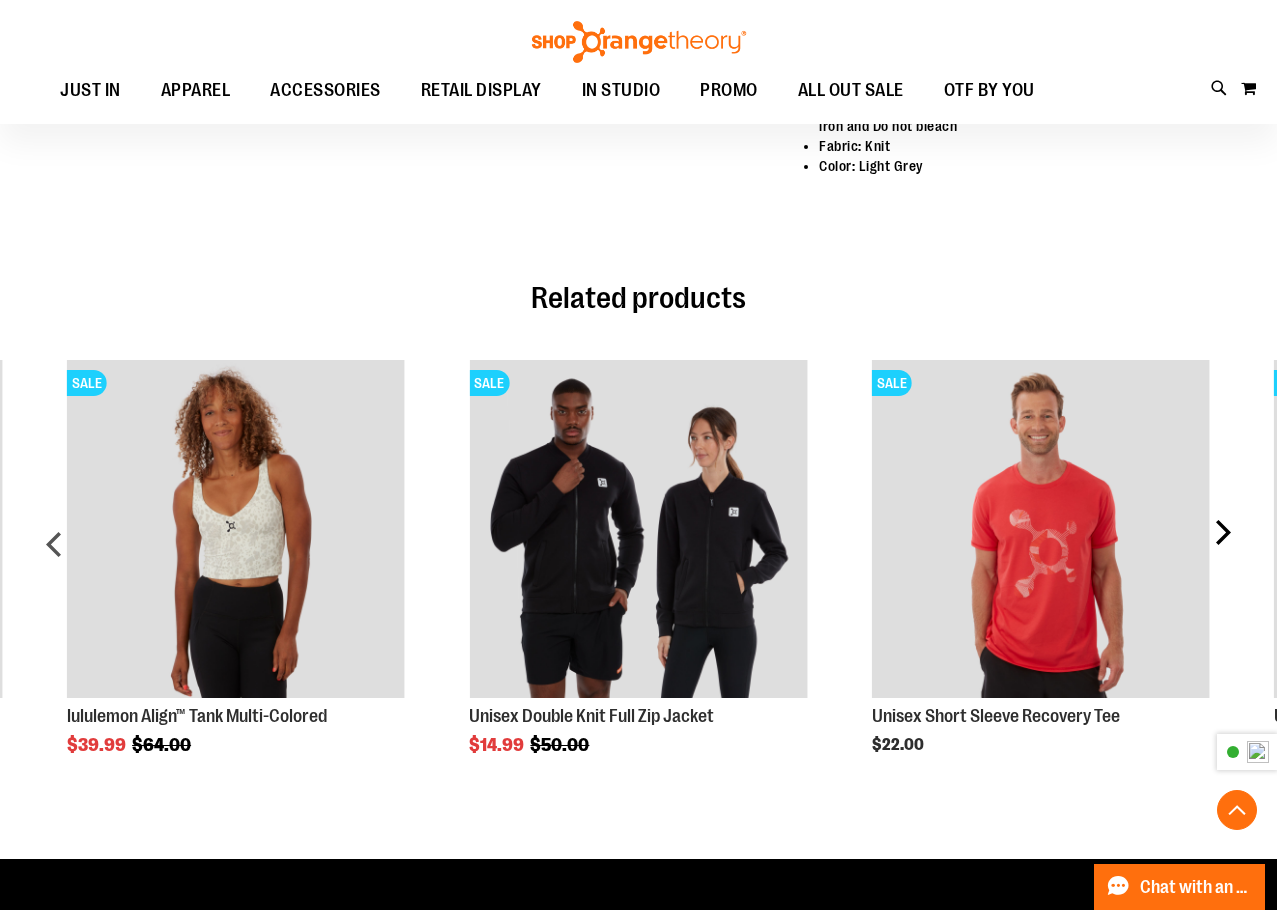 click on "next" at bounding box center (1222, 552) 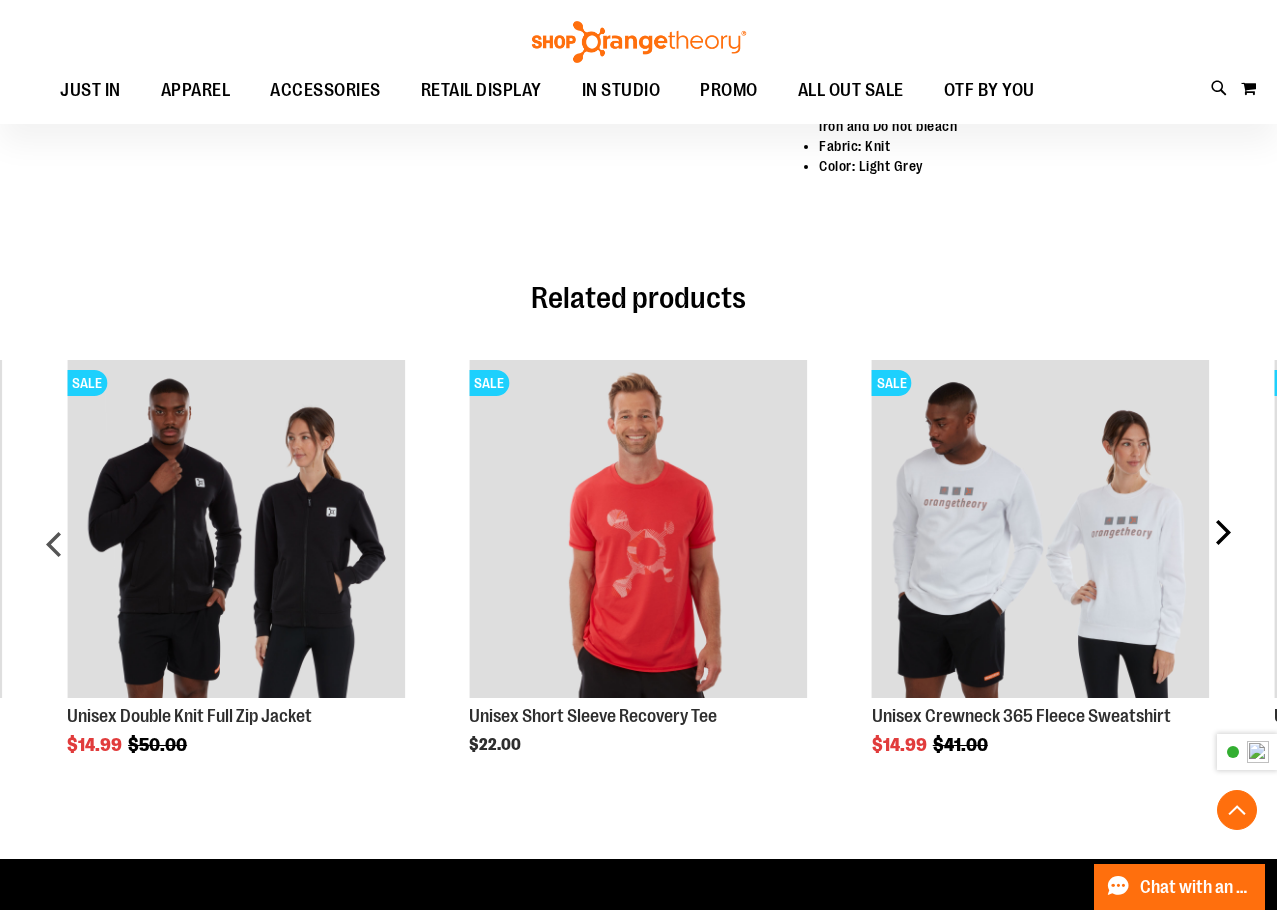 click on "next" at bounding box center (1222, 552) 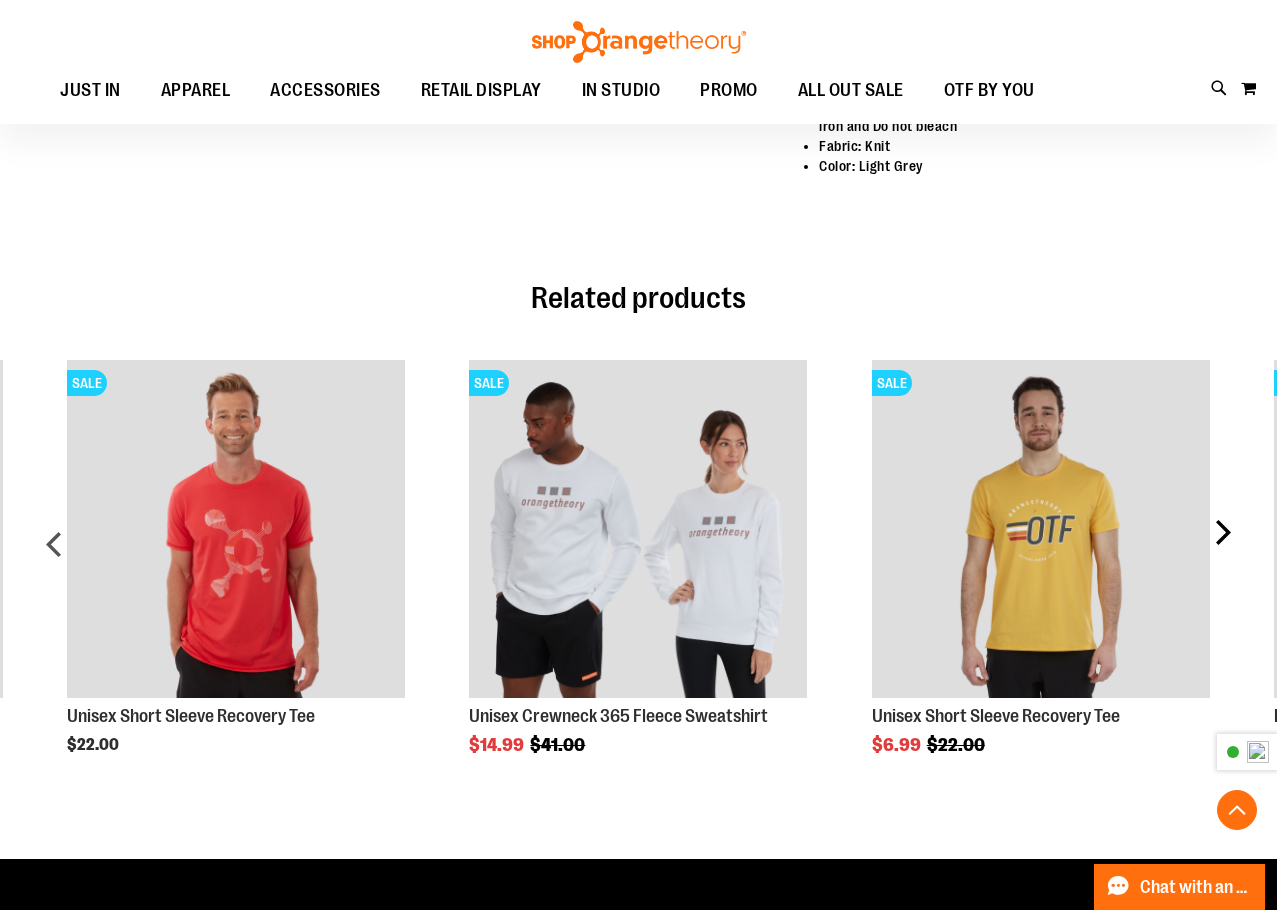 click on "next" at bounding box center [1222, 552] 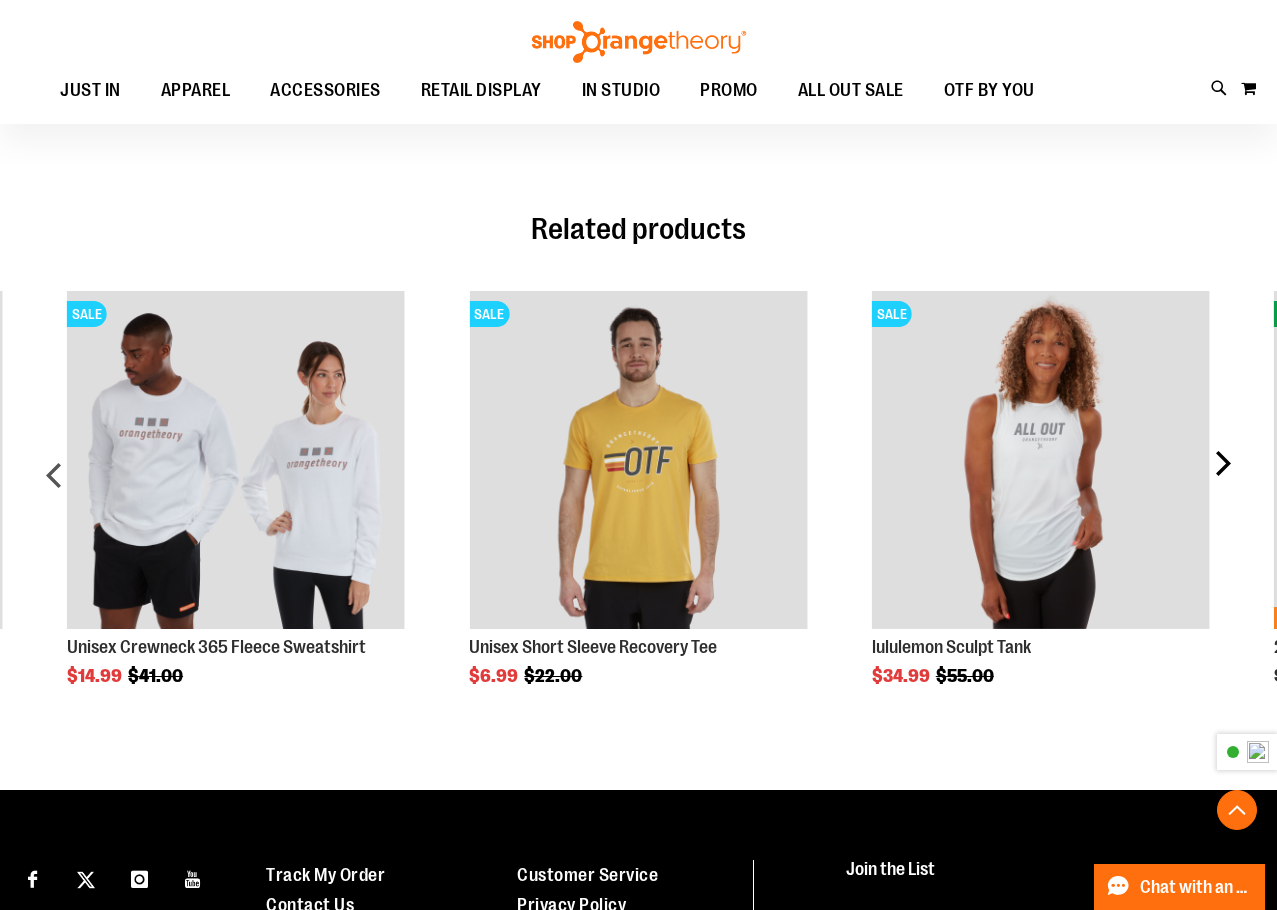 scroll, scrollTop: 900, scrollLeft: 0, axis: vertical 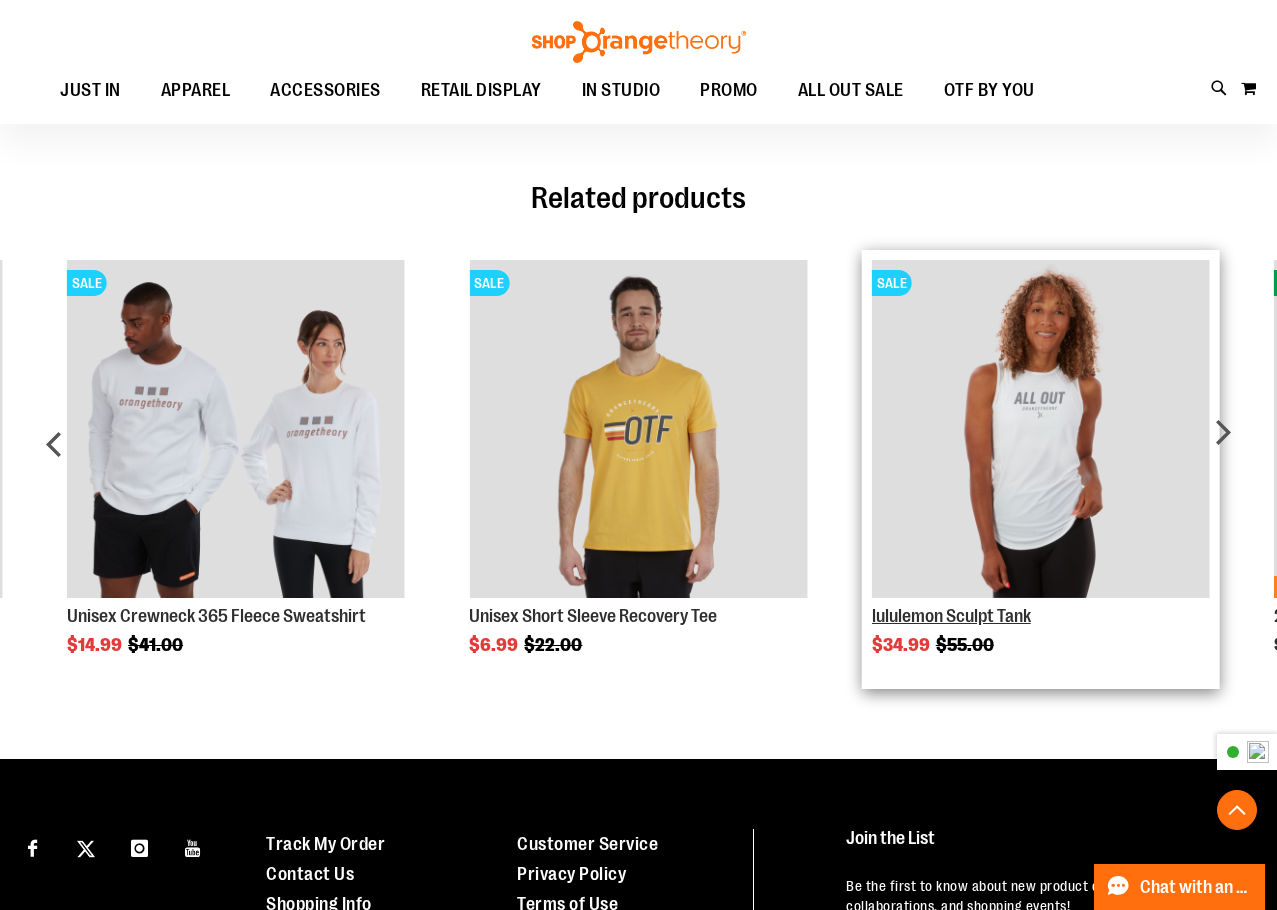 click on "lululemon Sculpt Tank" at bounding box center [951, 616] 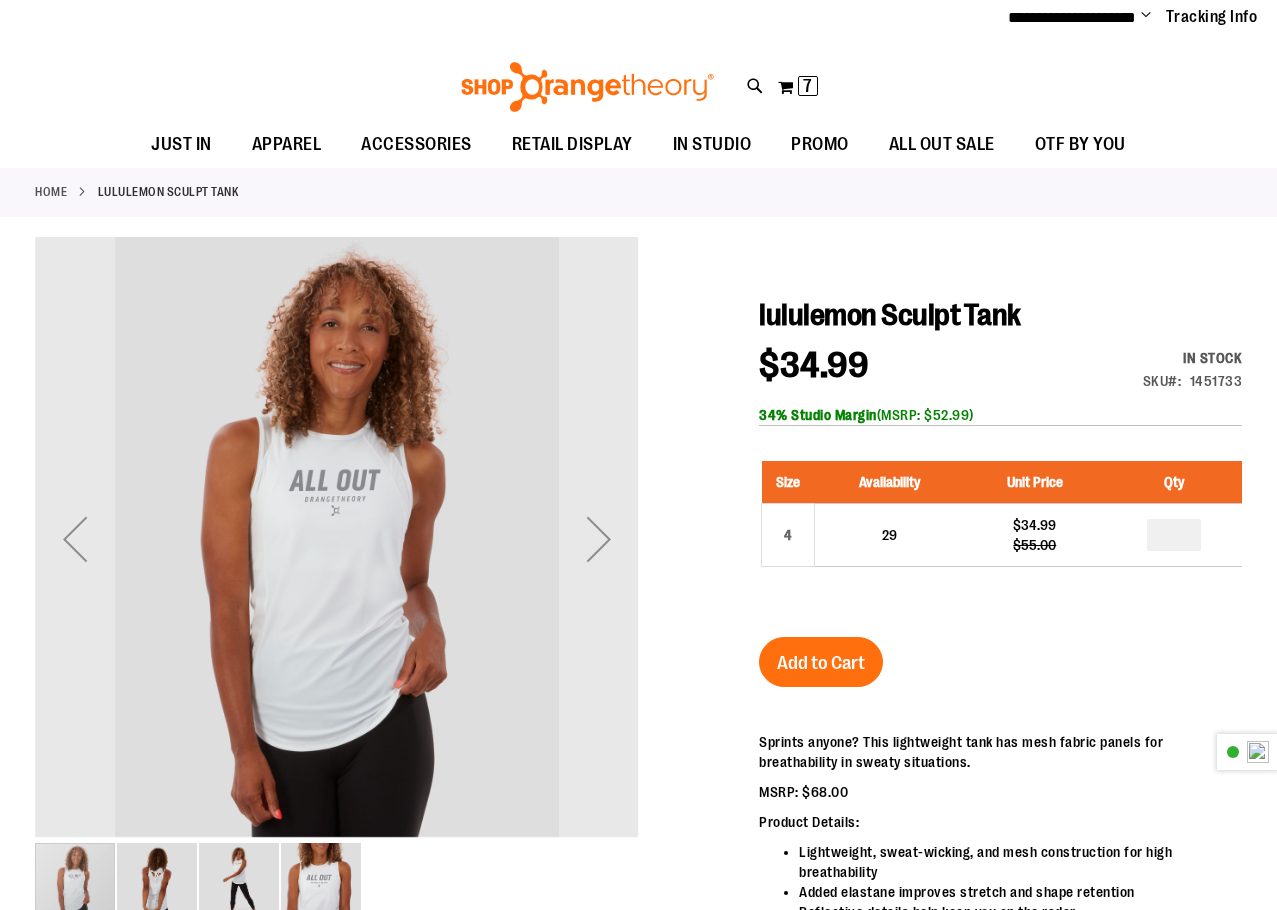 scroll, scrollTop: 0, scrollLeft: 0, axis: both 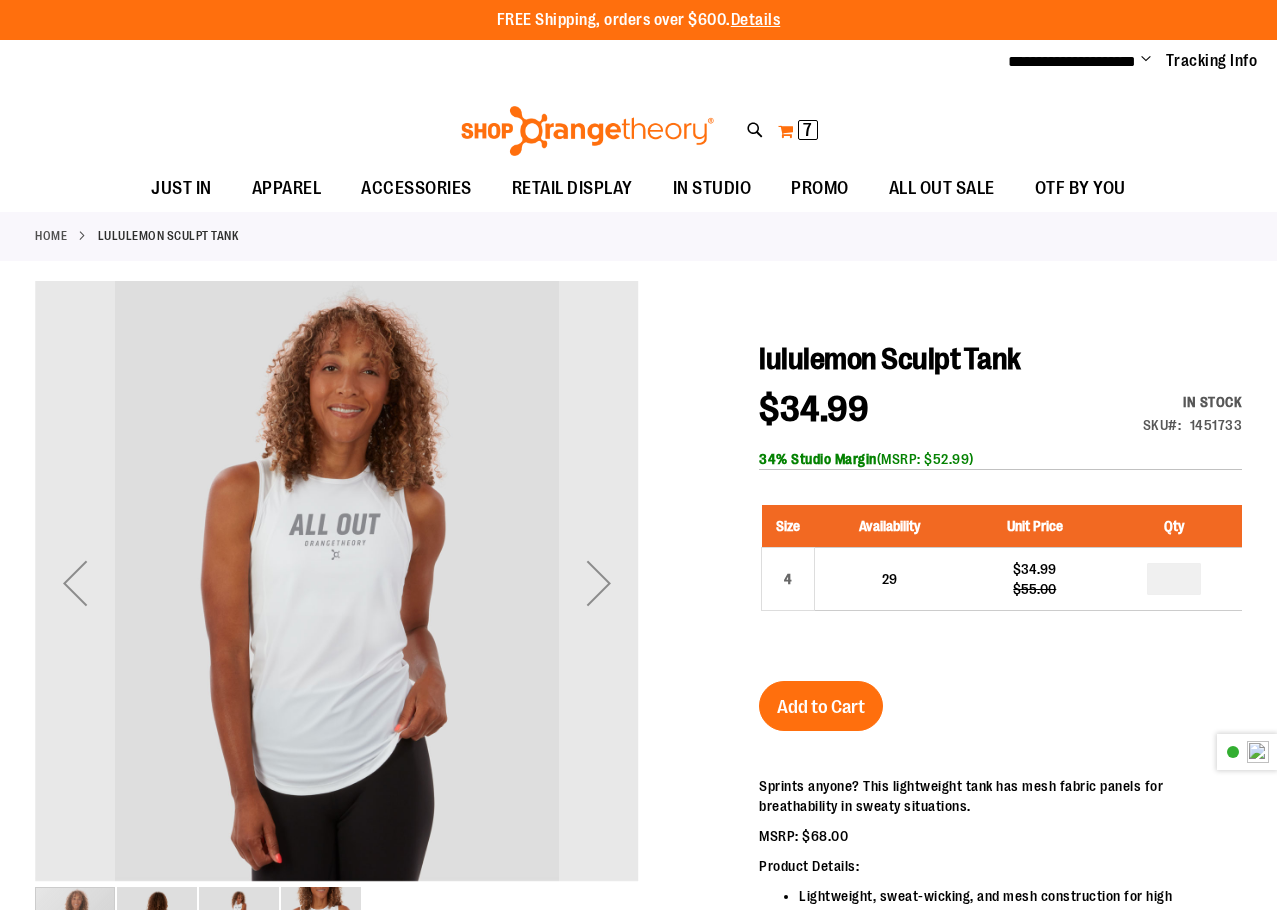 type on "**********" 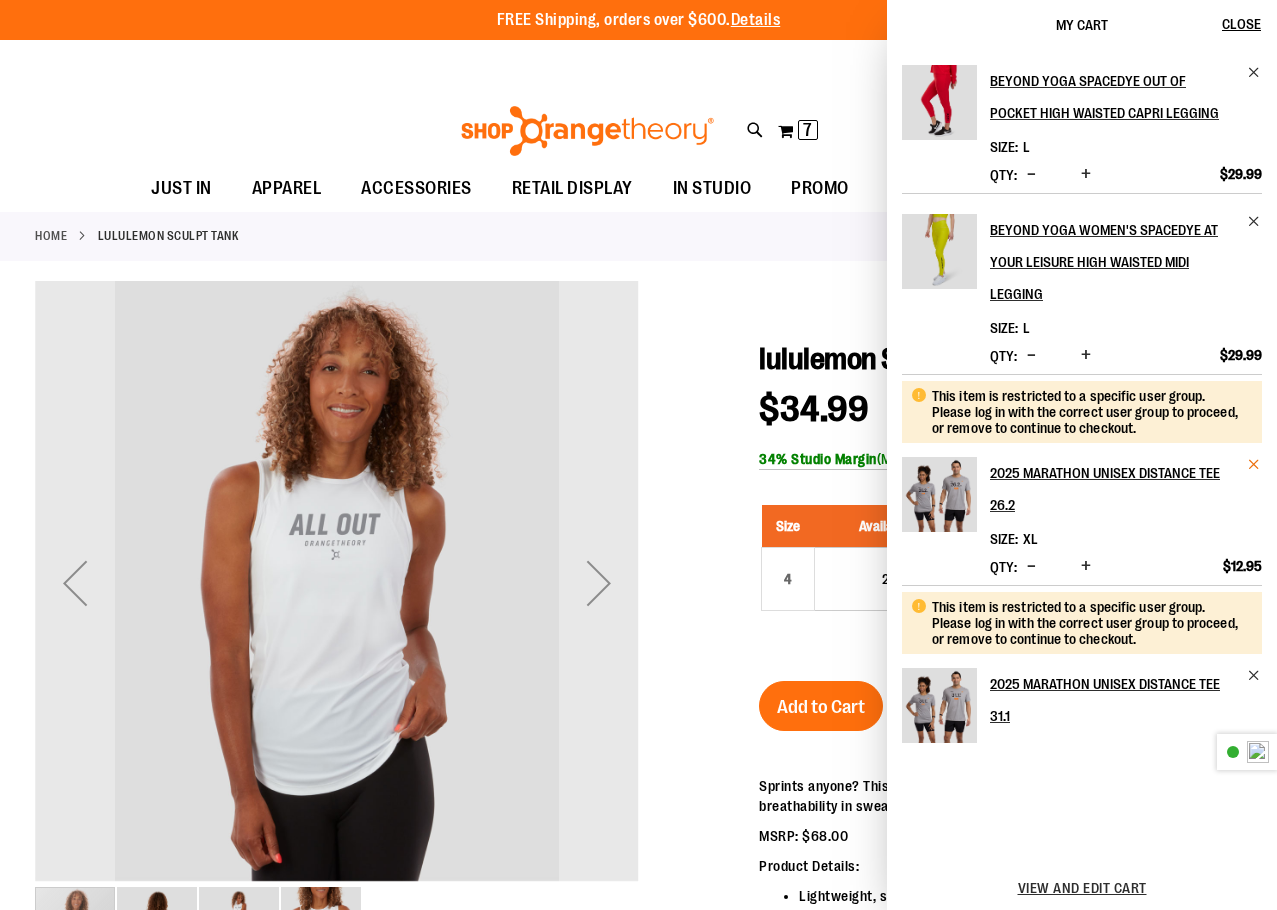 click at bounding box center (1254, 464) 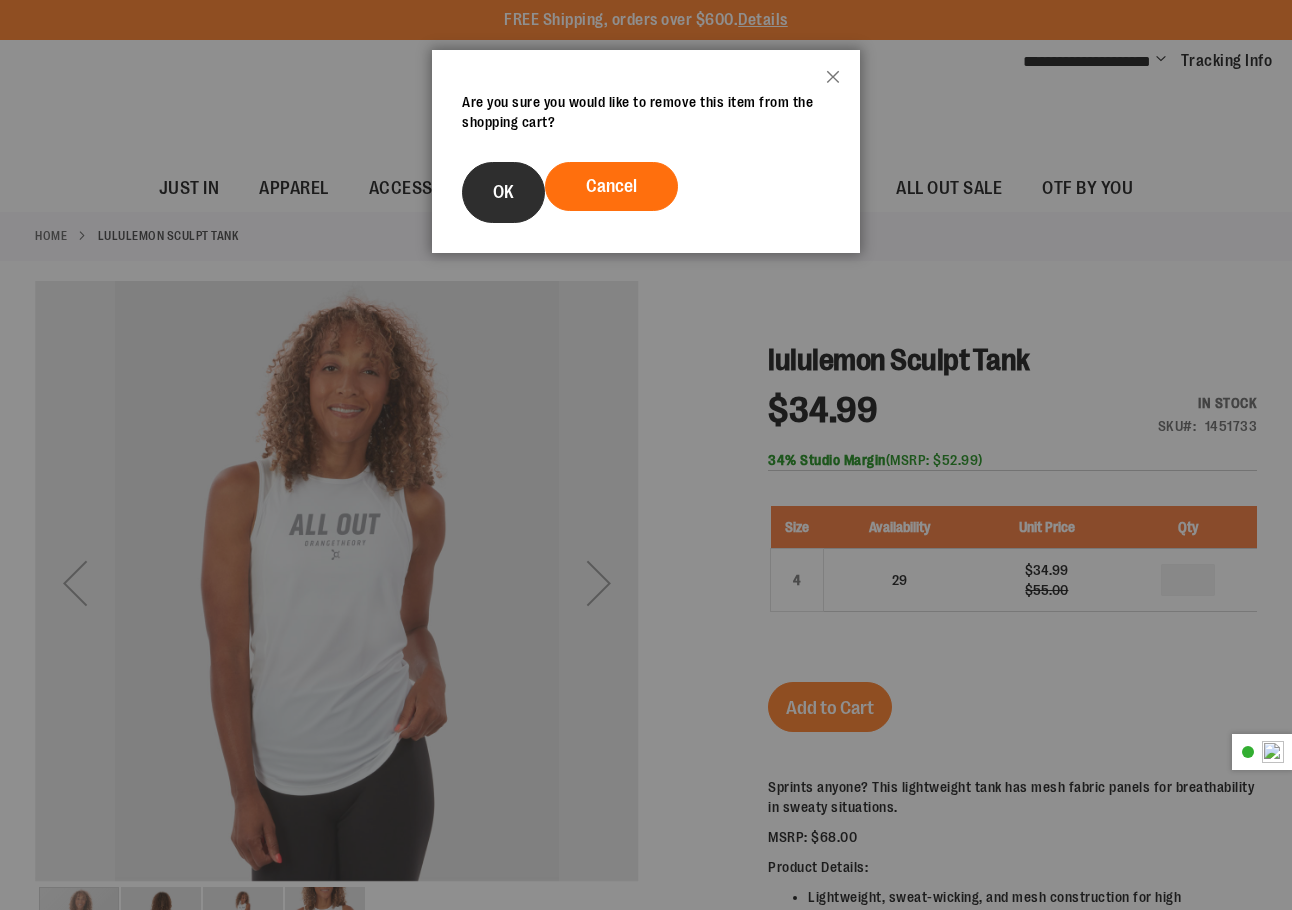 click on "OK" at bounding box center [503, 192] 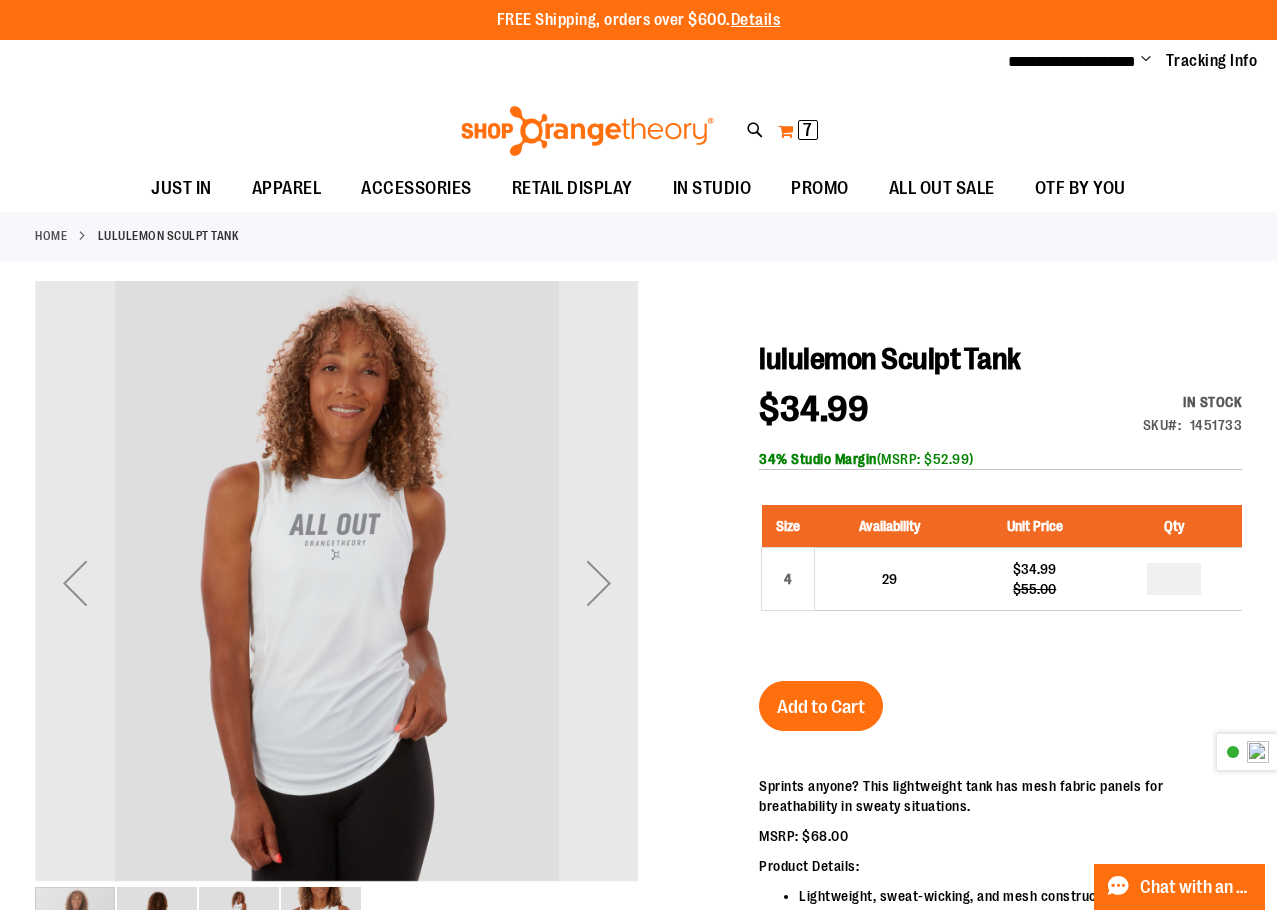 click on "7" at bounding box center [807, 130] 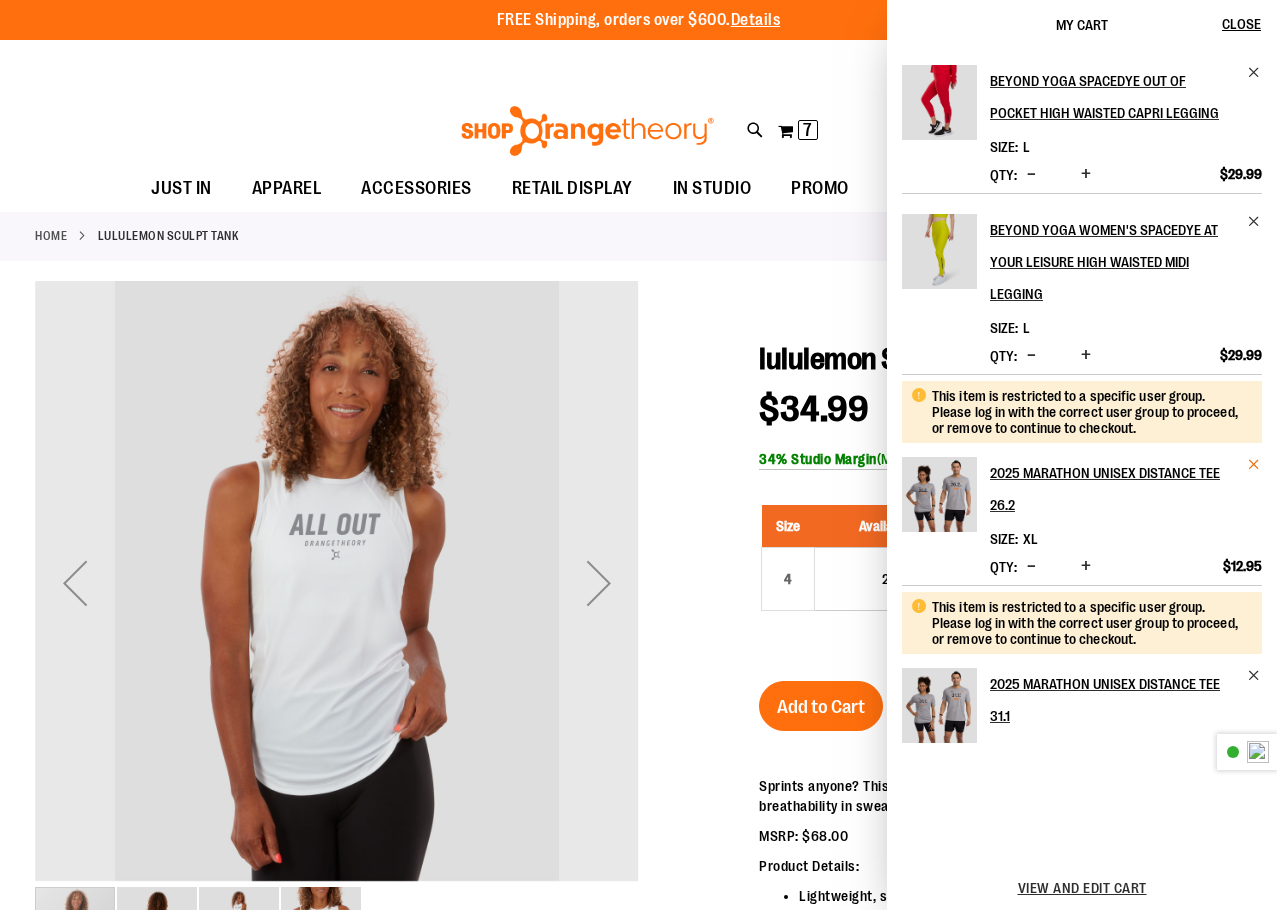 click at bounding box center (1254, 464) 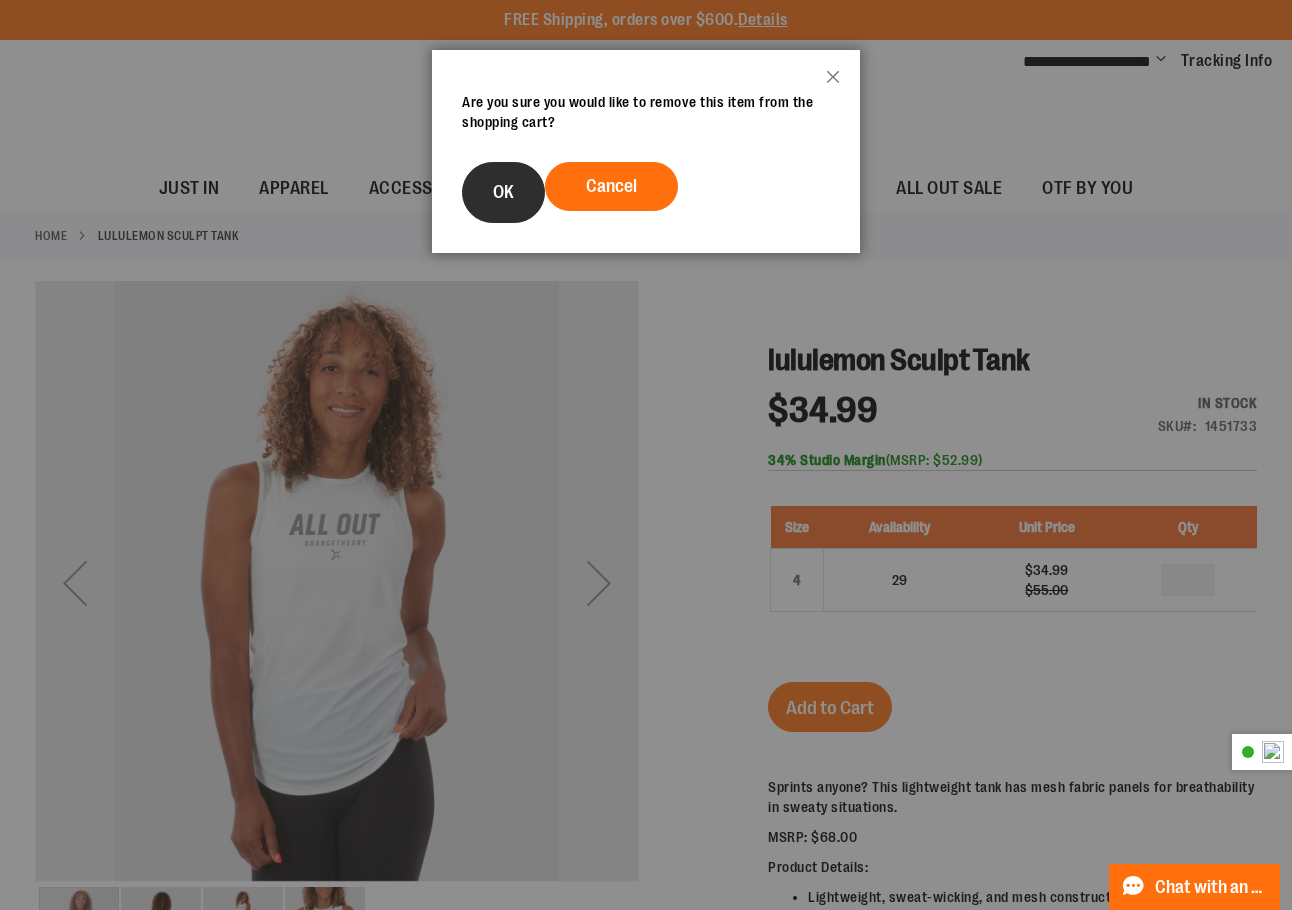 click on "OK" at bounding box center (503, 192) 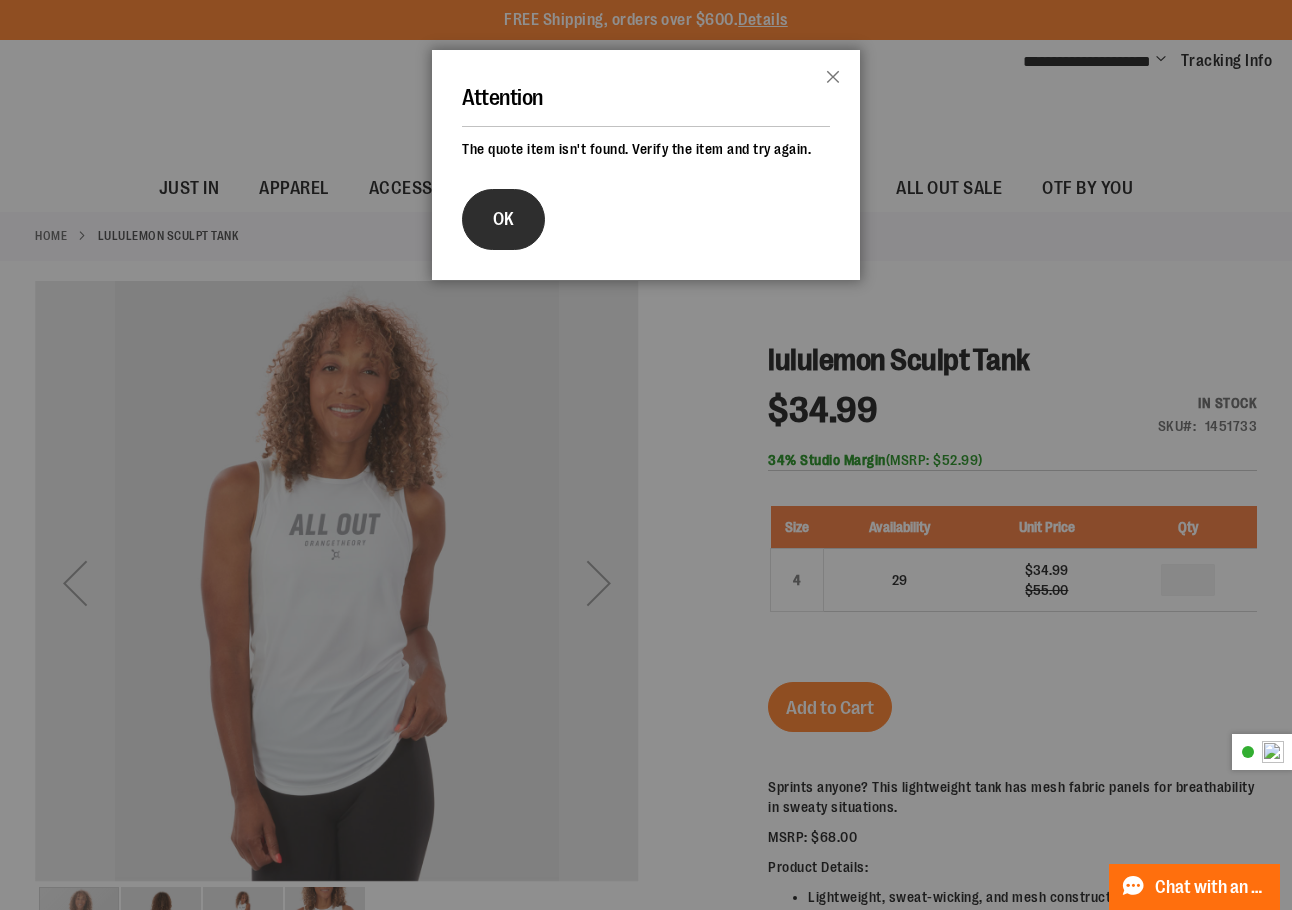 click on "OK" at bounding box center (503, 219) 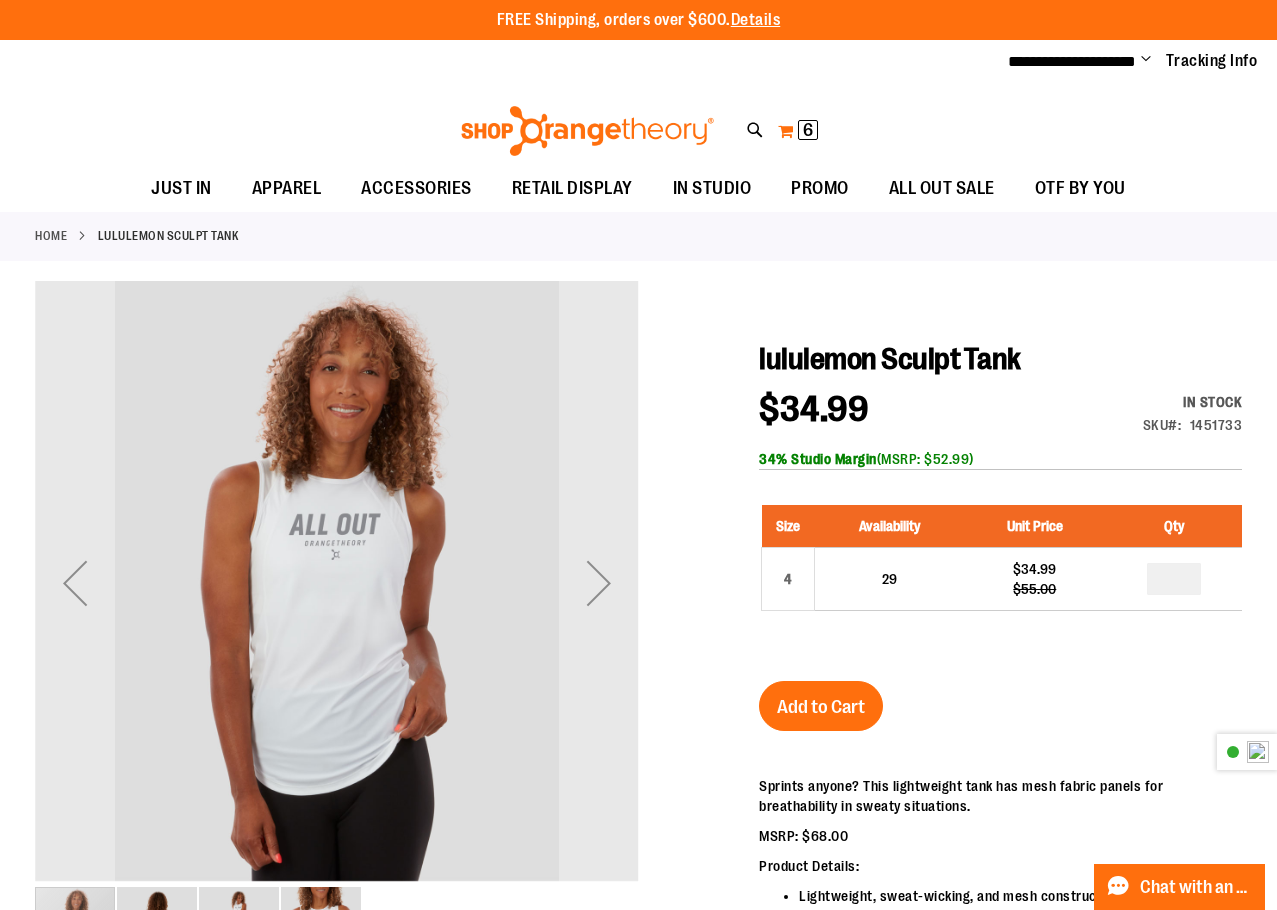 click on "My Cart
6
6
items" at bounding box center (798, 131) 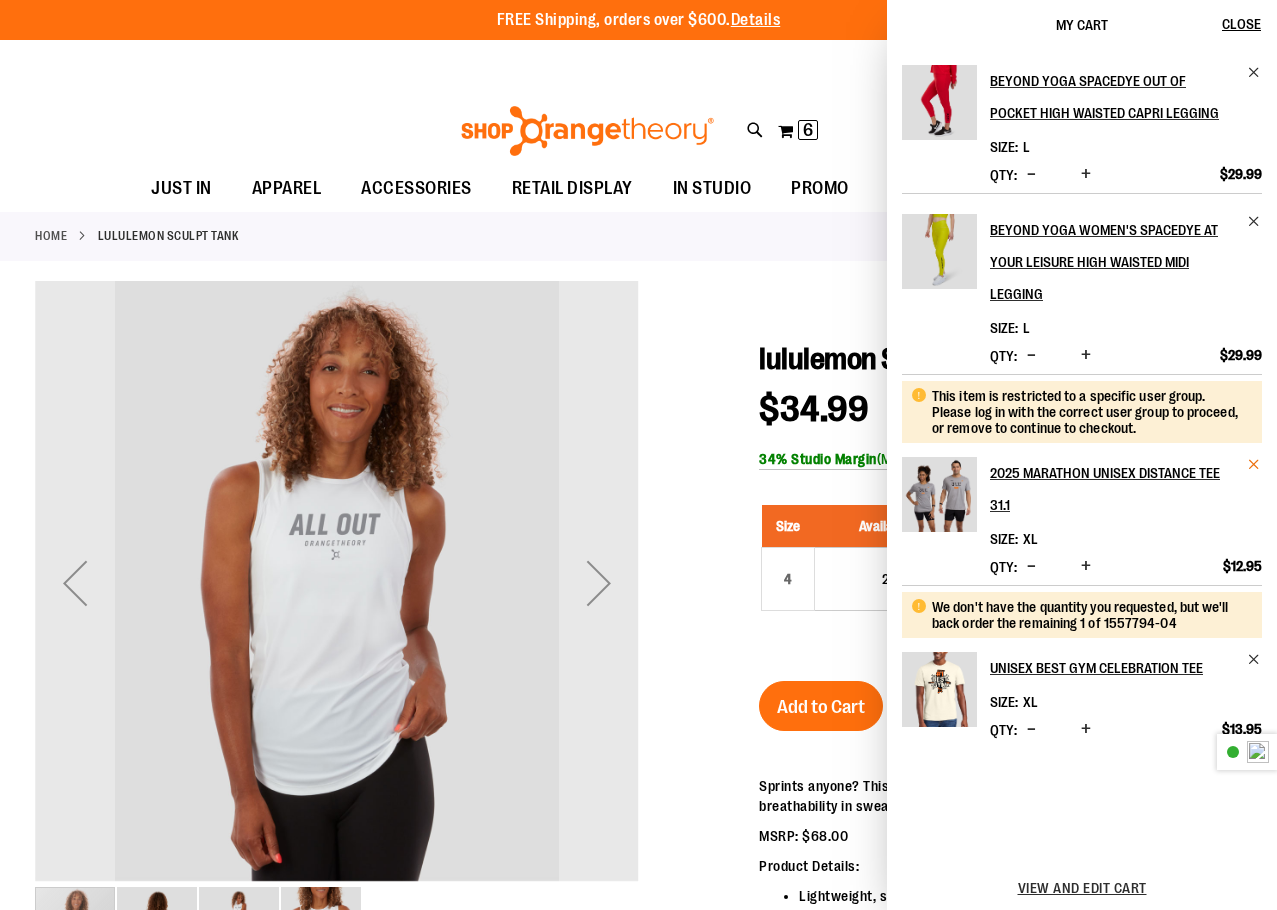 click at bounding box center [1254, 464] 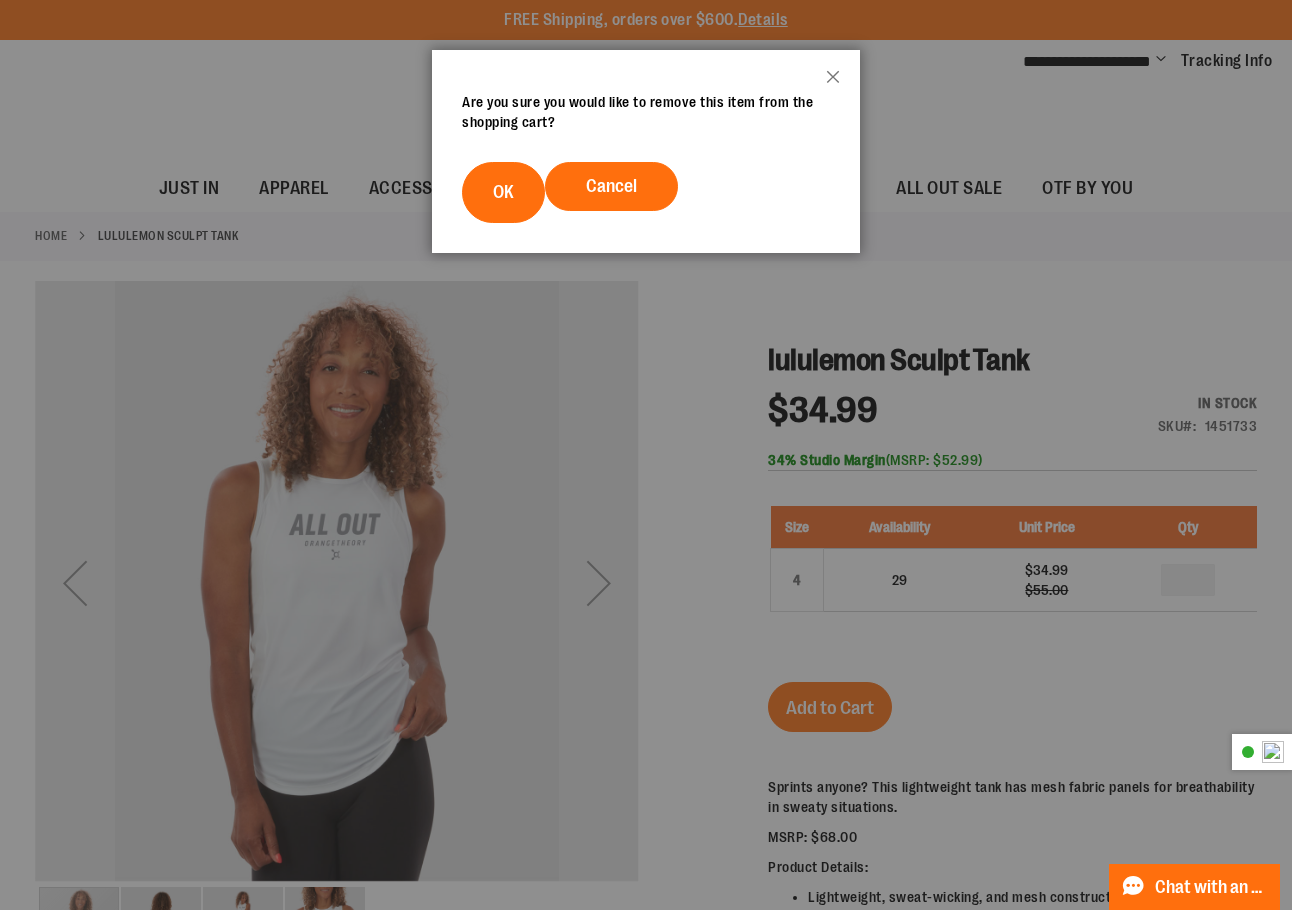 click on "OK" at bounding box center (503, 192) 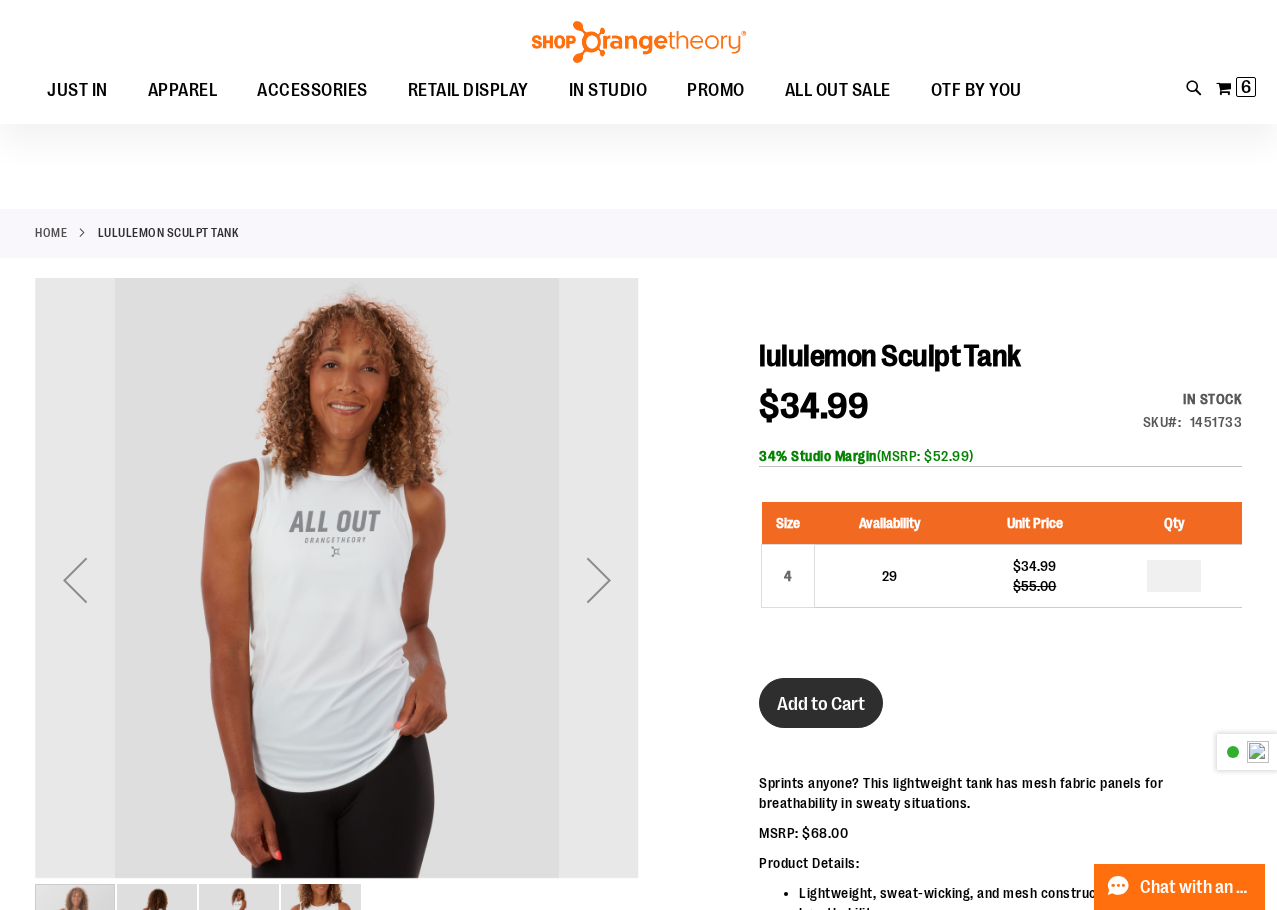 scroll, scrollTop: 0, scrollLeft: 0, axis: both 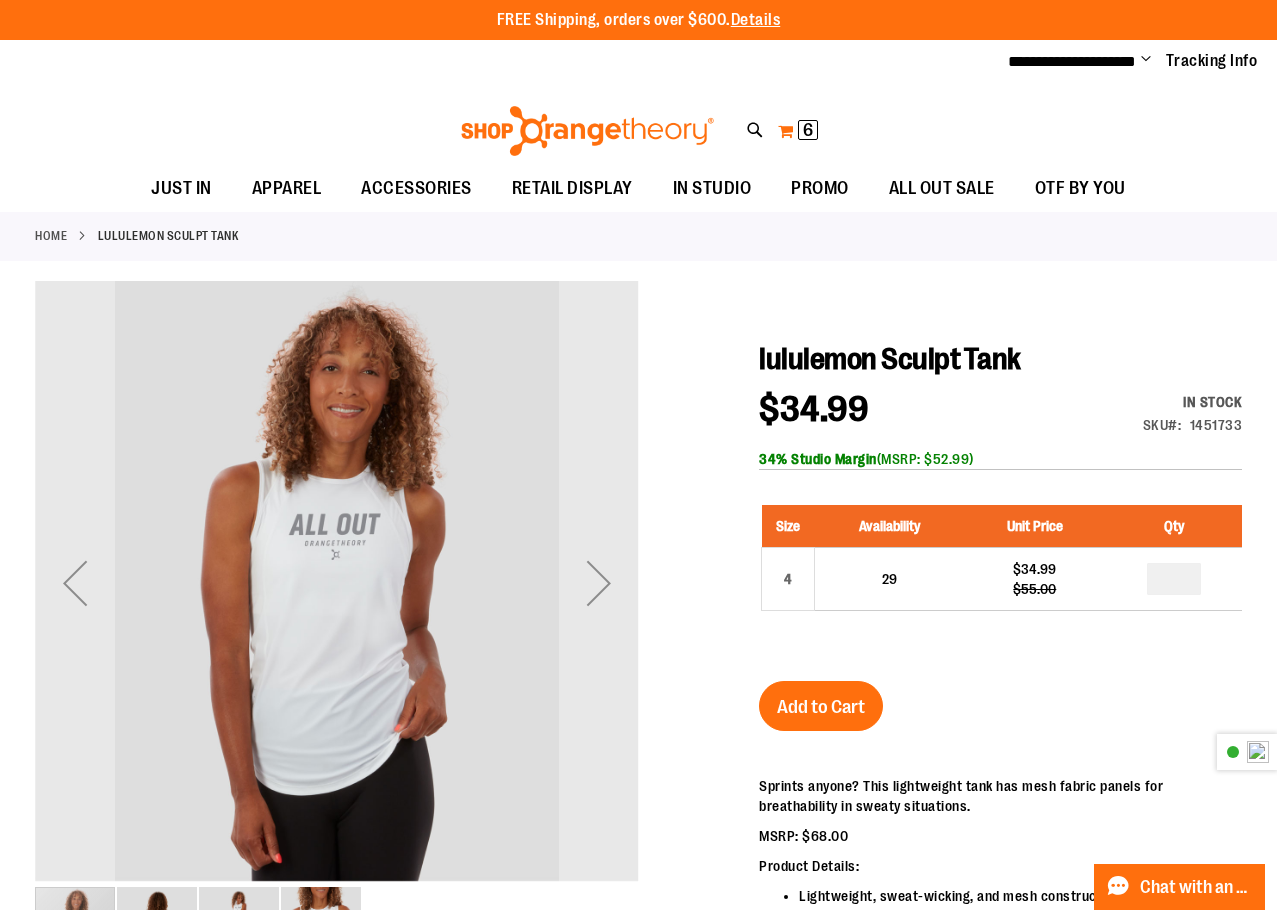 click on "My Cart
6
6
items" at bounding box center (798, 131) 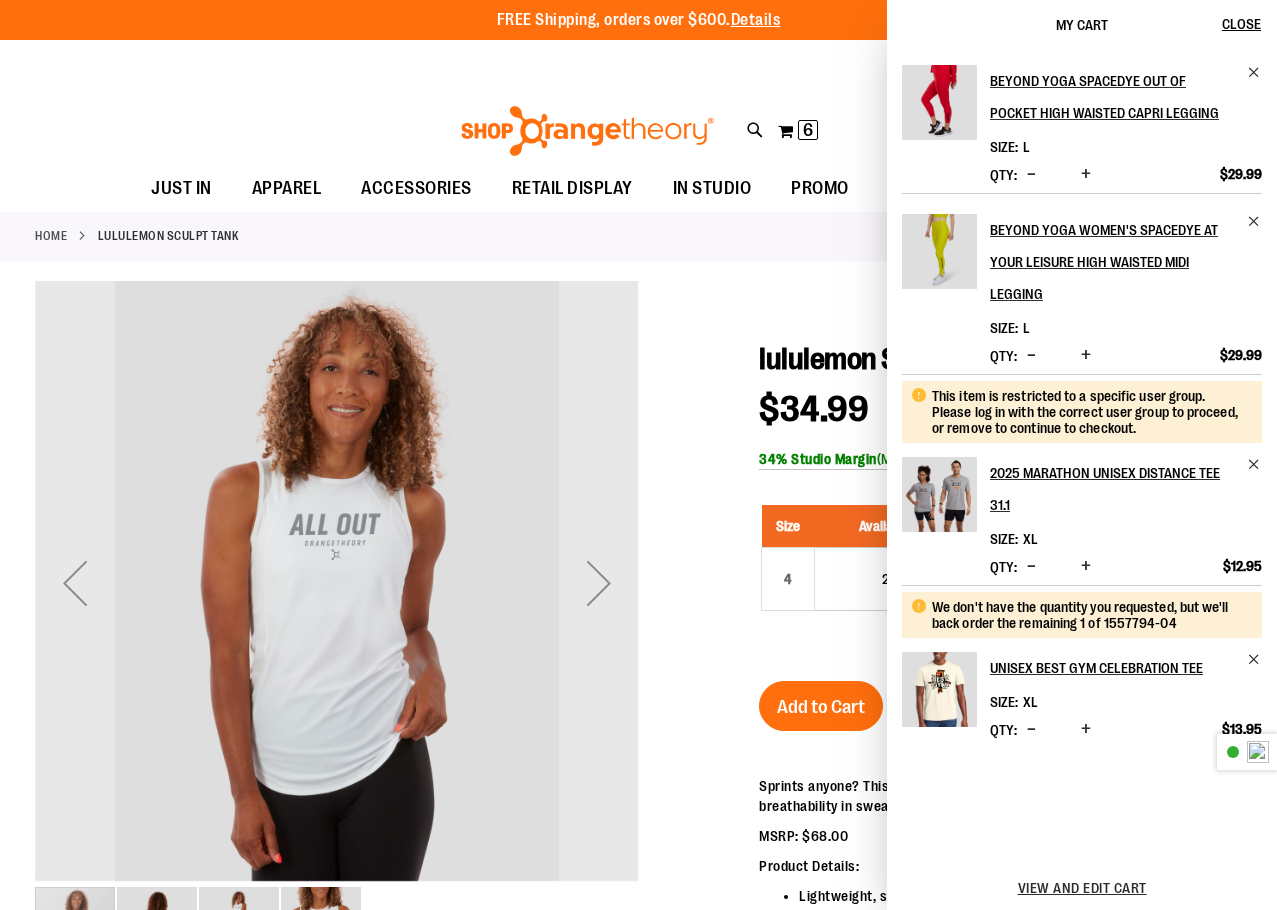 click at bounding box center [1031, 566] 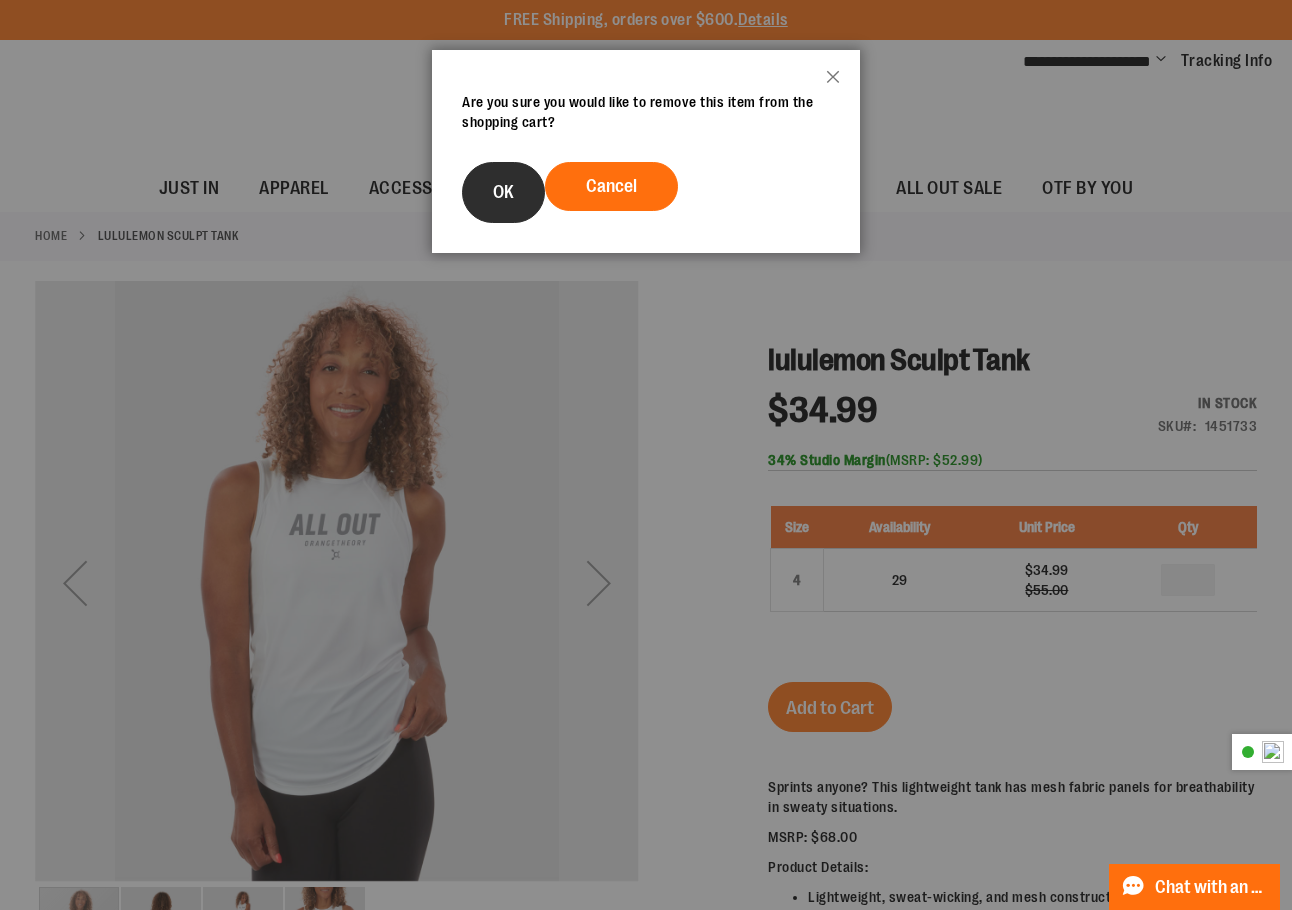 click on "OK" at bounding box center [503, 192] 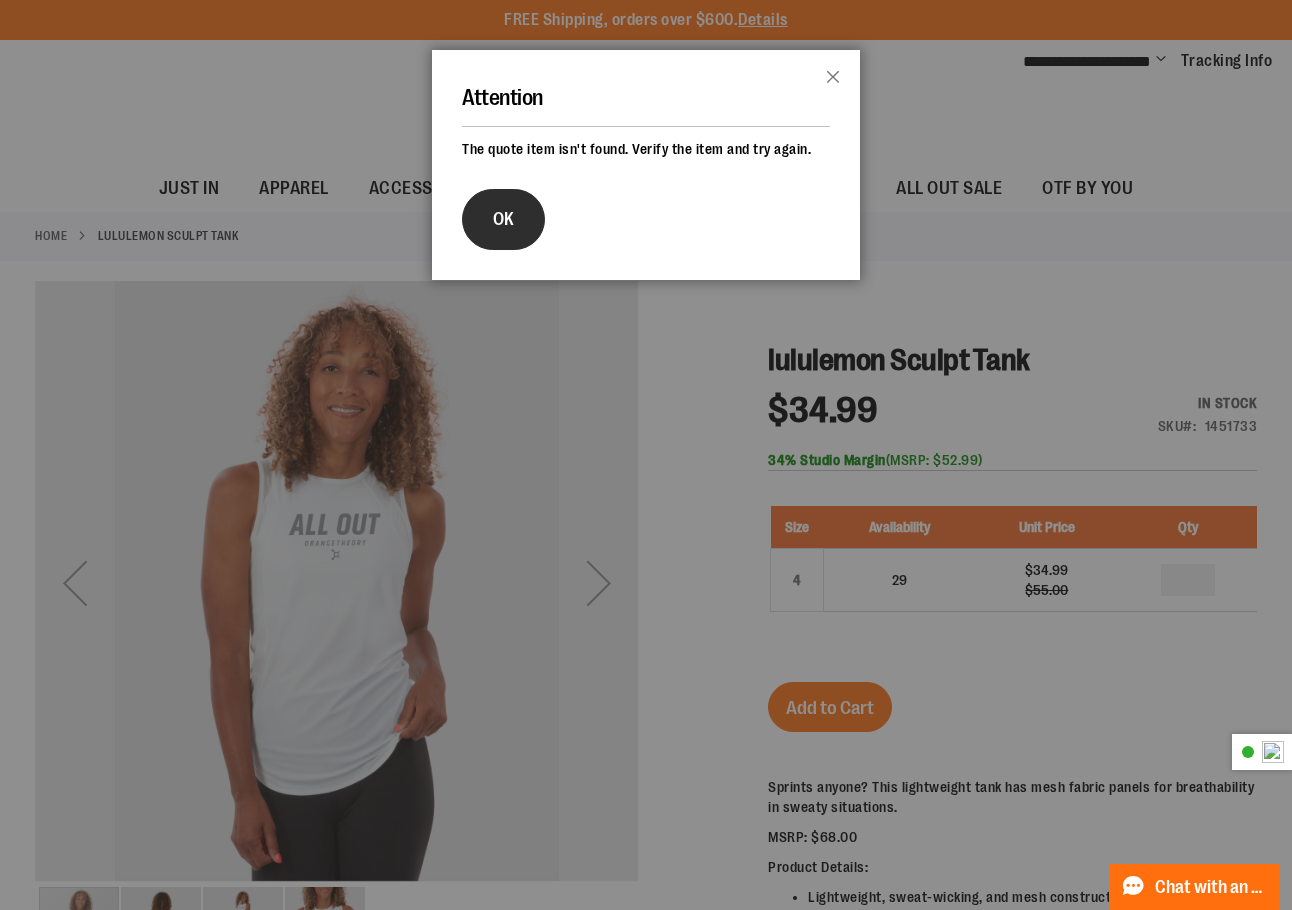 click on "OK" at bounding box center (503, 219) 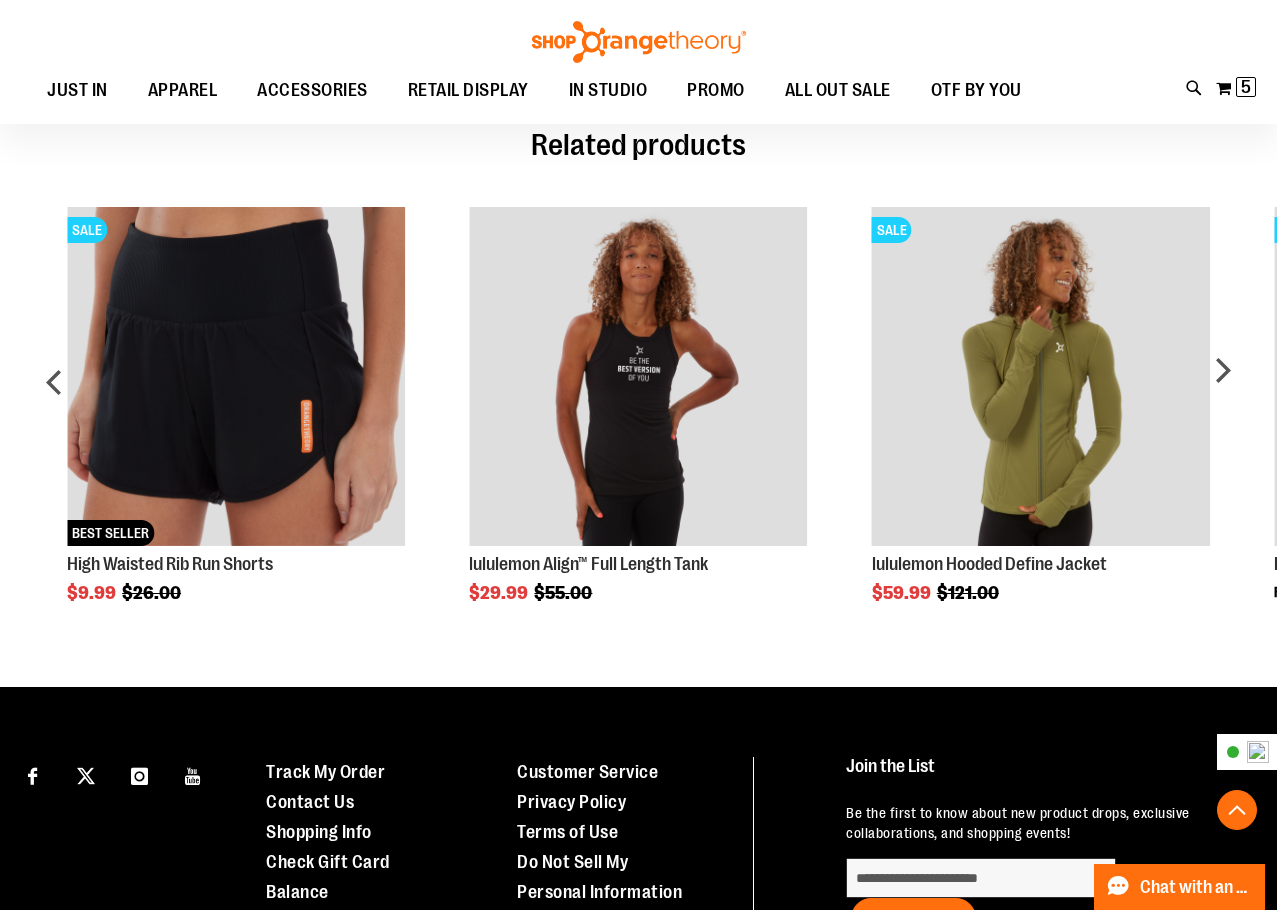 scroll, scrollTop: 1099, scrollLeft: 0, axis: vertical 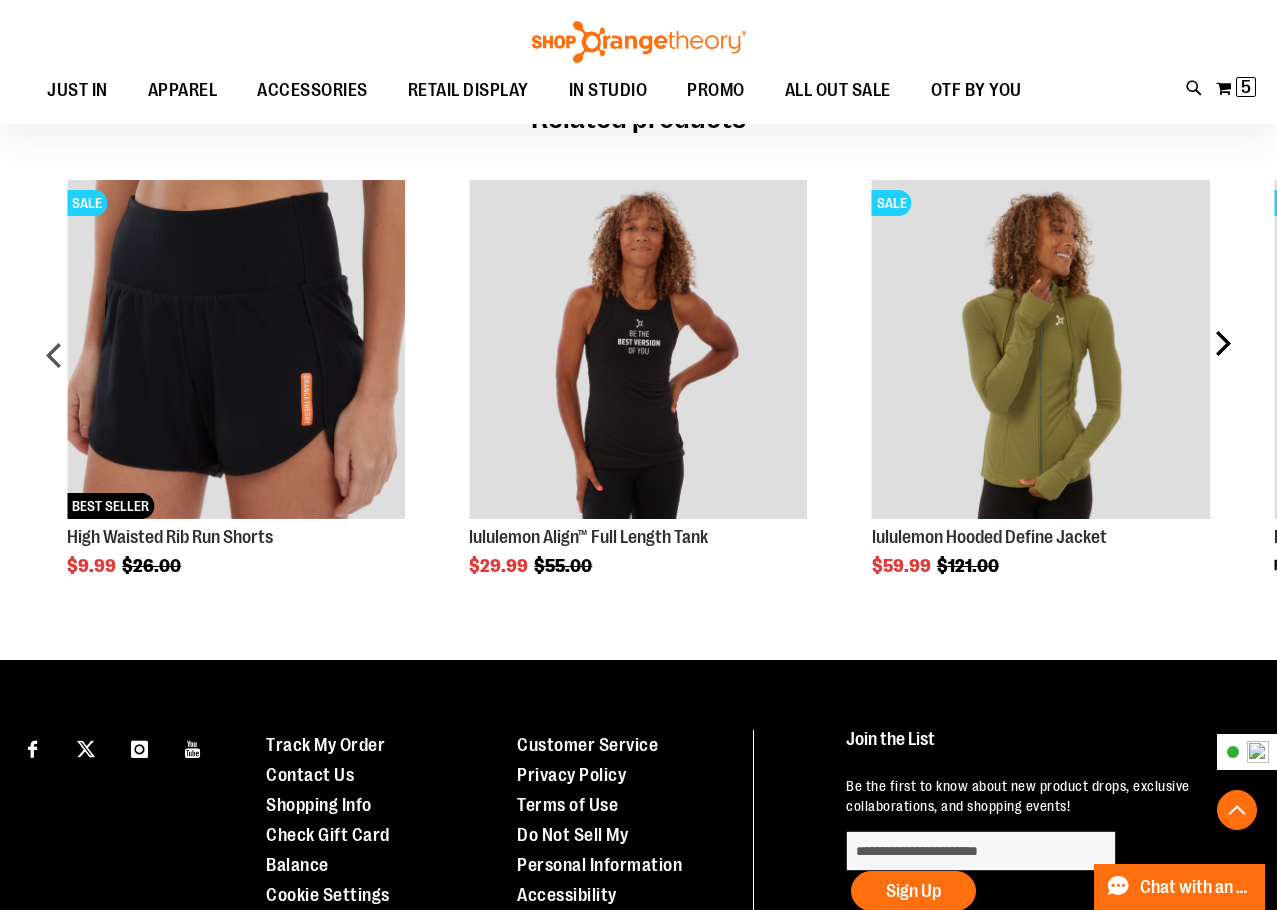 click on "next" at bounding box center [1222, 362] 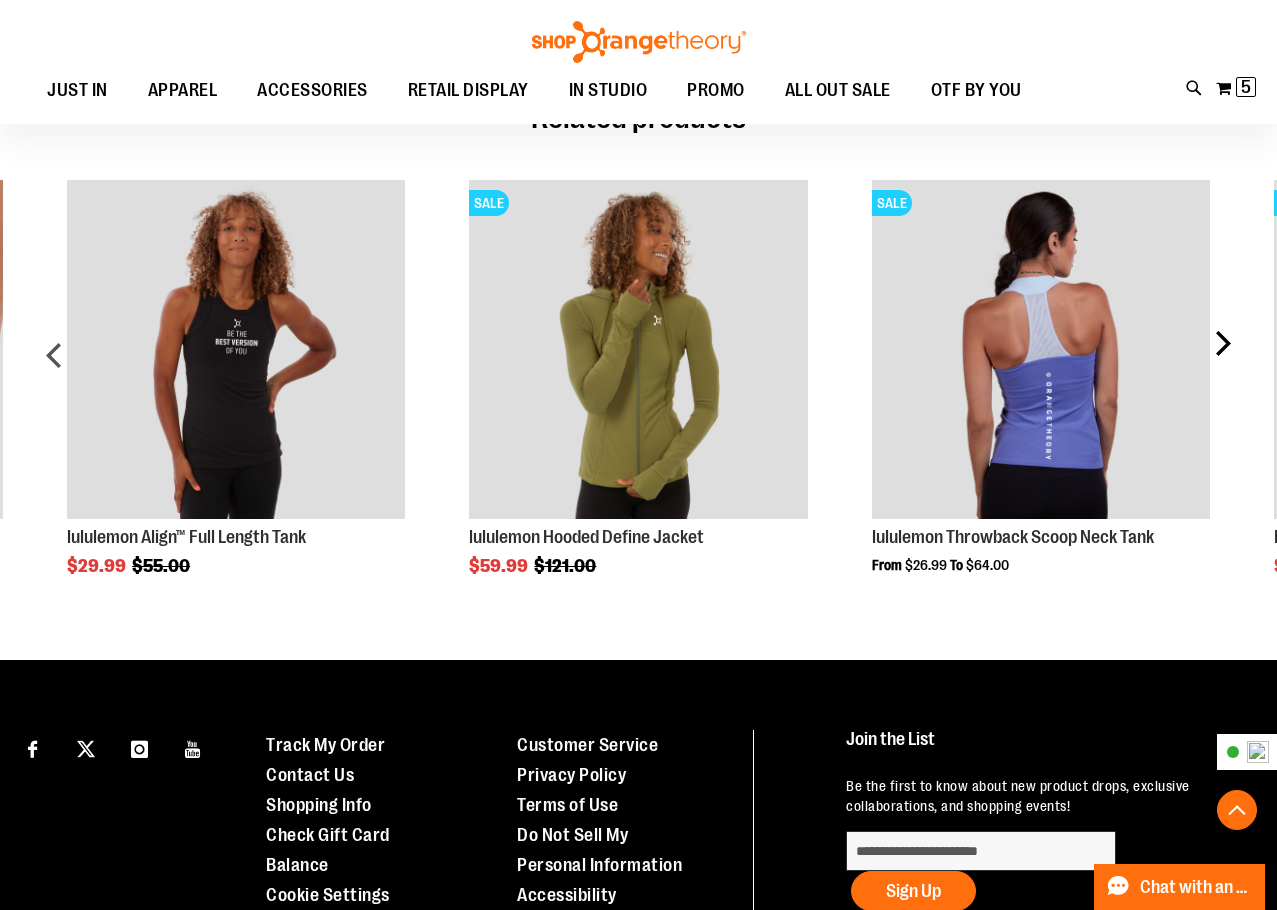 click on "next" at bounding box center [1222, 362] 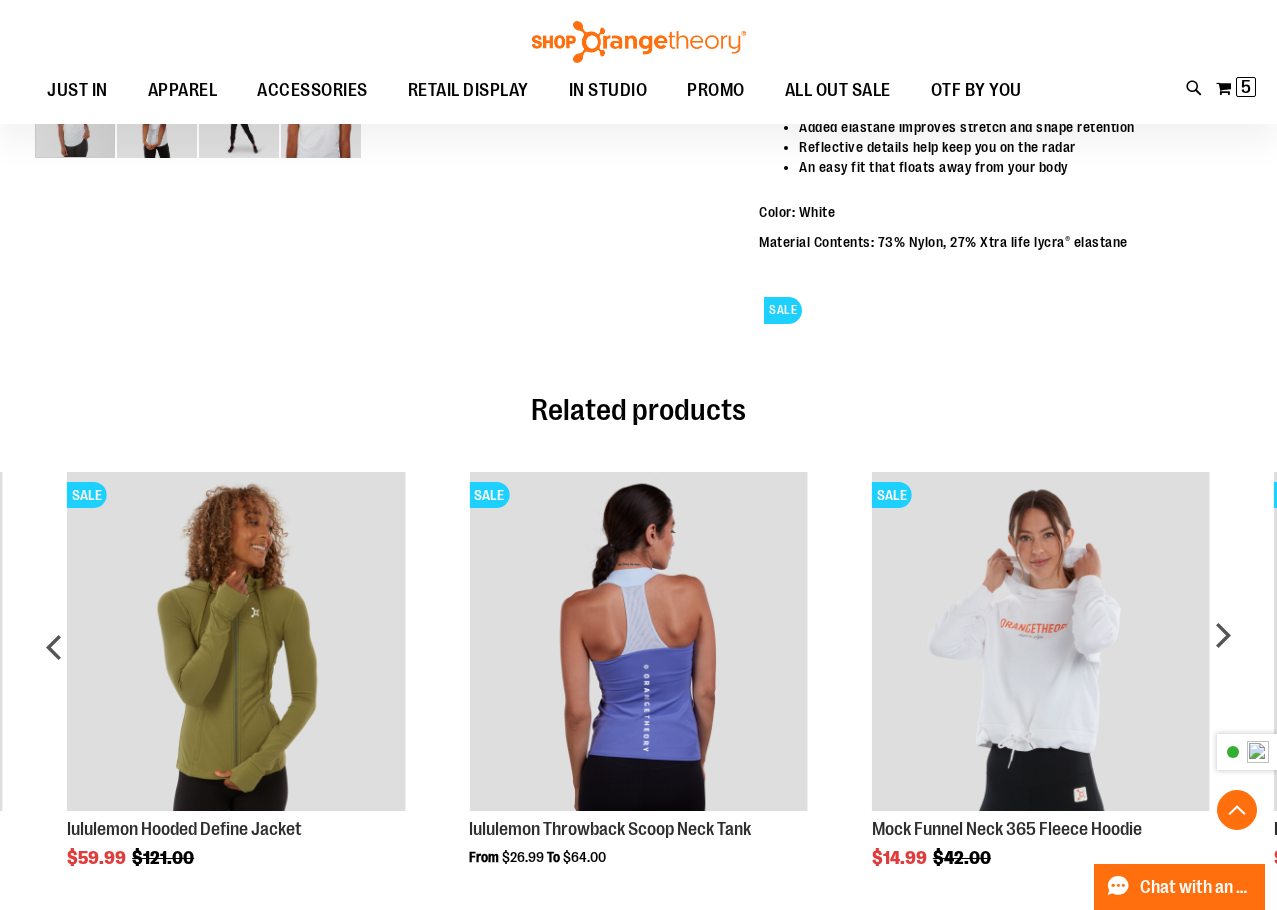 scroll, scrollTop: 801, scrollLeft: 0, axis: vertical 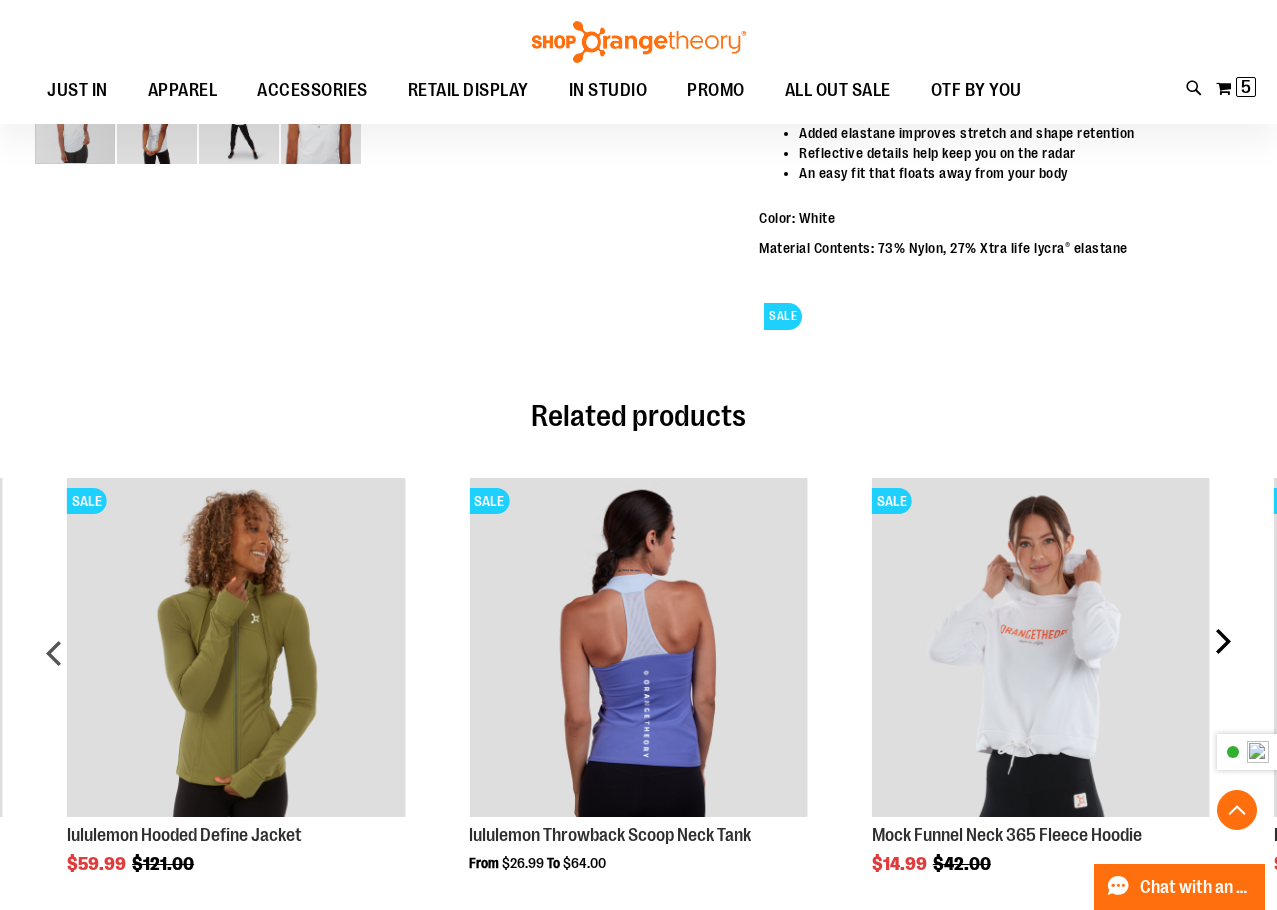 click on "next" at bounding box center (1222, 660) 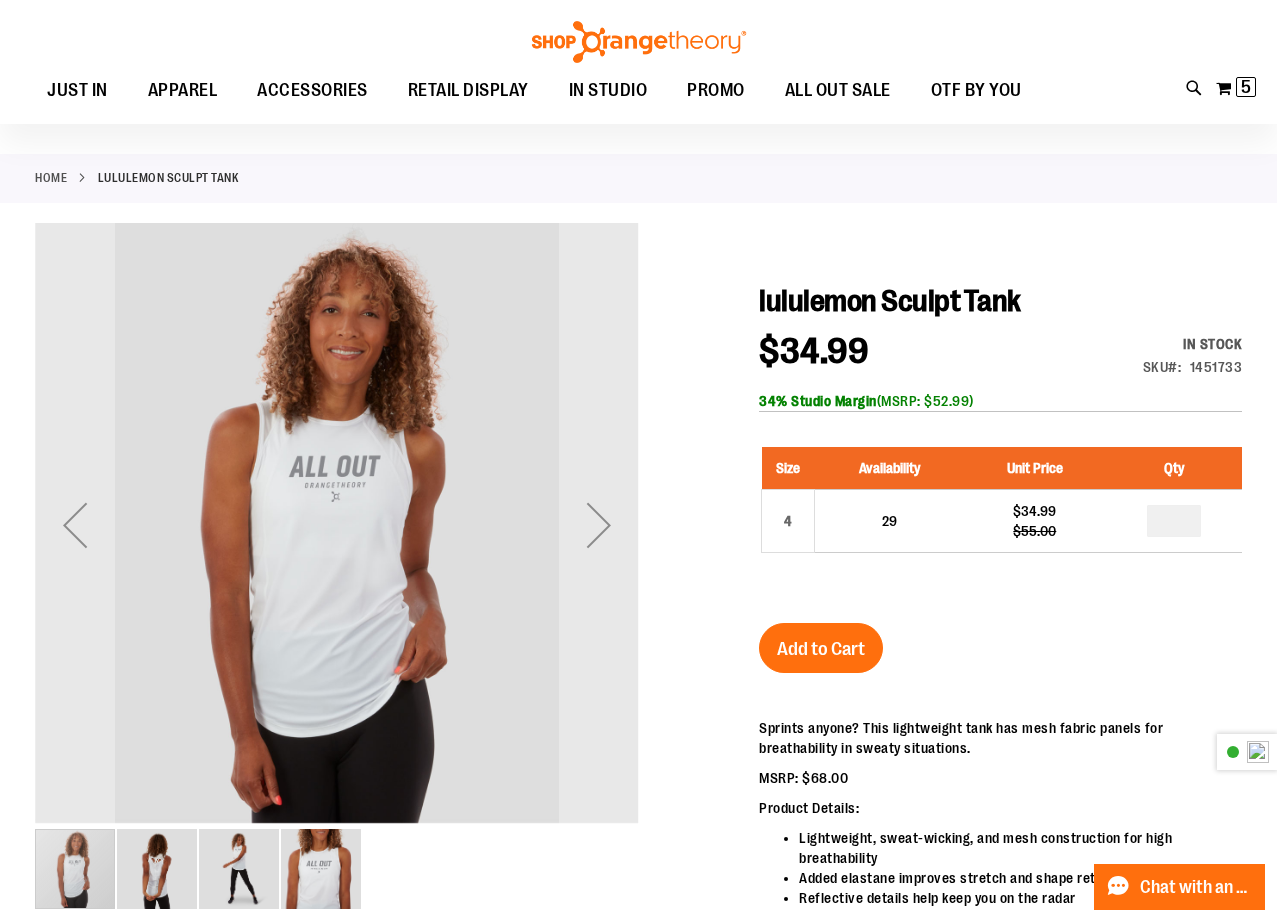 scroll, scrollTop: 1, scrollLeft: 0, axis: vertical 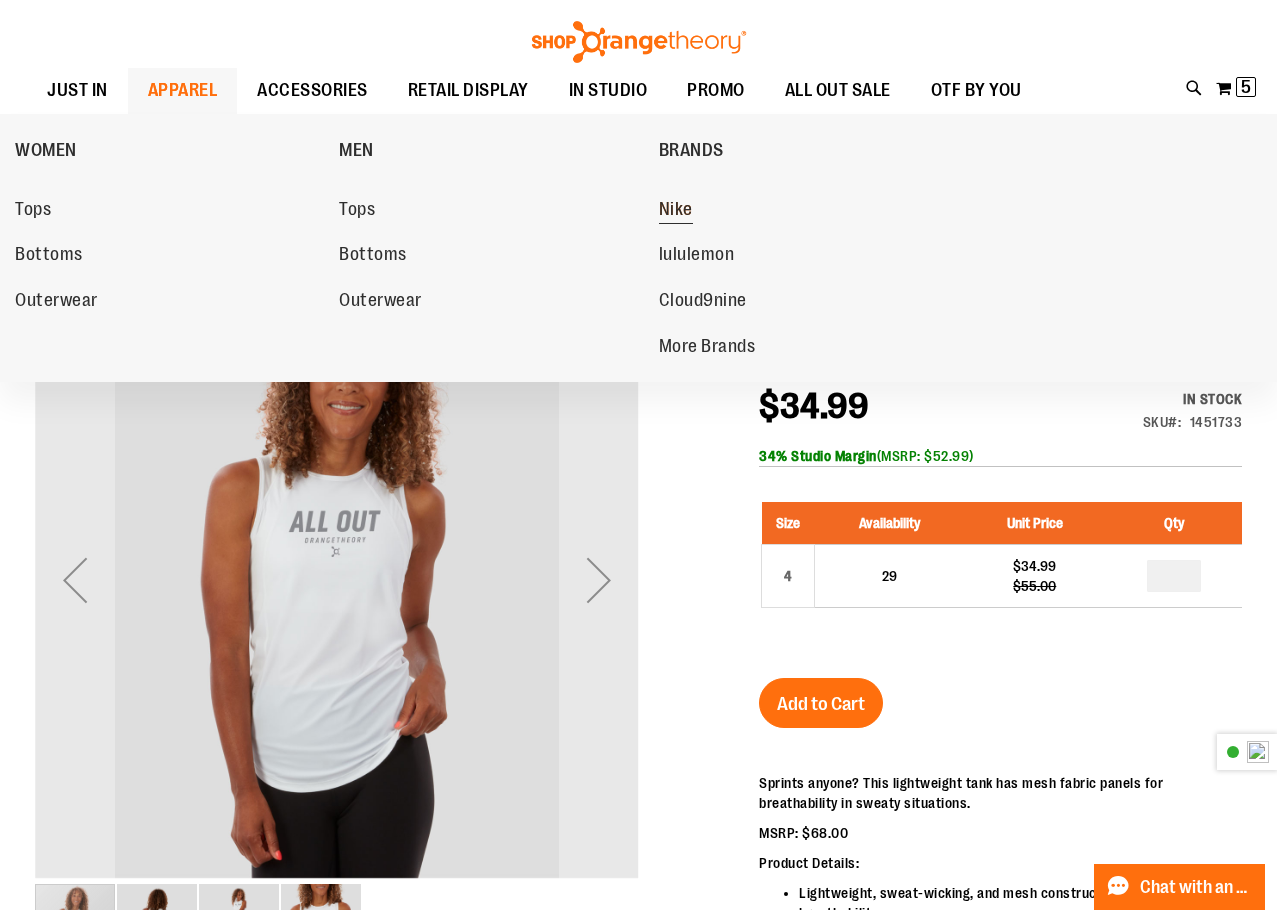 click on "Nike" at bounding box center (676, 211) 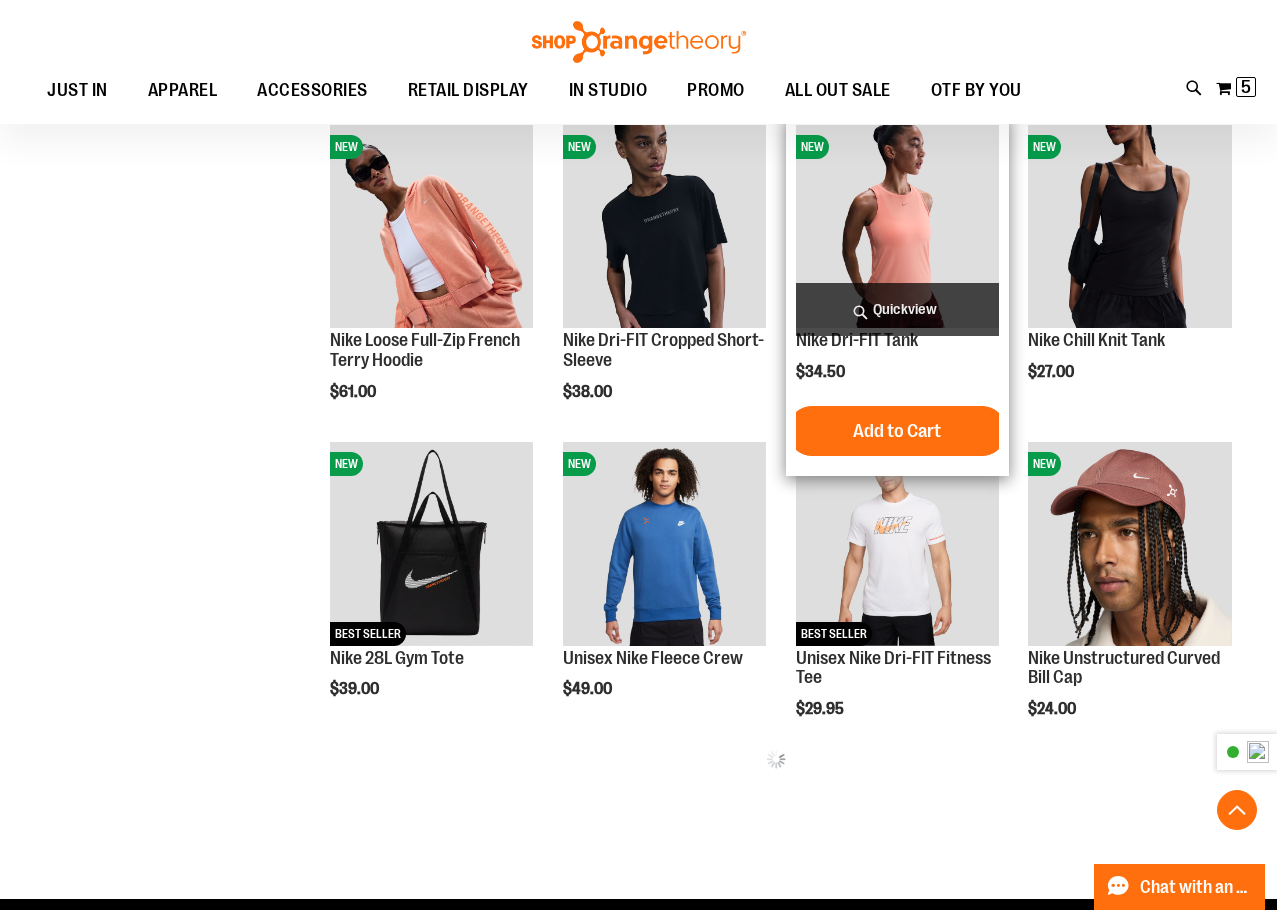 scroll, scrollTop: 479, scrollLeft: 0, axis: vertical 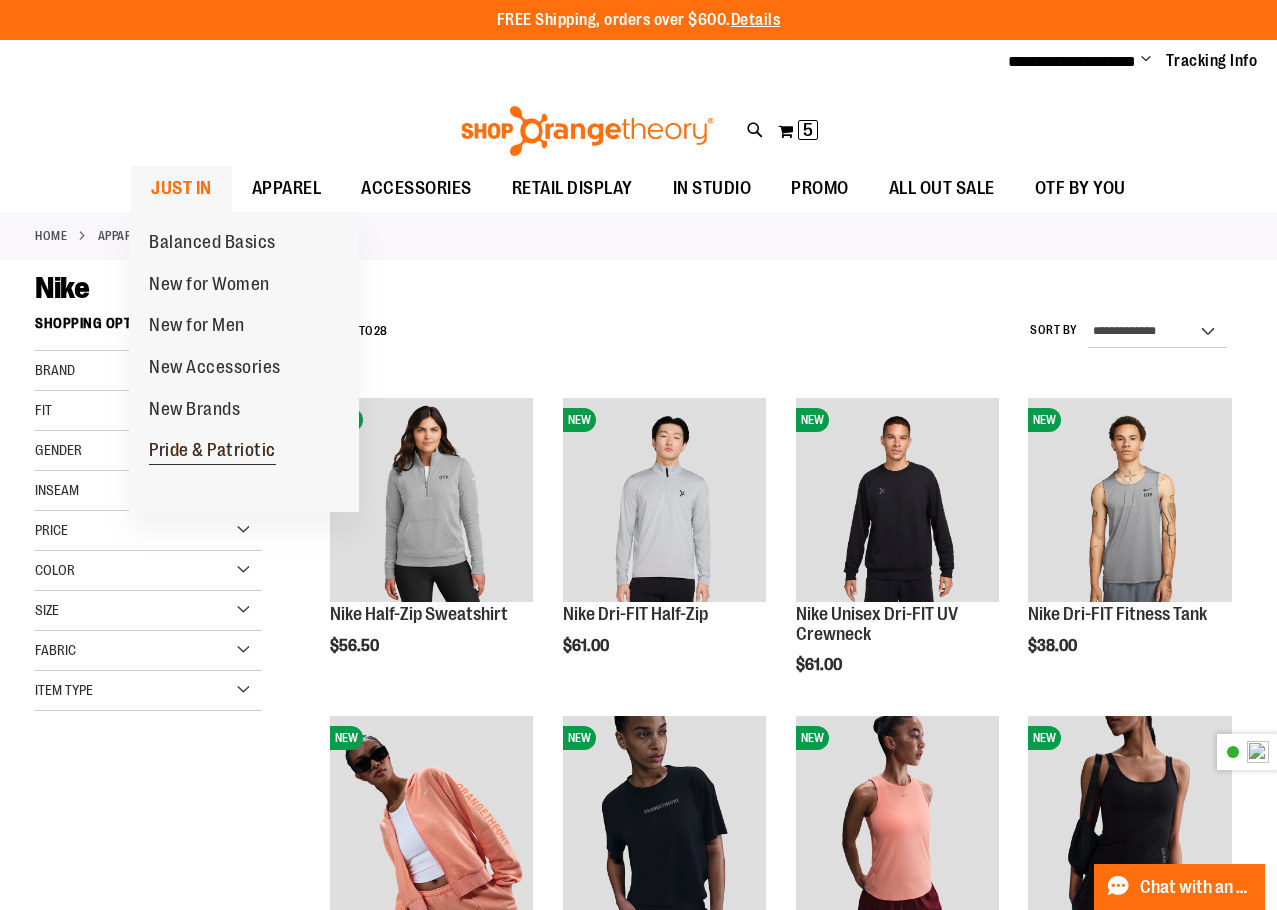 type on "**********" 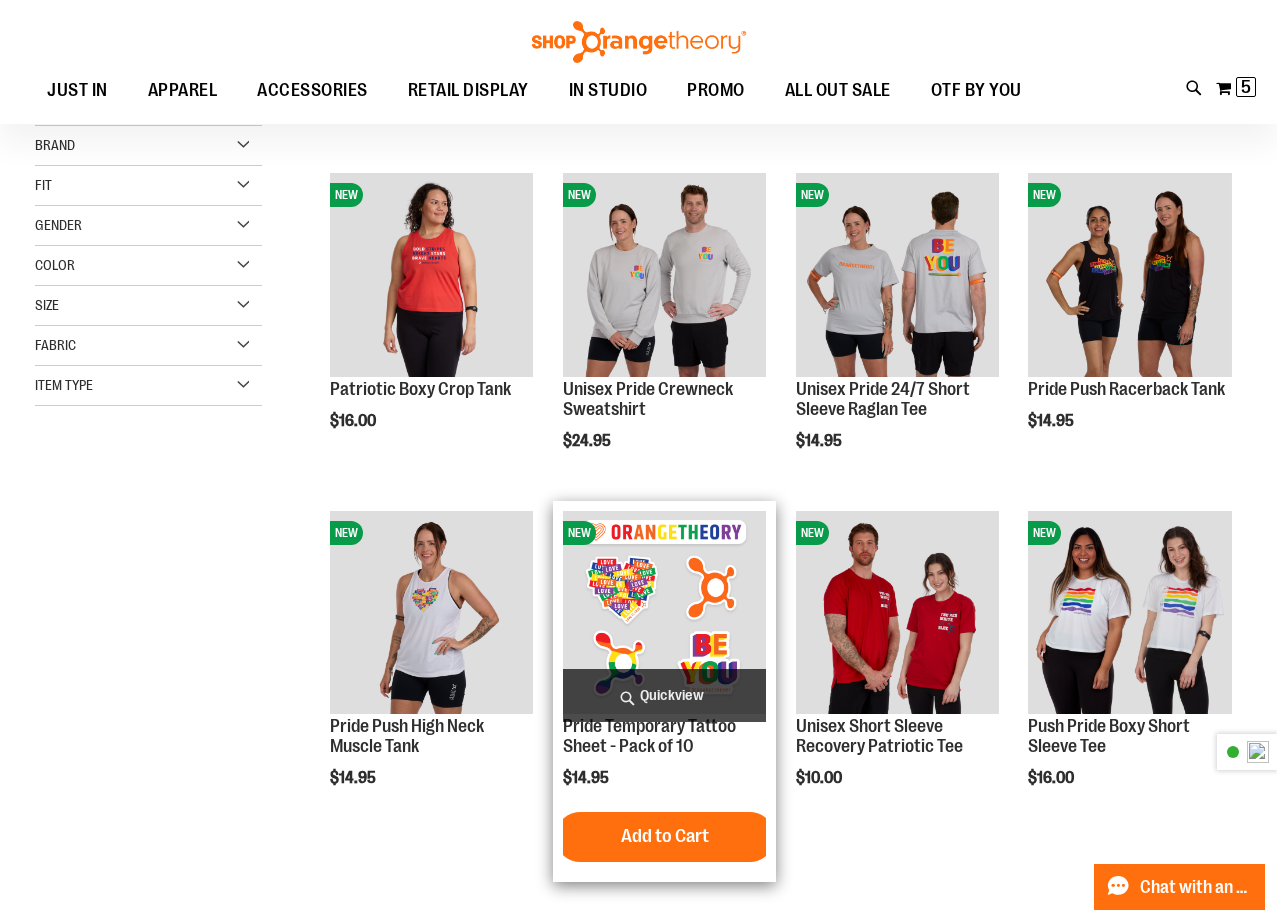 scroll, scrollTop: 0, scrollLeft: 0, axis: both 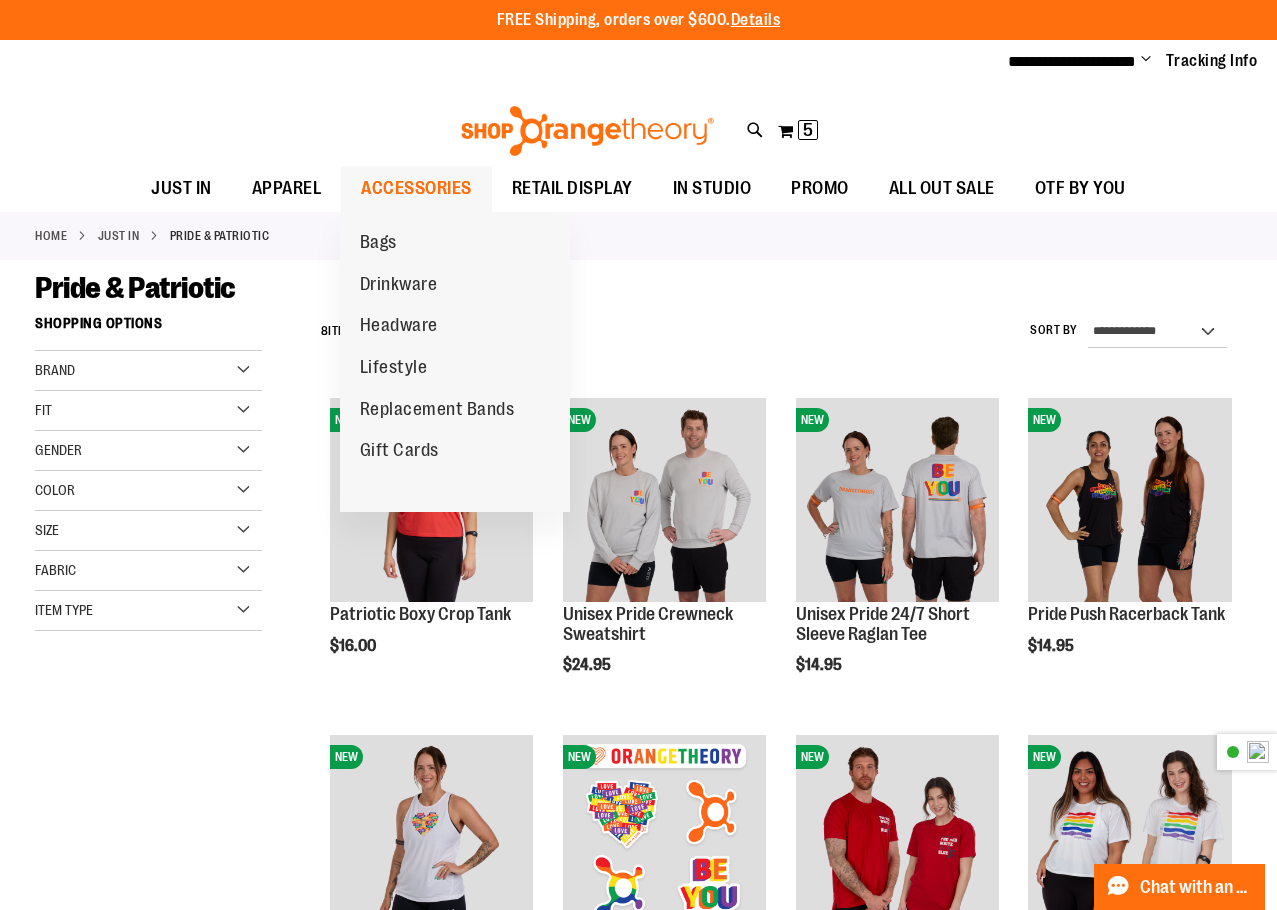 type on "**********" 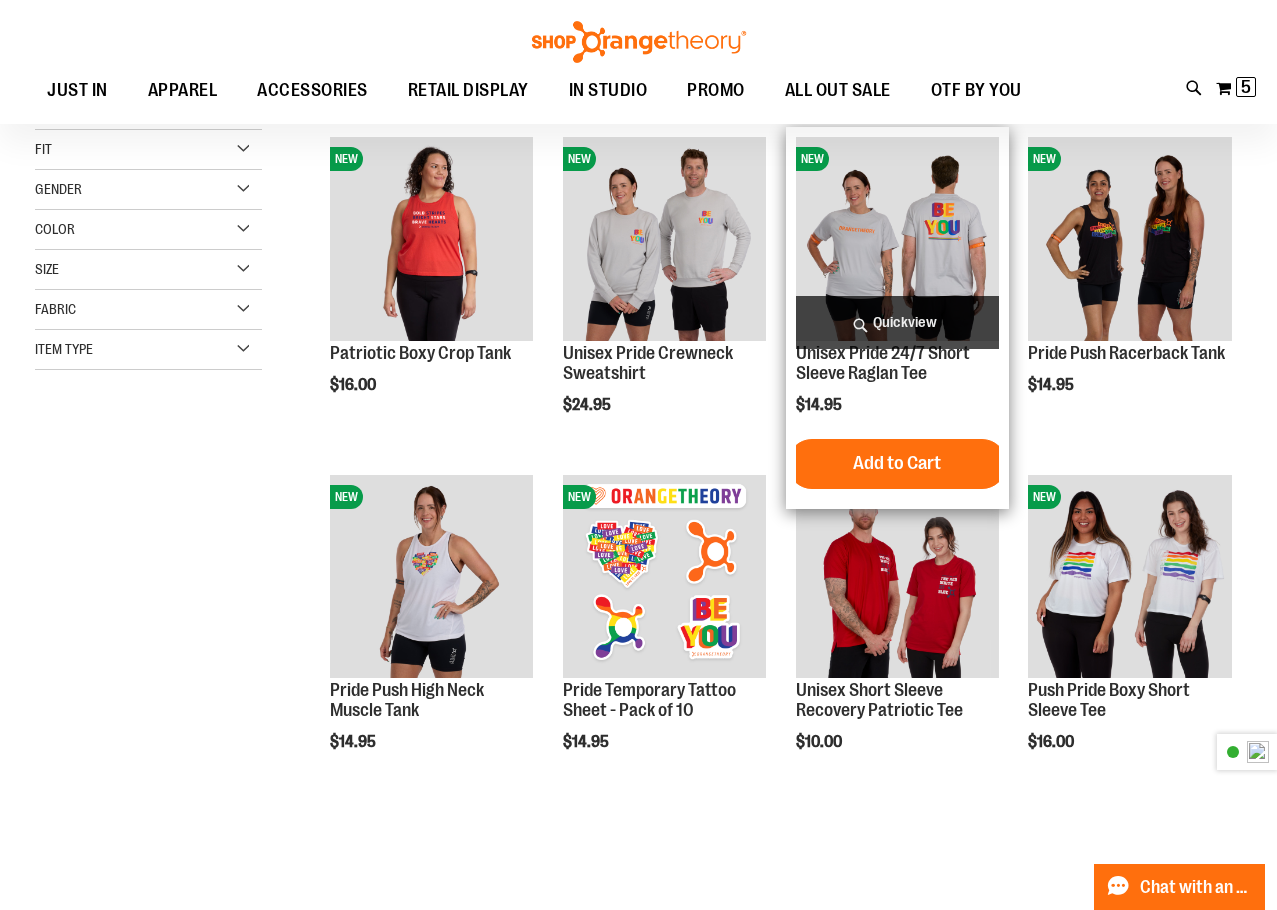 scroll, scrollTop: 99, scrollLeft: 0, axis: vertical 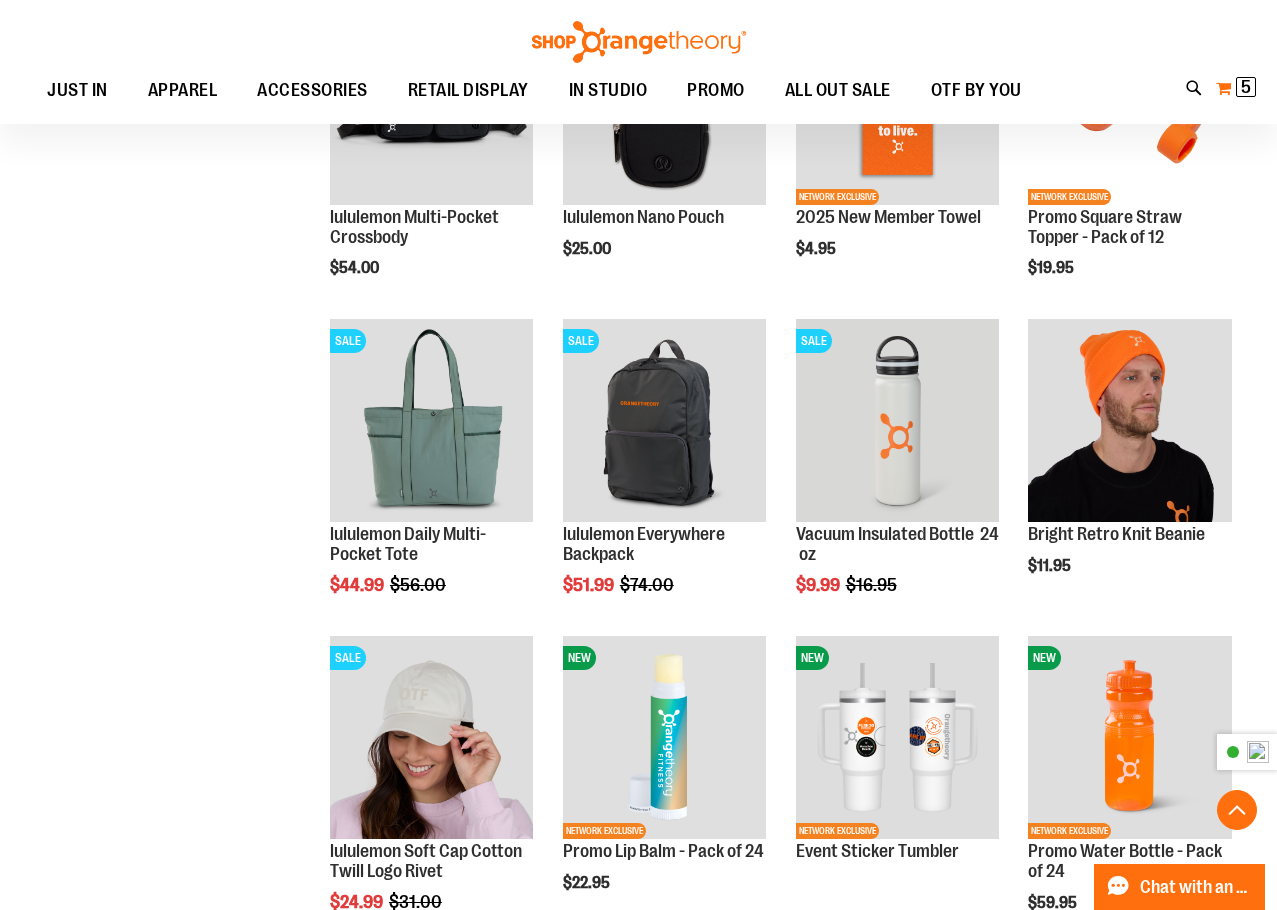 type on "**********" 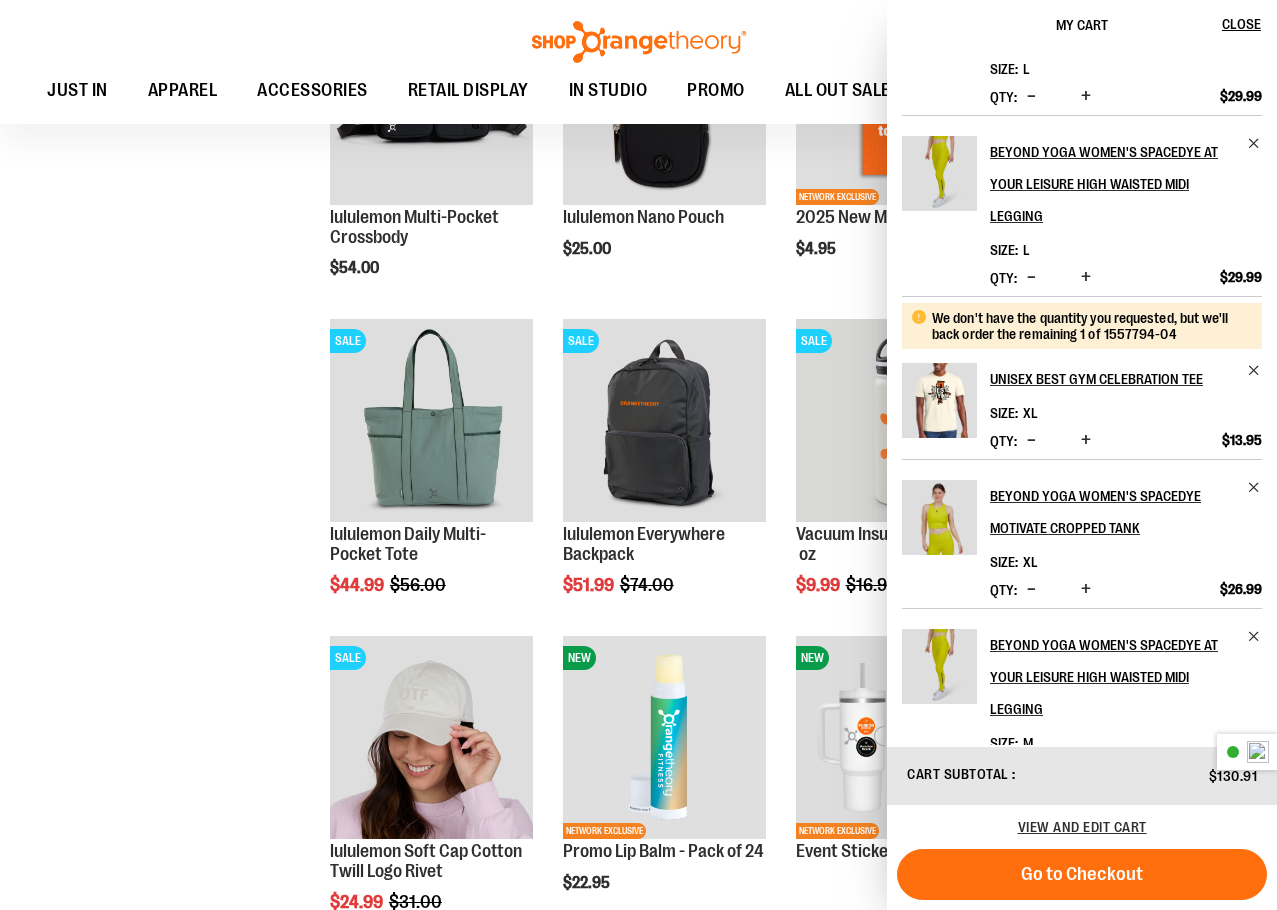 scroll, scrollTop: 138, scrollLeft: 0, axis: vertical 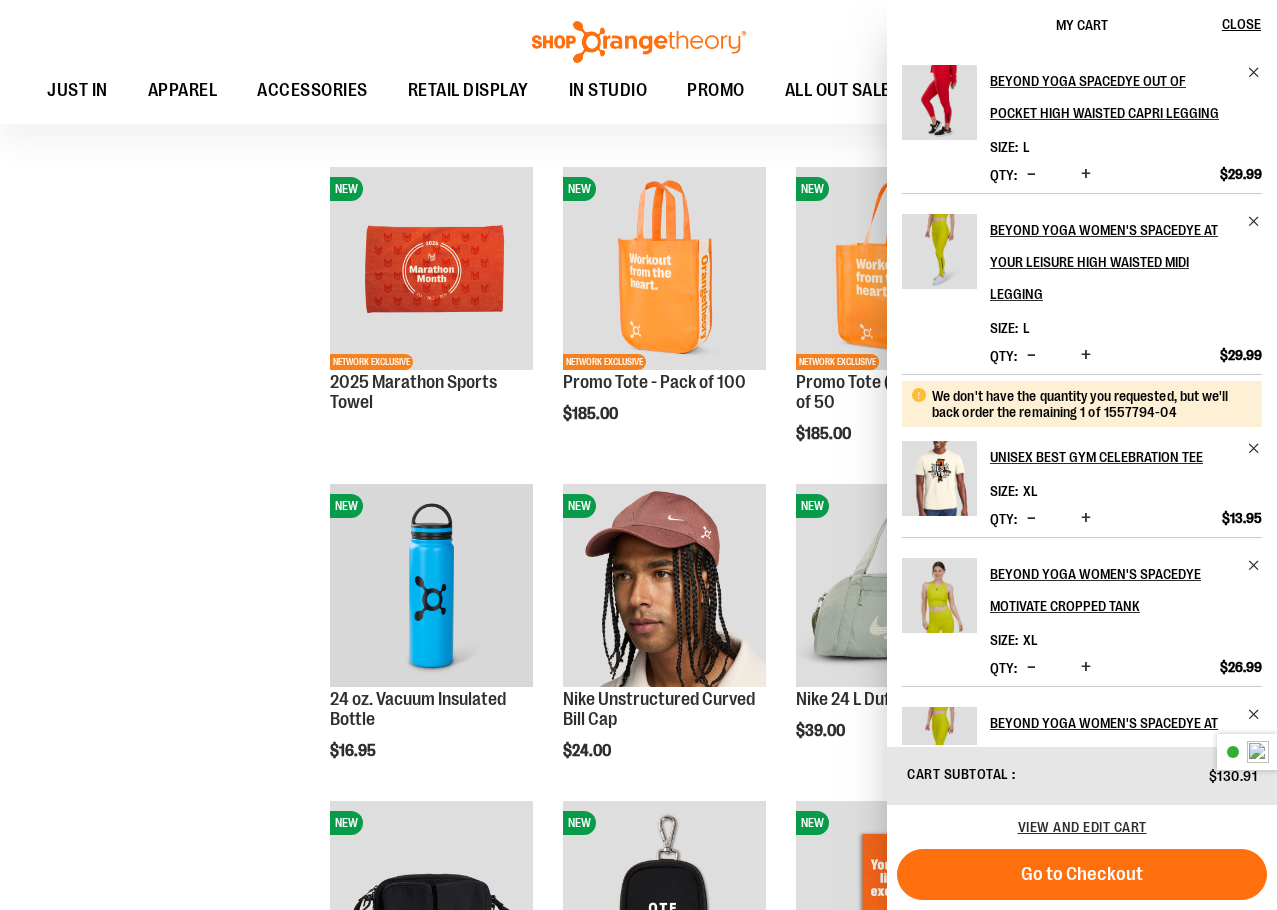 click on "Toggle Nav
Search
Popular Suggestions
Advanced Search" at bounding box center [638, 62] 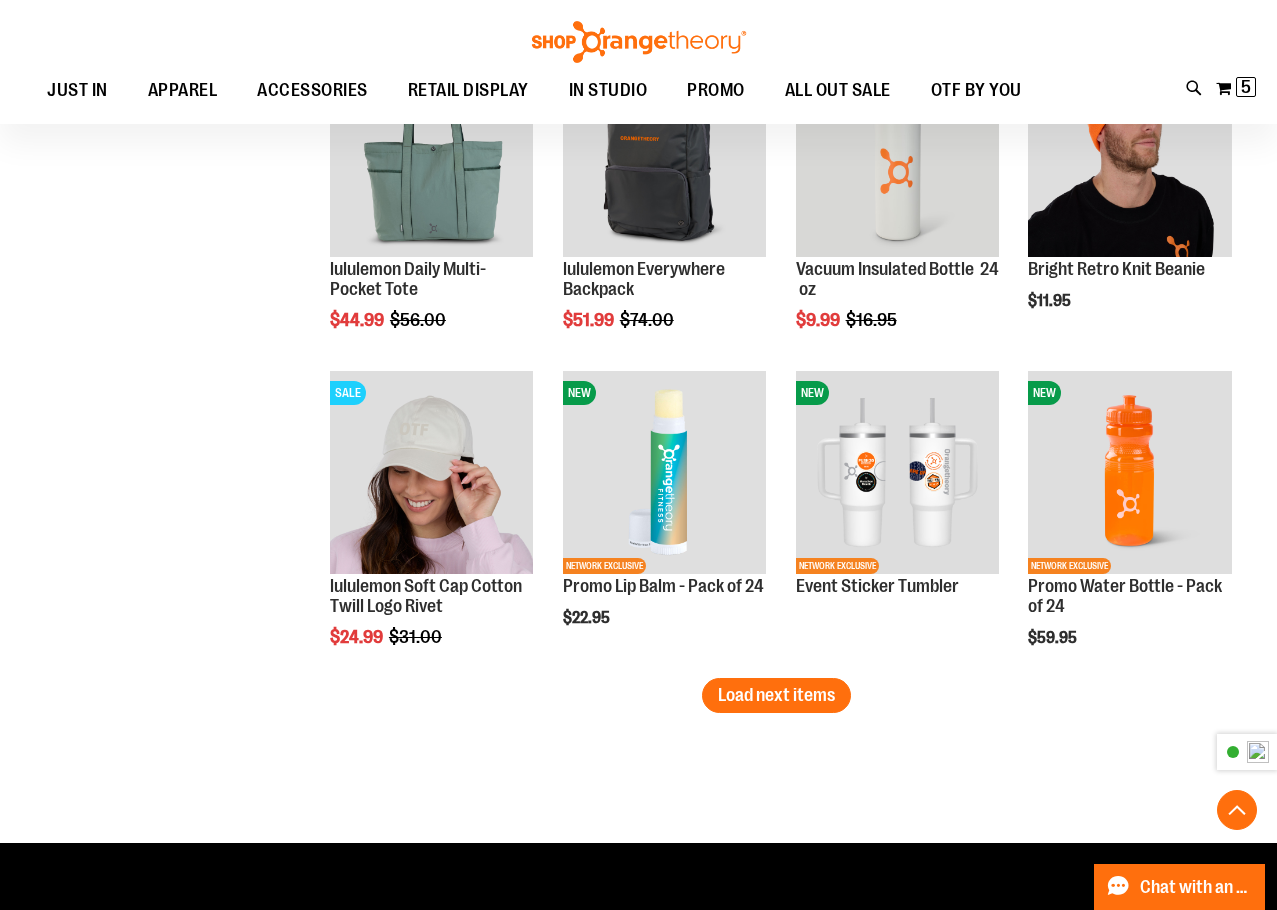scroll, scrollTop: 2599, scrollLeft: 0, axis: vertical 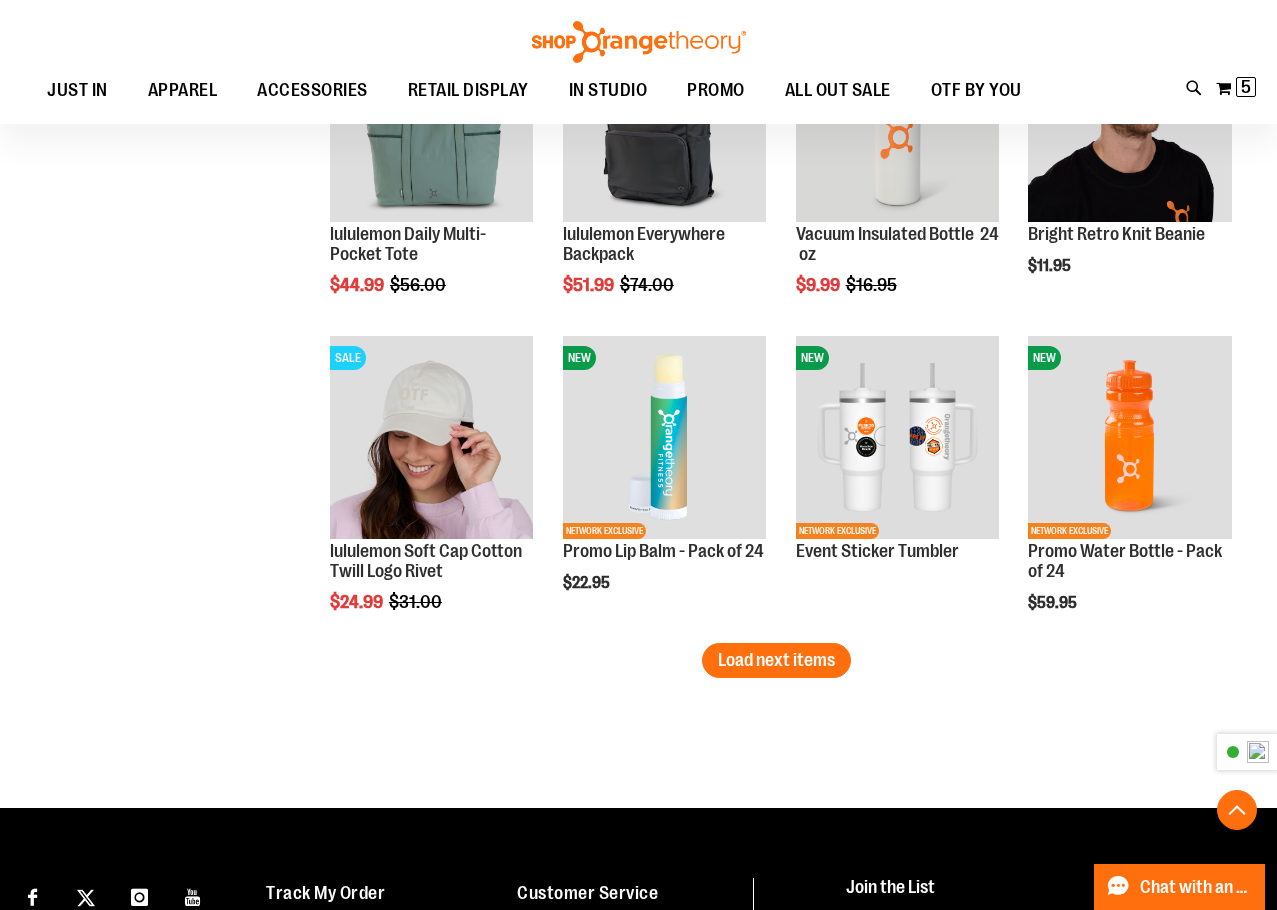 click on "Load next items" at bounding box center (776, 660) 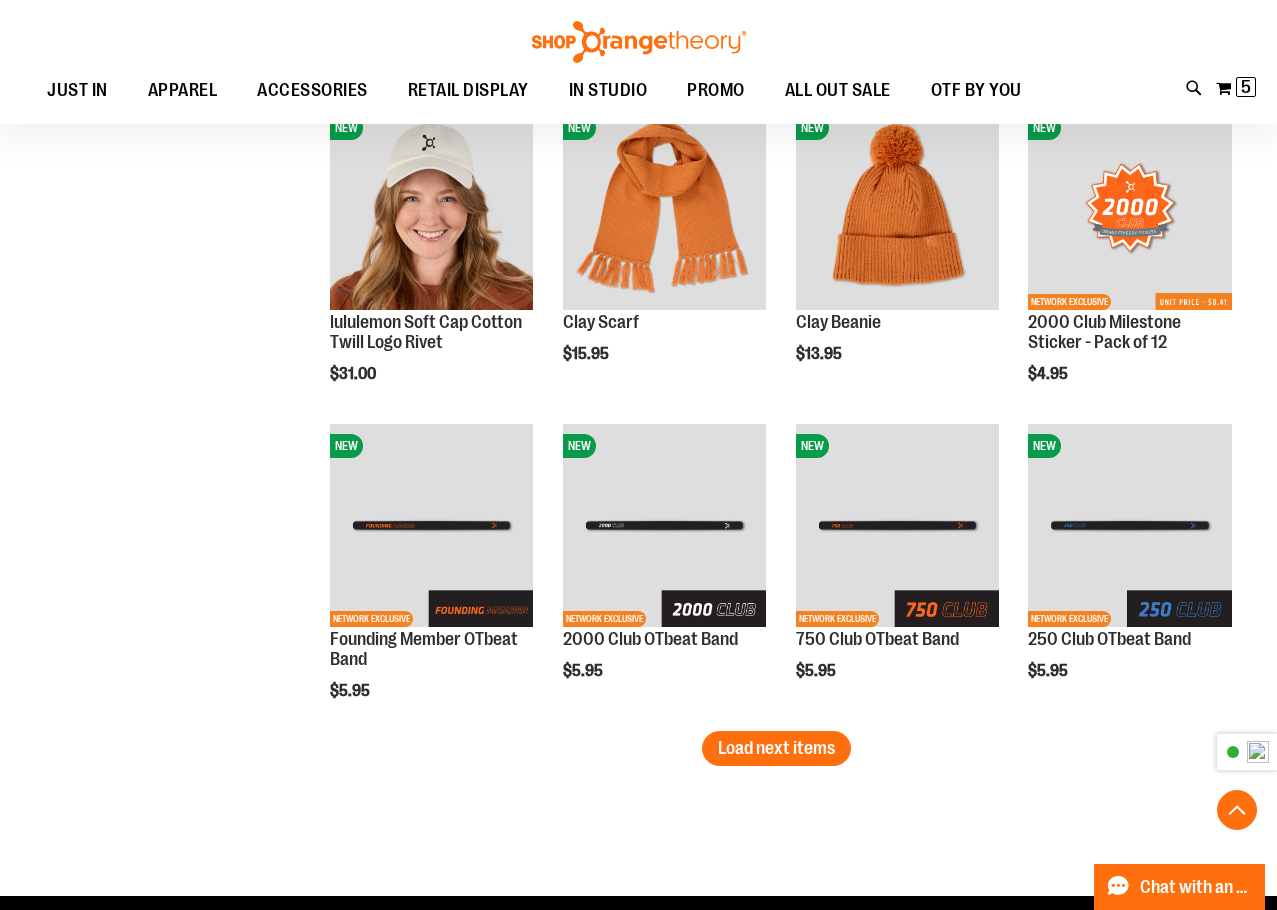 scroll, scrollTop: 3499, scrollLeft: 0, axis: vertical 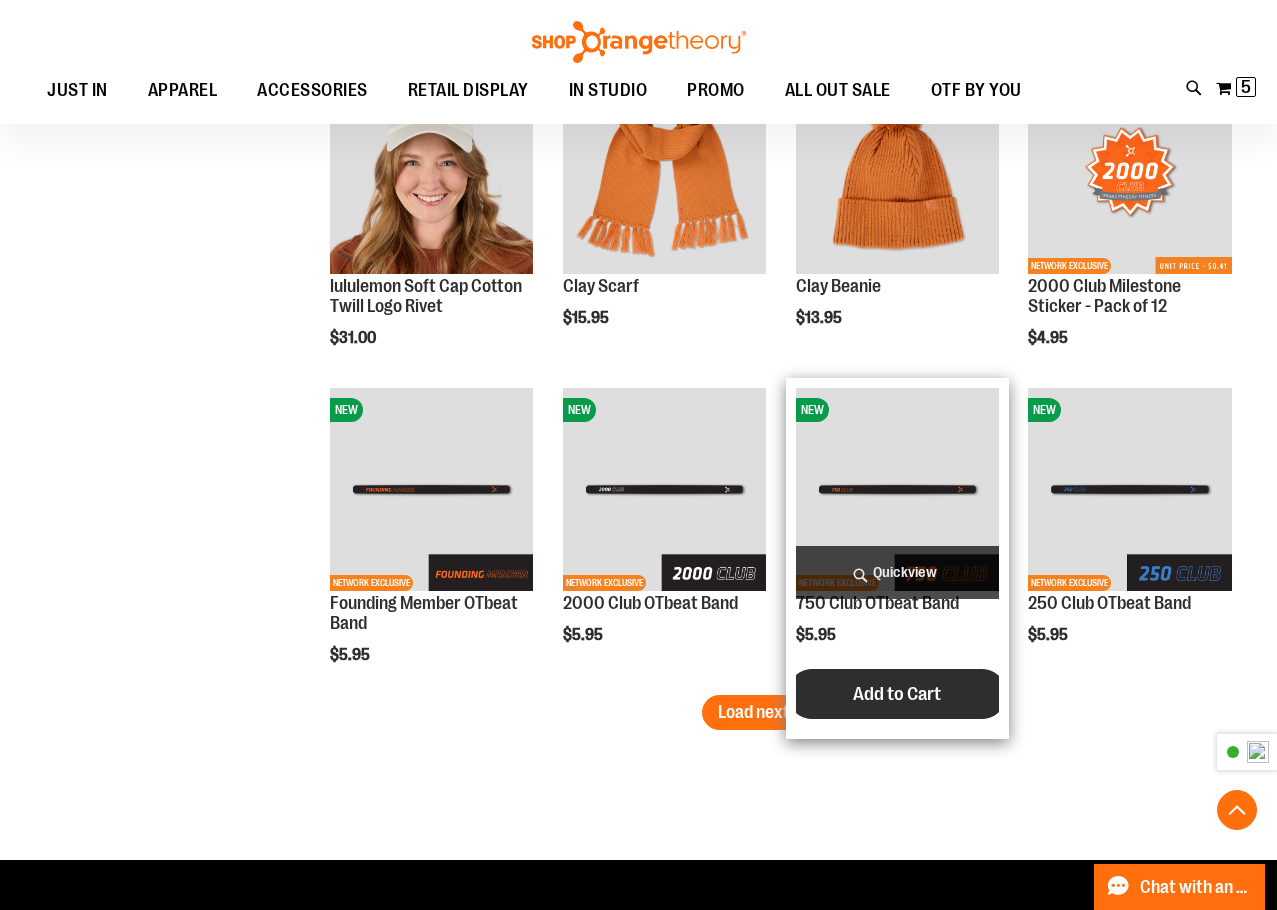 click on "Add to Cart" at bounding box center [897, 694] 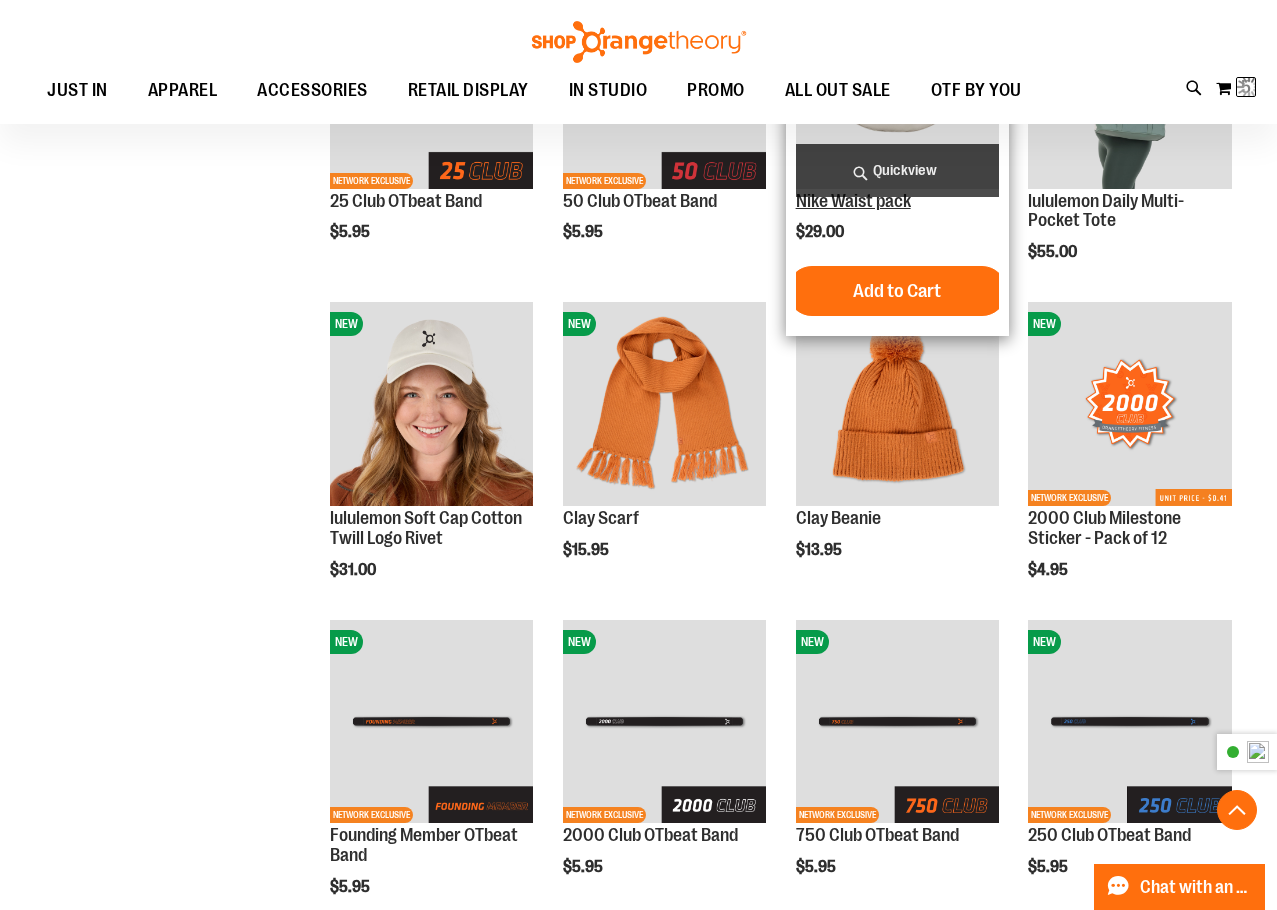 scroll, scrollTop: 3199, scrollLeft: 0, axis: vertical 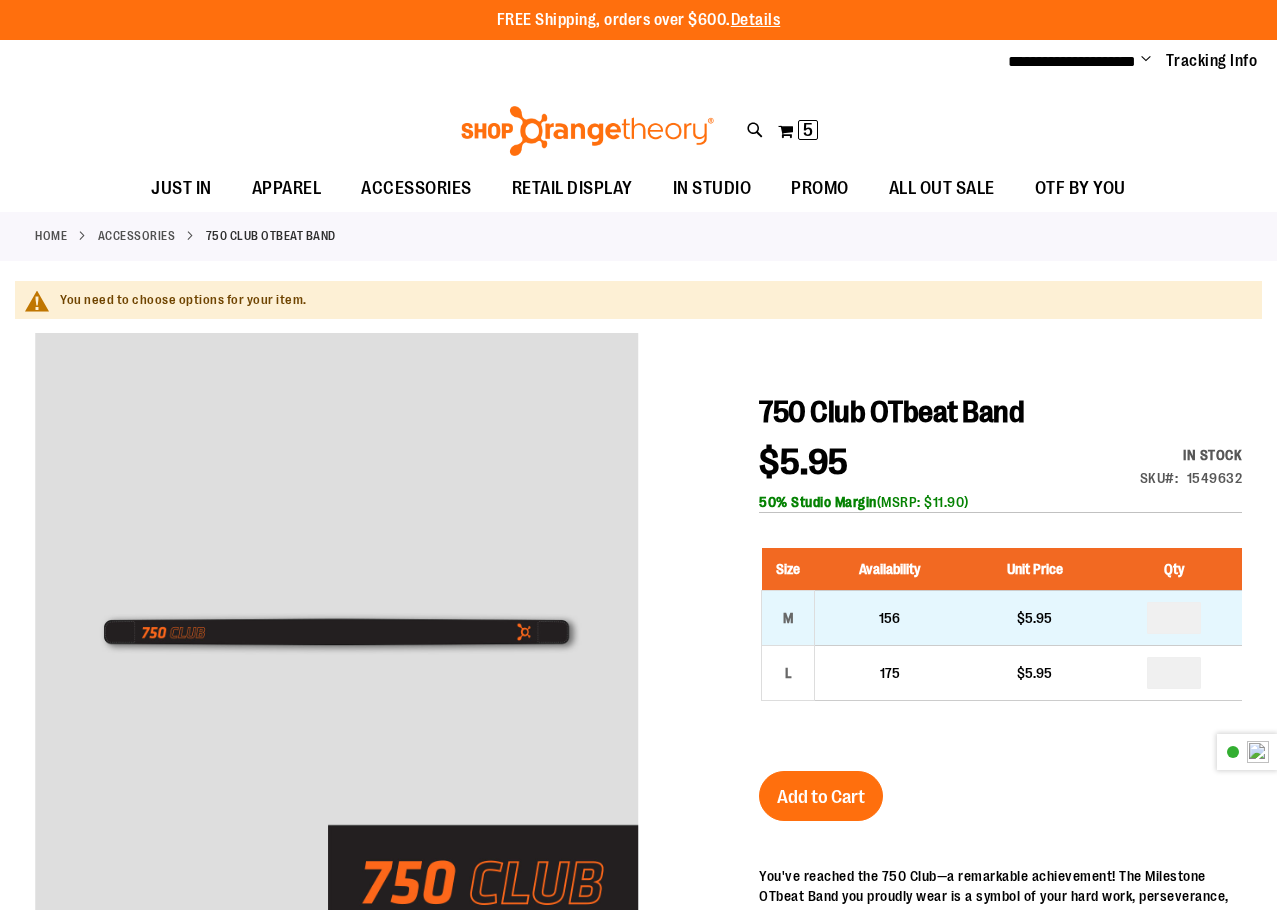 type on "**********" 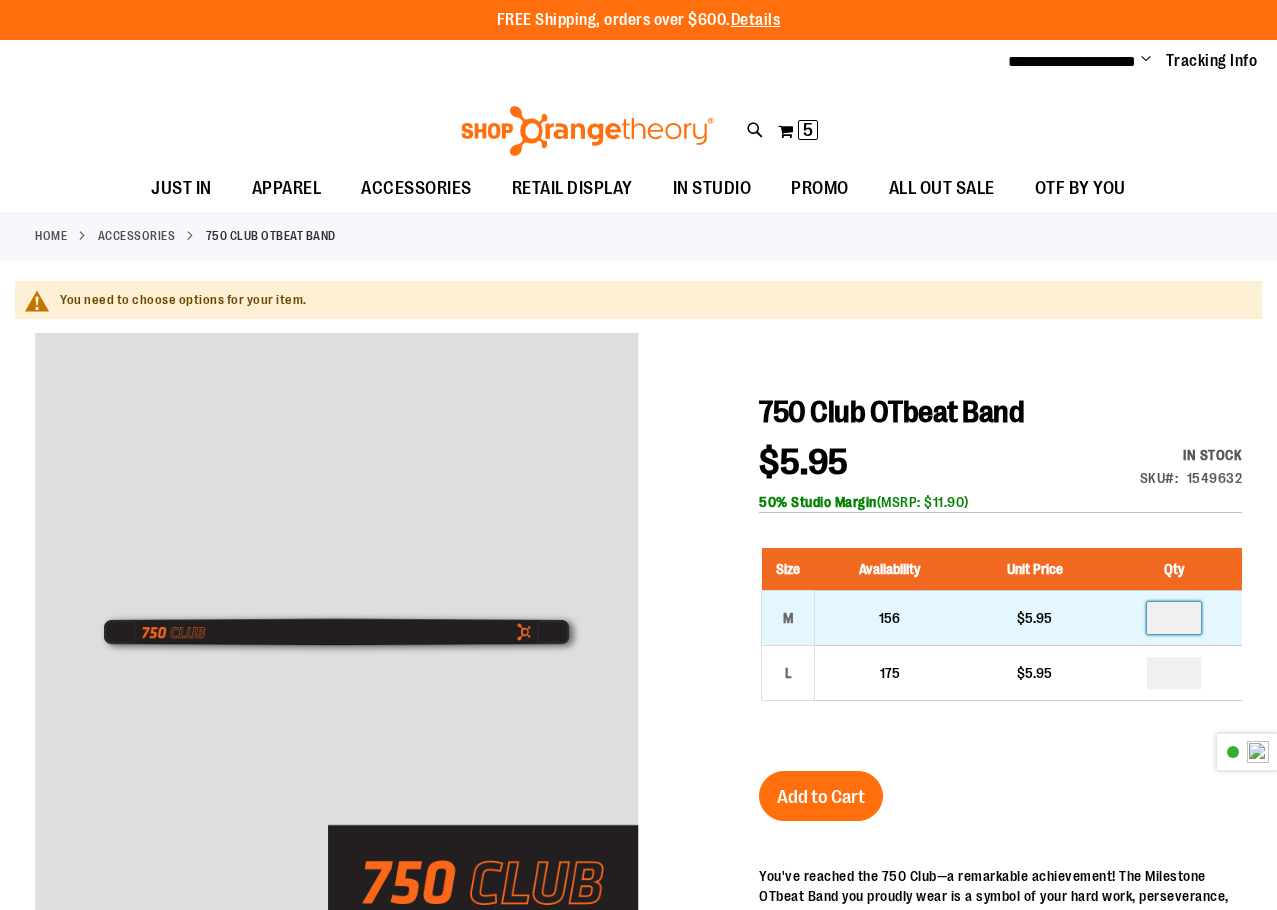 click at bounding box center (1174, 618) 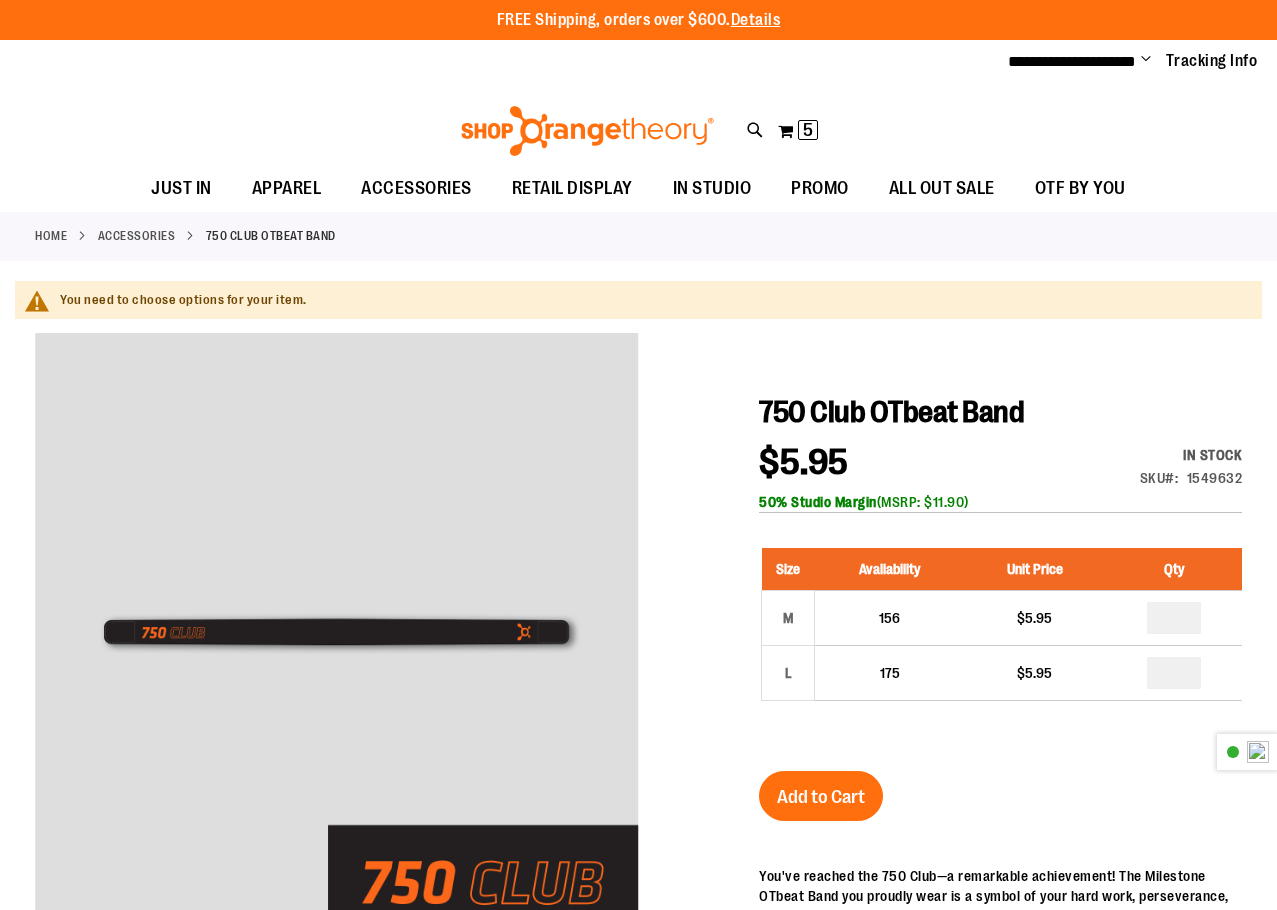 click on "750 Club OTbeat Band
$5.95
In stock
Only  %1  left
SKU
1549632
50% Studio Margin  (MSRP: $11.90)
Size
Availability
Unit Price
Qty
M
156
$5.95
*" at bounding box center (1000, 855) 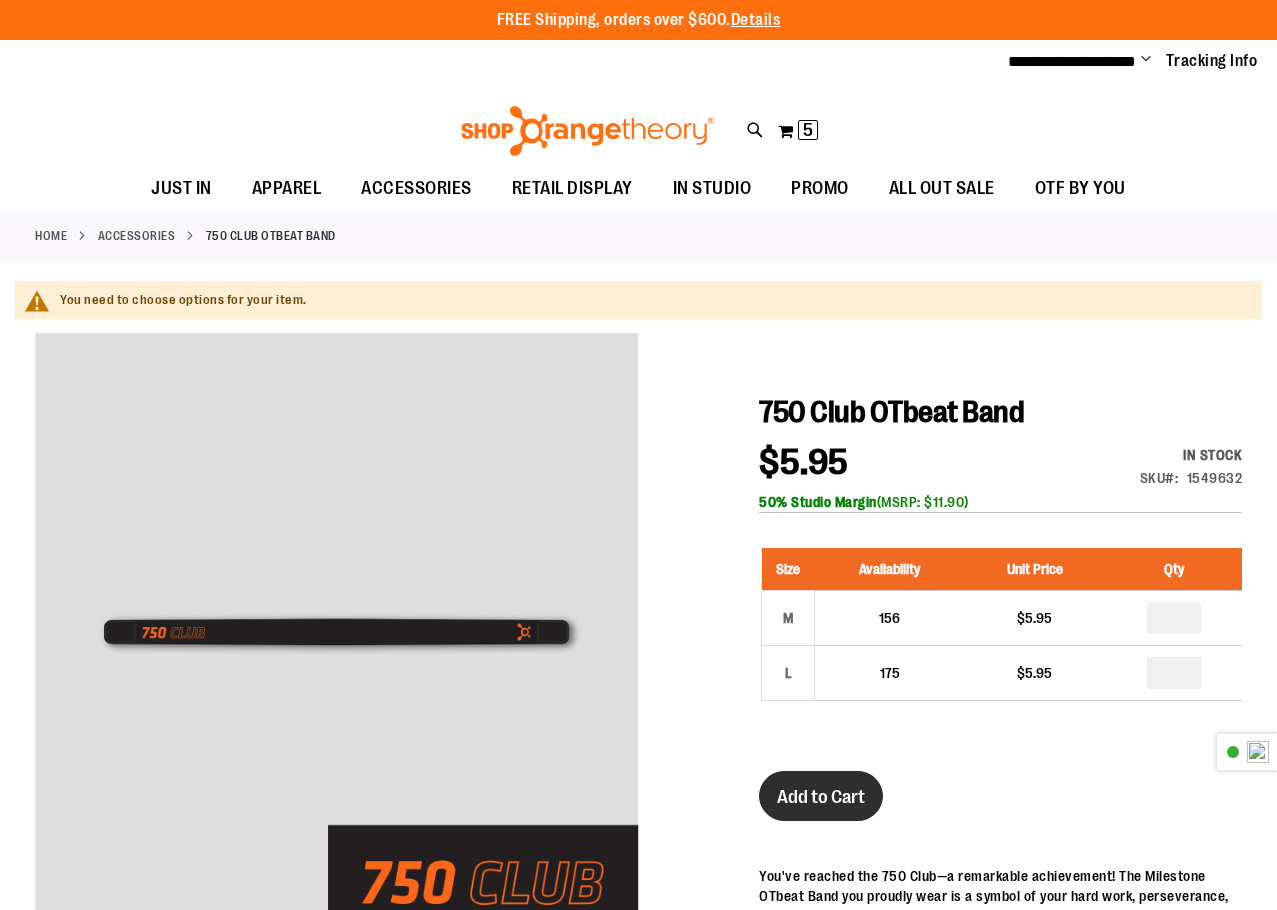 click on "Add to Cart" at bounding box center [821, 797] 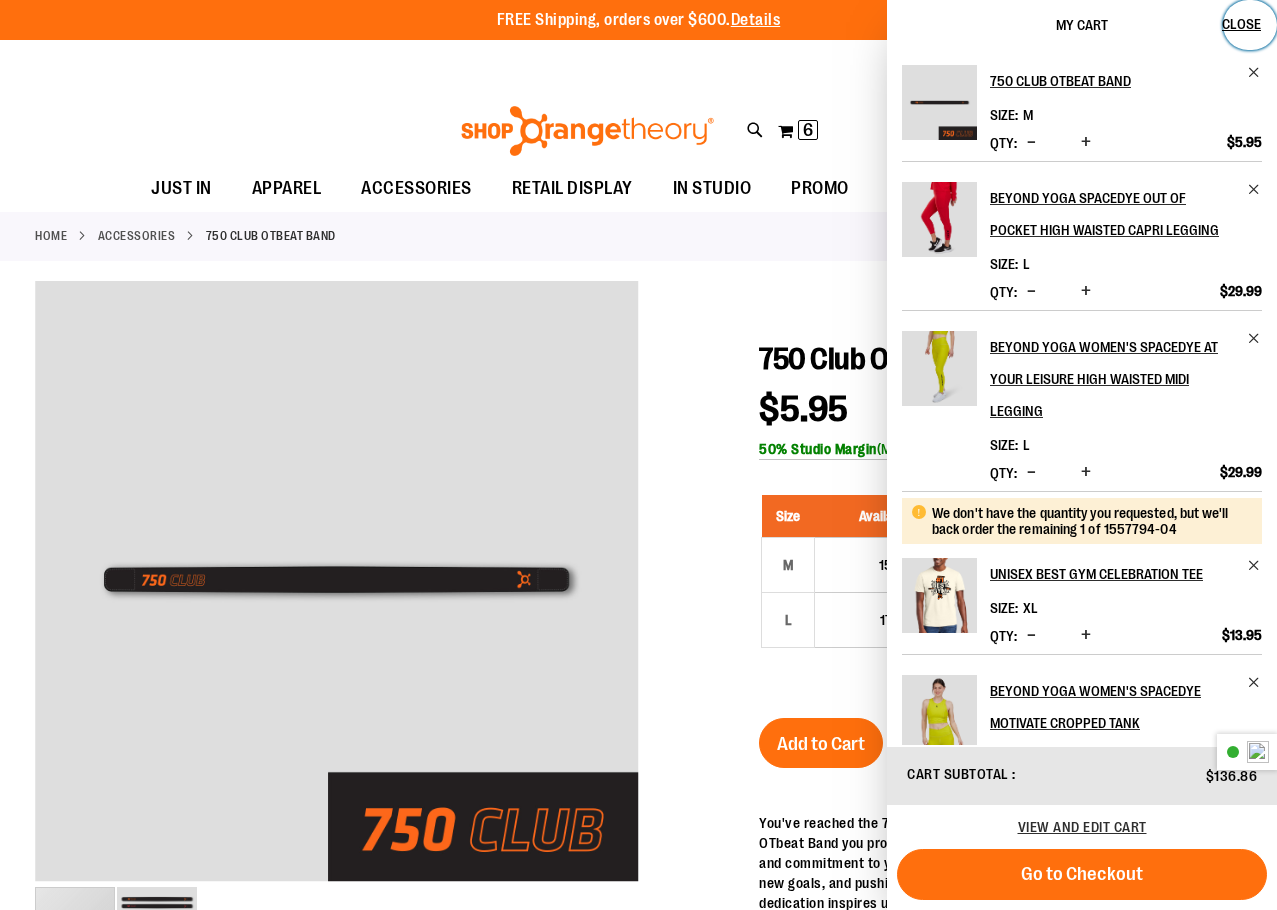 drag, startPoint x: 1245, startPoint y: 21, endPoint x: 1221, endPoint y: 30, distance: 25.632011 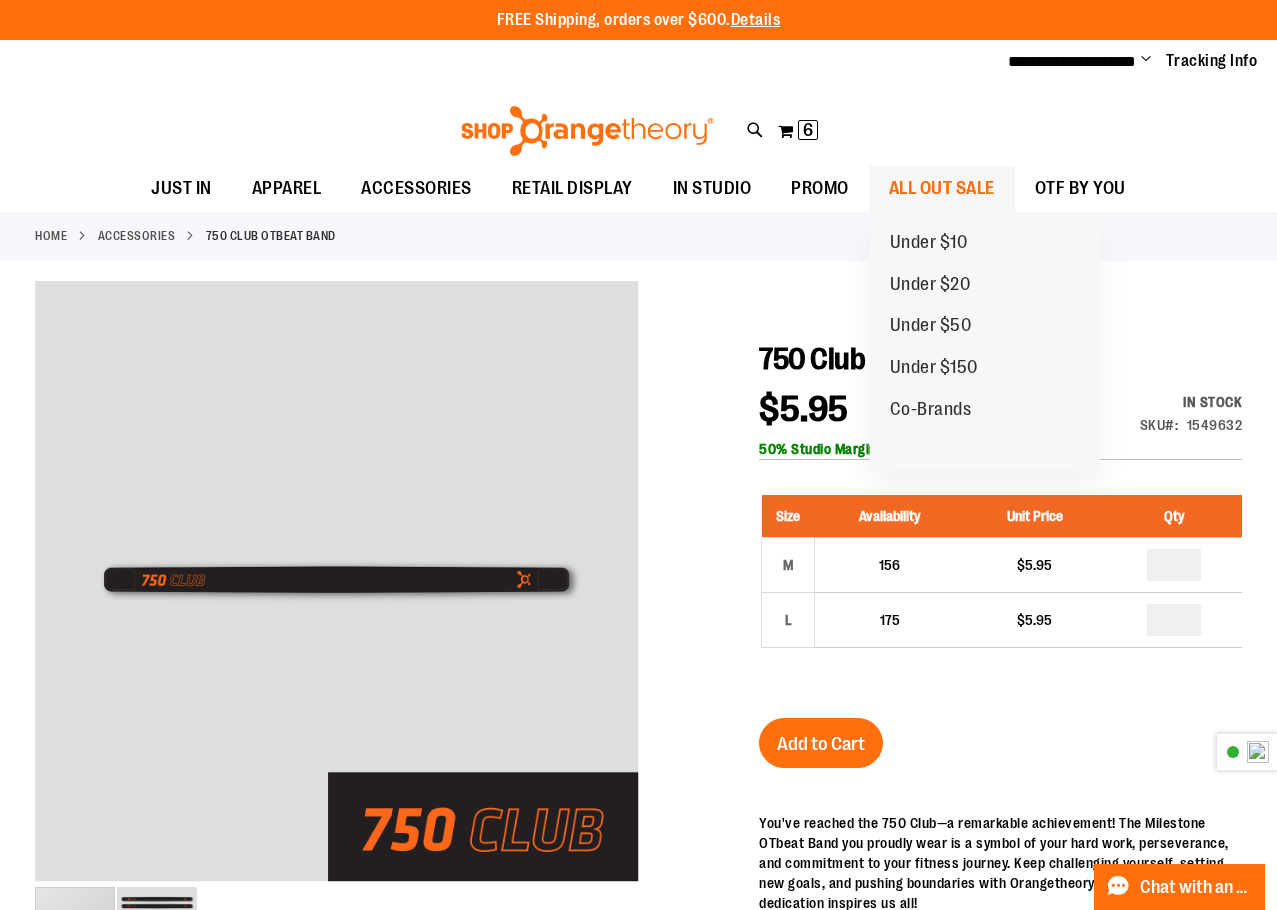 click on "ALL OUT SALE" at bounding box center [942, 188] 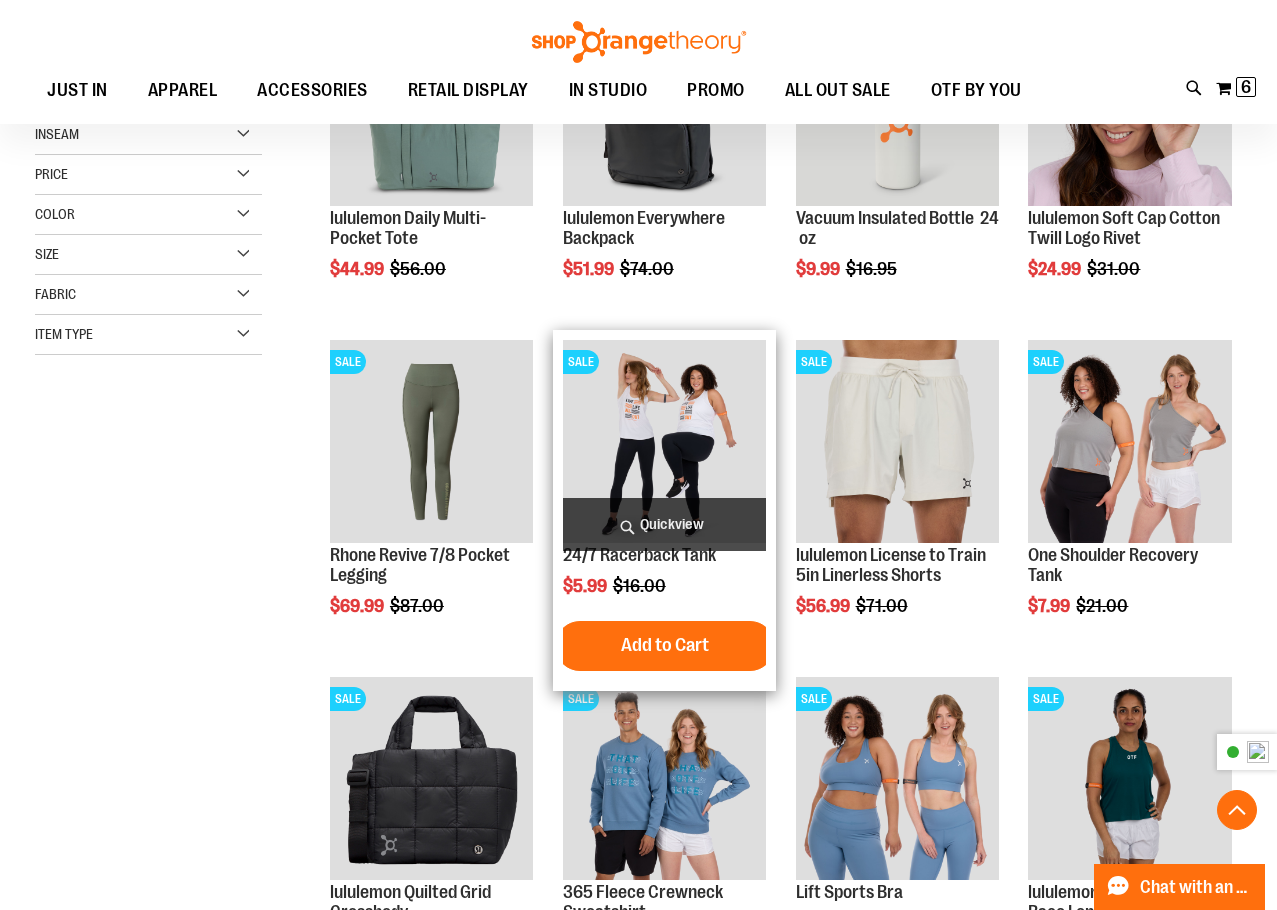 scroll, scrollTop: 399, scrollLeft: 0, axis: vertical 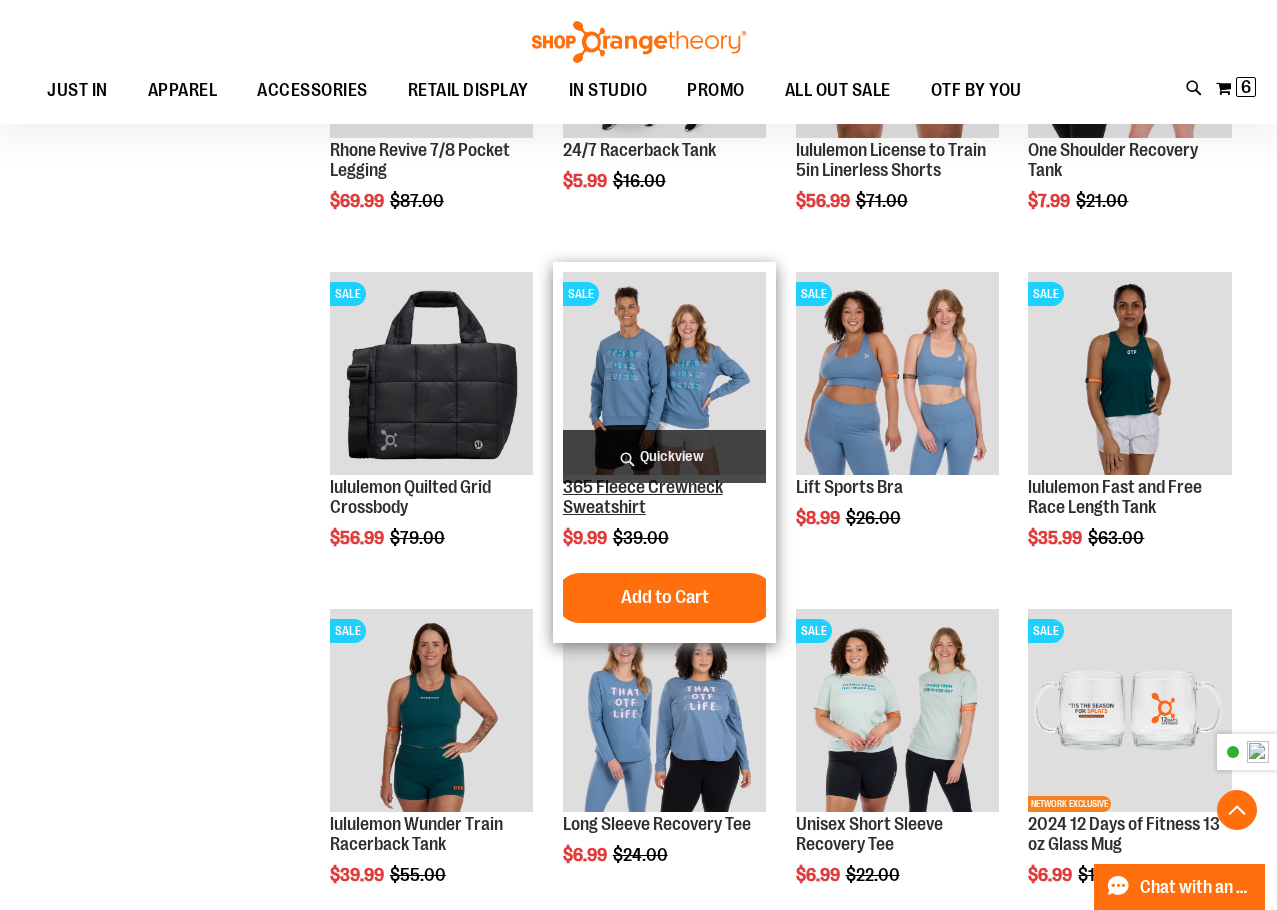 type on "**********" 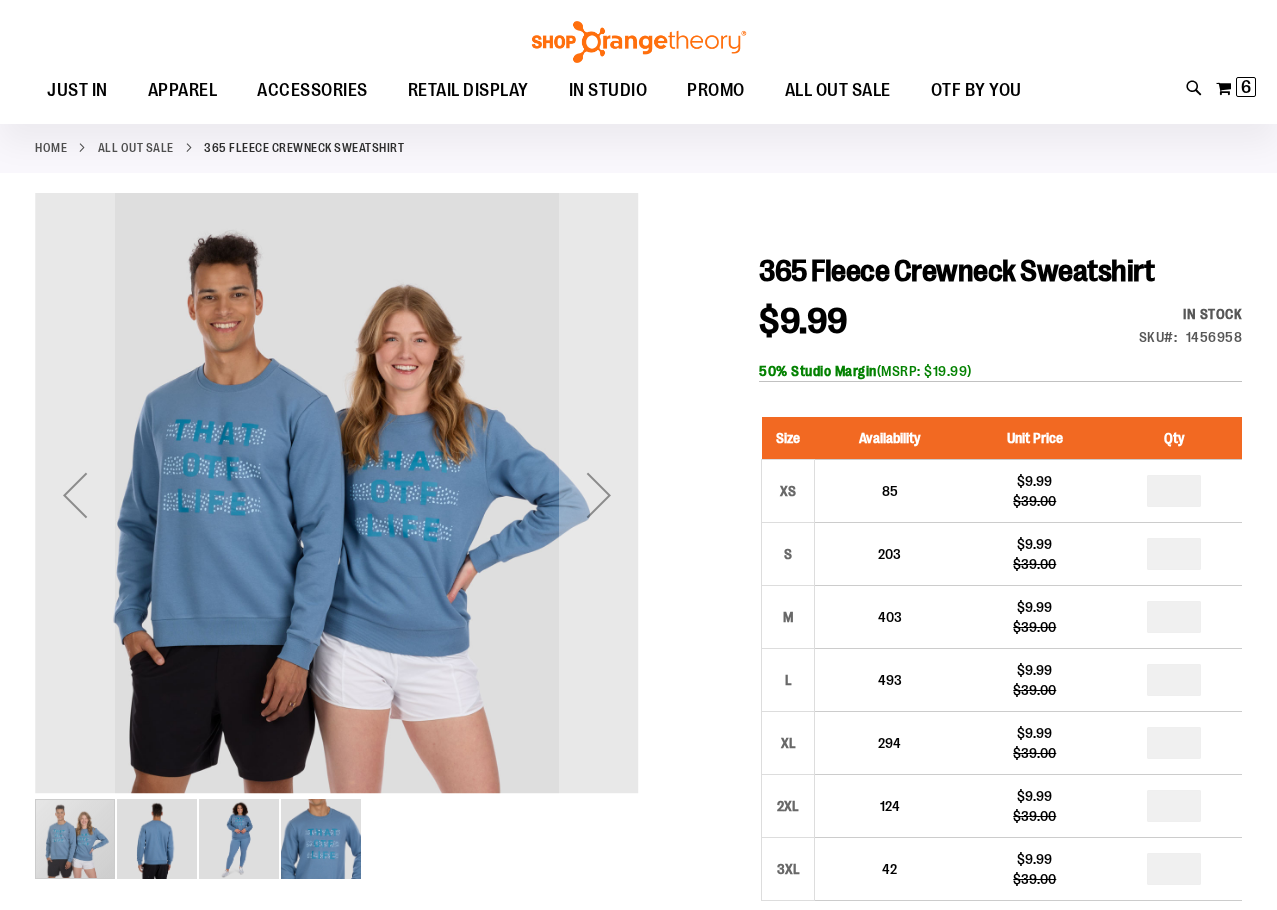 scroll, scrollTop: 199, scrollLeft: 0, axis: vertical 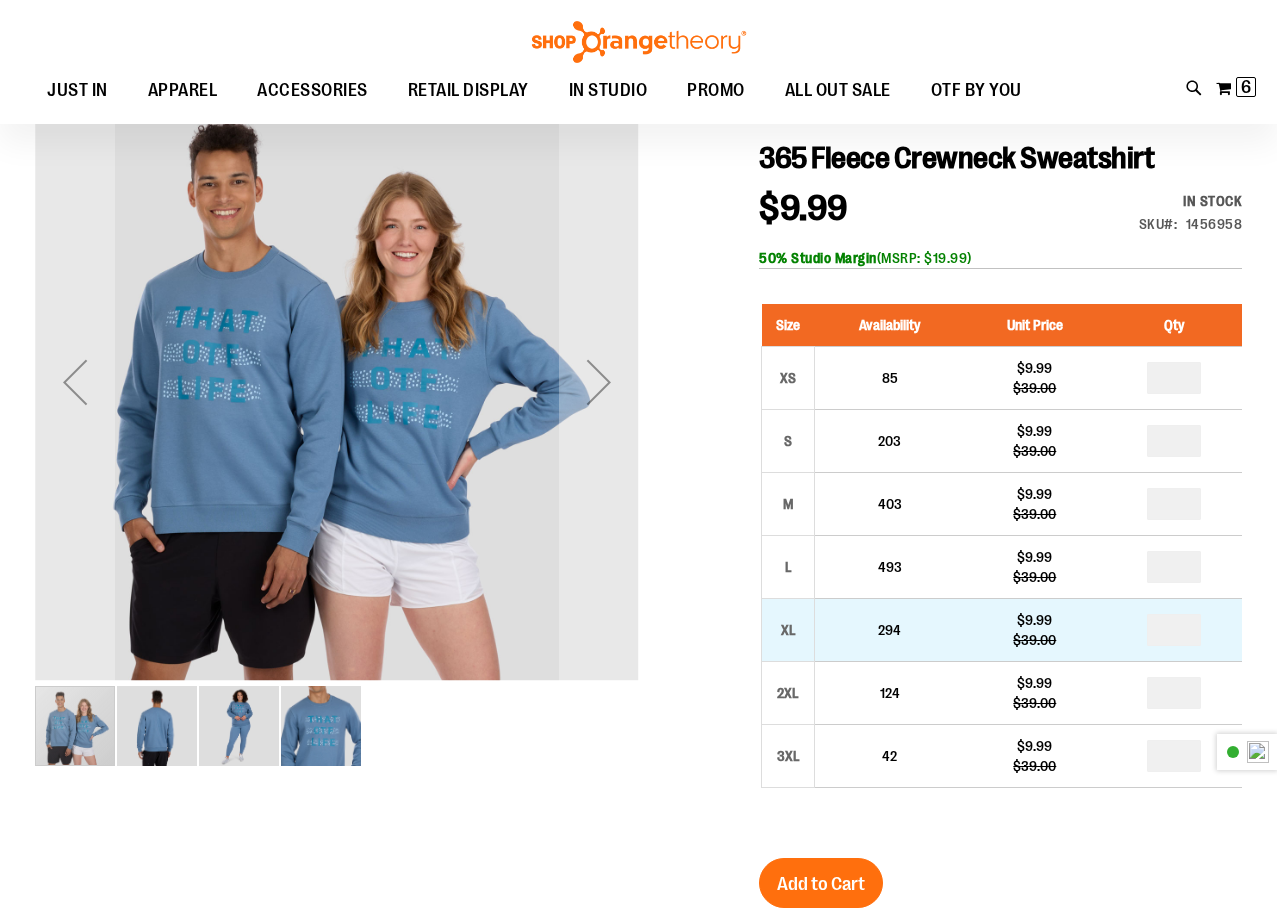 type on "**********" 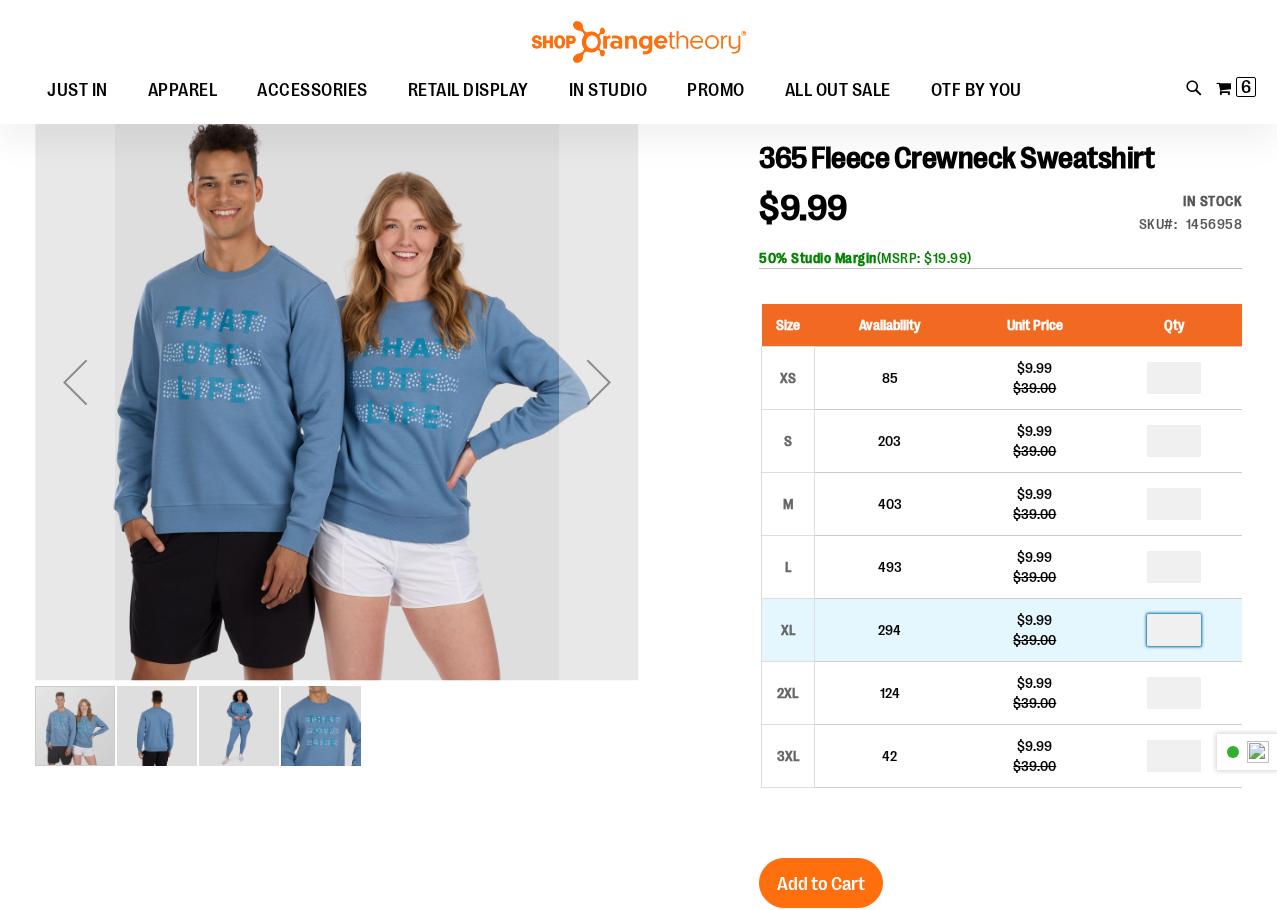 click at bounding box center [1174, 630] 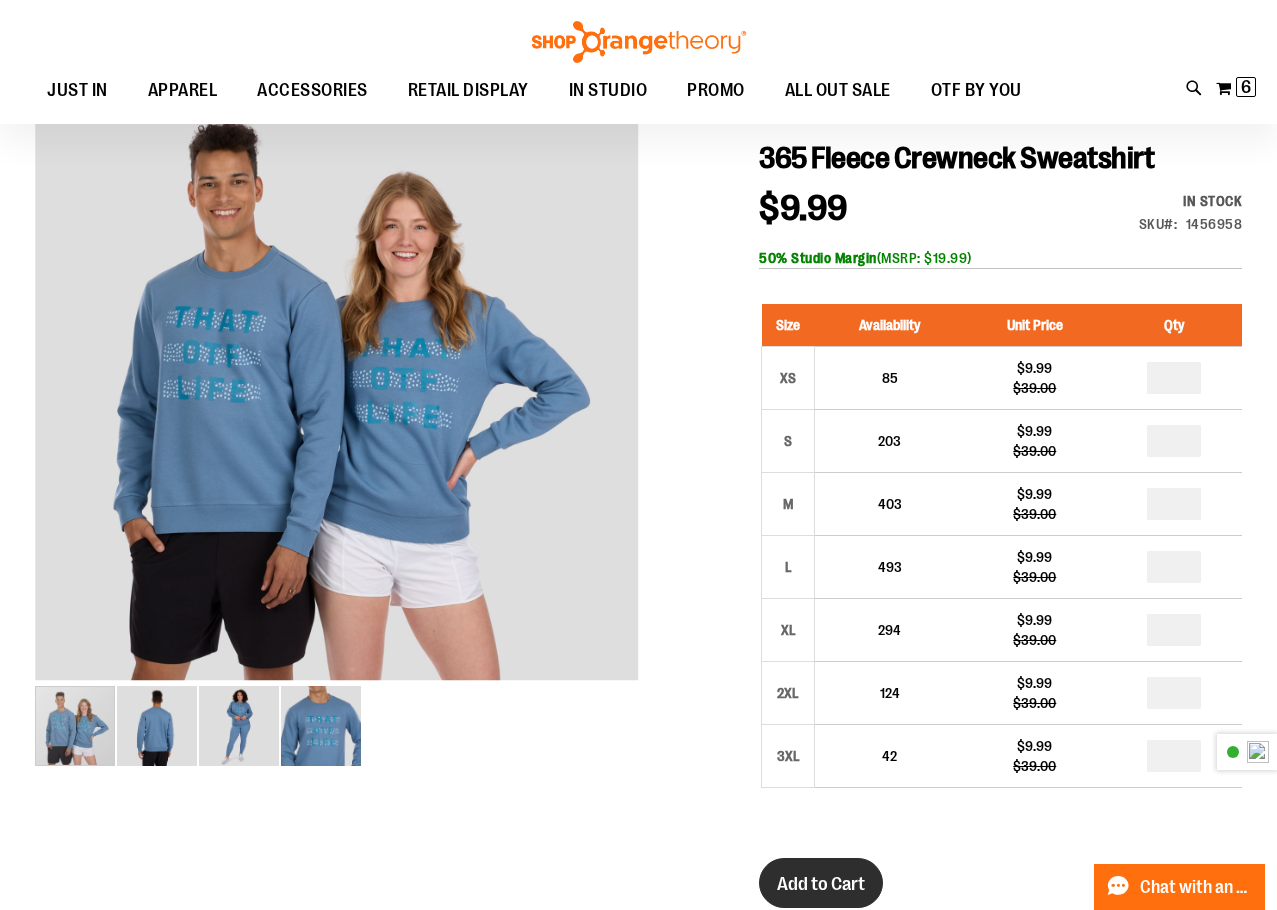 click on "Add to Cart" at bounding box center (821, 883) 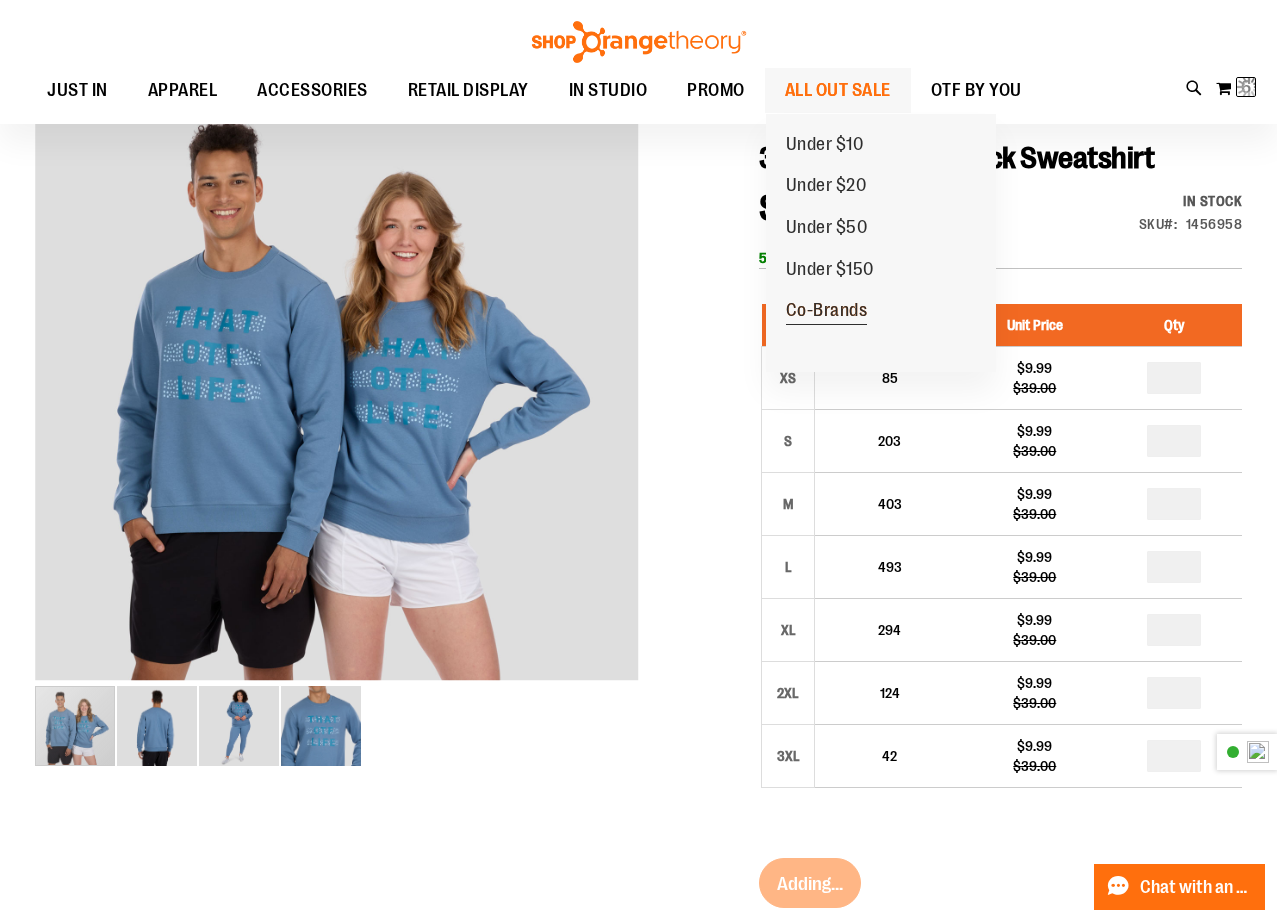click on "Co-Brands" at bounding box center [827, 312] 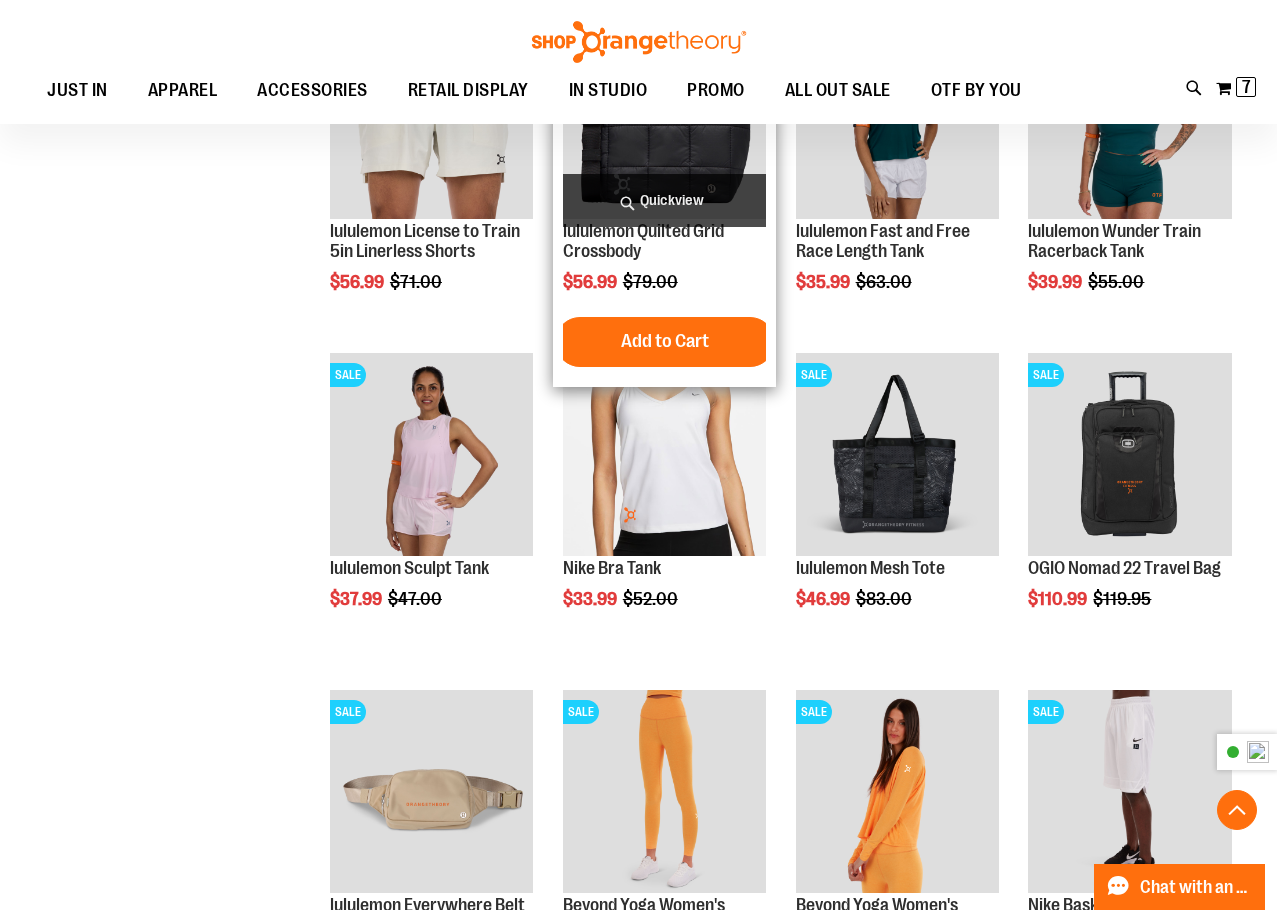 scroll, scrollTop: 600, scrollLeft: 0, axis: vertical 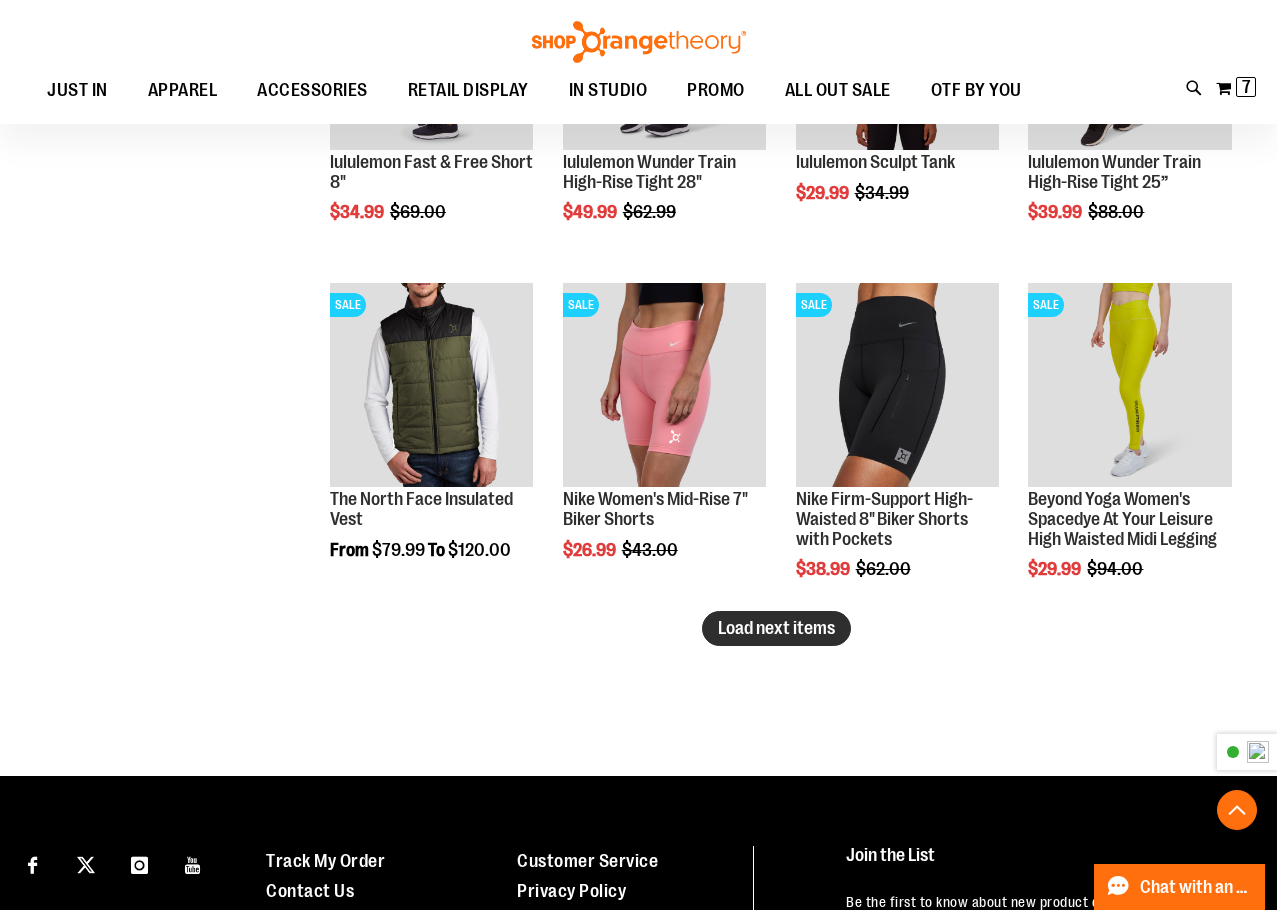 type on "**********" 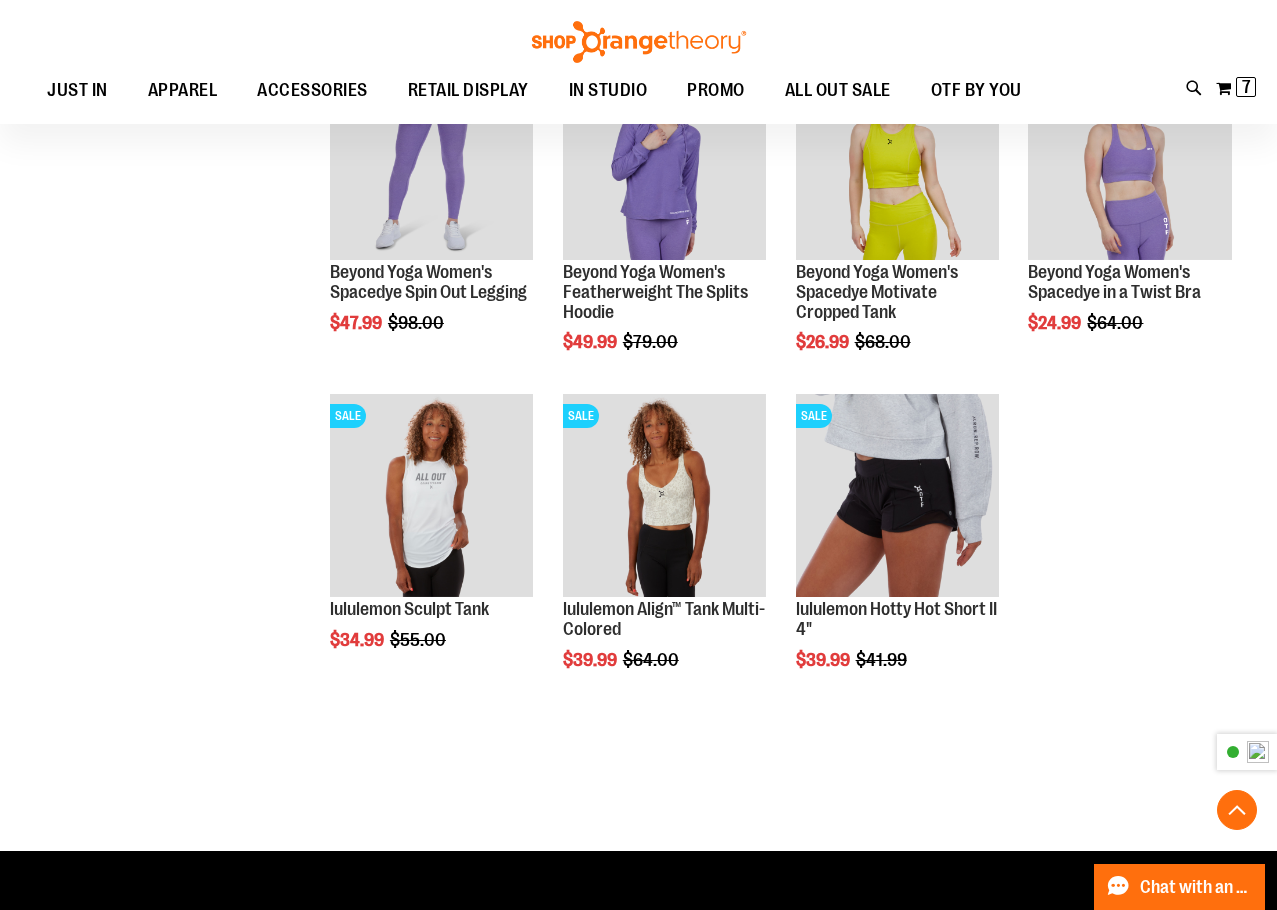 scroll, scrollTop: 3200, scrollLeft: 0, axis: vertical 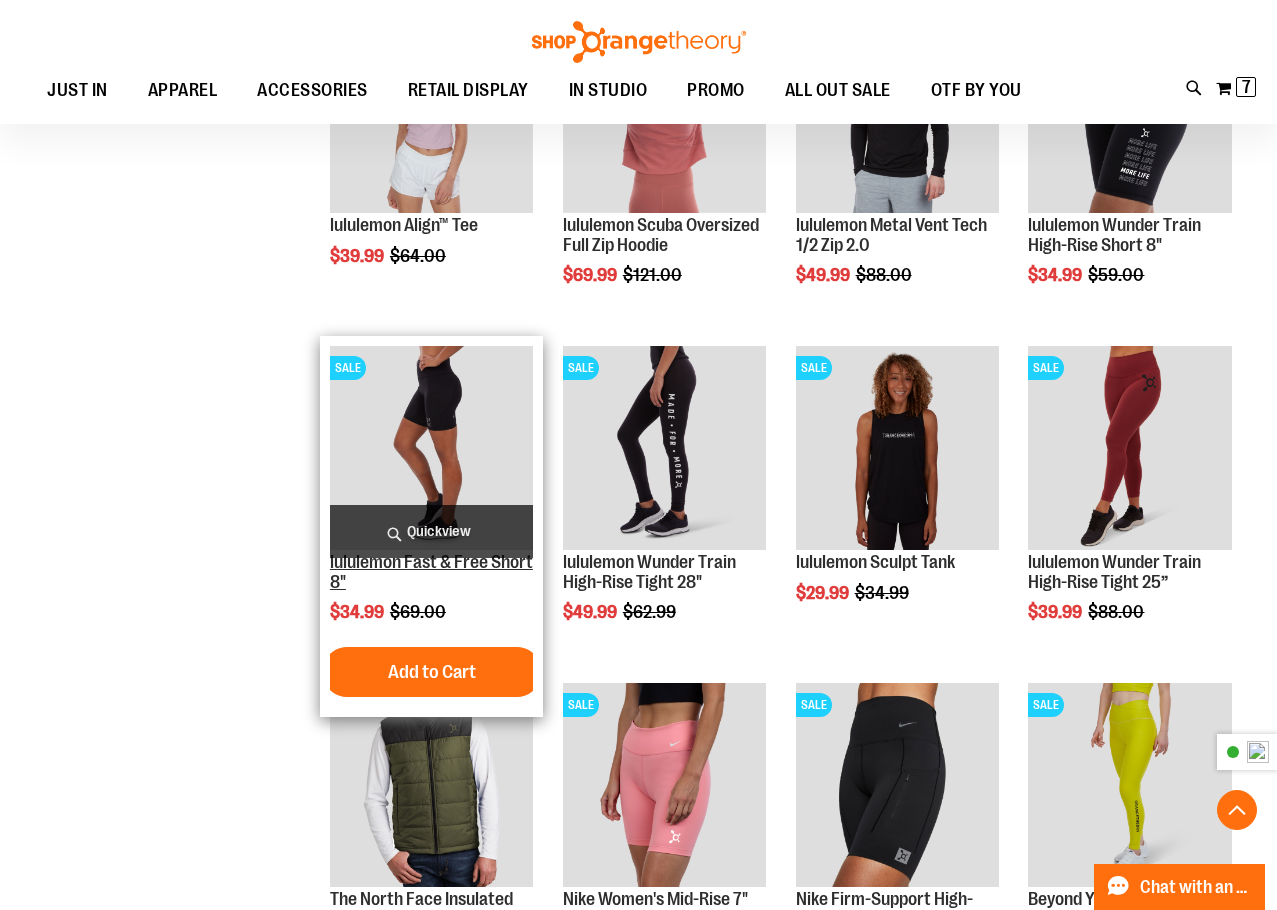 click on "lululemon Fast & Free Short 8"" at bounding box center [431, 572] 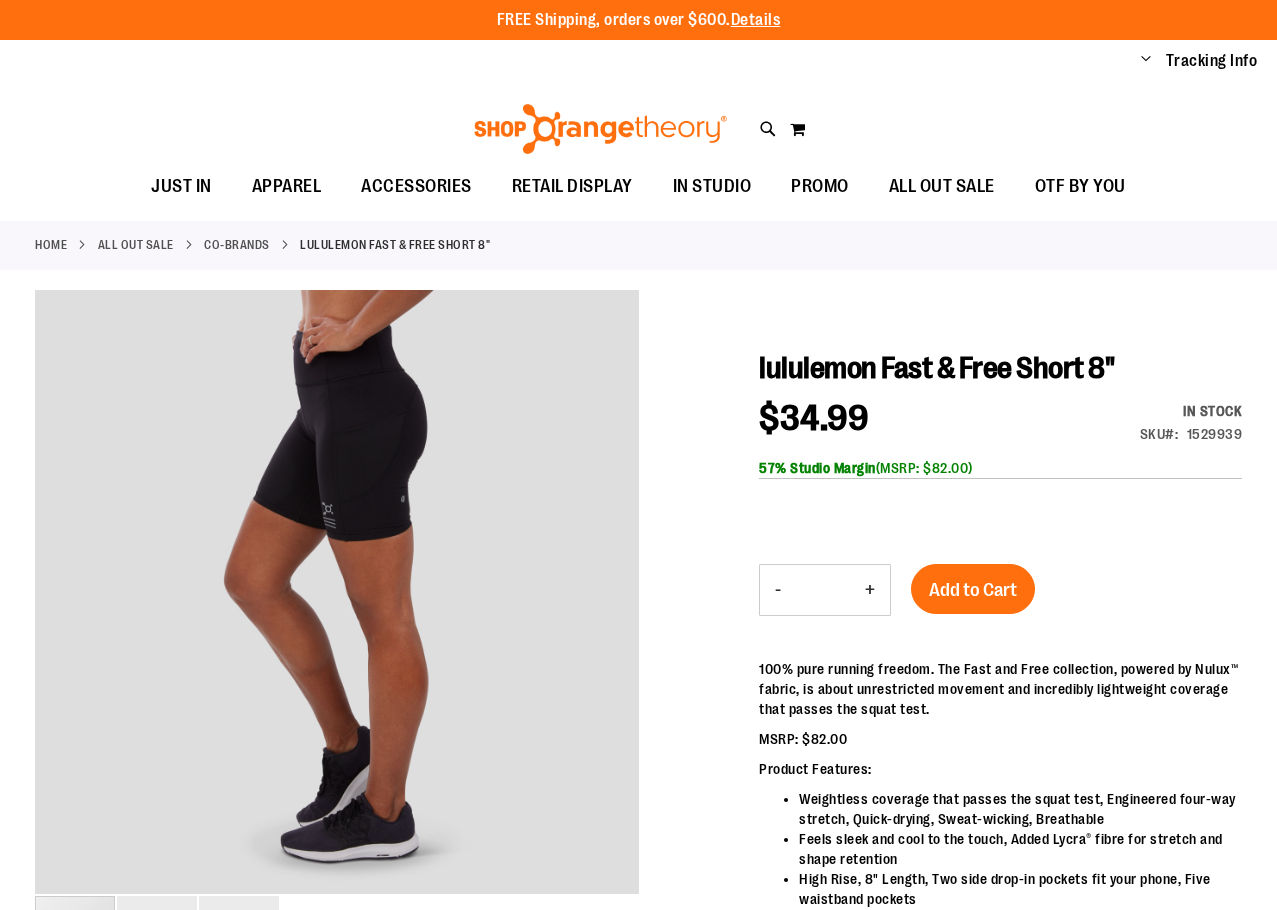 scroll, scrollTop: 0, scrollLeft: 0, axis: both 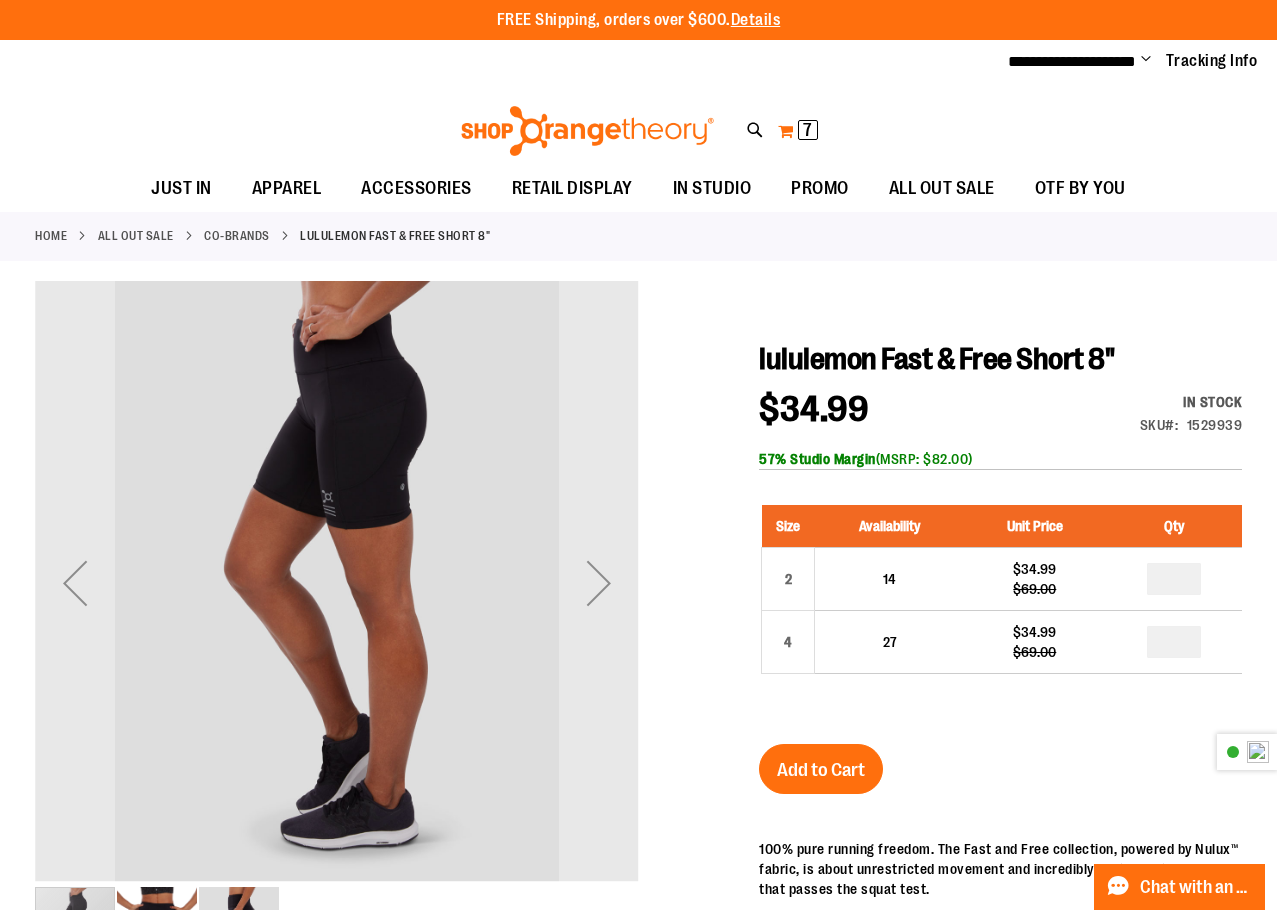 type on "**********" 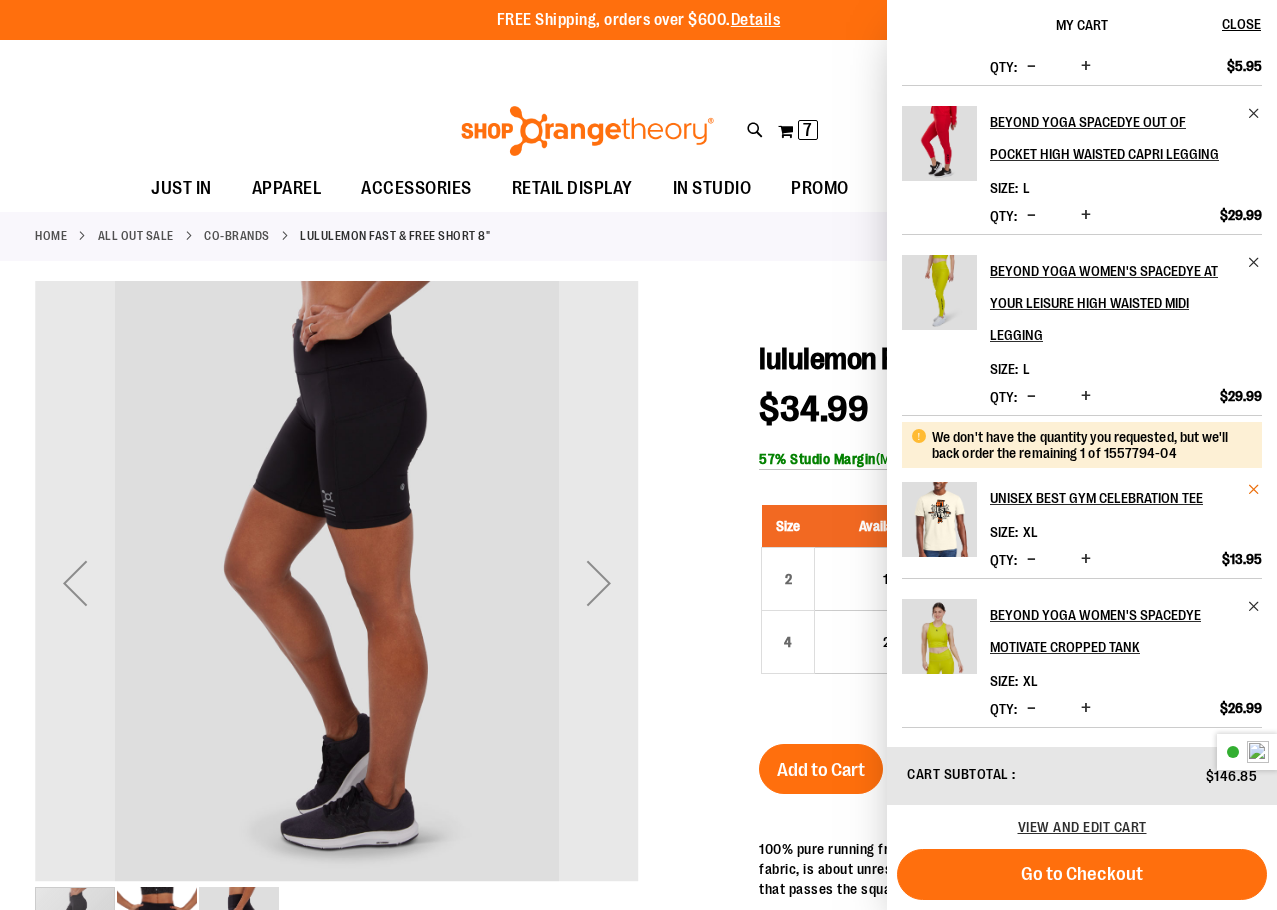 scroll, scrollTop: 200, scrollLeft: 0, axis: vertical 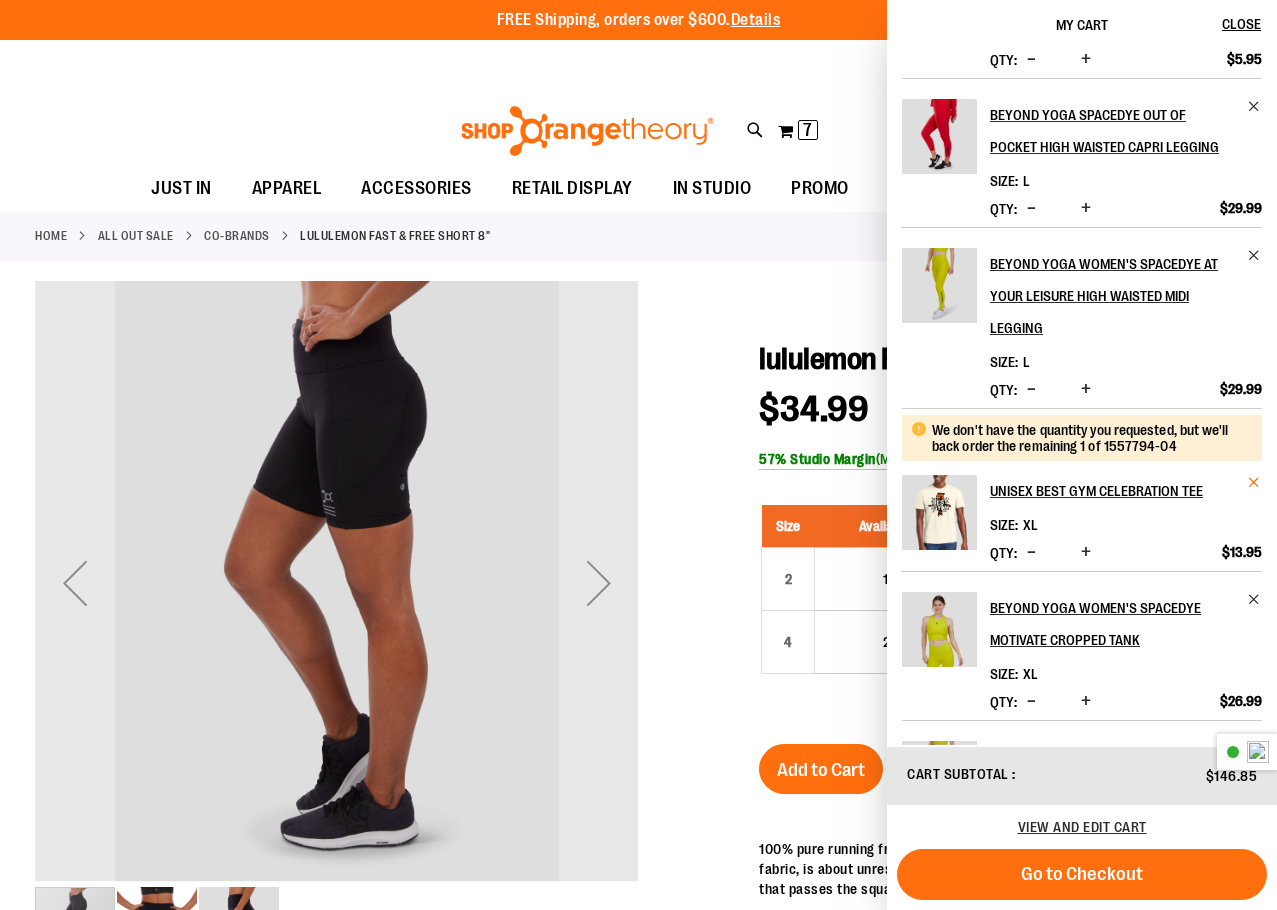 click at bounding box center [1254, 482] 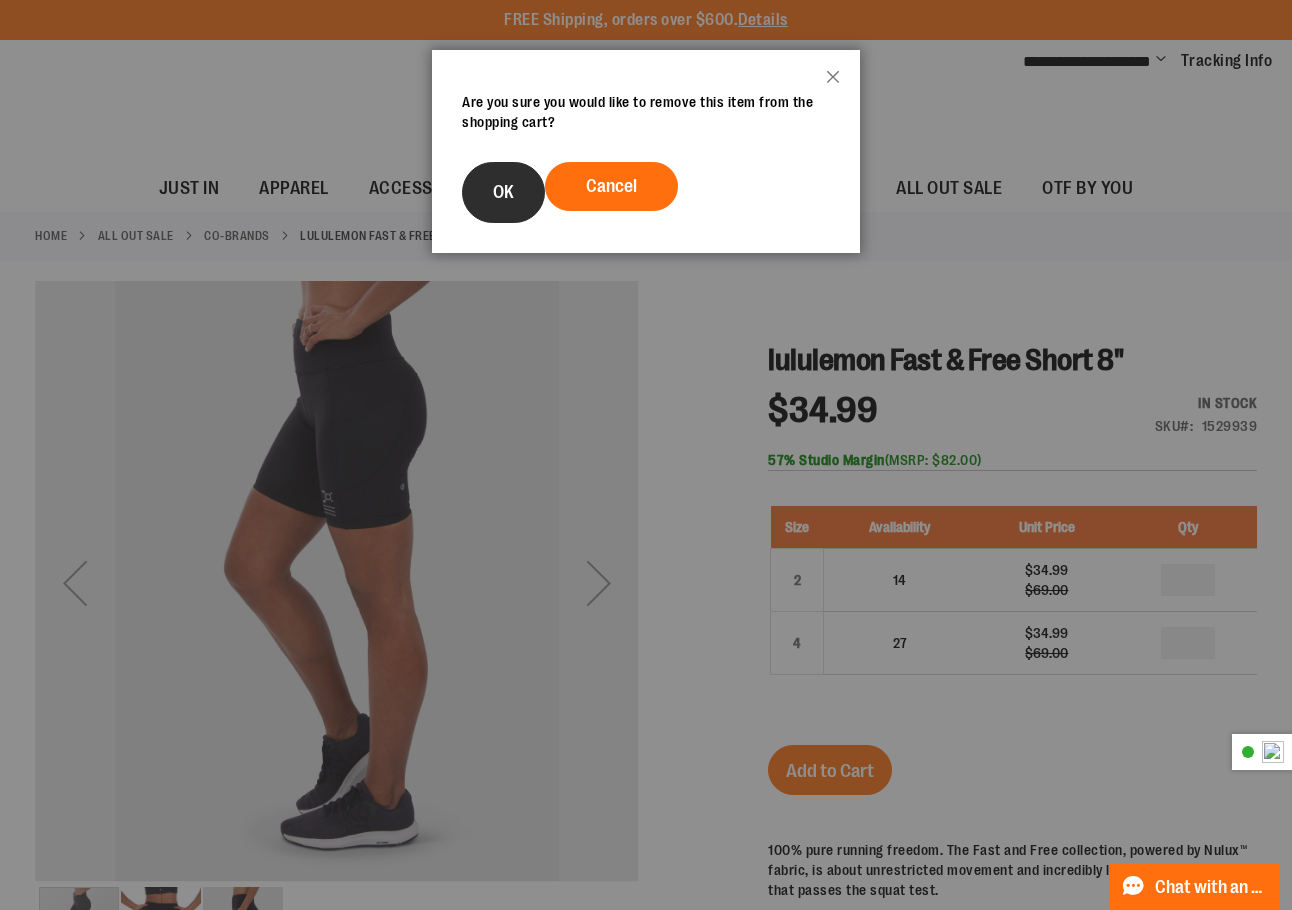 click on "OK" at bounding box center (503, 192) 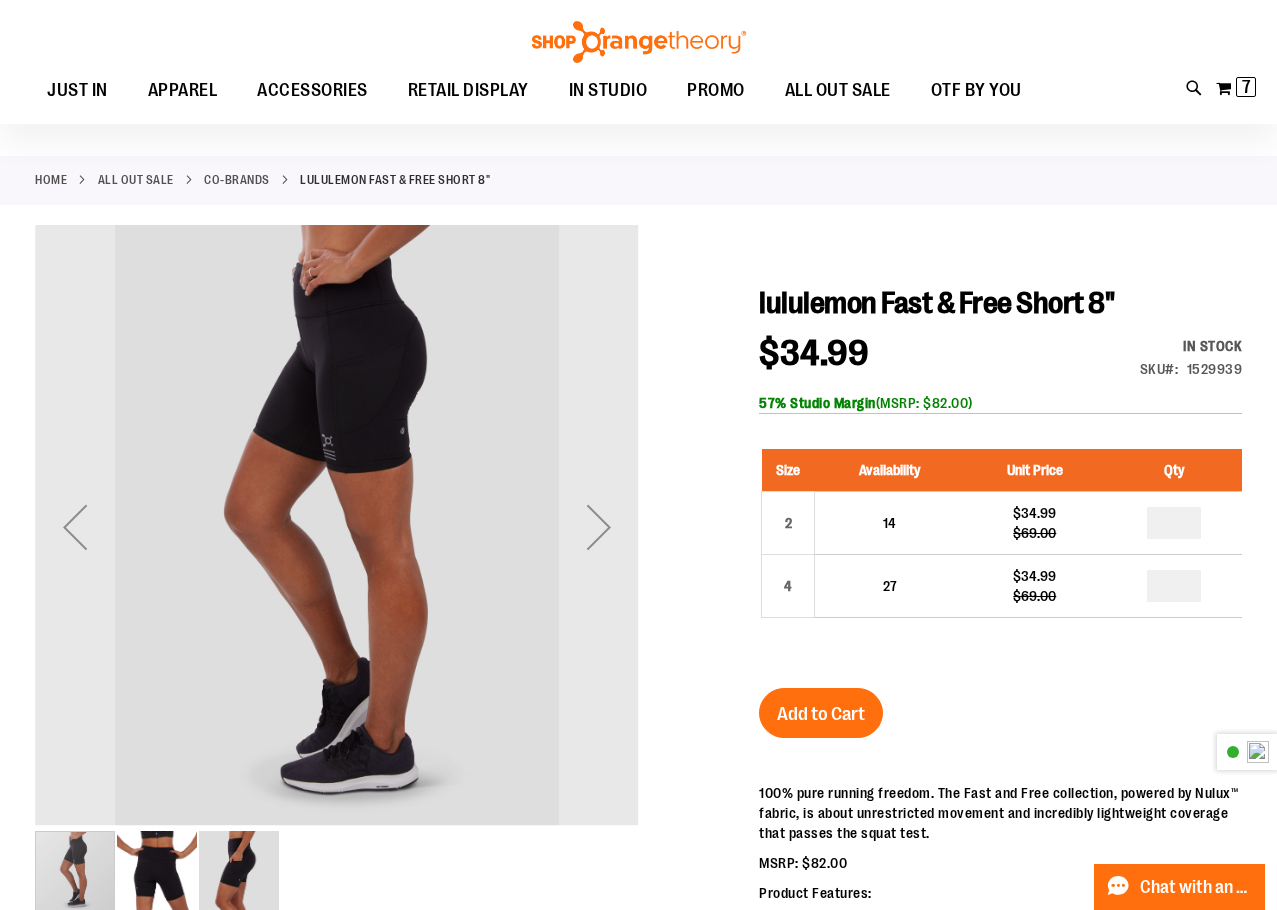 scroll, scrollTop: 0, scrollLeft: 0, axis: both 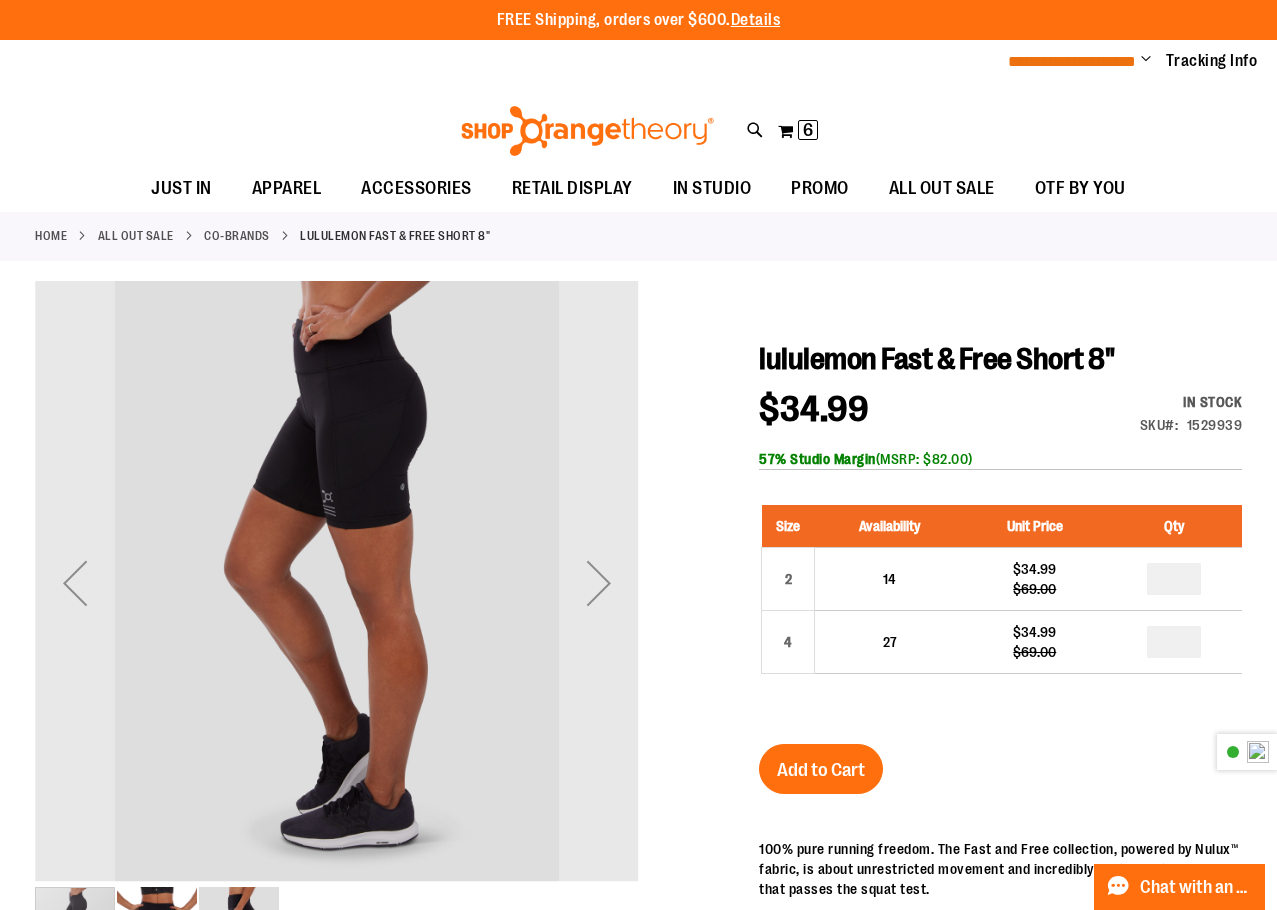 click on "**********" at bounding box center [1072, 61] 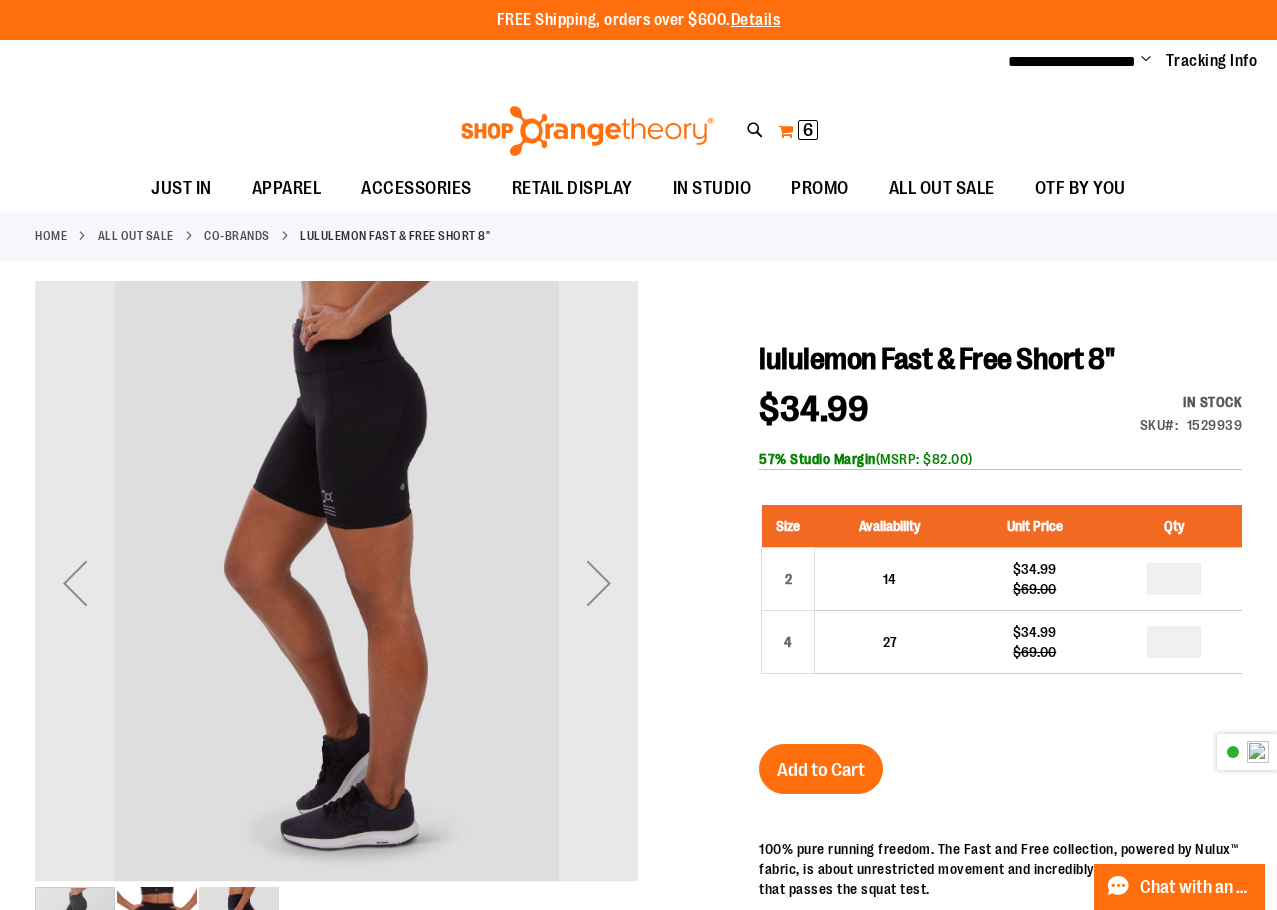 click on "My Cart
6
6
items" at bounding box center (798, 131) 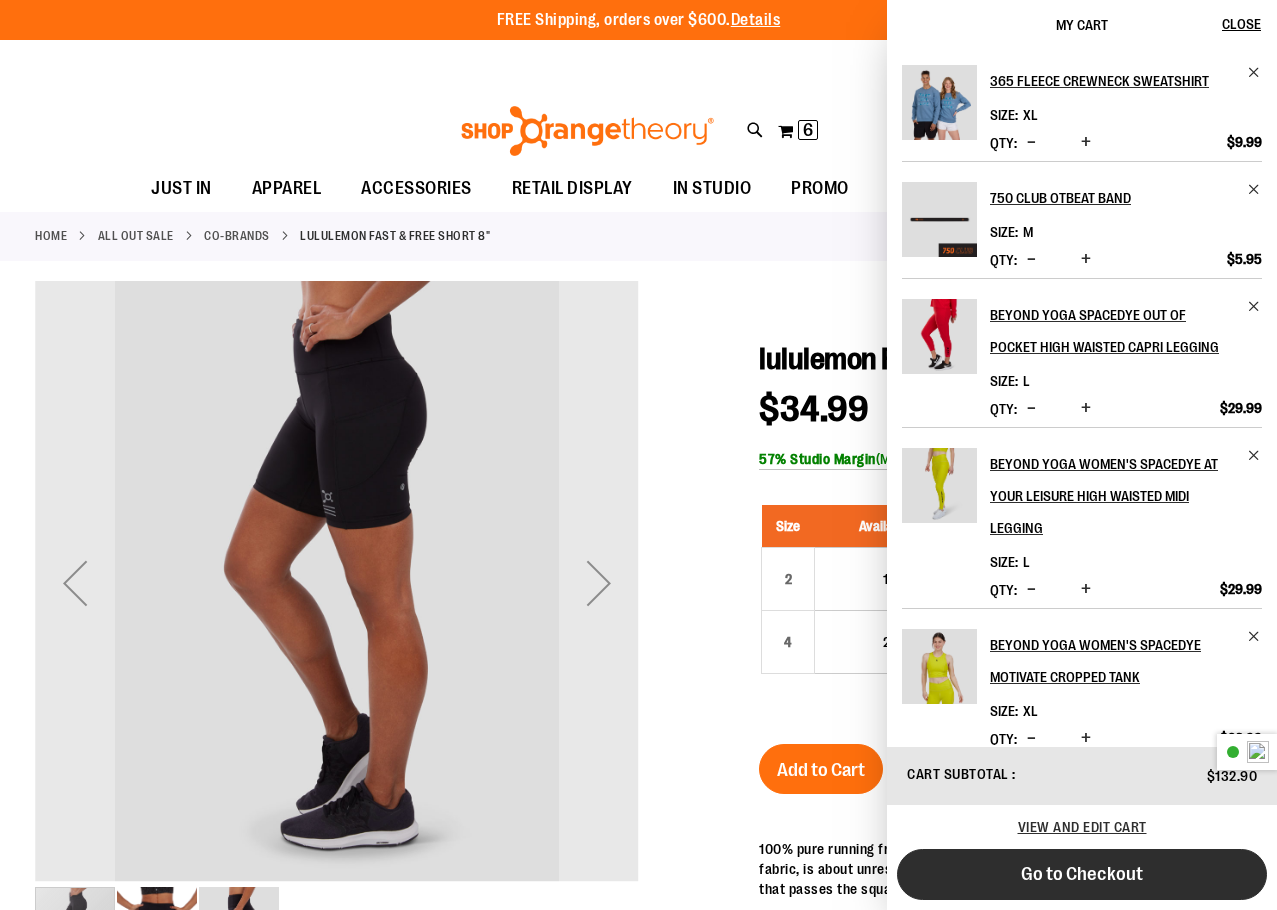 click on "Go to Checkout" at bounding box center [1082, 874] 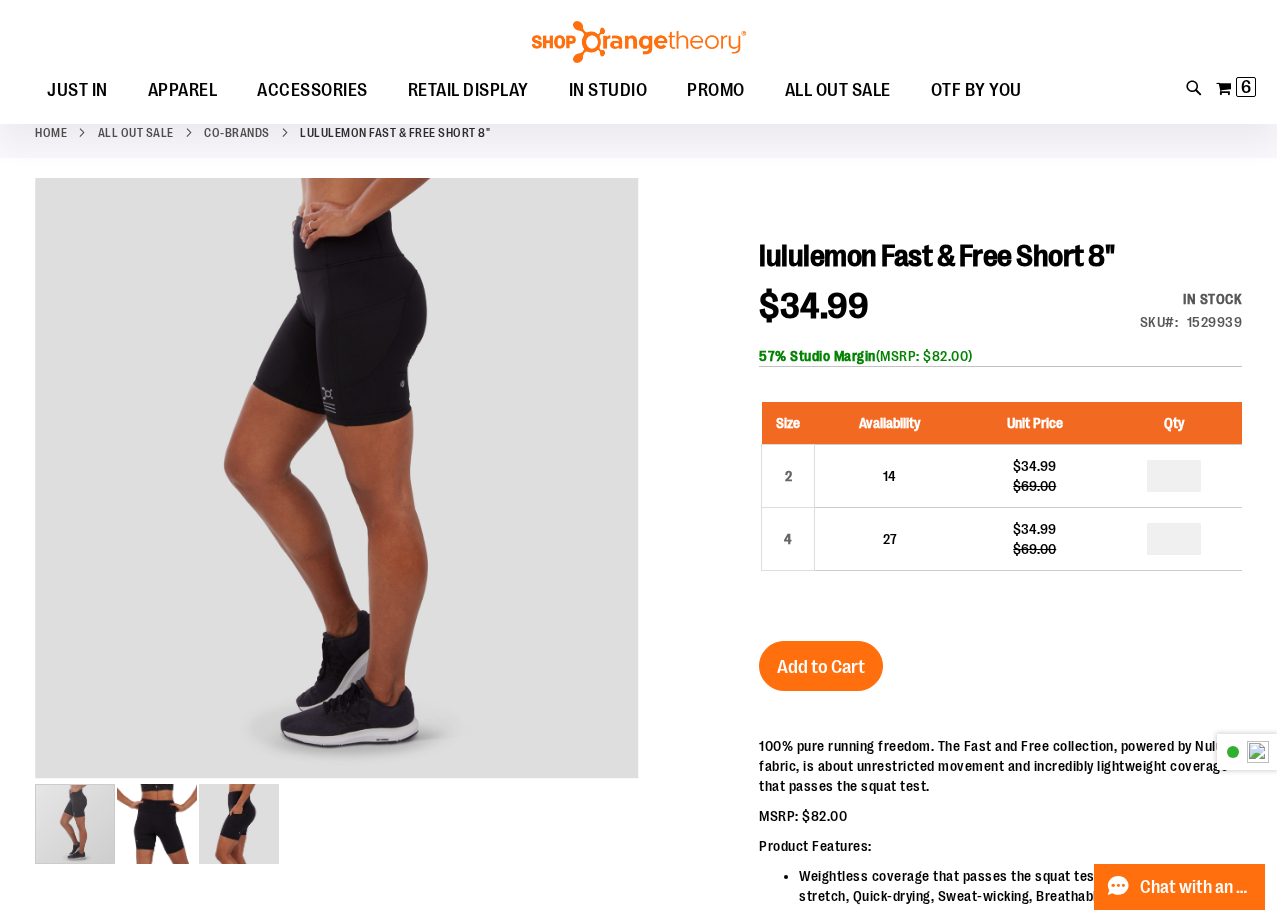 scroll, scrollTop: 291, scrollLeft: 0, axis: vertical 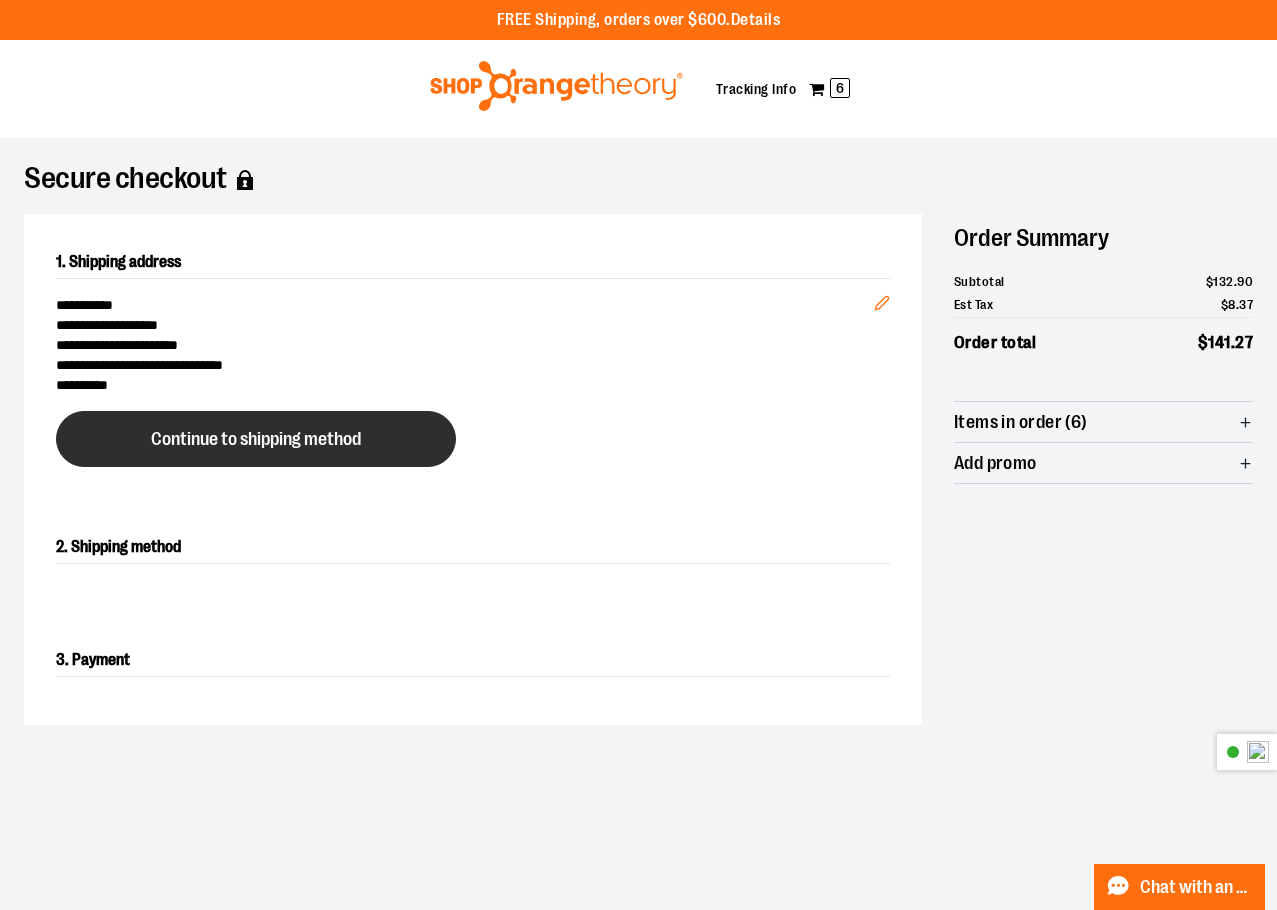 click on "Continue to shipping method" at bounding box center [256, 439] 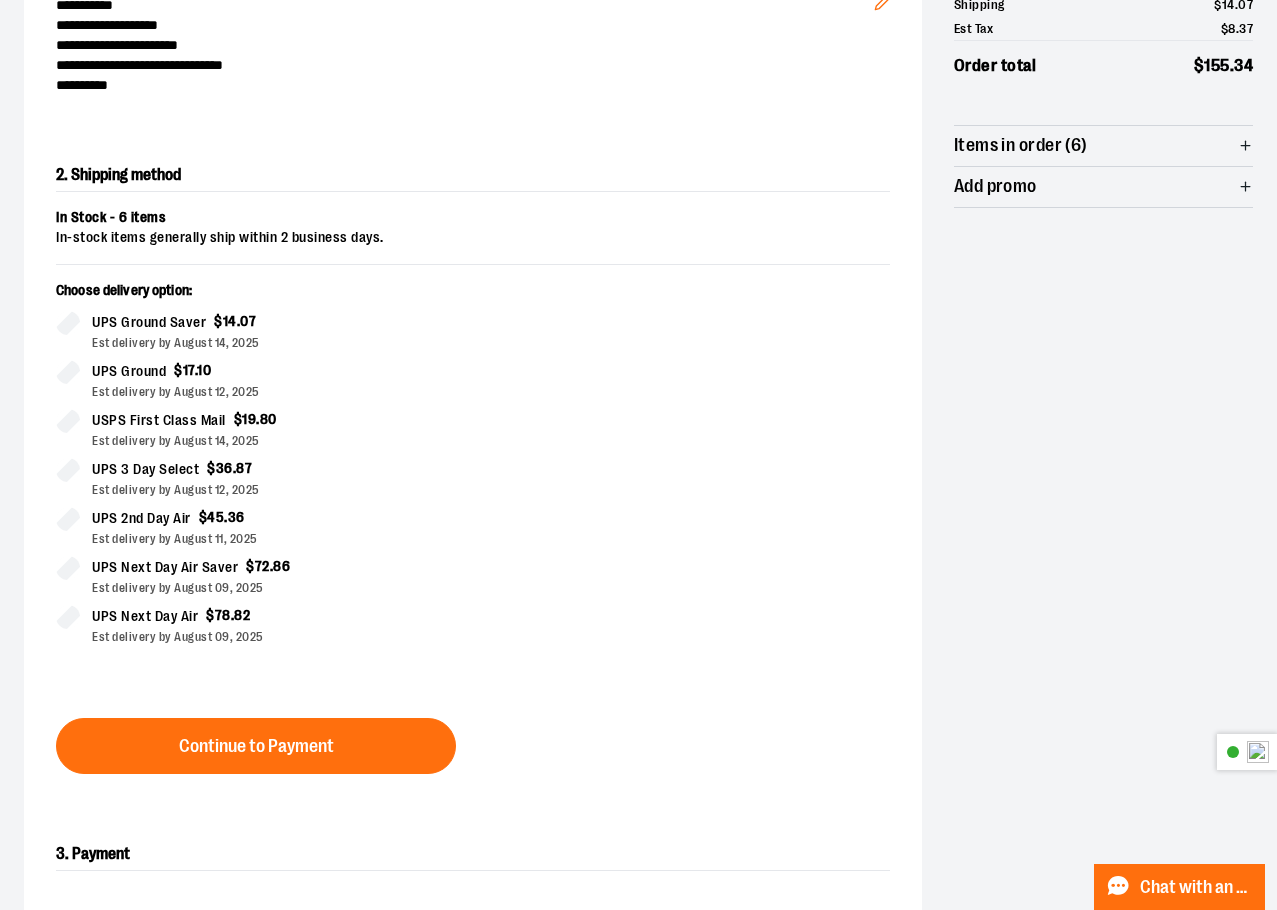 scroll, scrollTop: 341, scrollLeft: 0, axis: vertical 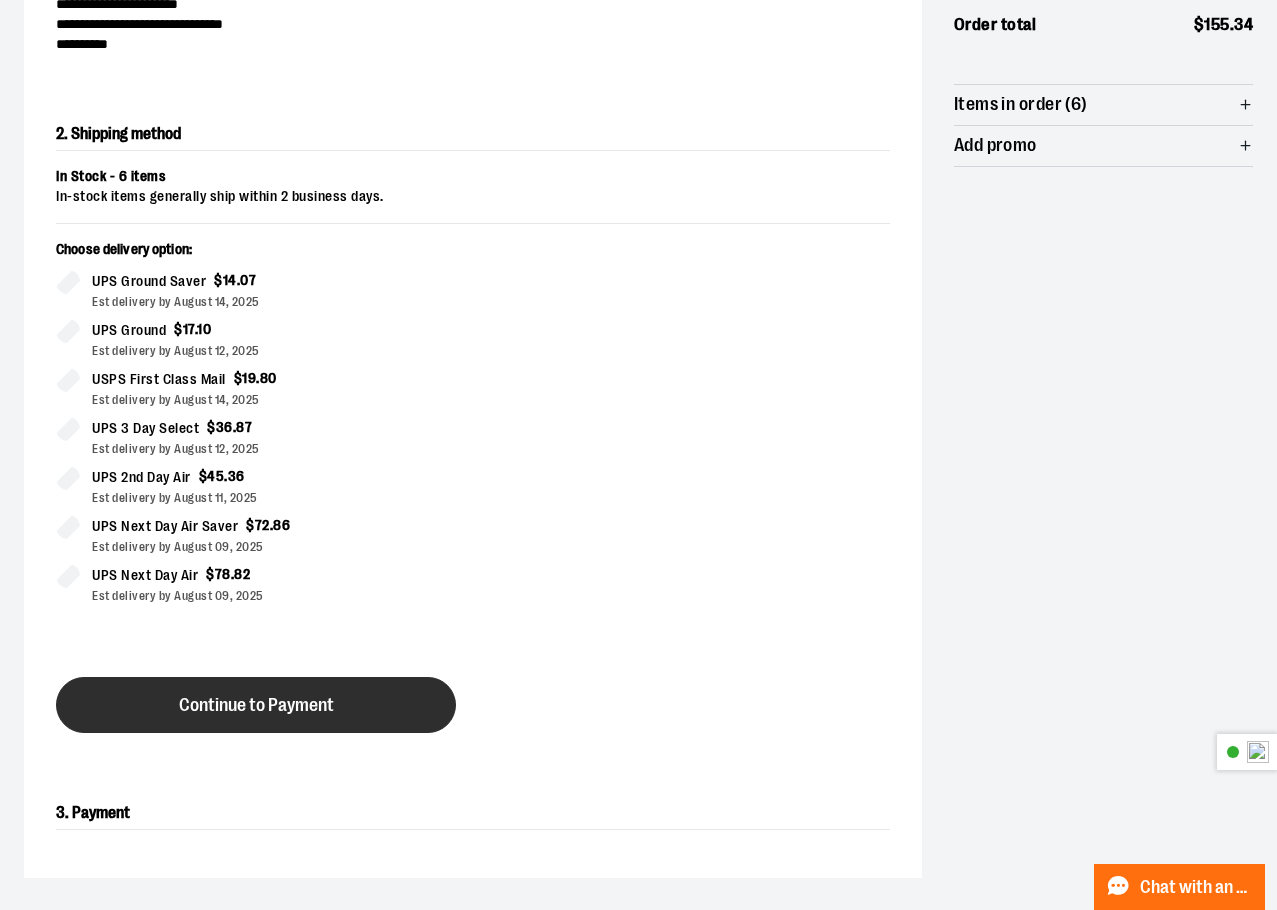 click on "Continue to Payment" at bounding box center [256, 705] 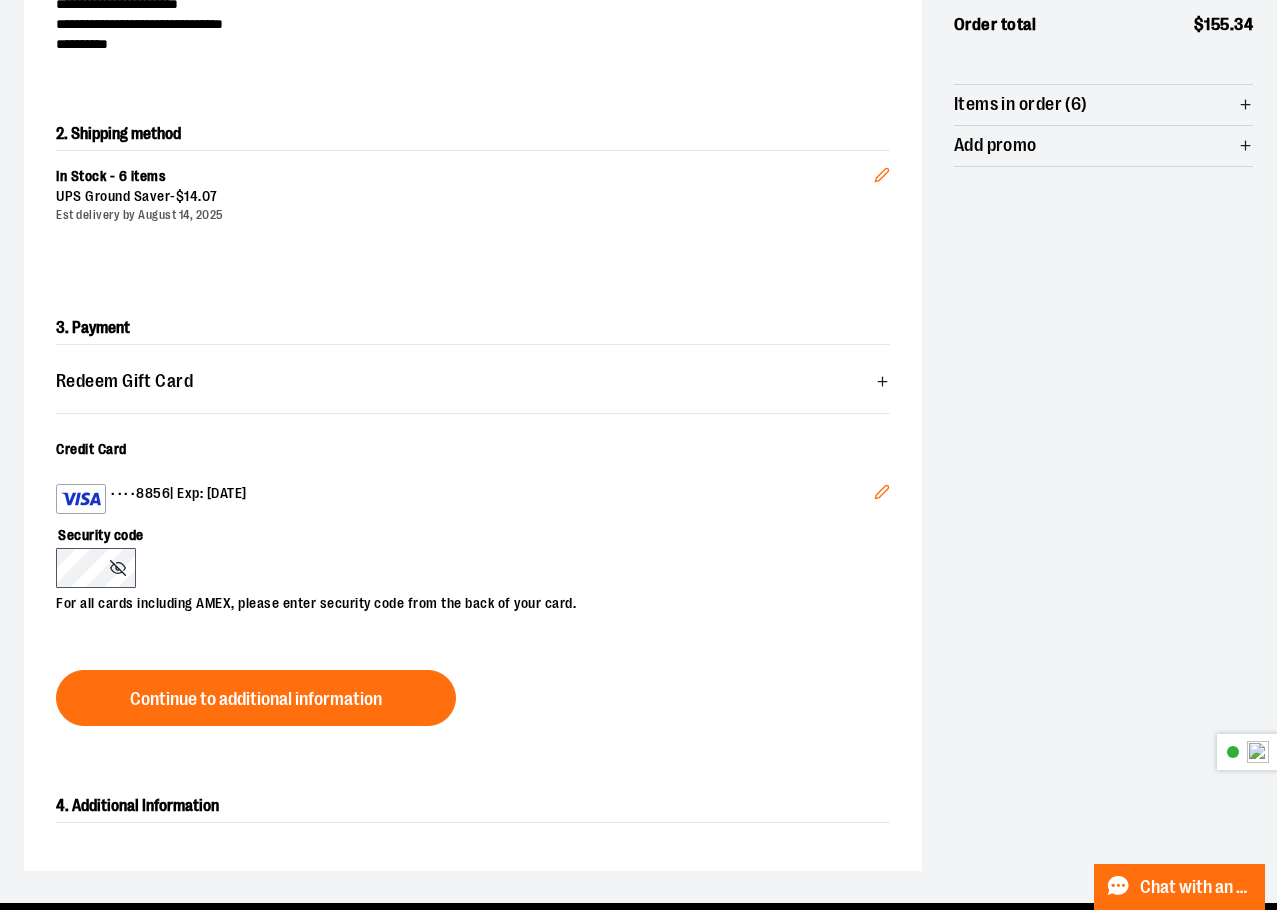 click 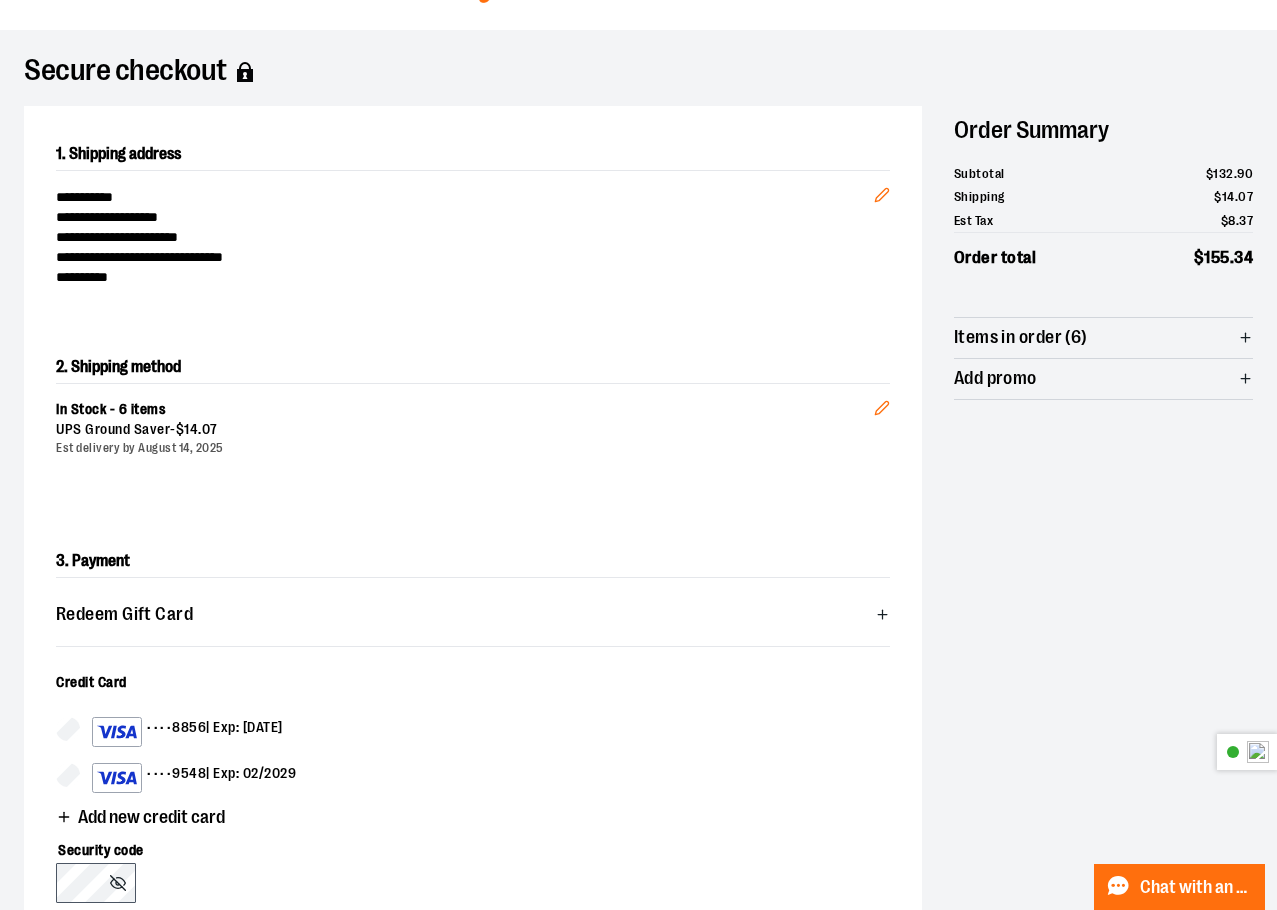 scroll, scrollTop: 141, scrollLeft: 0, axis: vertical 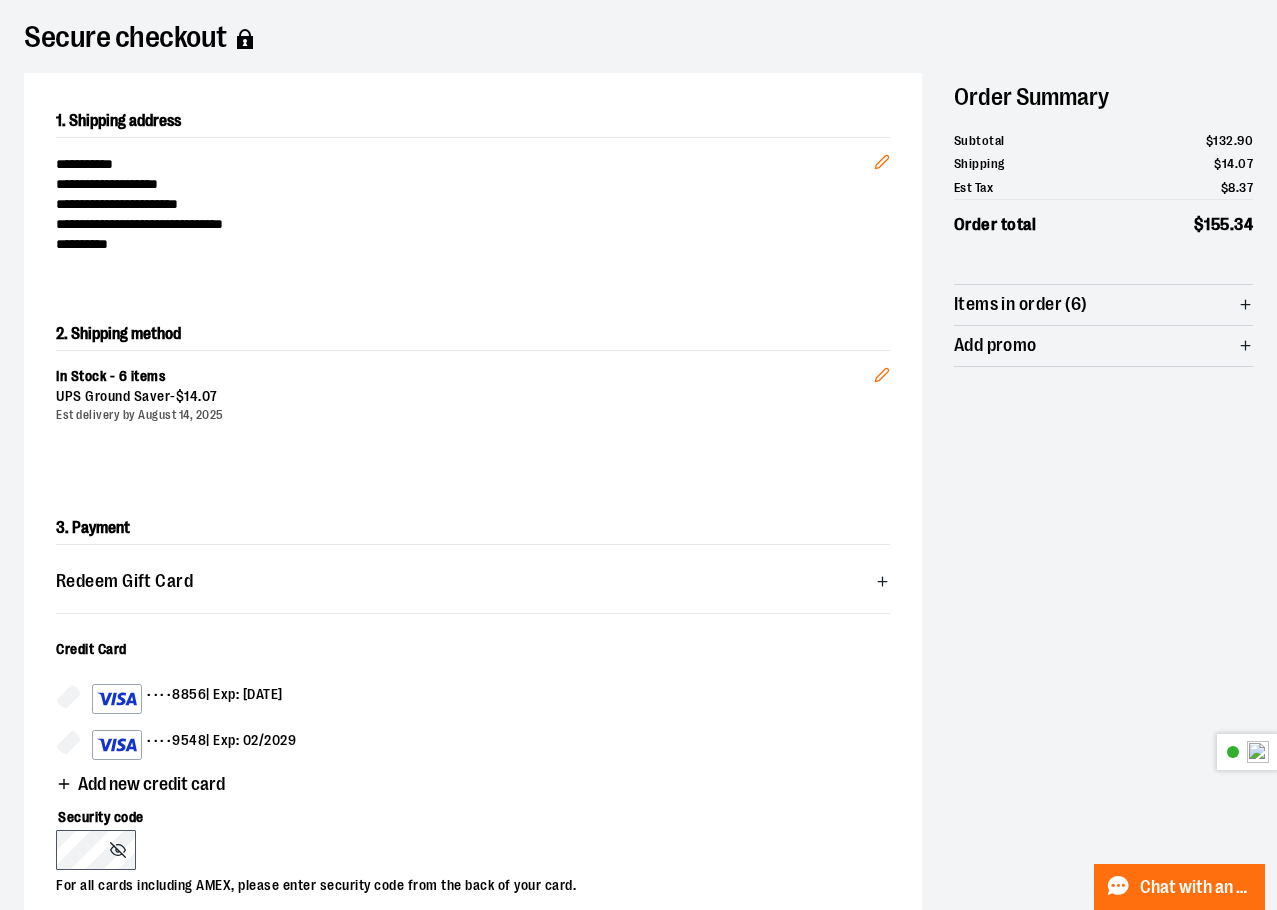 click on "Add new credit card" at bounding box center (151, 784) 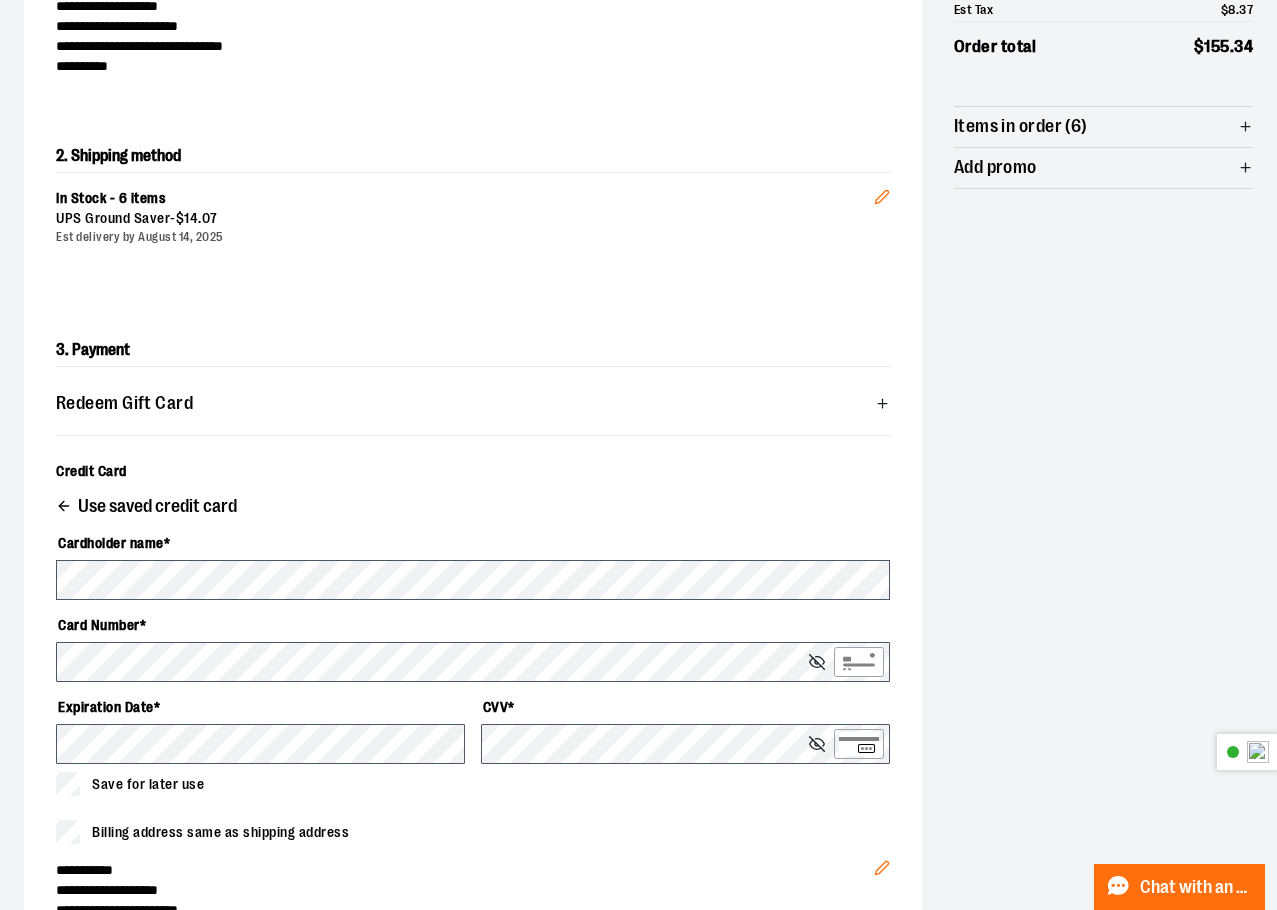 scroll, scrollTop: 341, scrollLeft: 0, axis: vertical 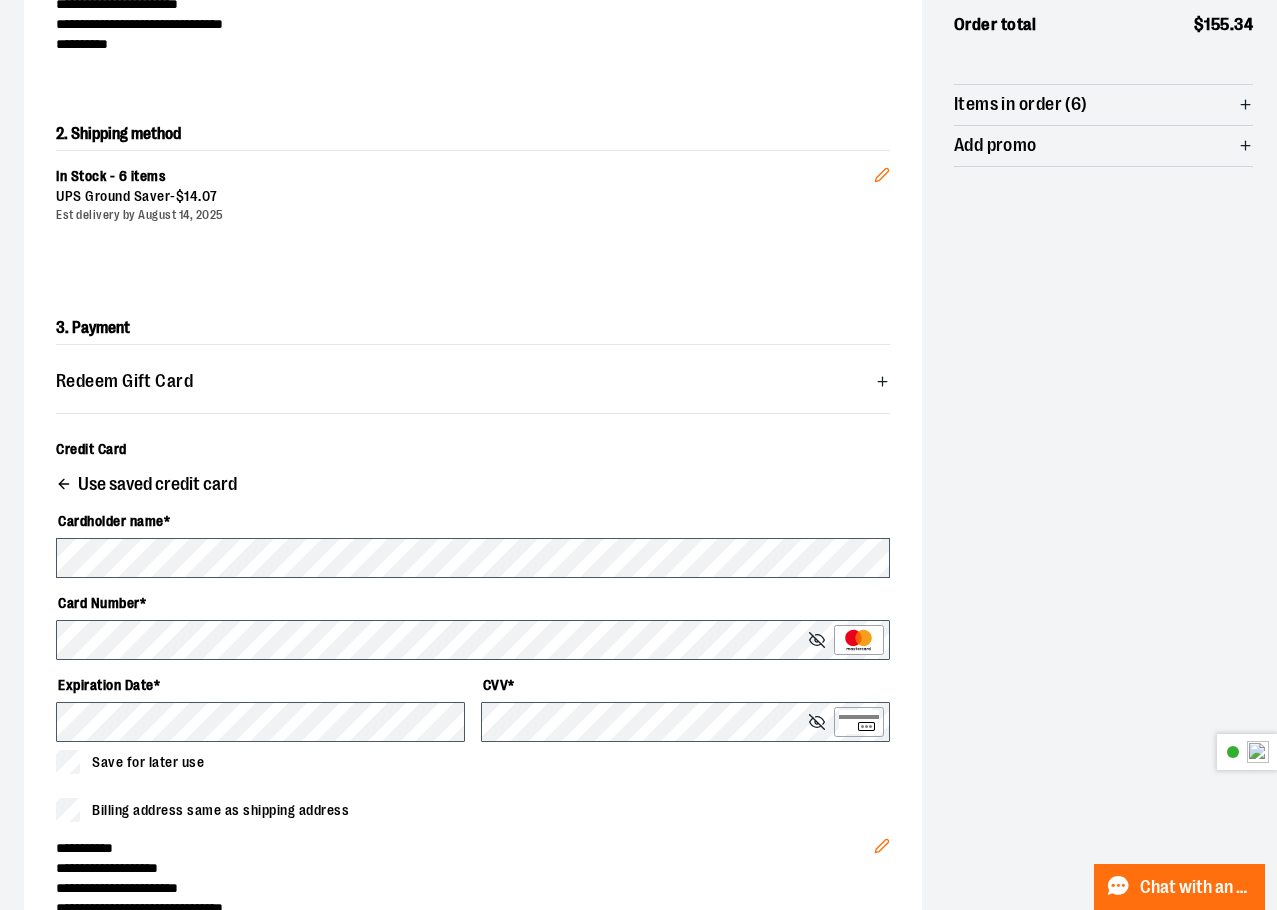 click on "Save for later use" at bounding box center [473, 762] 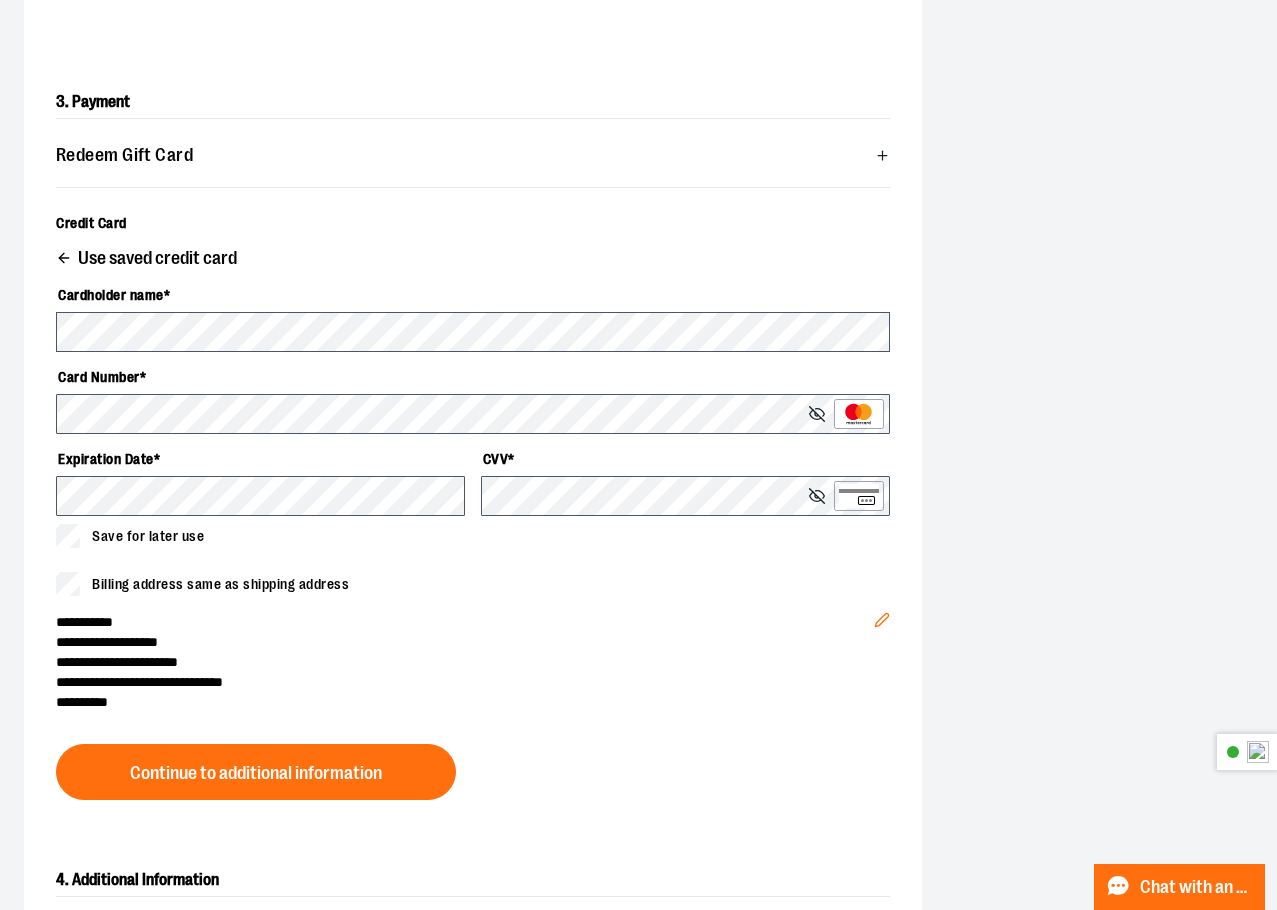 scroll, scrollTop: 641, scrollLeft: 0, axis: vertical 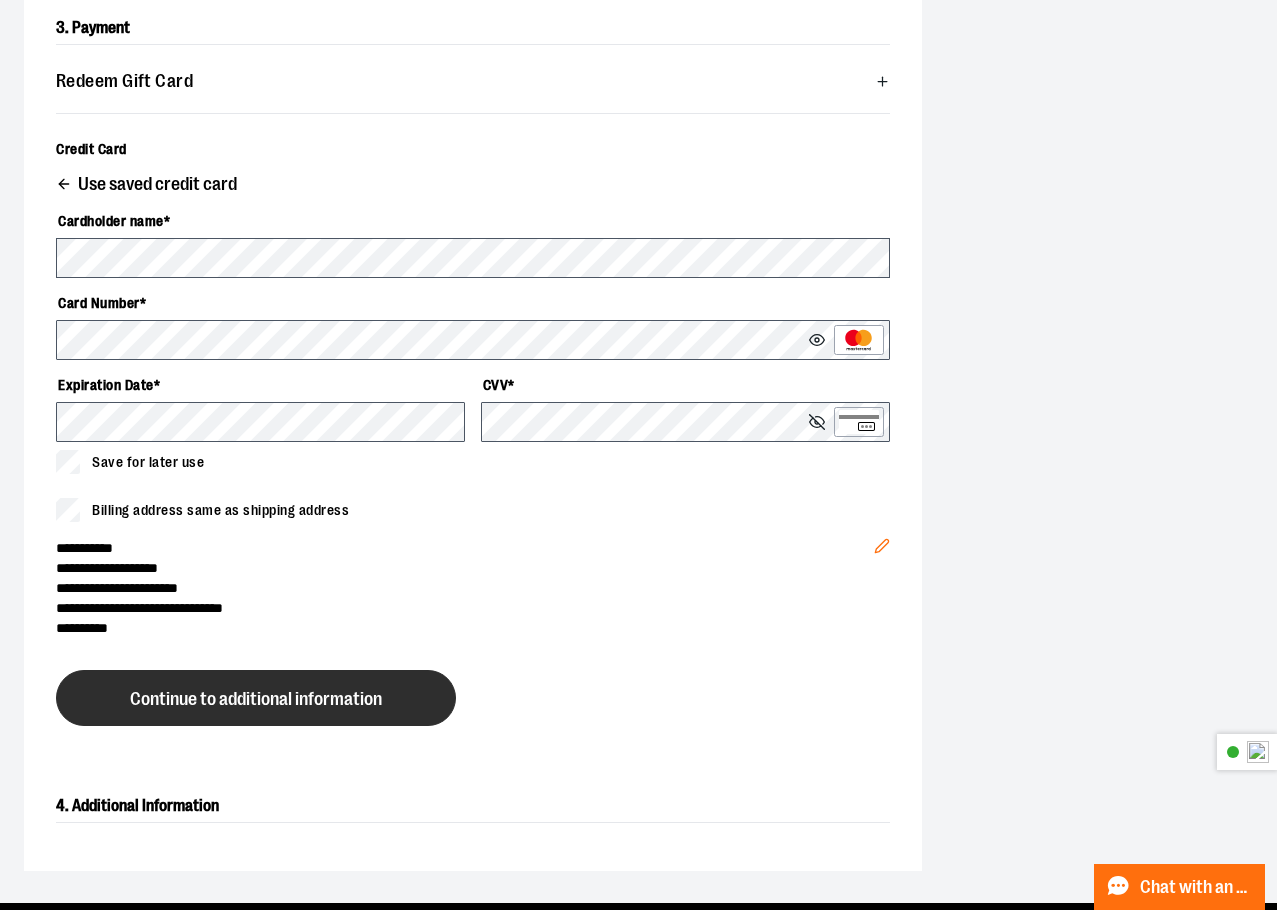 click on "Continue to additional information" at bounding box center [256, 699] 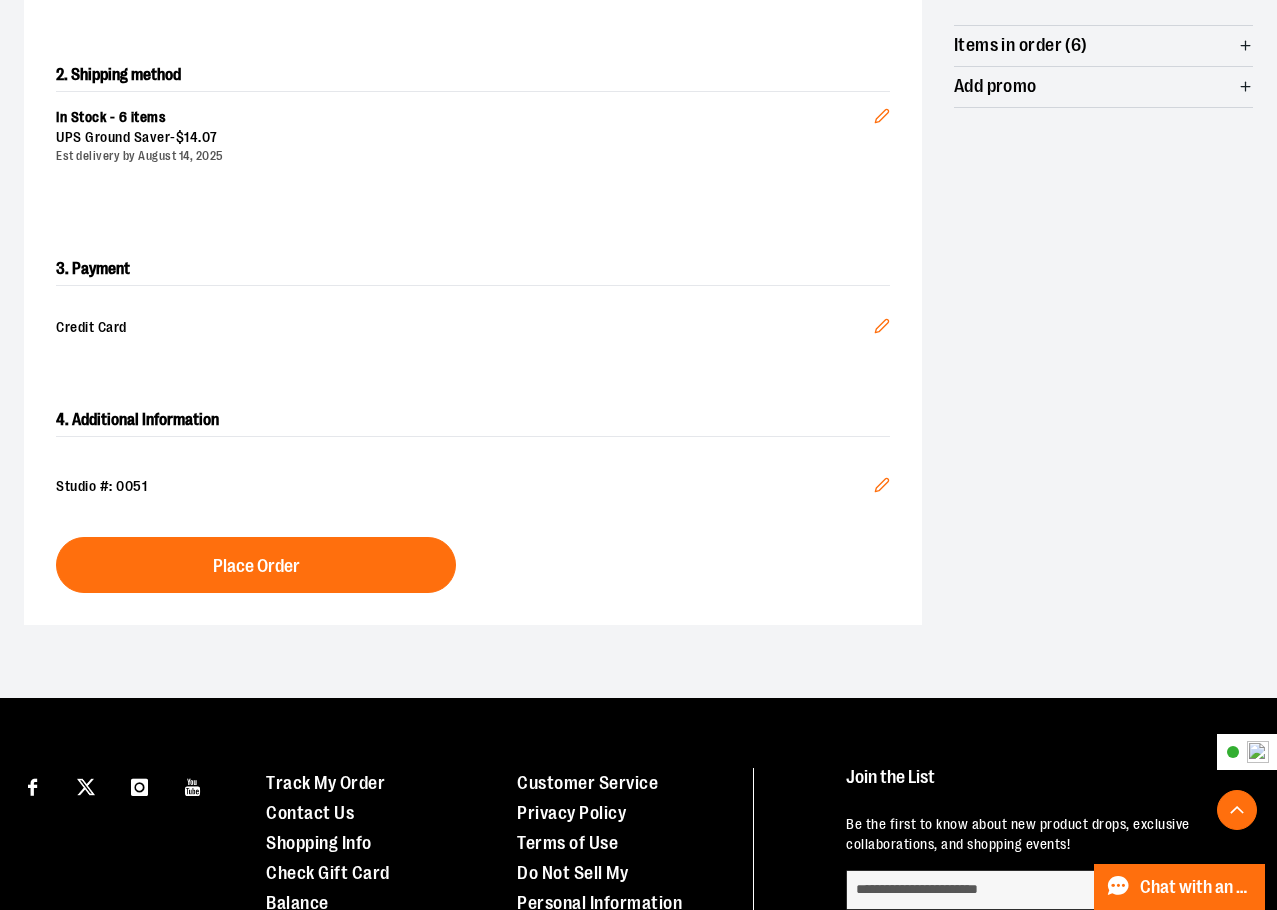 scroll, scrollTop: 200, scrollLeft: 0, axis: vertical 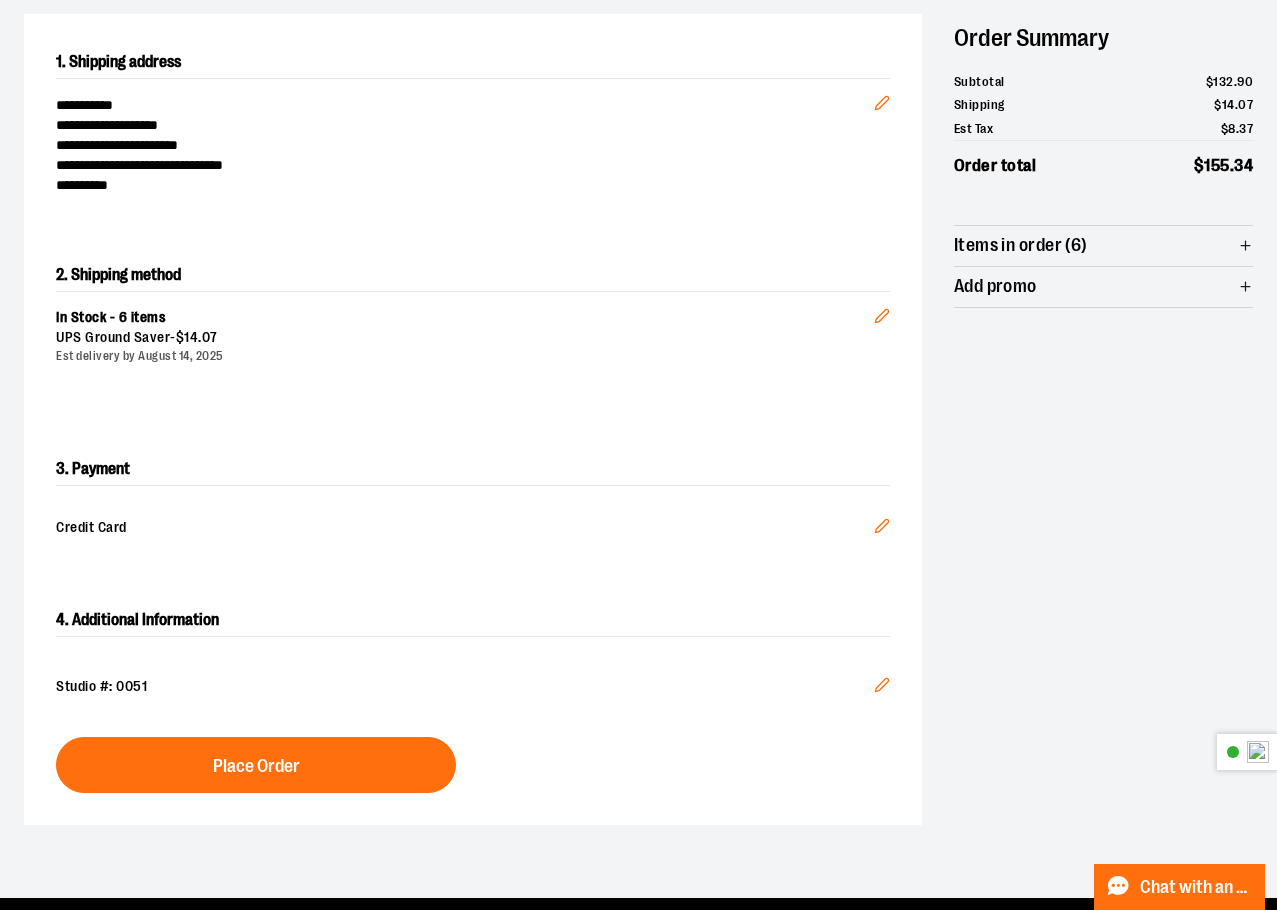 click on "Add promo" at bounding box center (1103, 287) 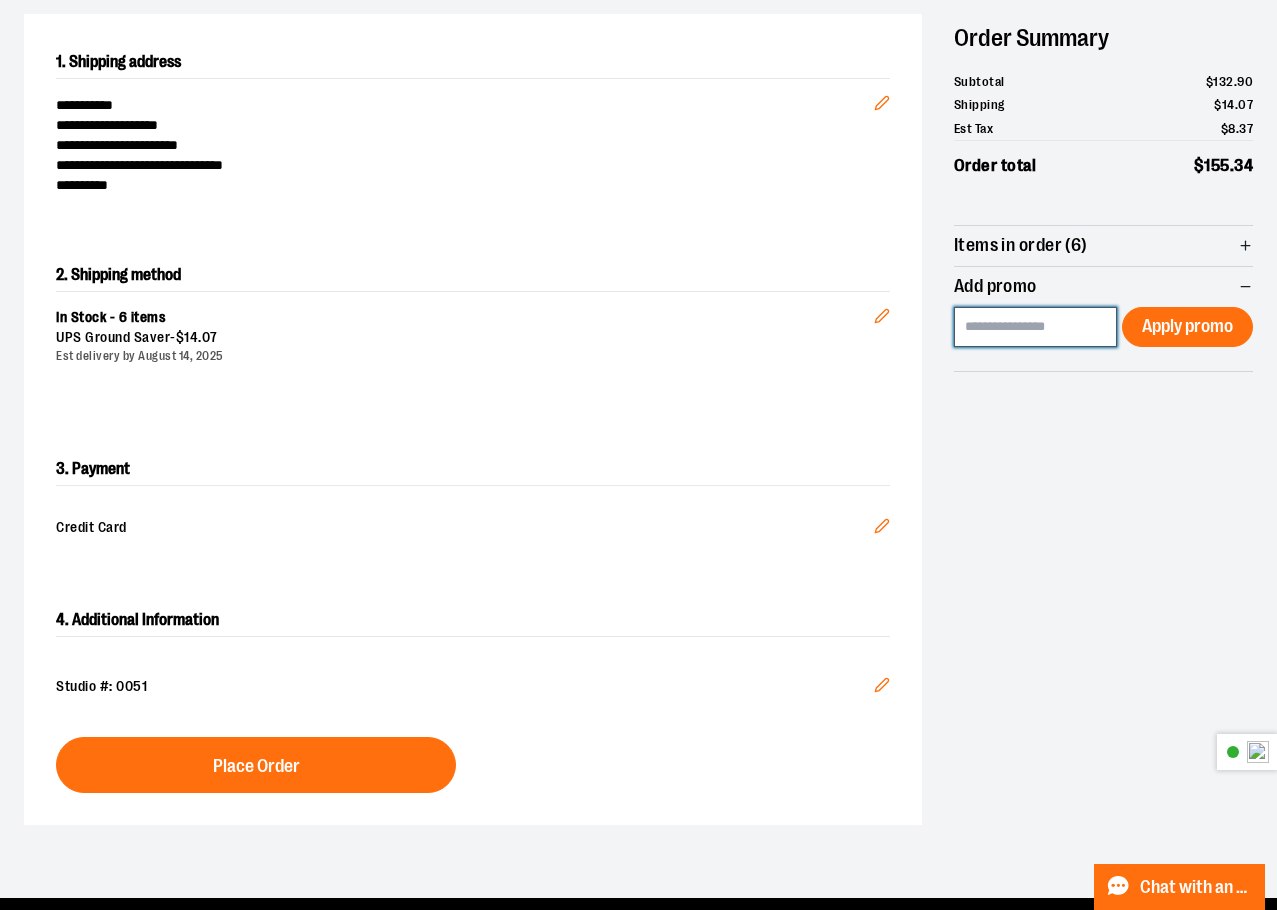 click at bounding box center [1035, 327] 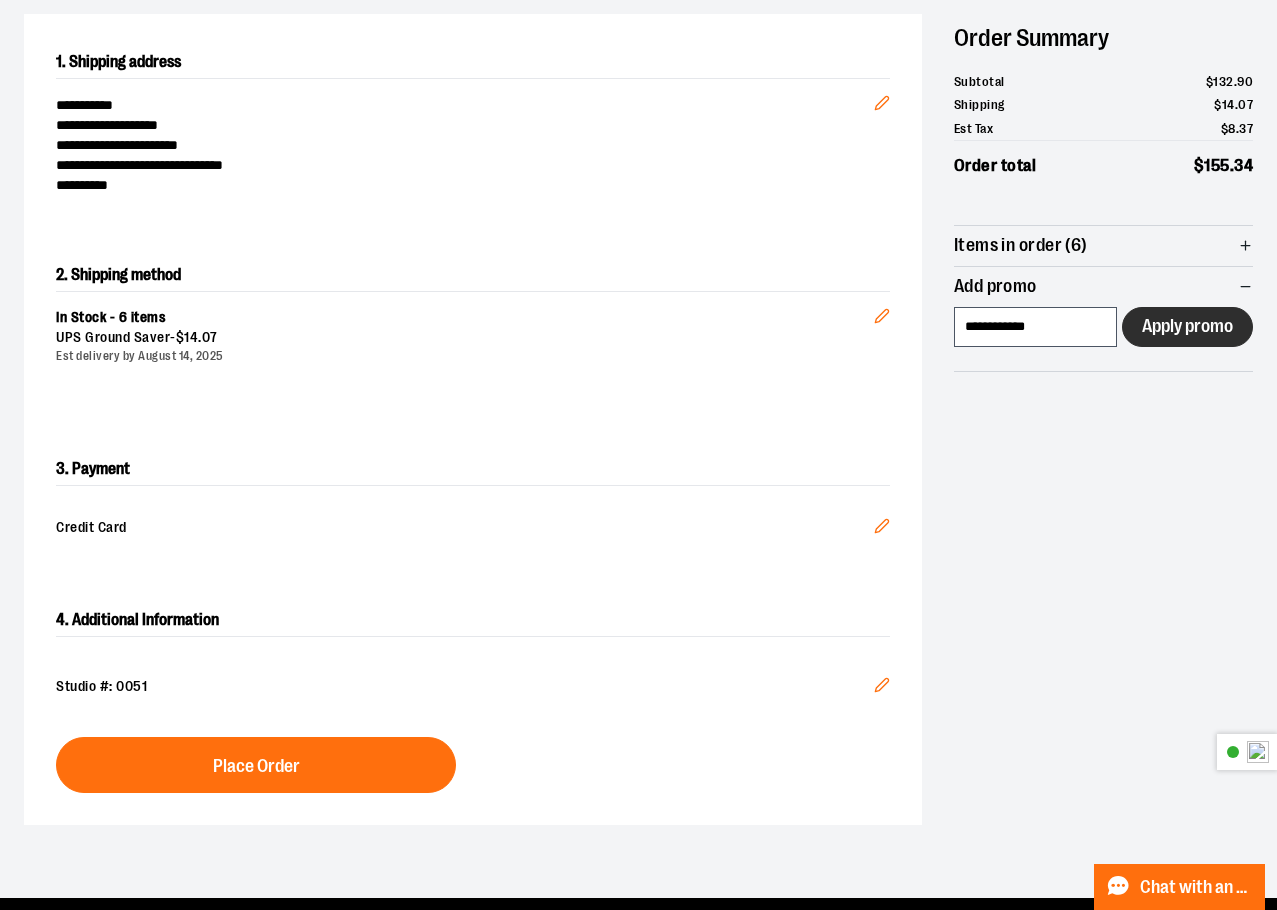 click on "Apply promo" at bounding box center [1187, 327] 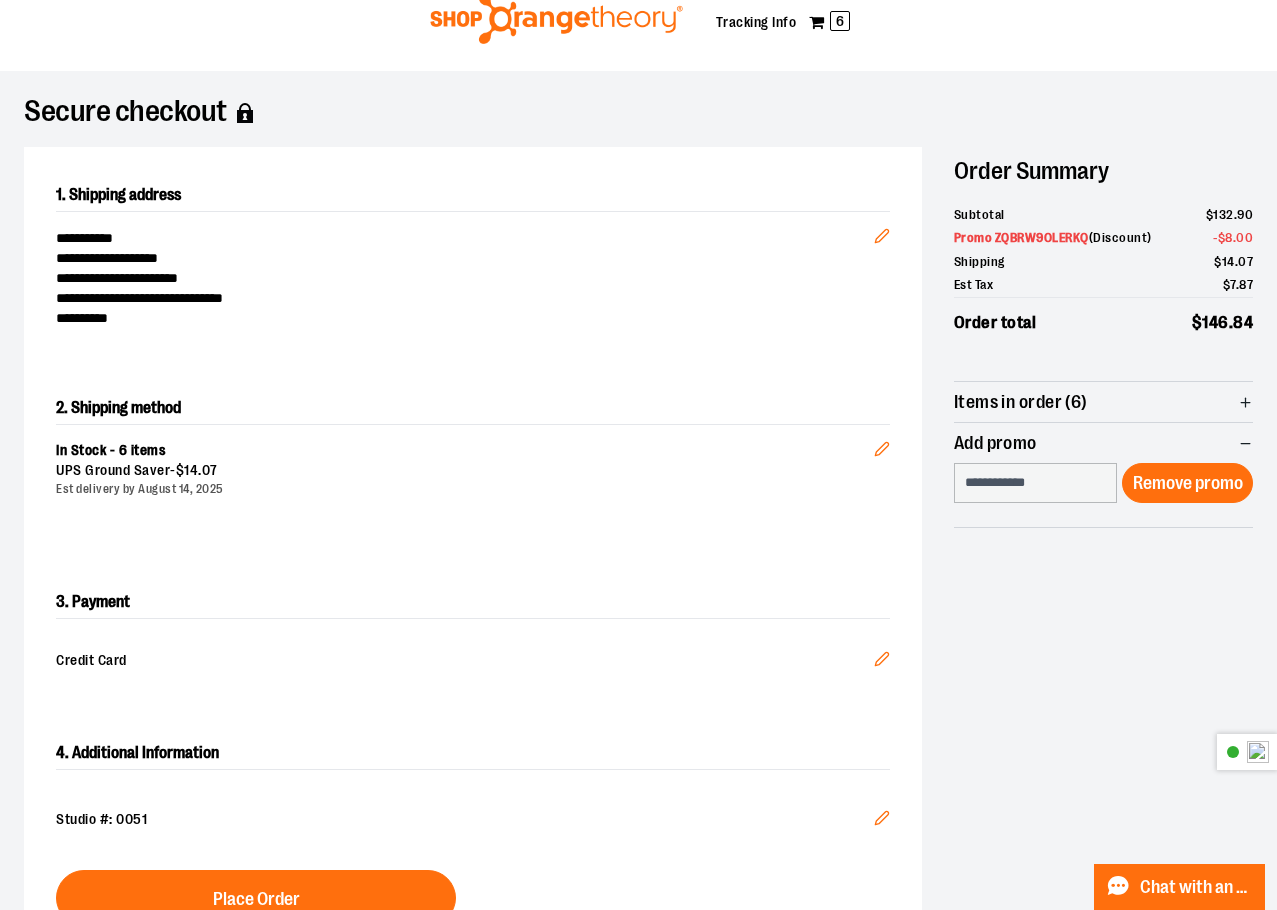scroll, scrollTop: 100, scrollLeft: 0, axis: vertical 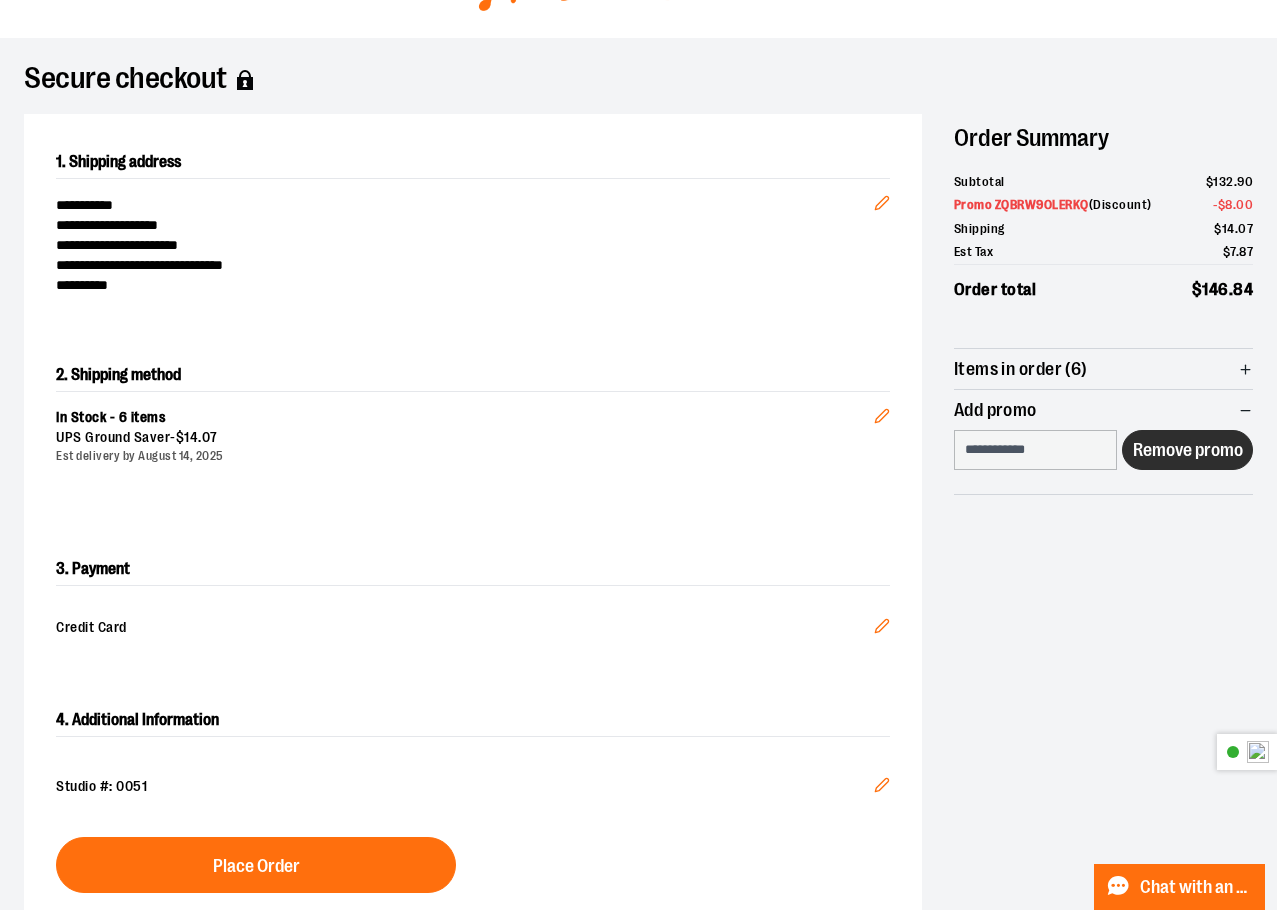 click on "Remove promo" at bounding box center (1188, 450) 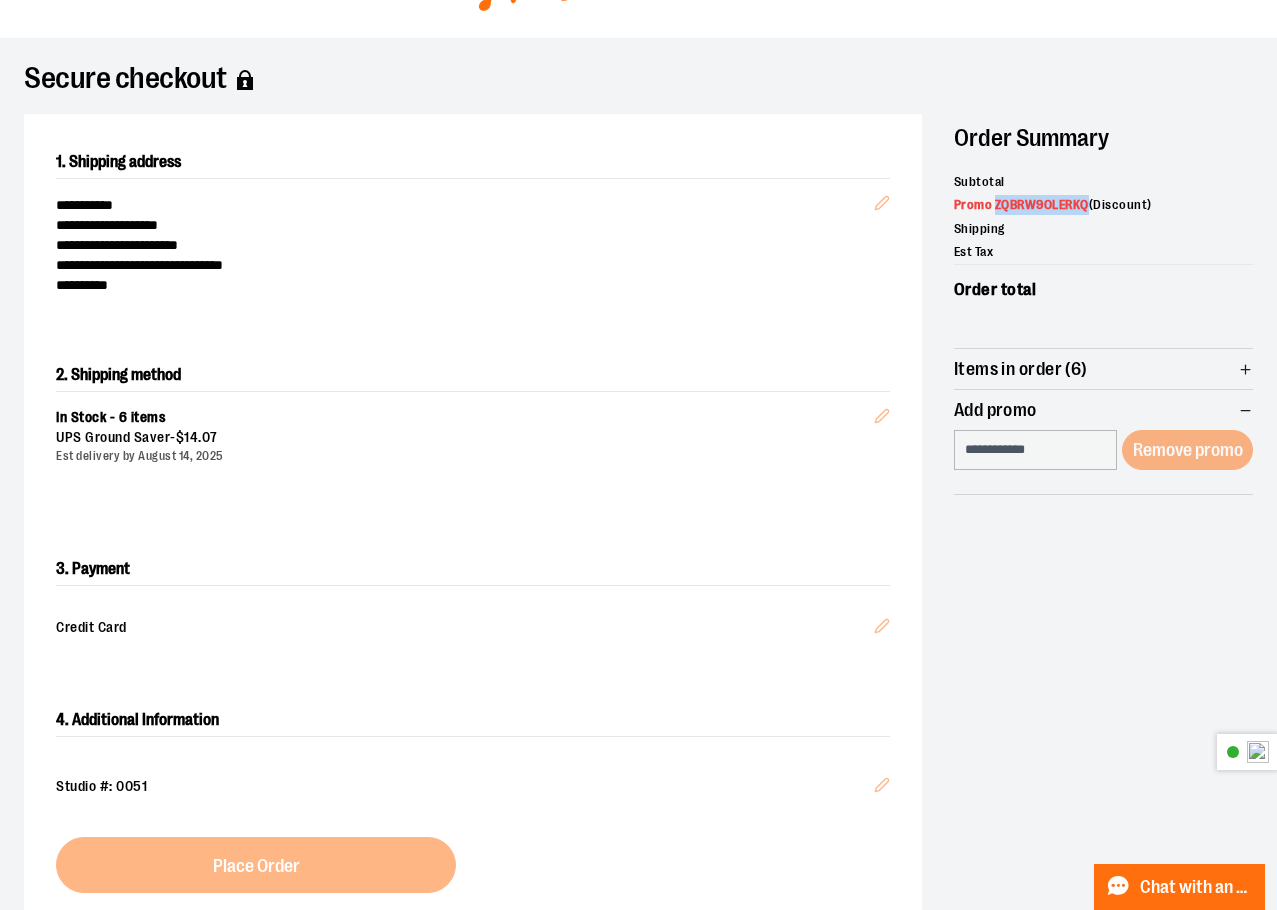 drag, startPoint x: 1083, startPoint y: 198, endPoint x: 993, endPoint y: 206, distance: 90.35486 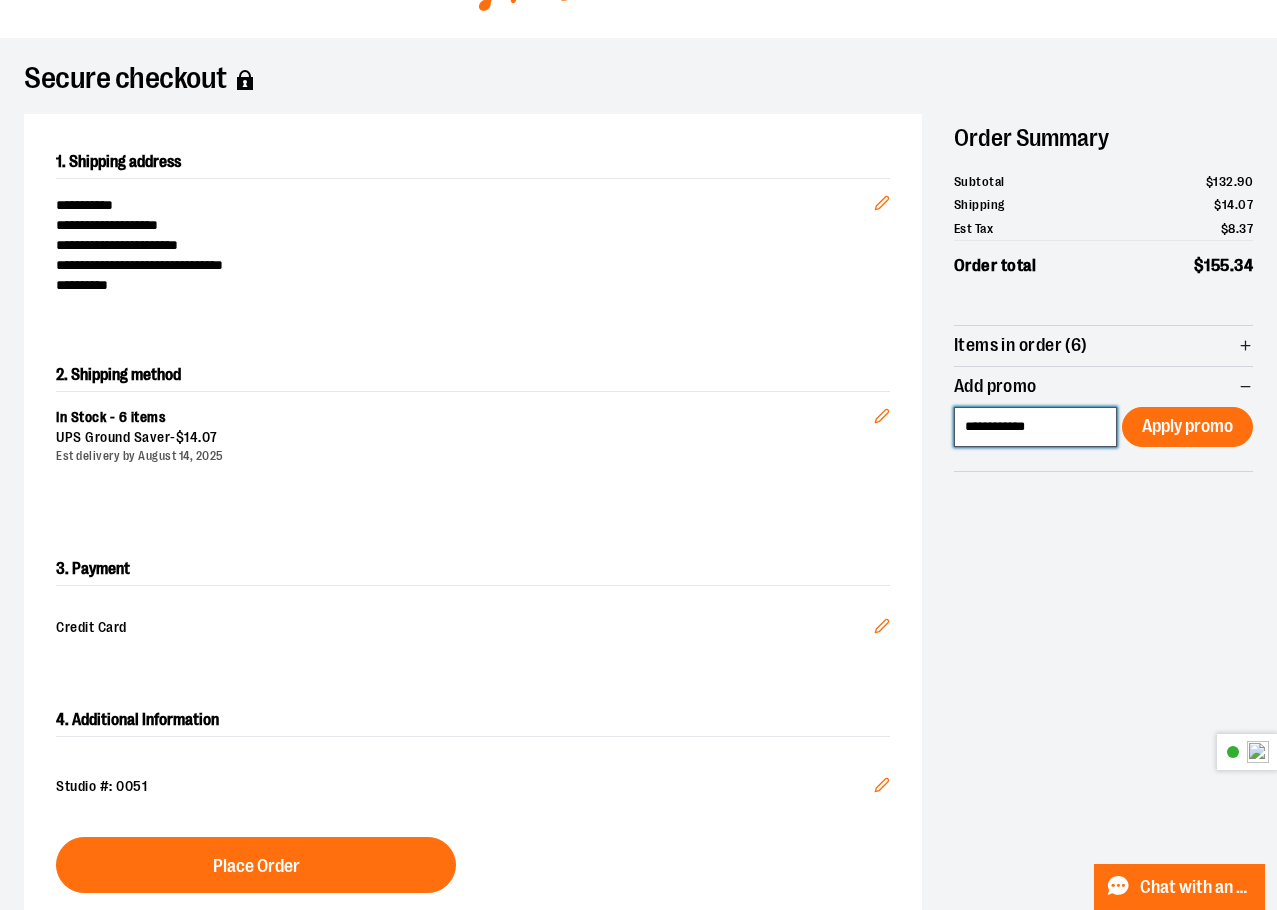 drag, startPoint x: 1067, startPoint y: 424, endPoint x: 934, endPoint y: 431, distance: 133.18408 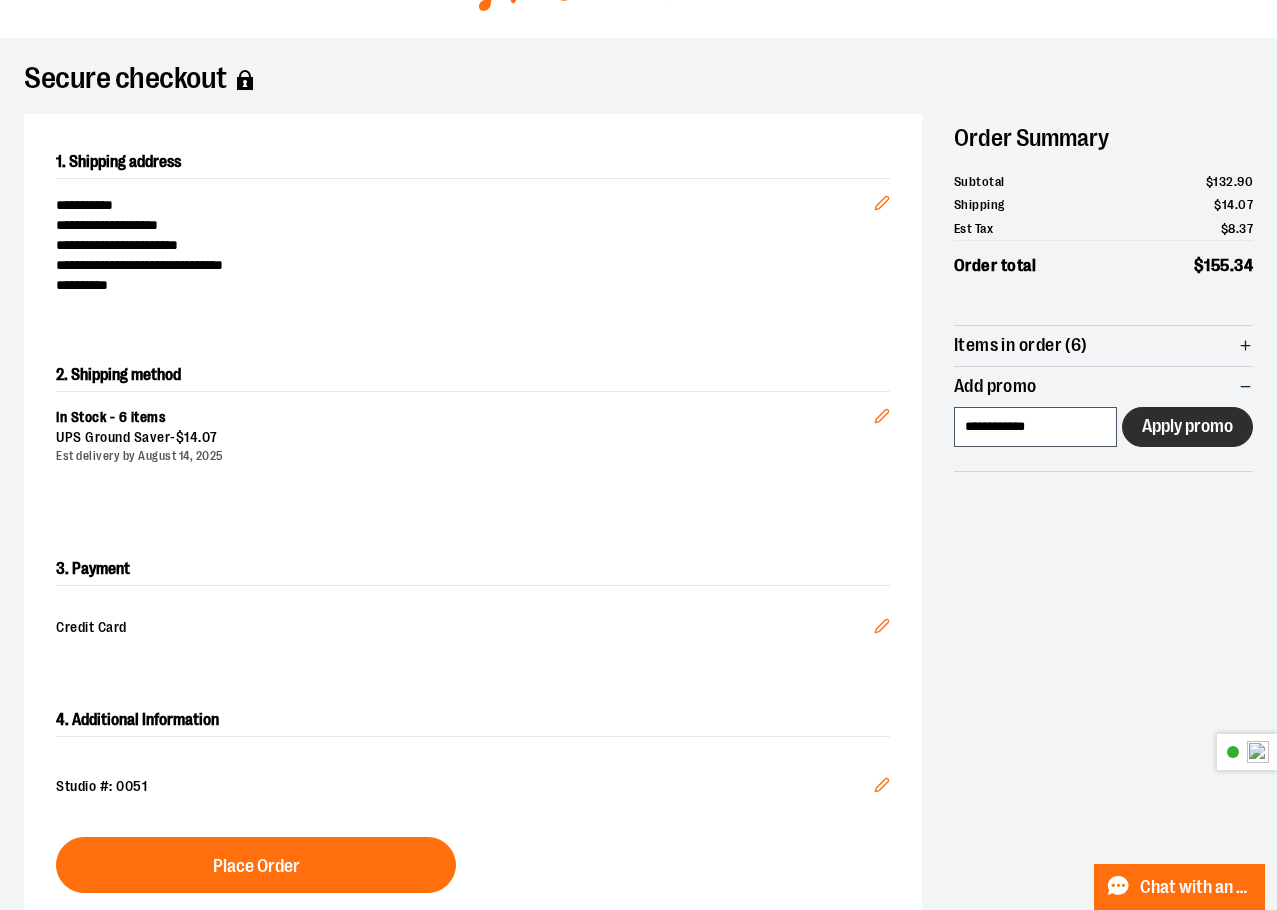 click on "Apply promo" at bounding box center (1187, 427) 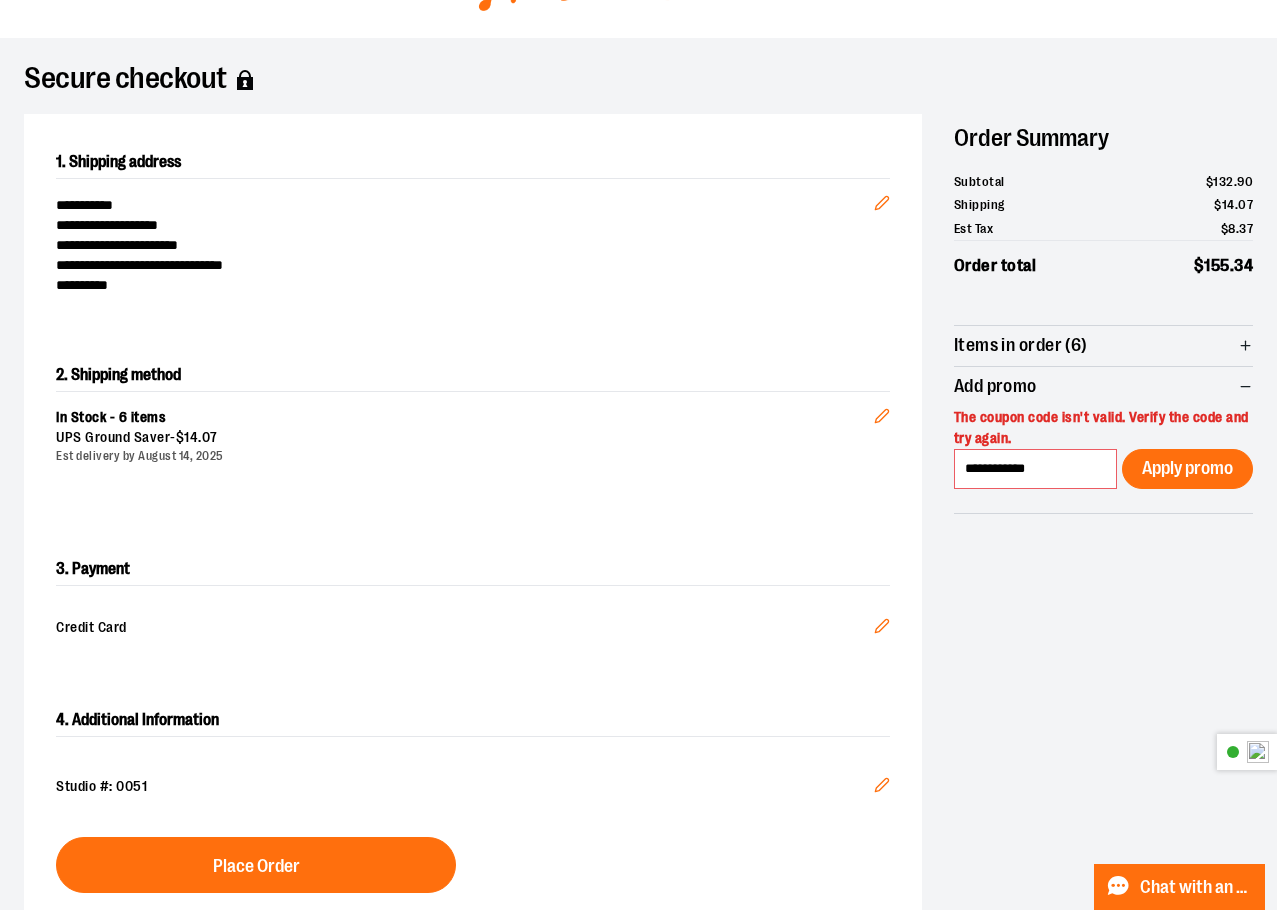 scroll, scrollTop: 72, scrollLeft: 0, axis: vertical 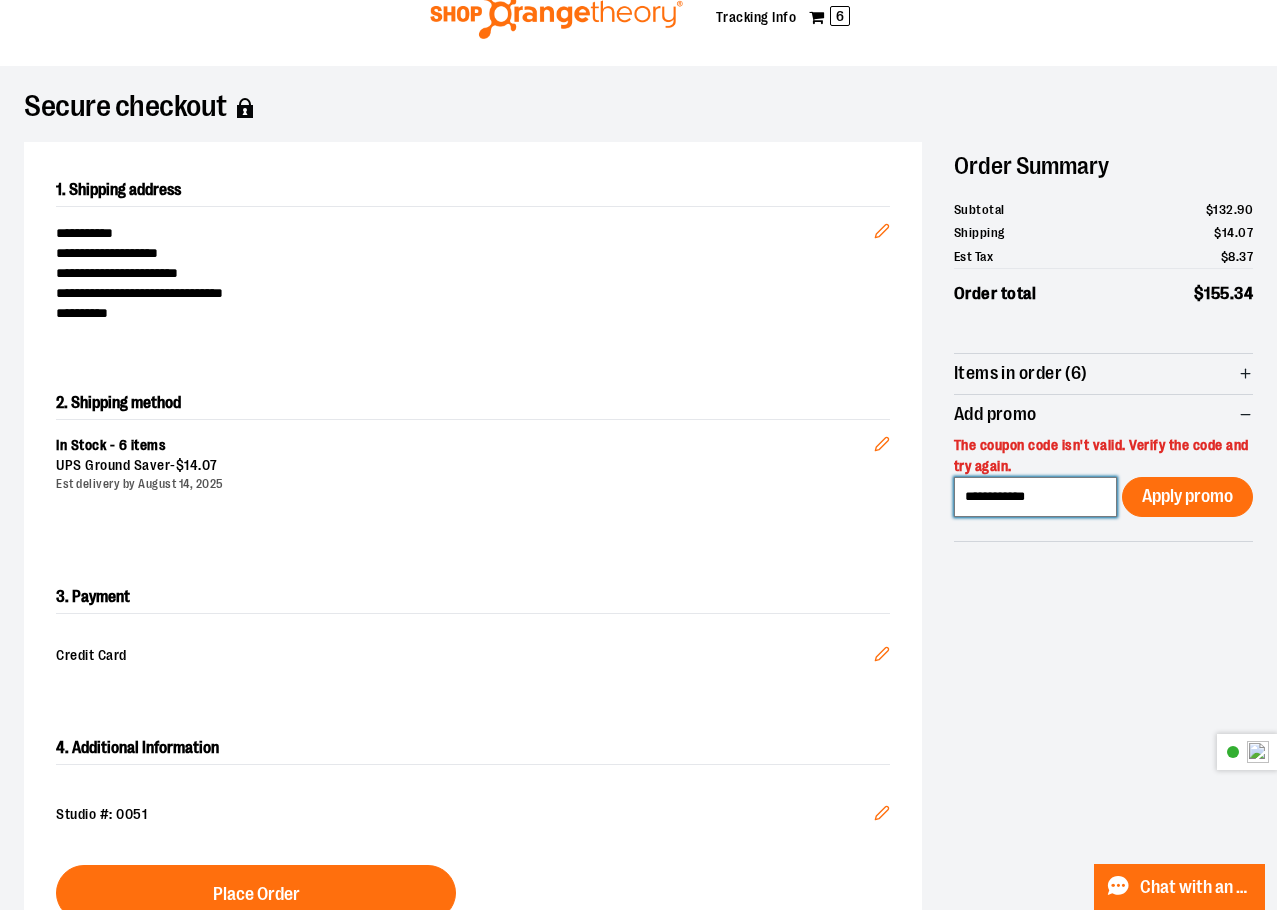 drag, startPoint x: 1074, startPoint y: 504, endPoint x: 921, endPoint y: 498, distance: 153.1176 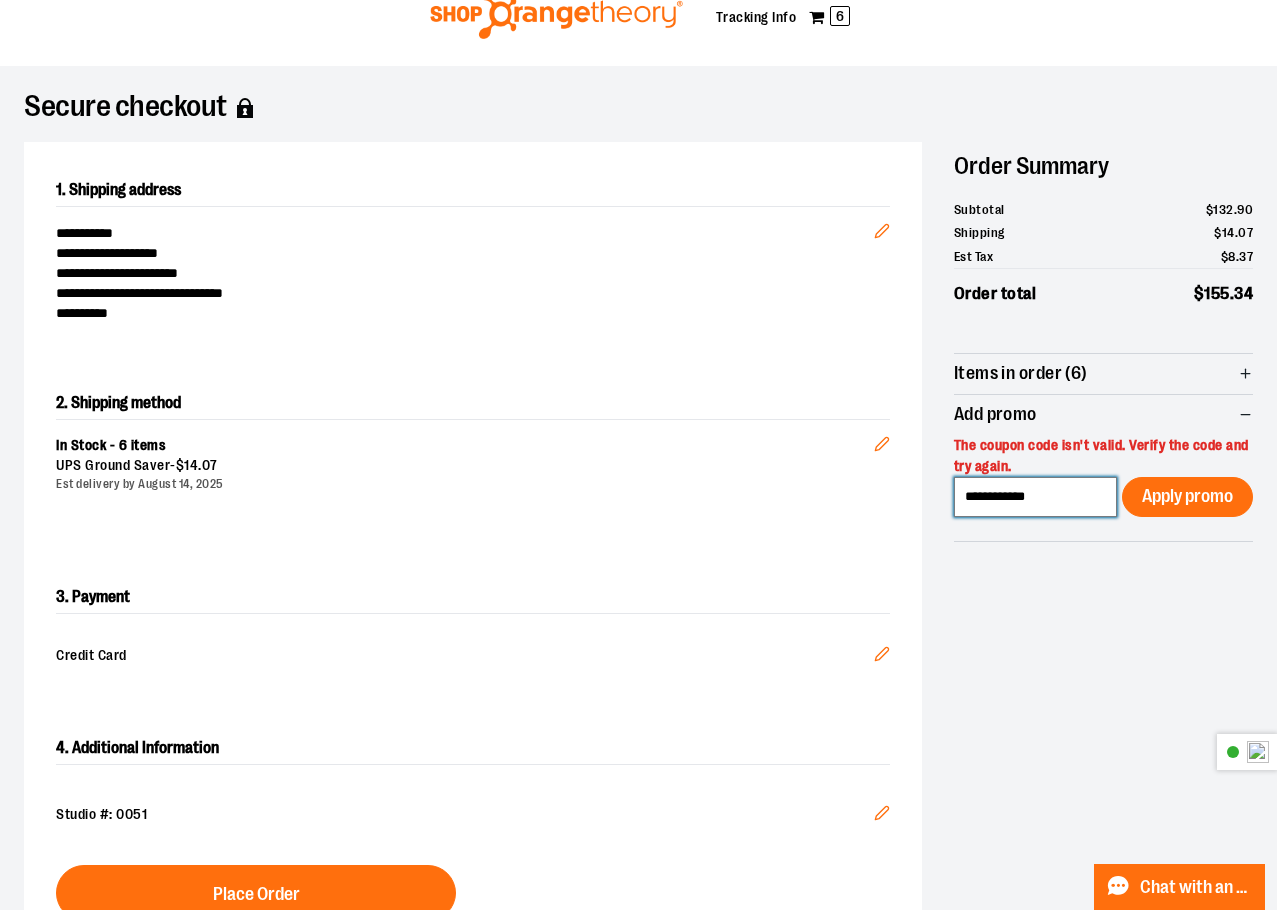 click on "**********" at bounding box center [638, 547] 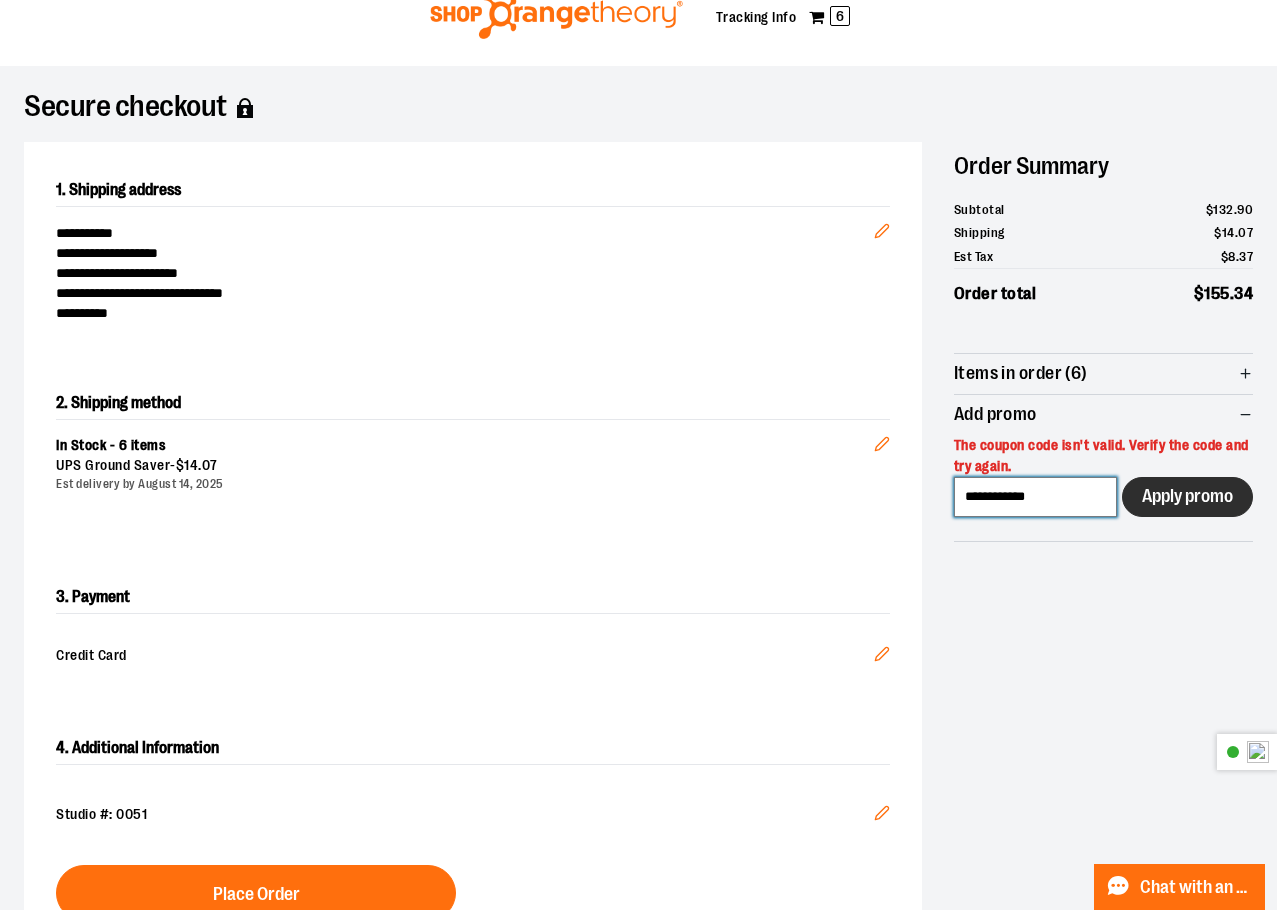 type on "**********" 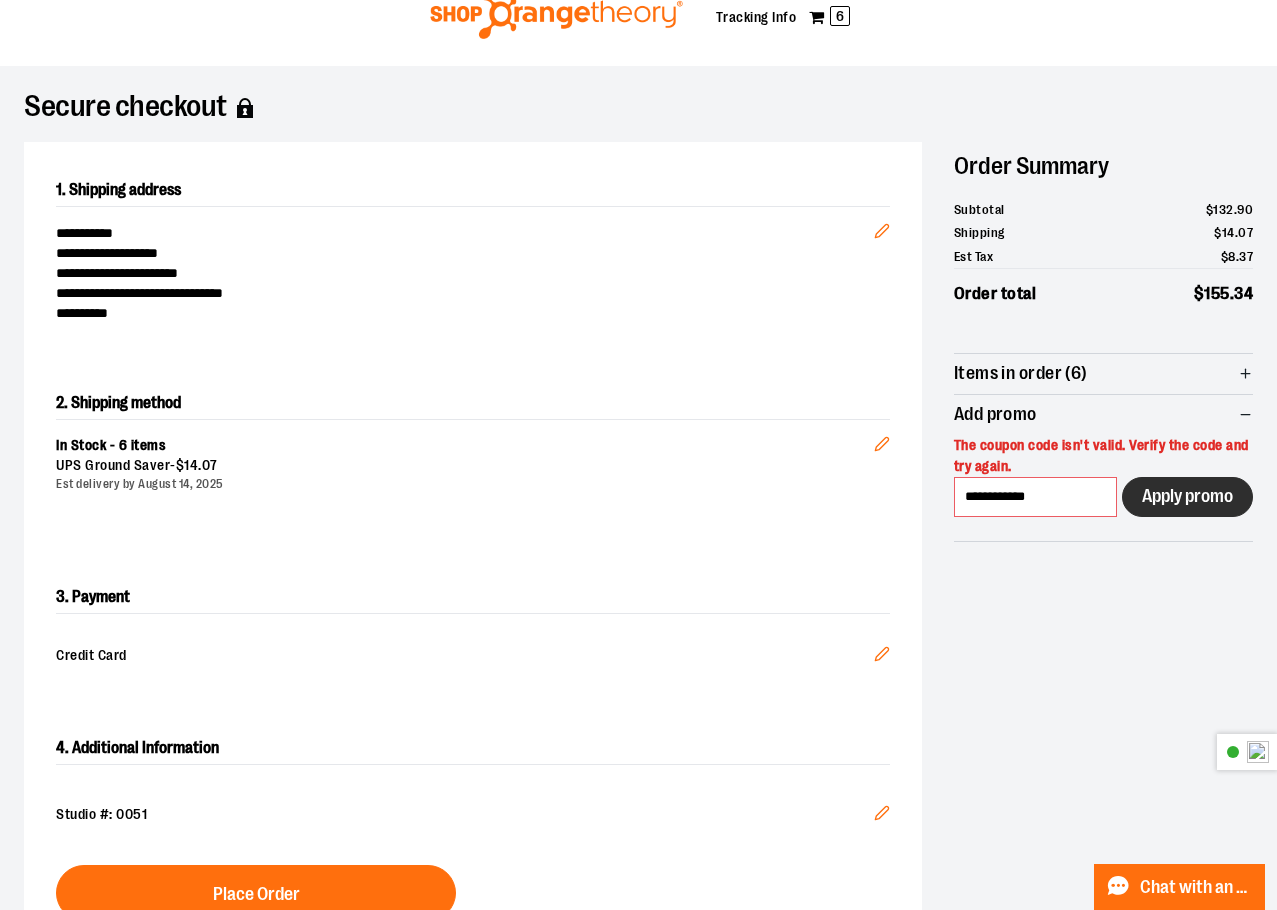 click on "Apply promo" at bounding box center [1187, 496] 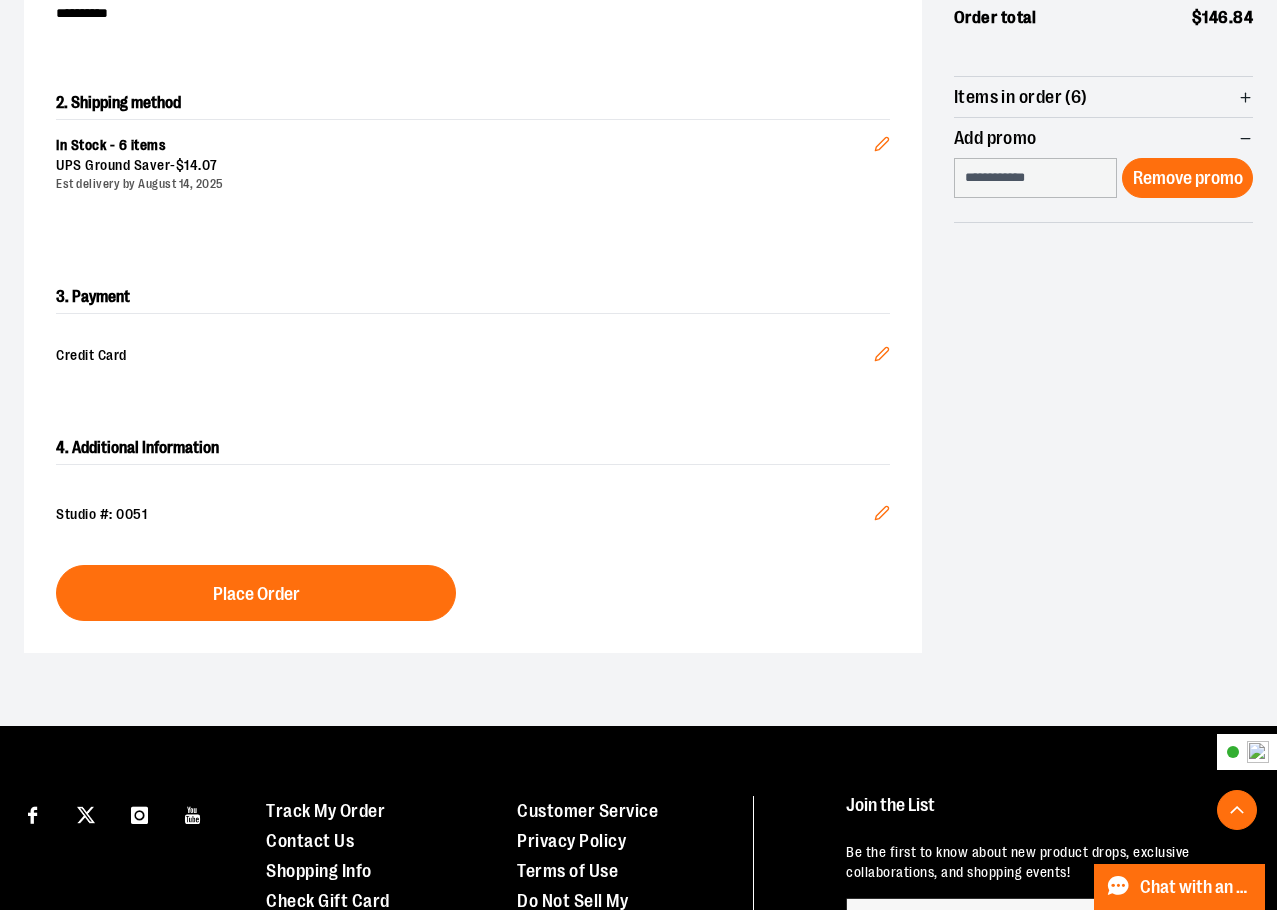 scroll, scrollTop: 172, scrollLeft: 0, axis: vertical 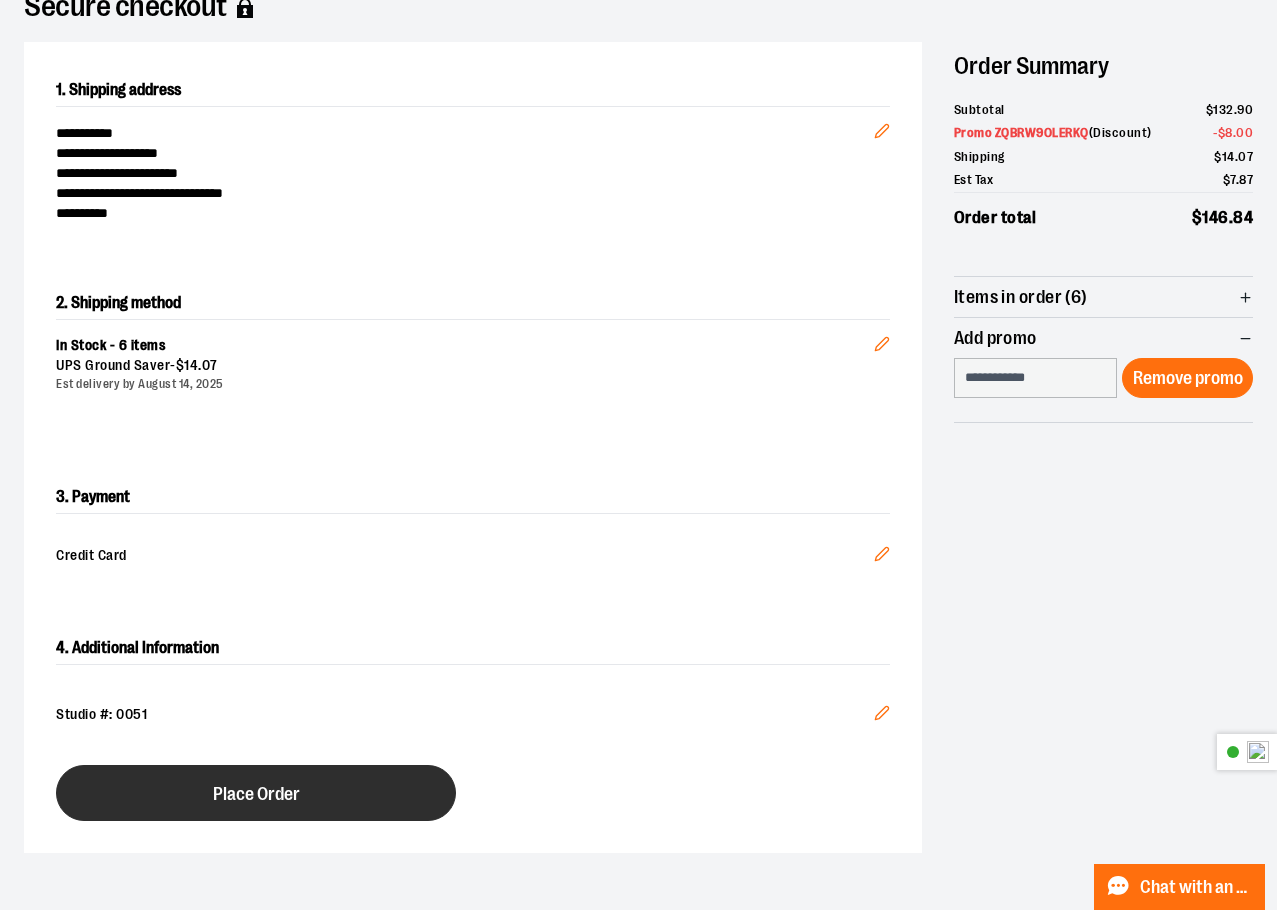 click on "Place Order" at bounding box center [256, 794] 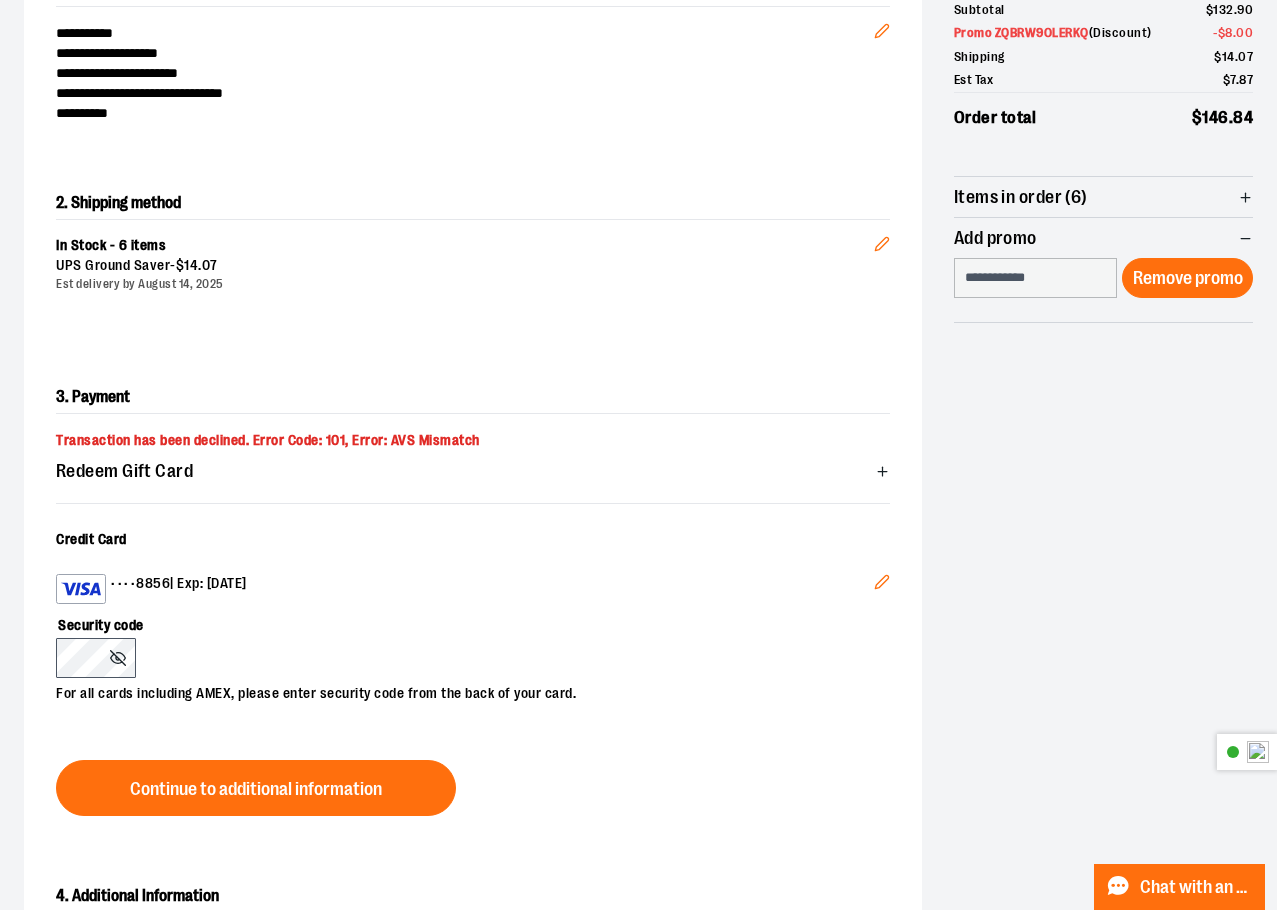 scroll, scrollTop: 372, scrollLeft: 0, axis: vertical 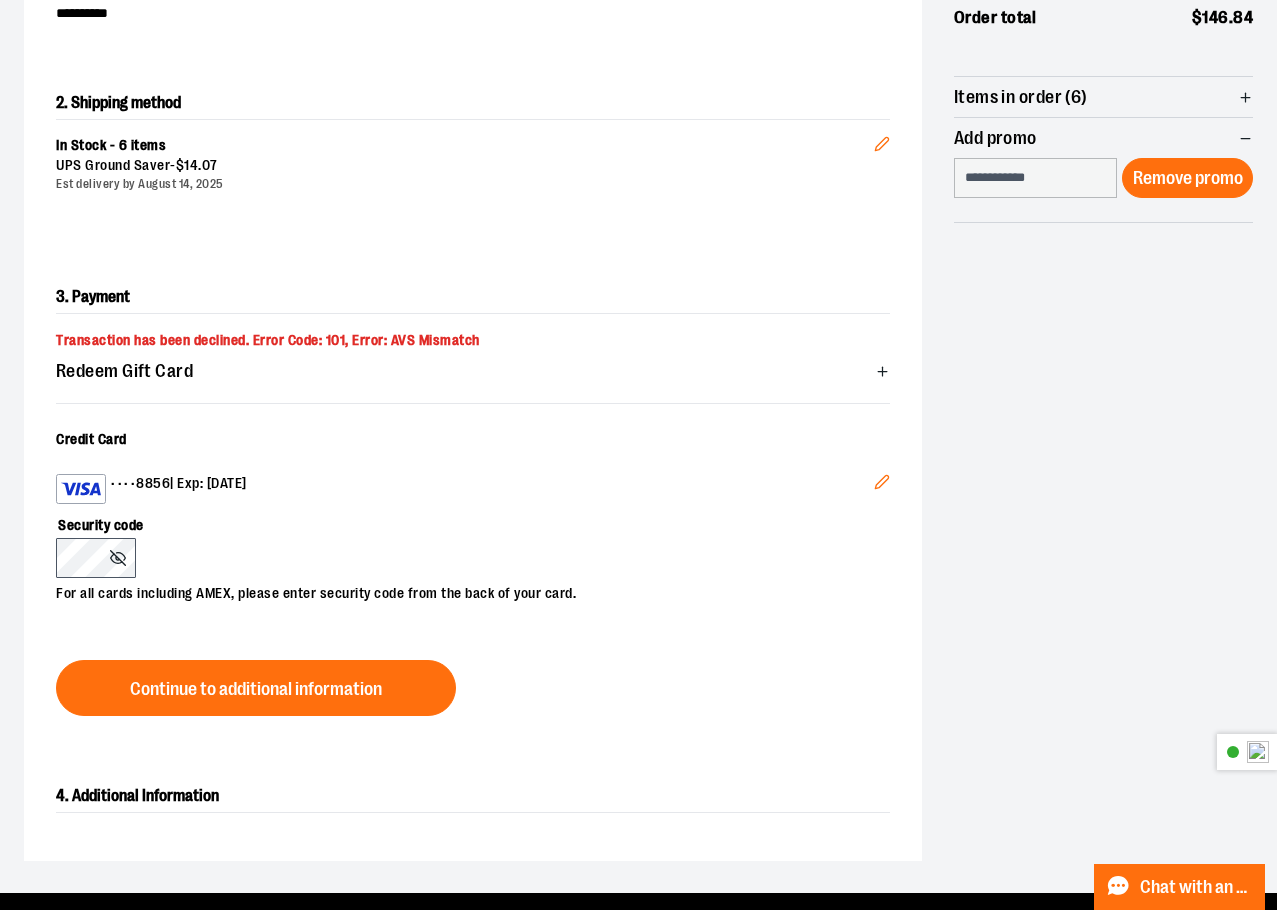 click 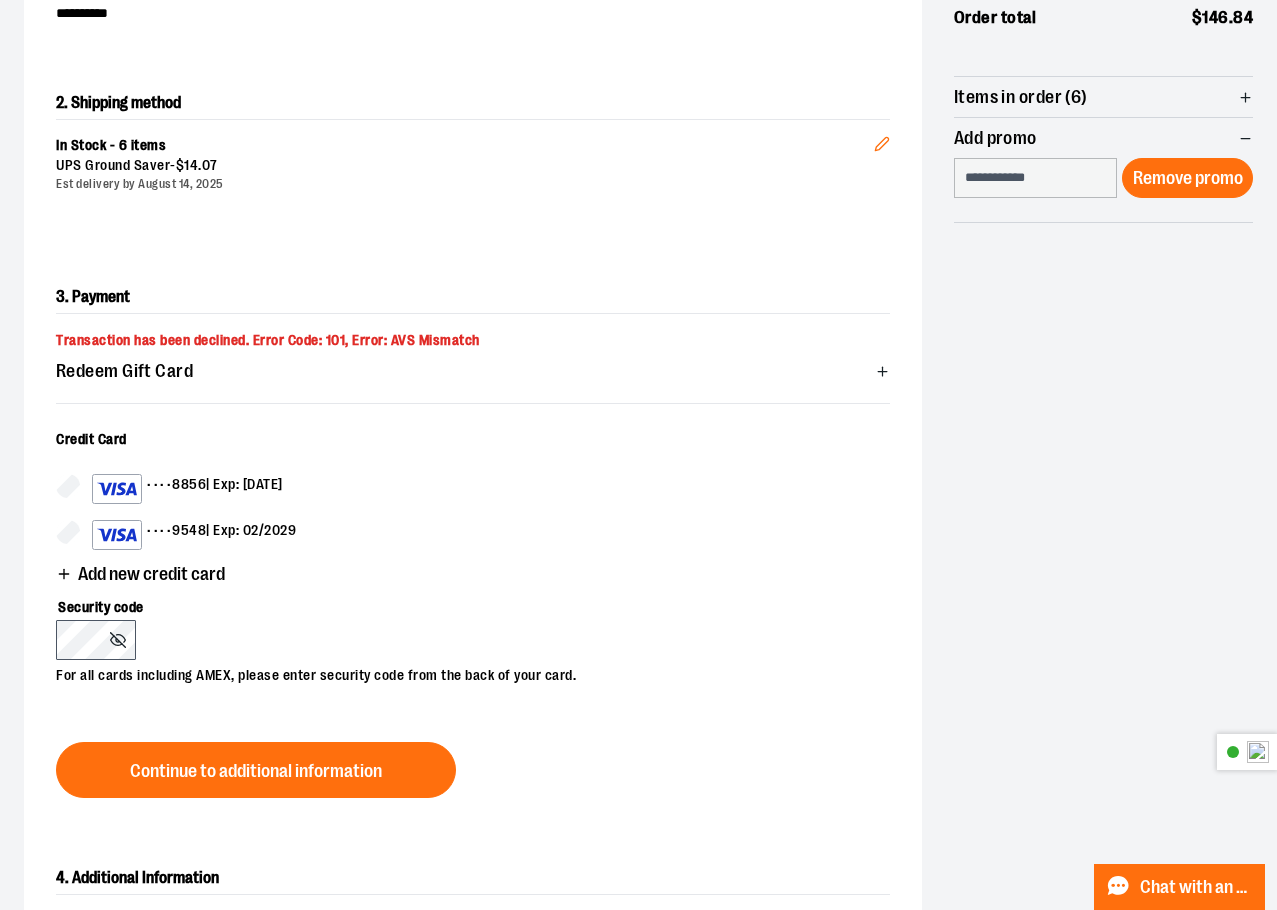 click on "Add new credit card" at bounding box center [151, 574] 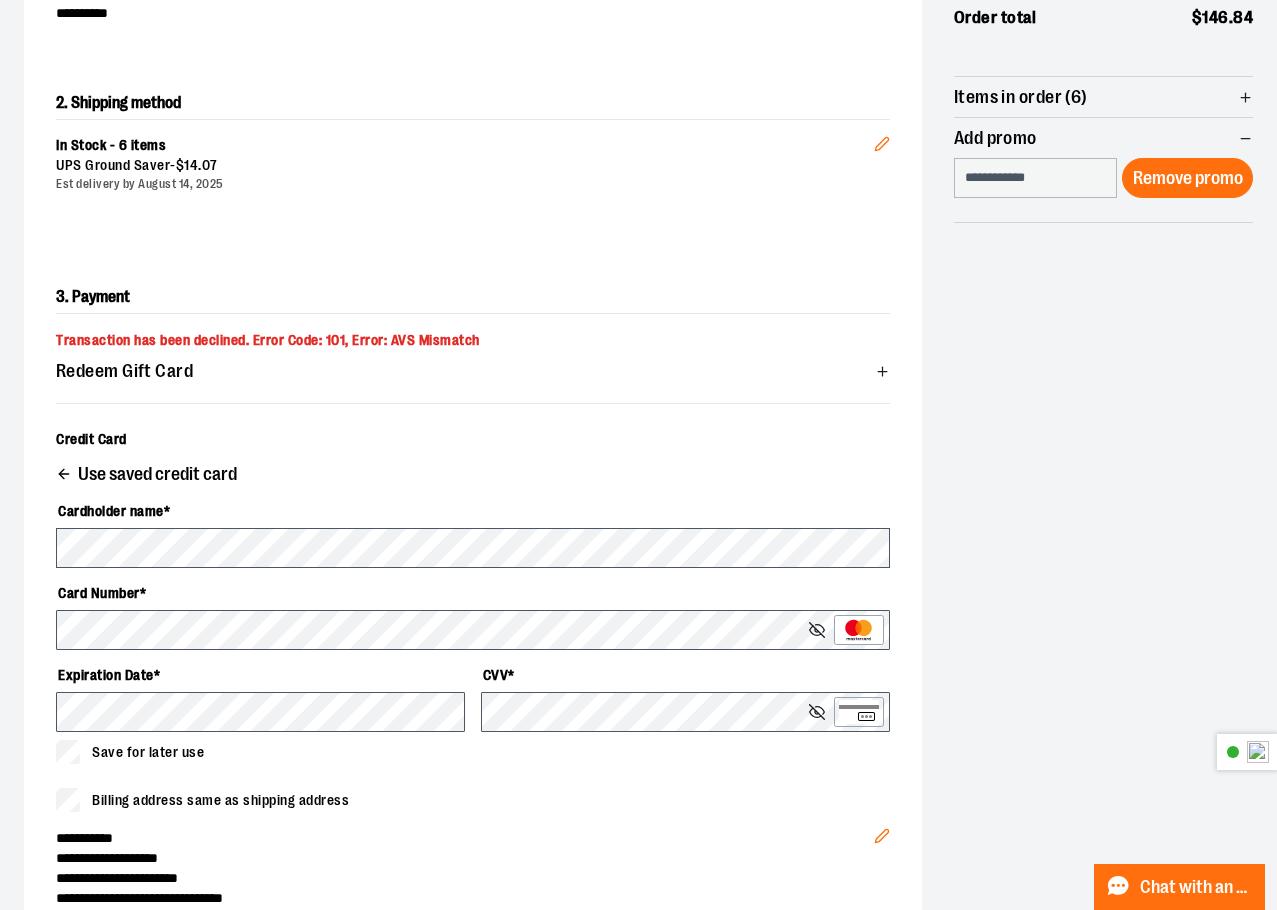 click on "Cardholder name * Card Number * Expiration Date * CVV * Save for later use" at bounding box center (473, 629) 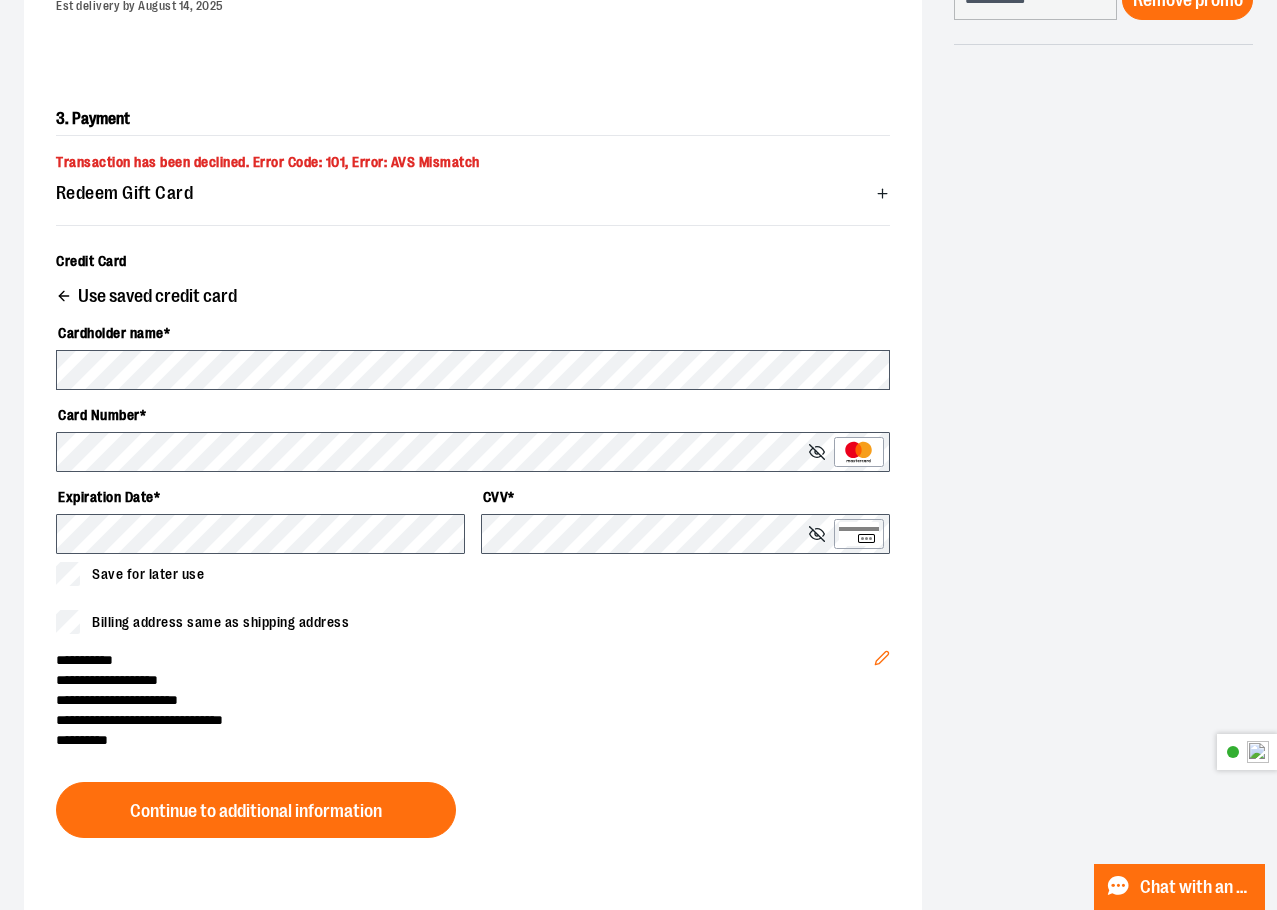 scroll, scrollTop: 572, scrollLeft: 0, axis: vertical 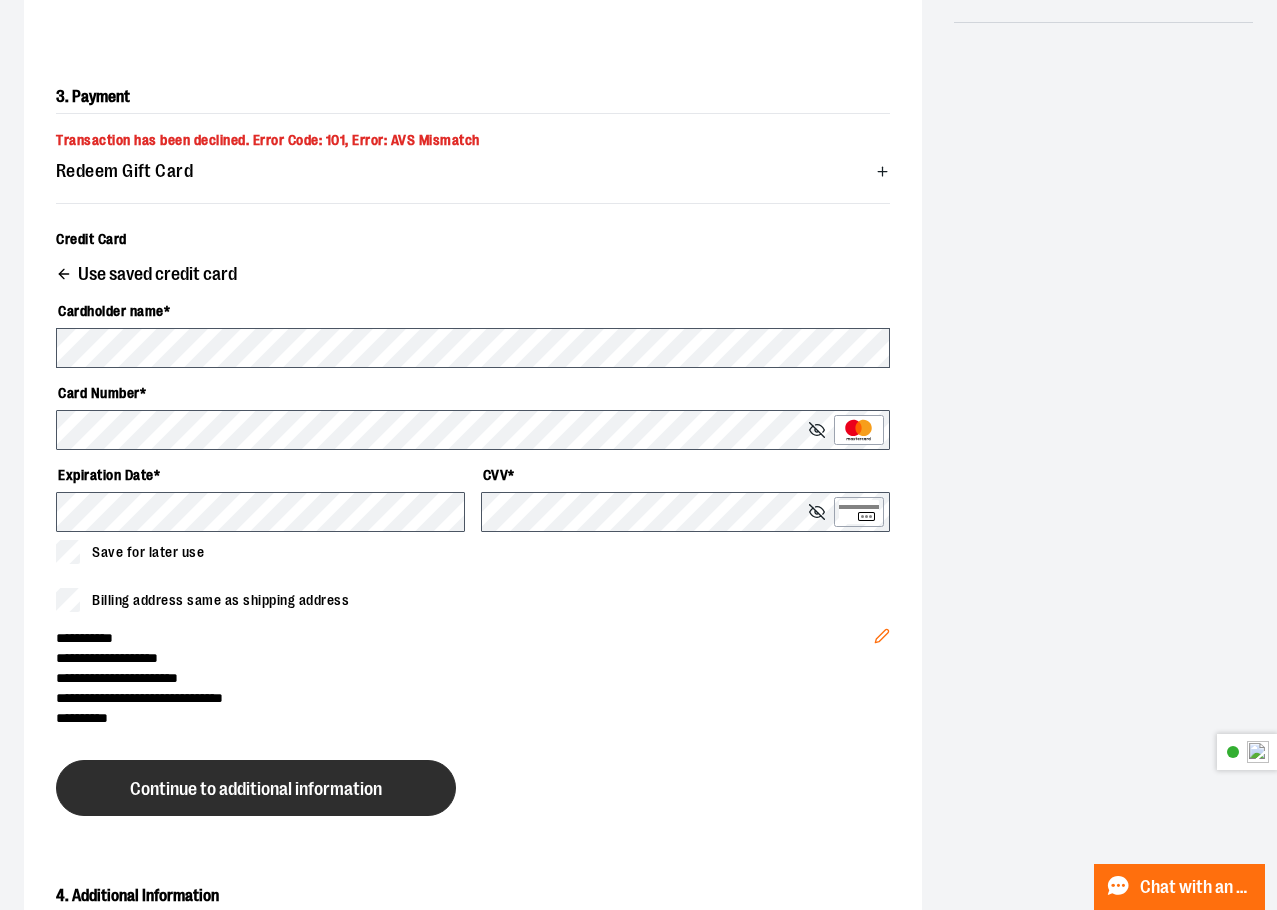 click on "Continue to additional information" at bounding box center (256, 788) 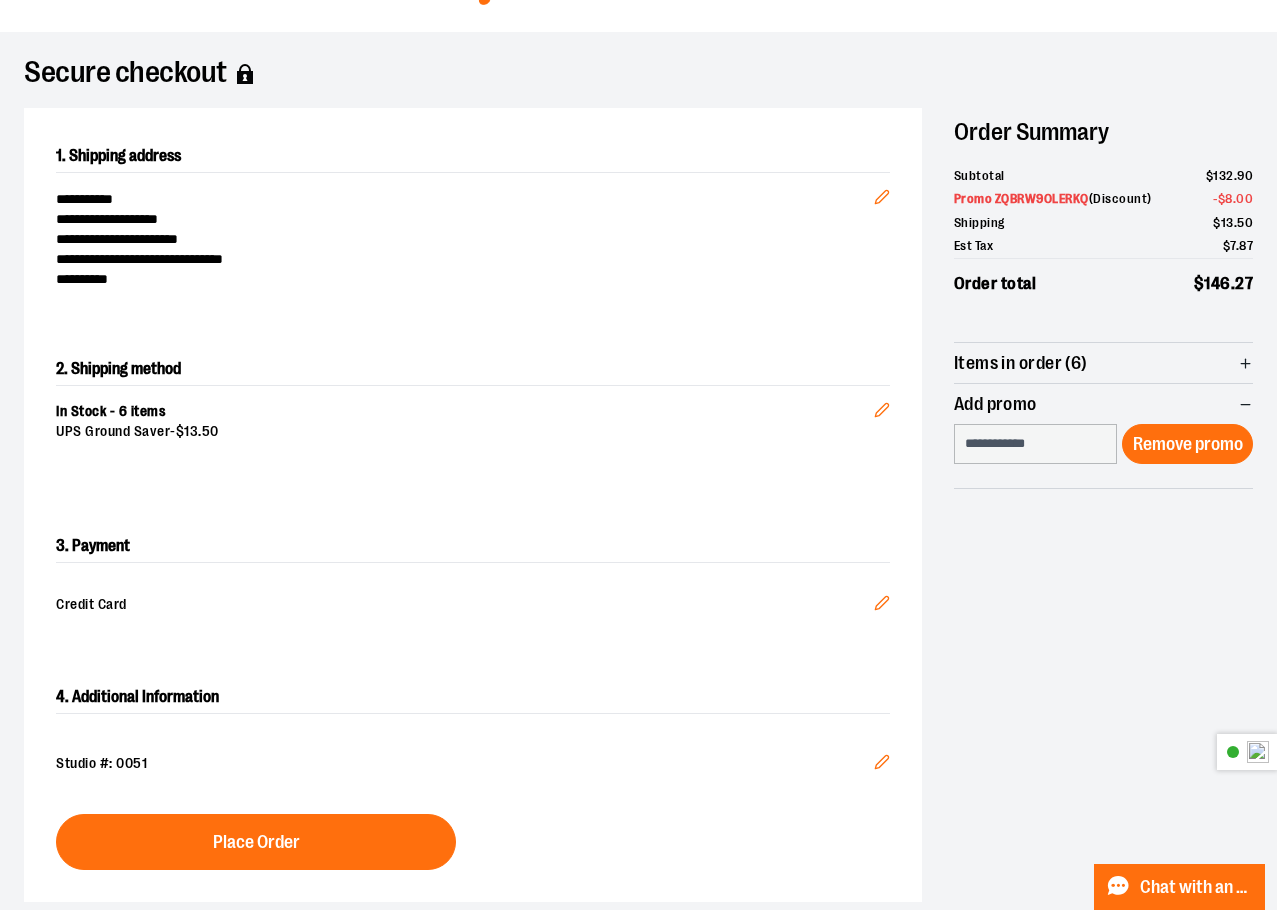 scroll, scrollTop: 141, scrollLeft: 0, axis: vertical 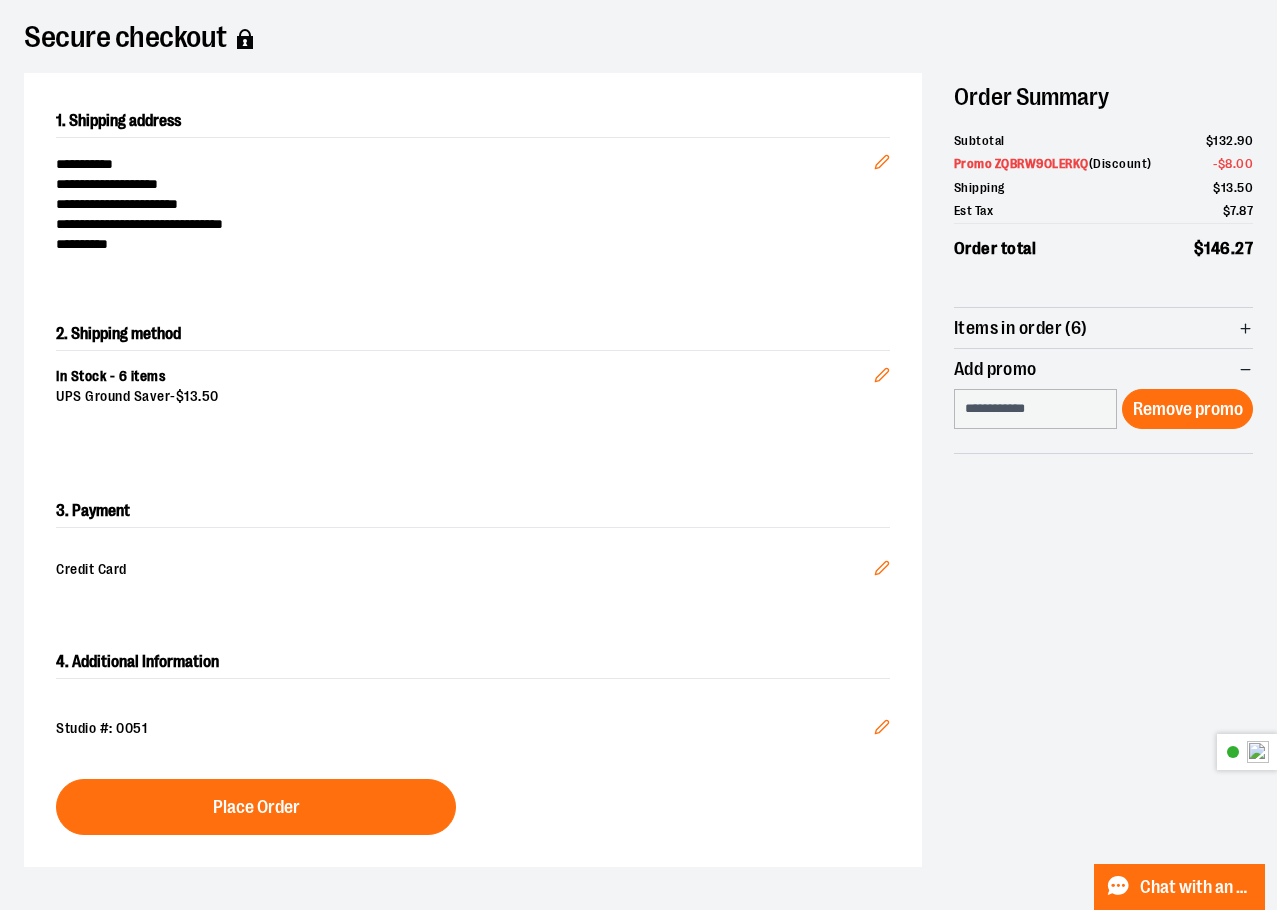 click 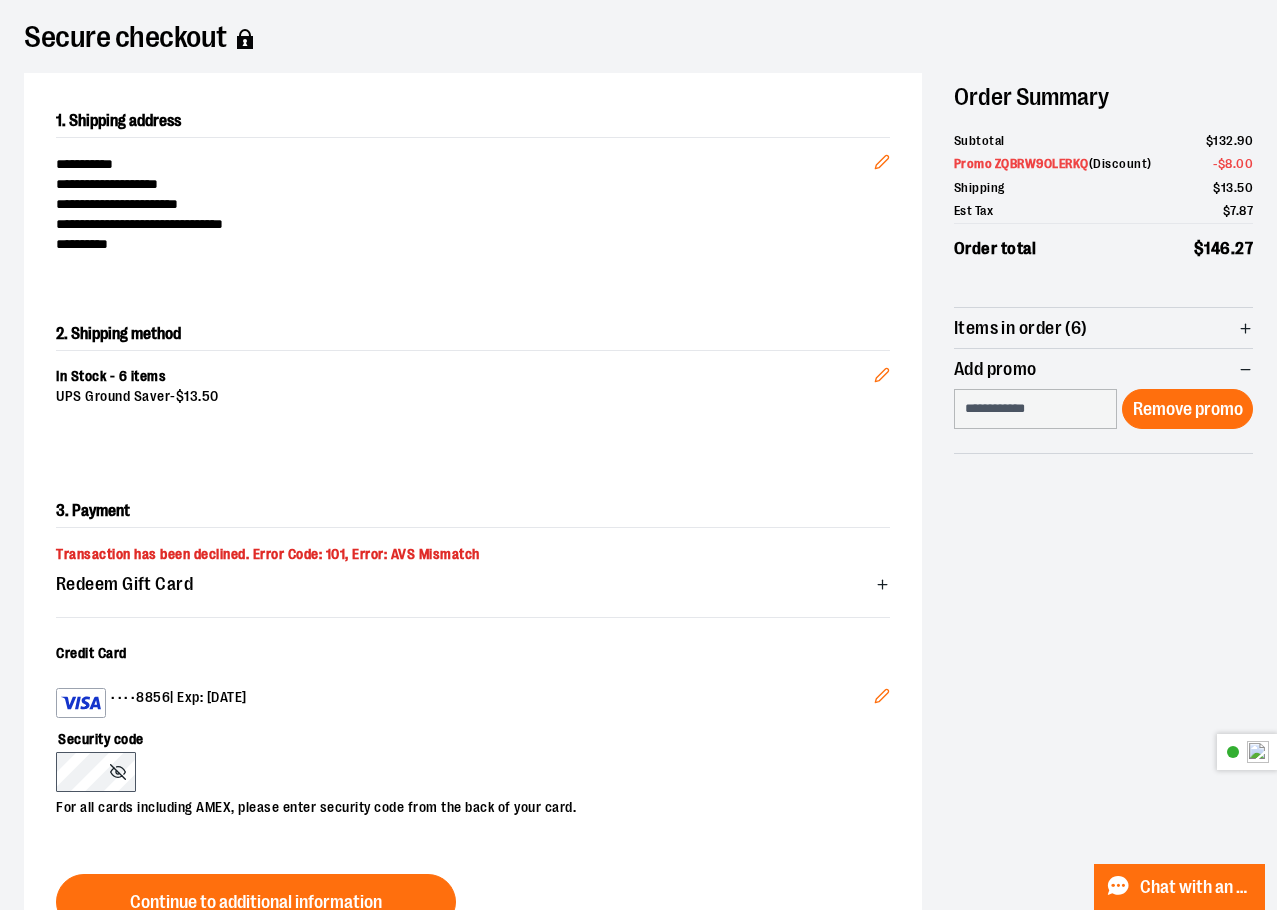 click 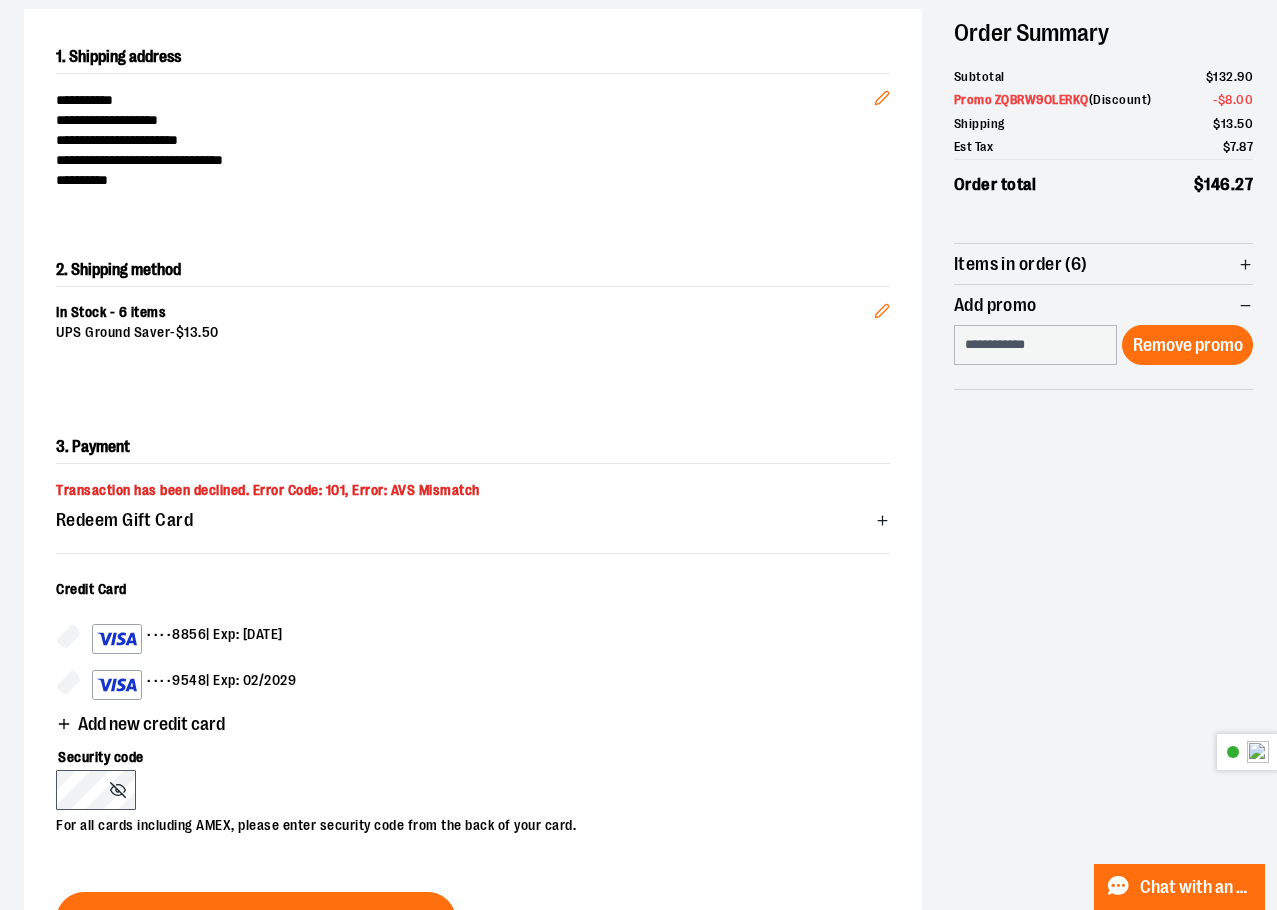 scroll, scrollTop: 241, scrollLeft: 0, axis: vertical 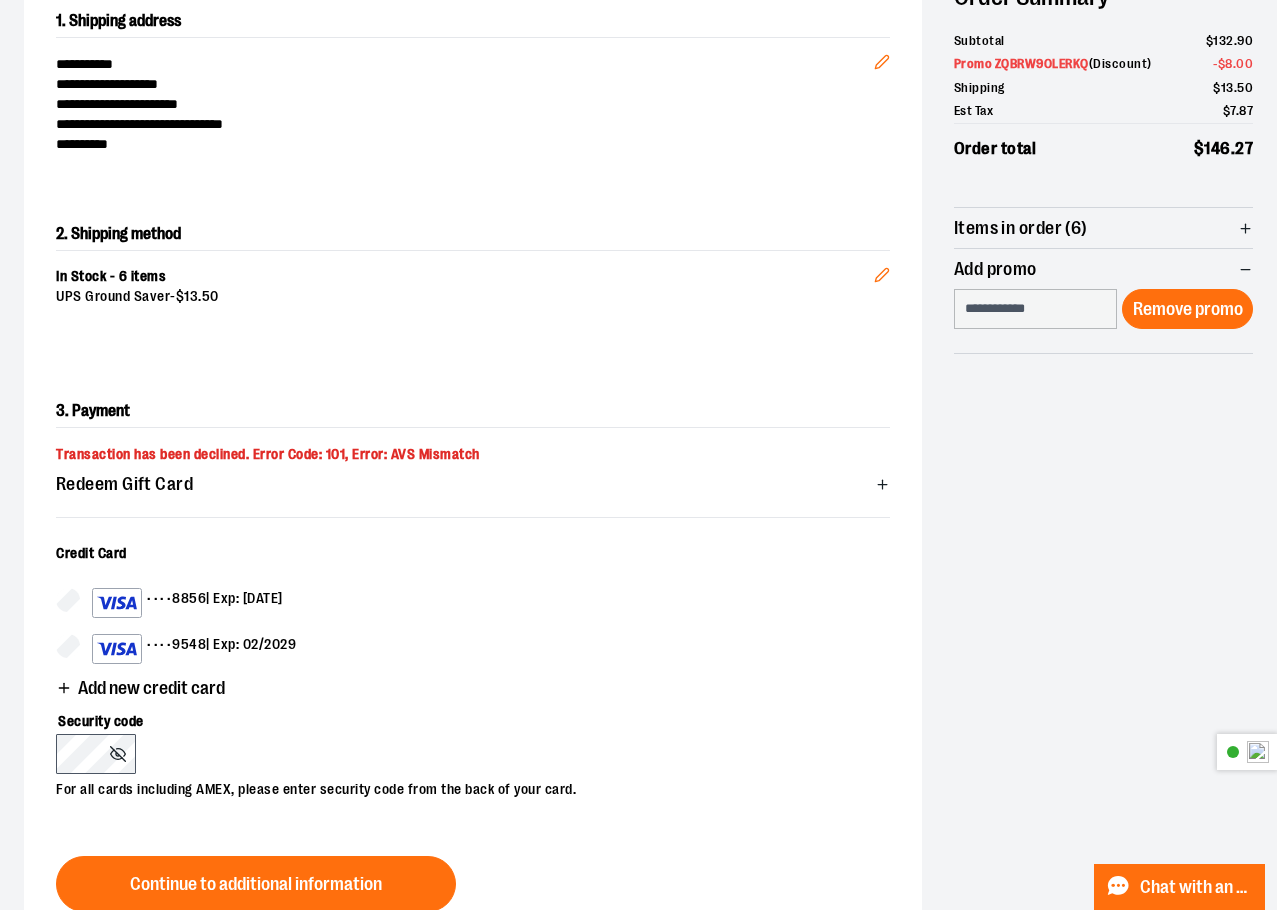 click on "Add new credit card" at bounding box center [151, 688] 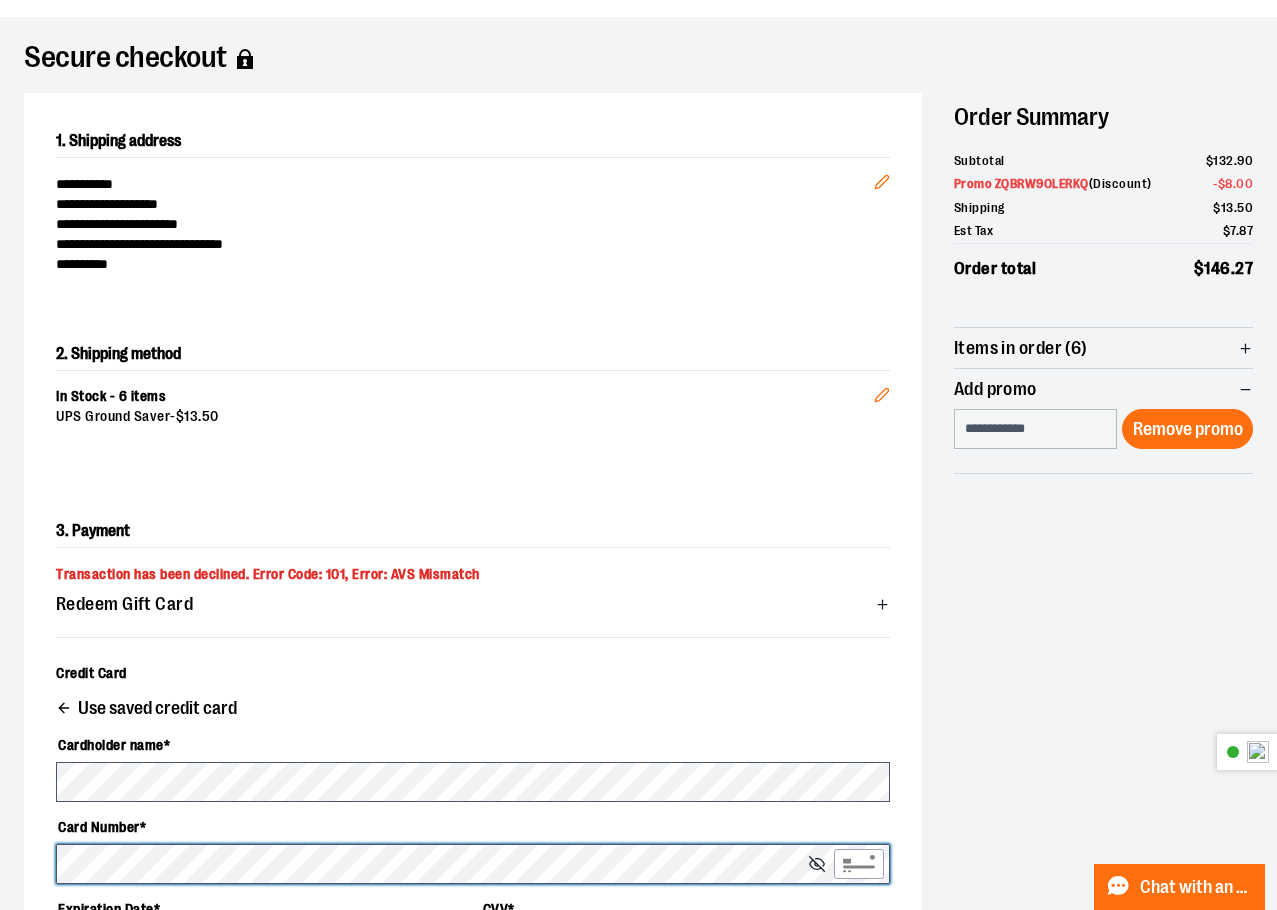scroll, scrollTop: 241, scrollLeft: 0, axis: vertical 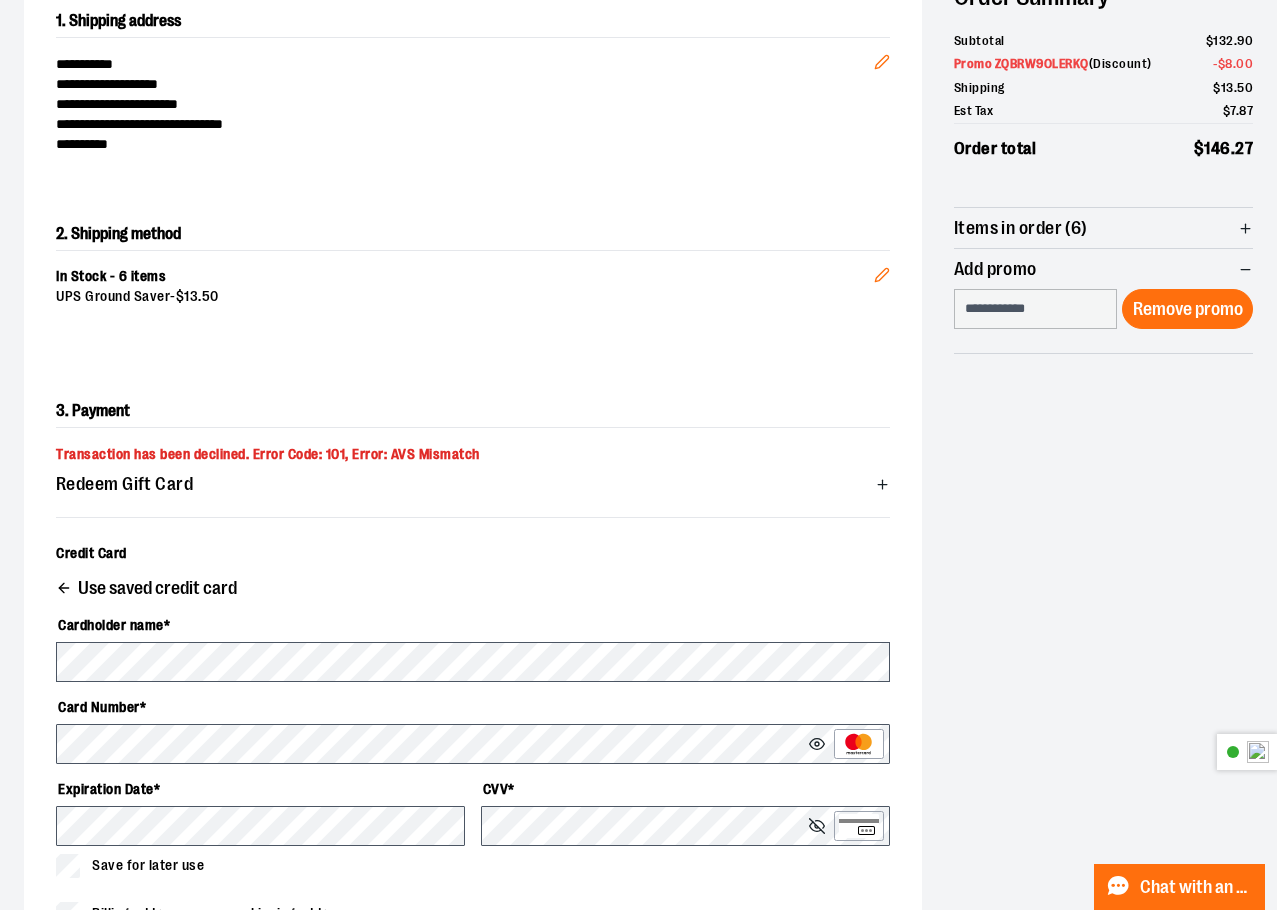 click on "Cardholder name * Card Number * Expiration Date * CVV * Save for later use" at bounding box center [473, 743] 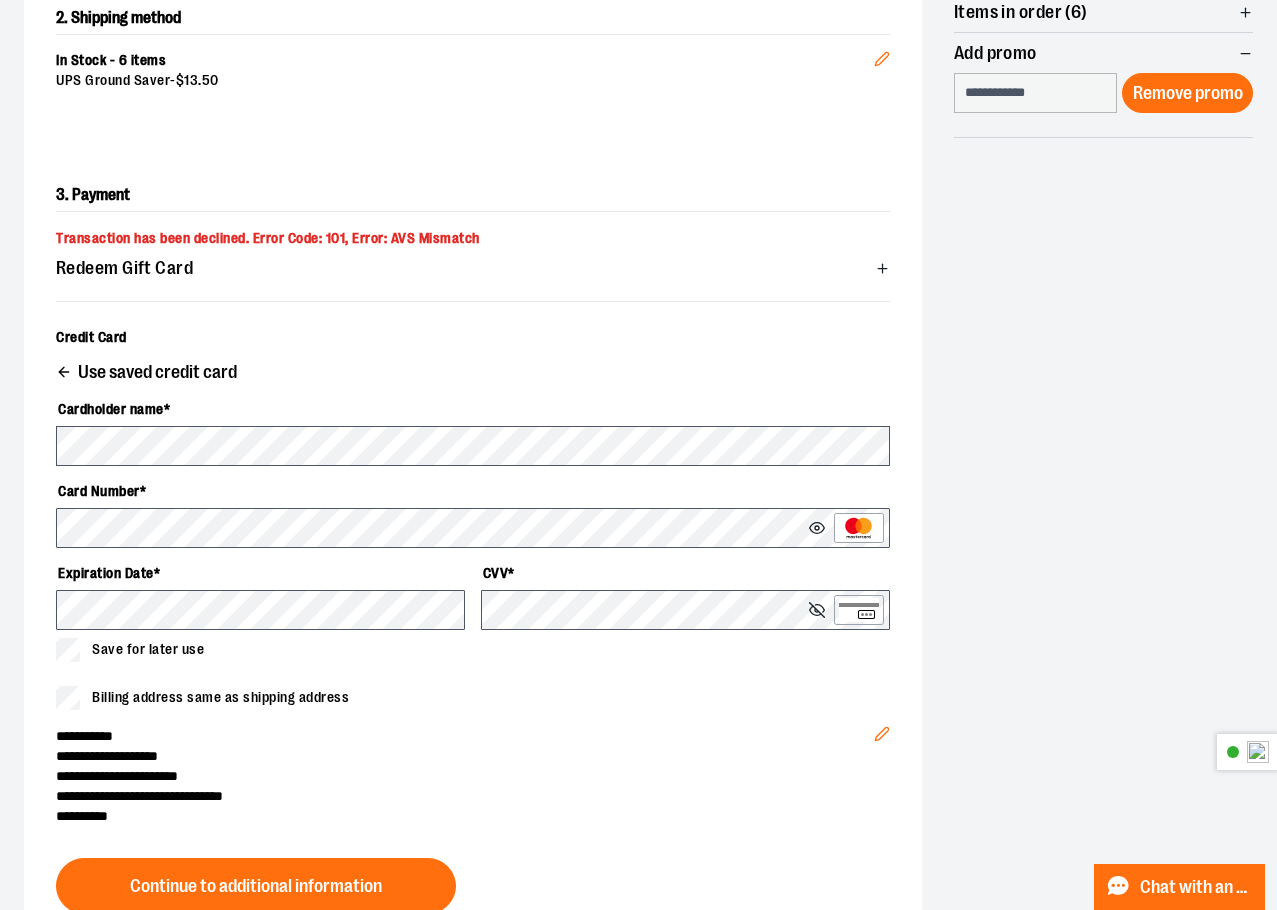 scroll, scrollTop: 541, scrollLeft: 0, axis: vertical 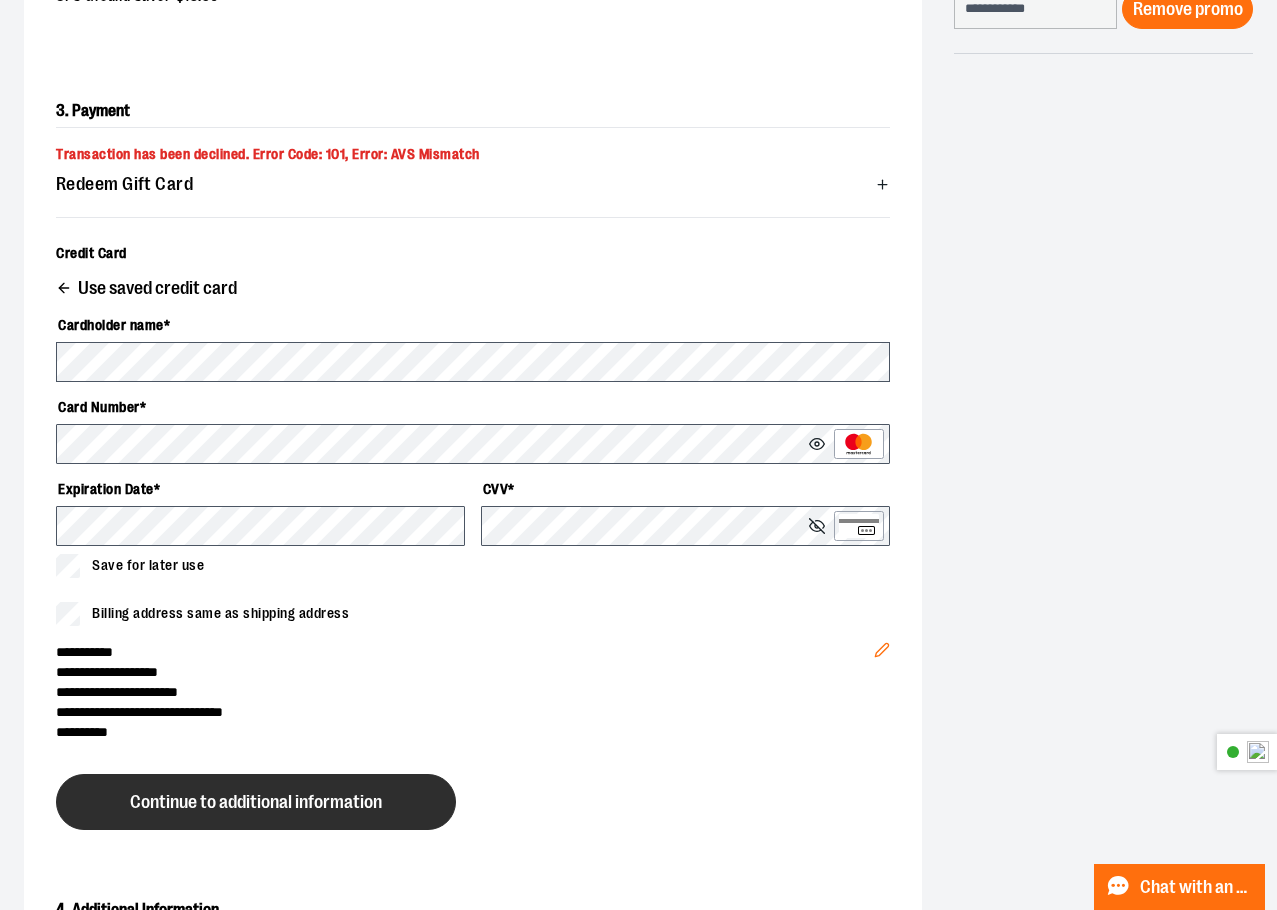 click on "Continue to additional information" at bounding box center (256, 802) 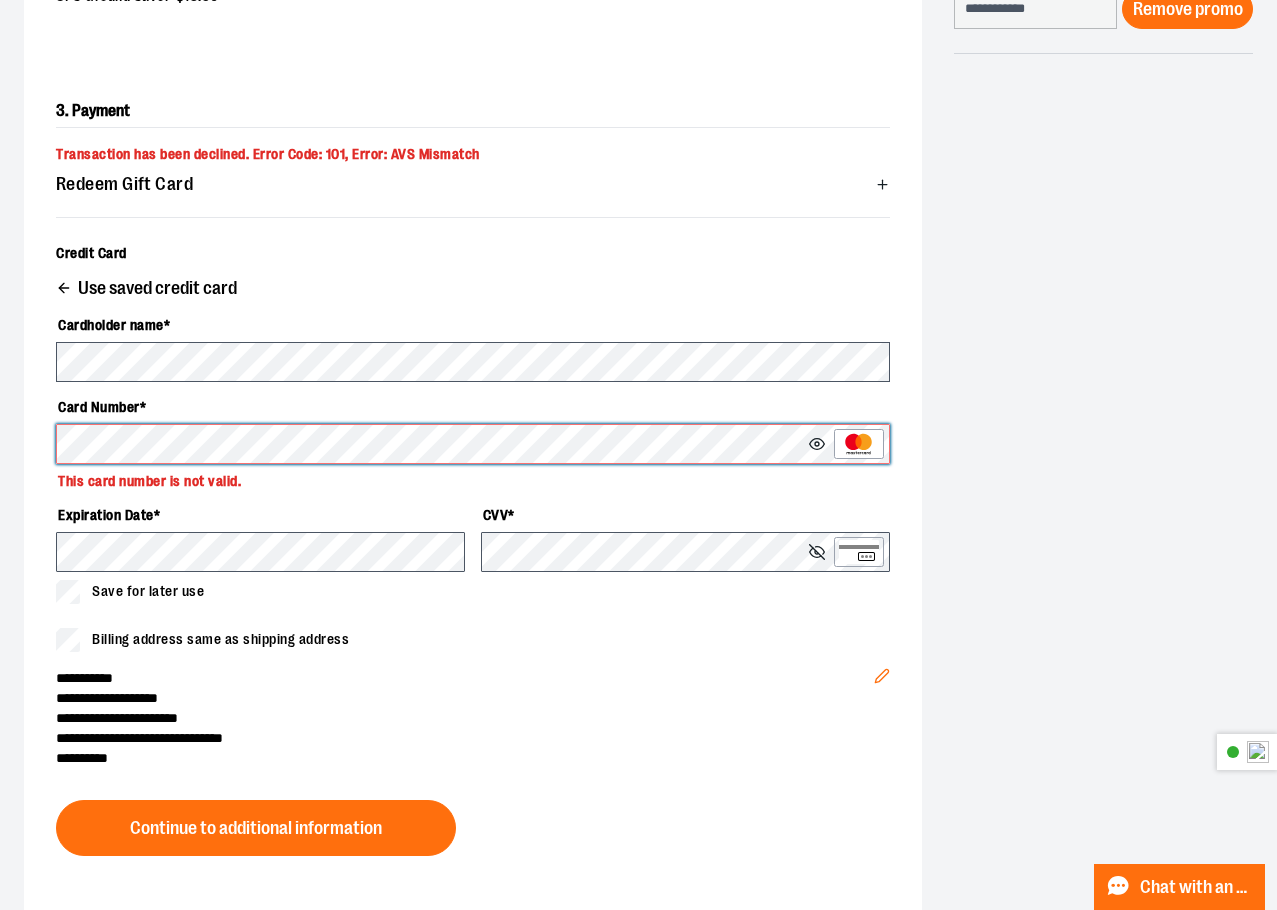 click on "**********" at bounding box center [638, 315] 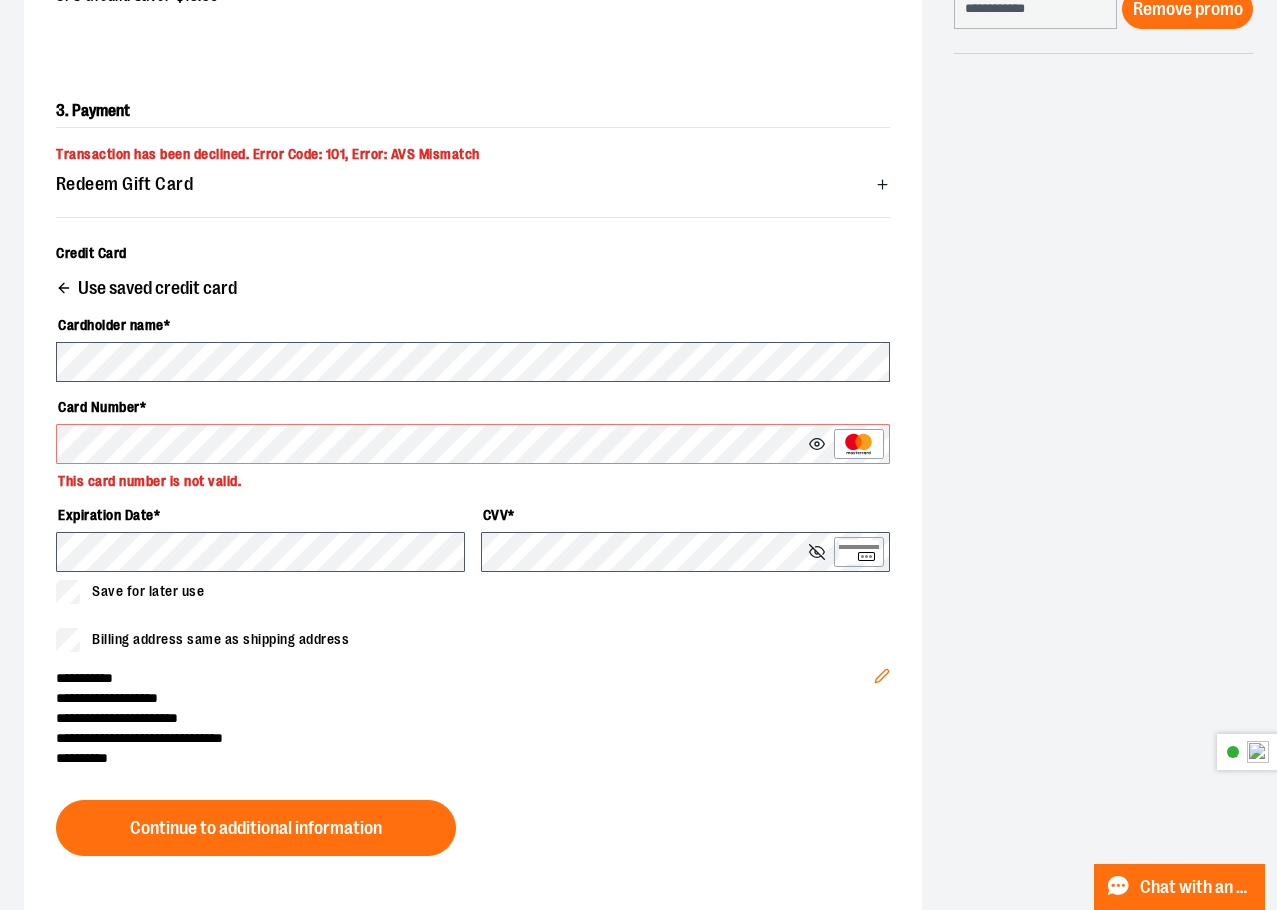 click 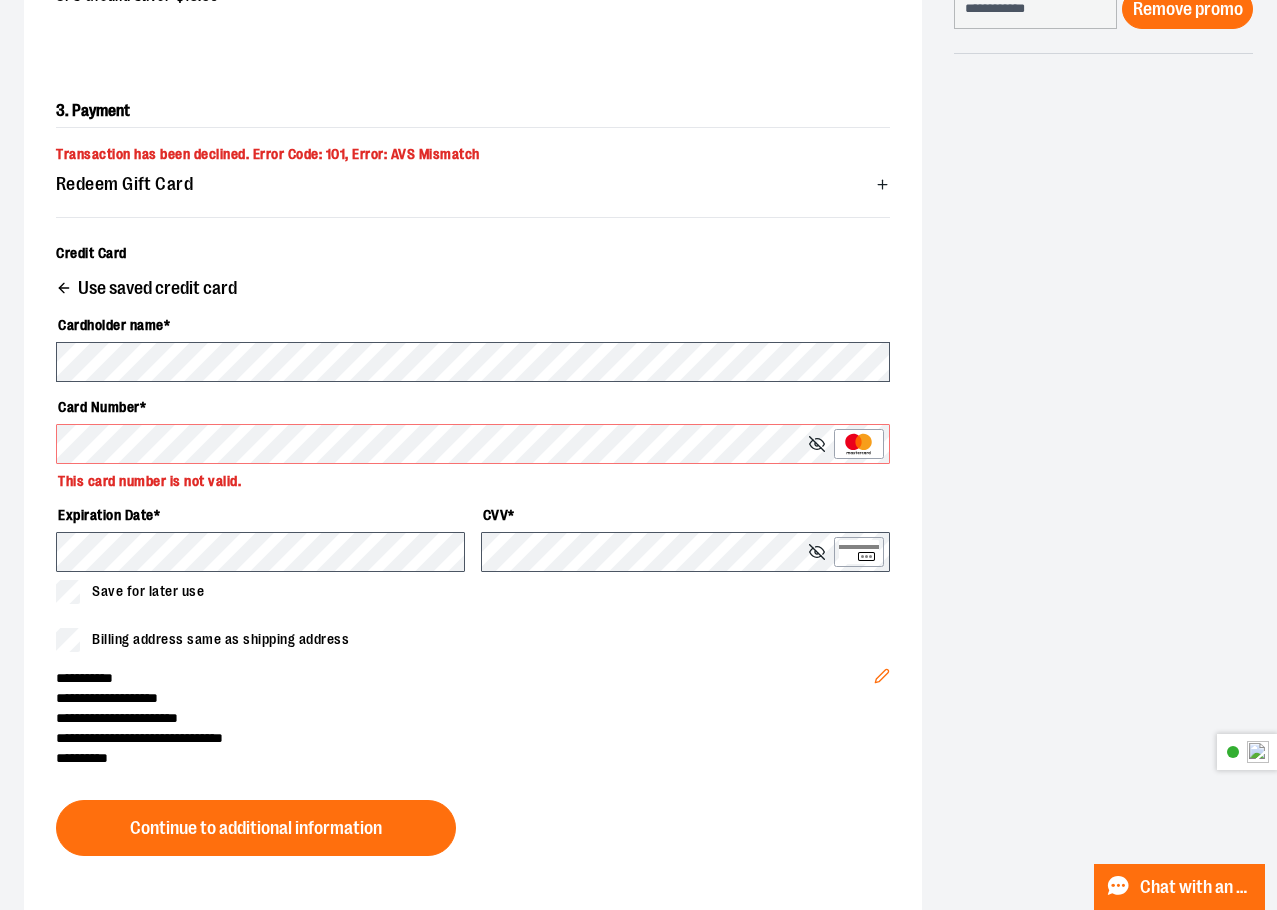 click on "This card number is not valid." at bounding box center (473, 477) 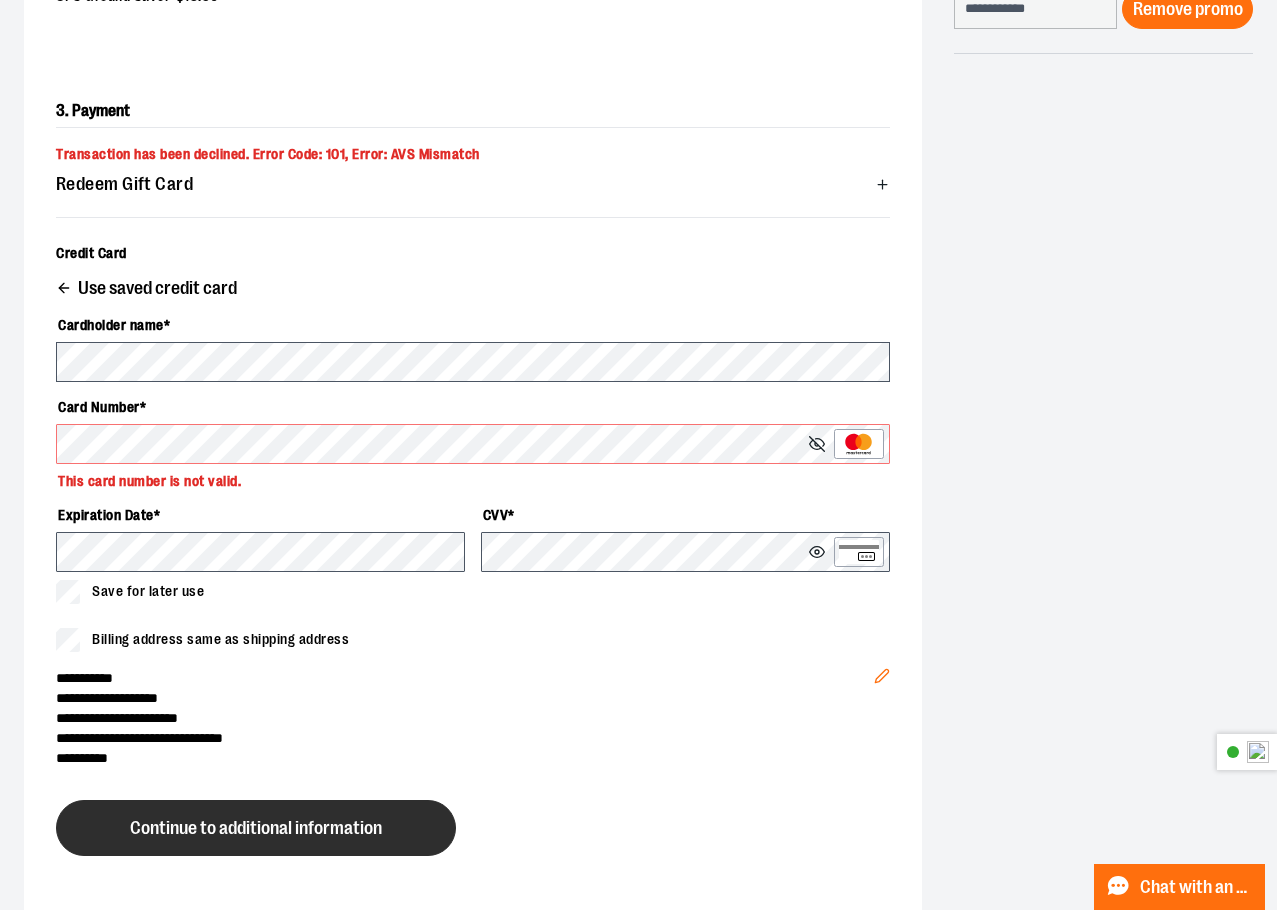 click on "Continue to additional information" at bounding box center [256, 828] 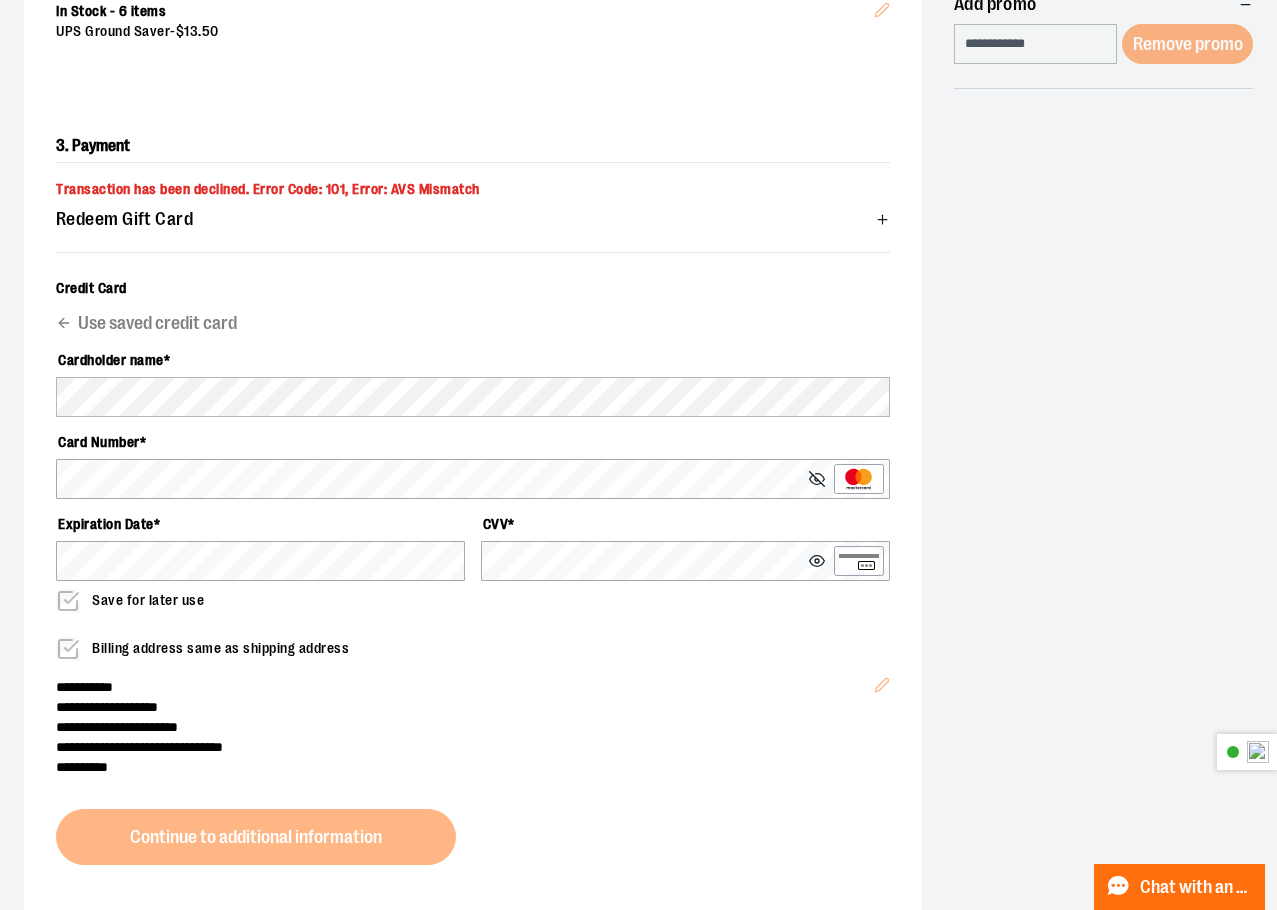 scroll, scrollTop: 541, scrollLeft: 0, axis: vertical 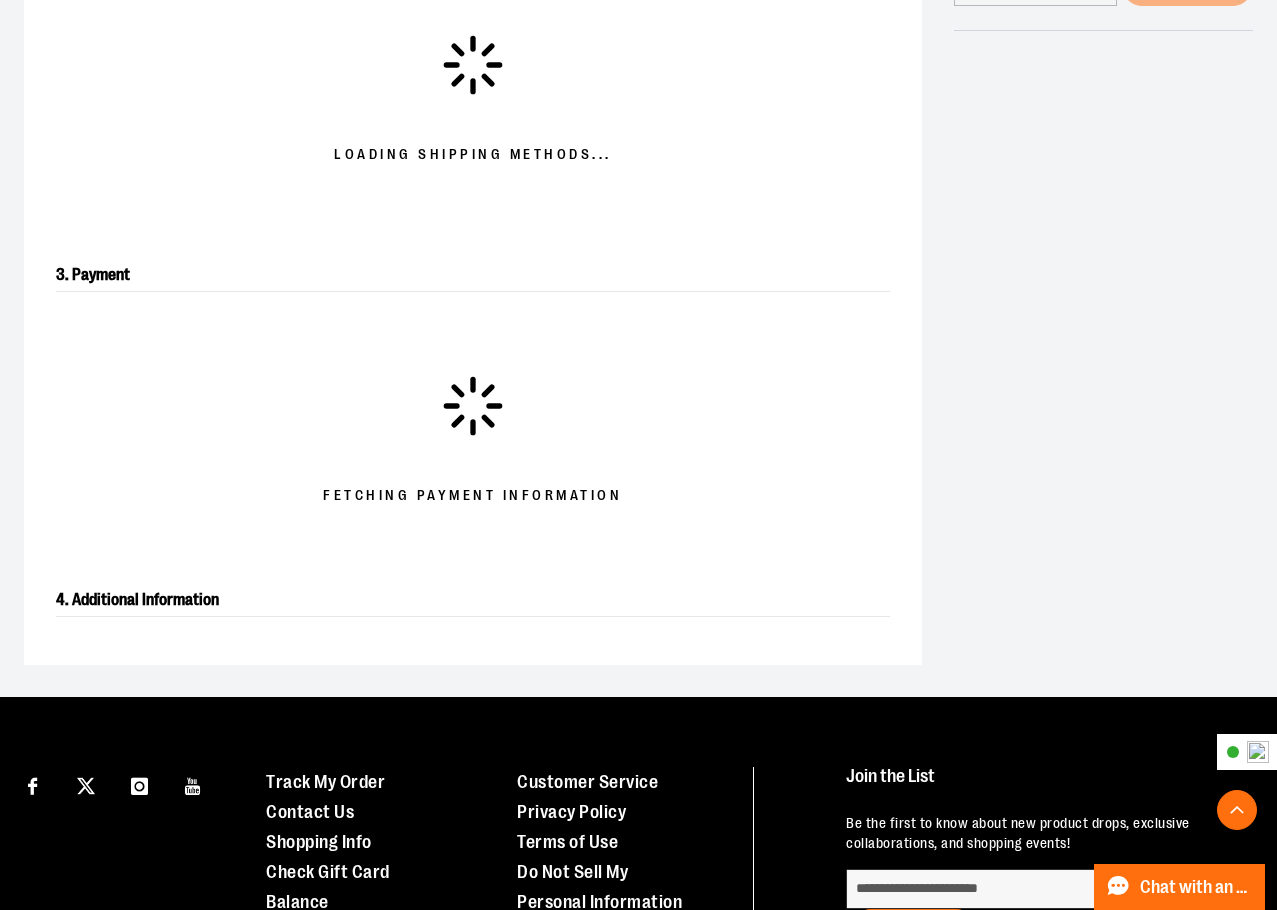 click on "**********" at bounding box center (638, 147) 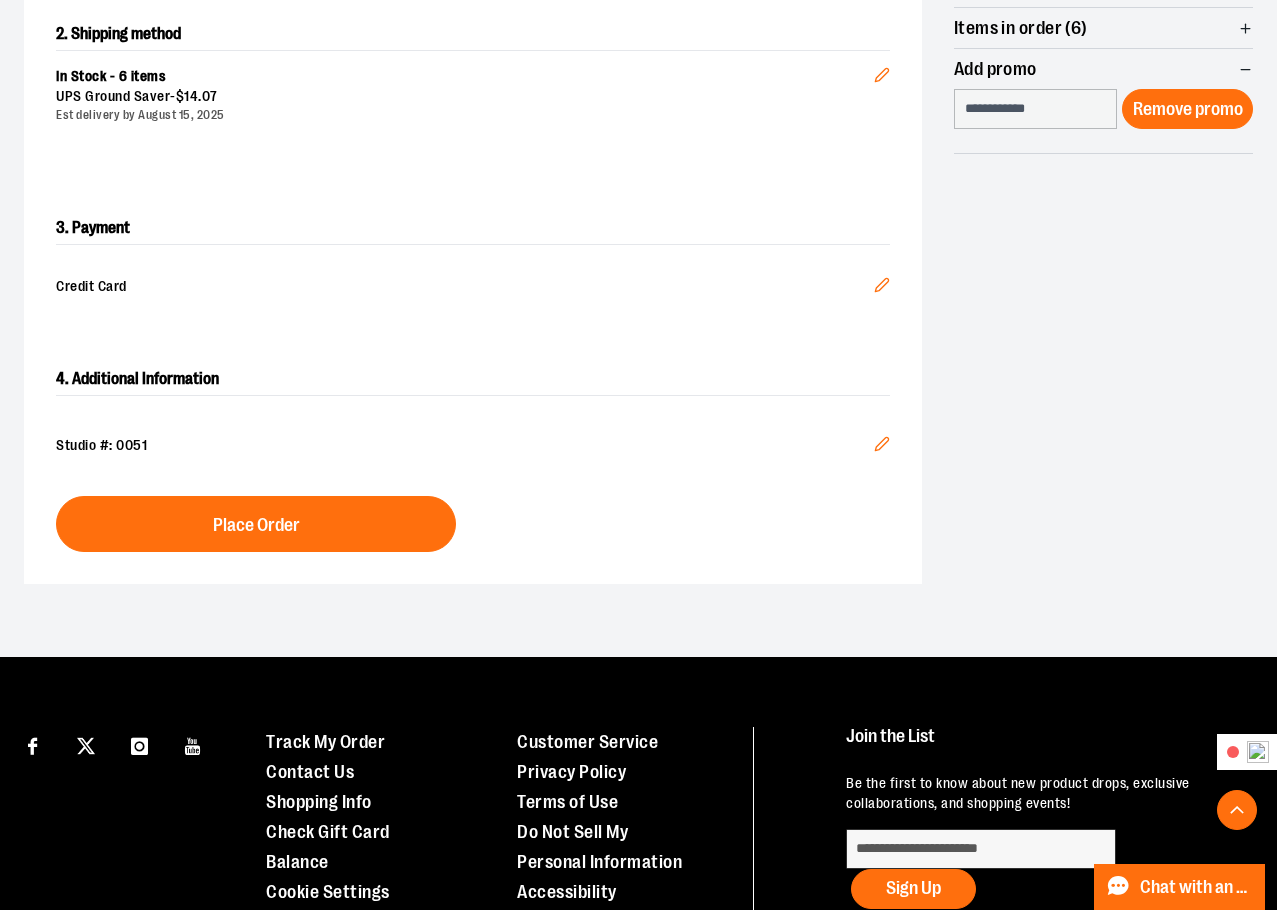 scroll, scrollTop: 341, scrollLeft: 0, axis: vertical 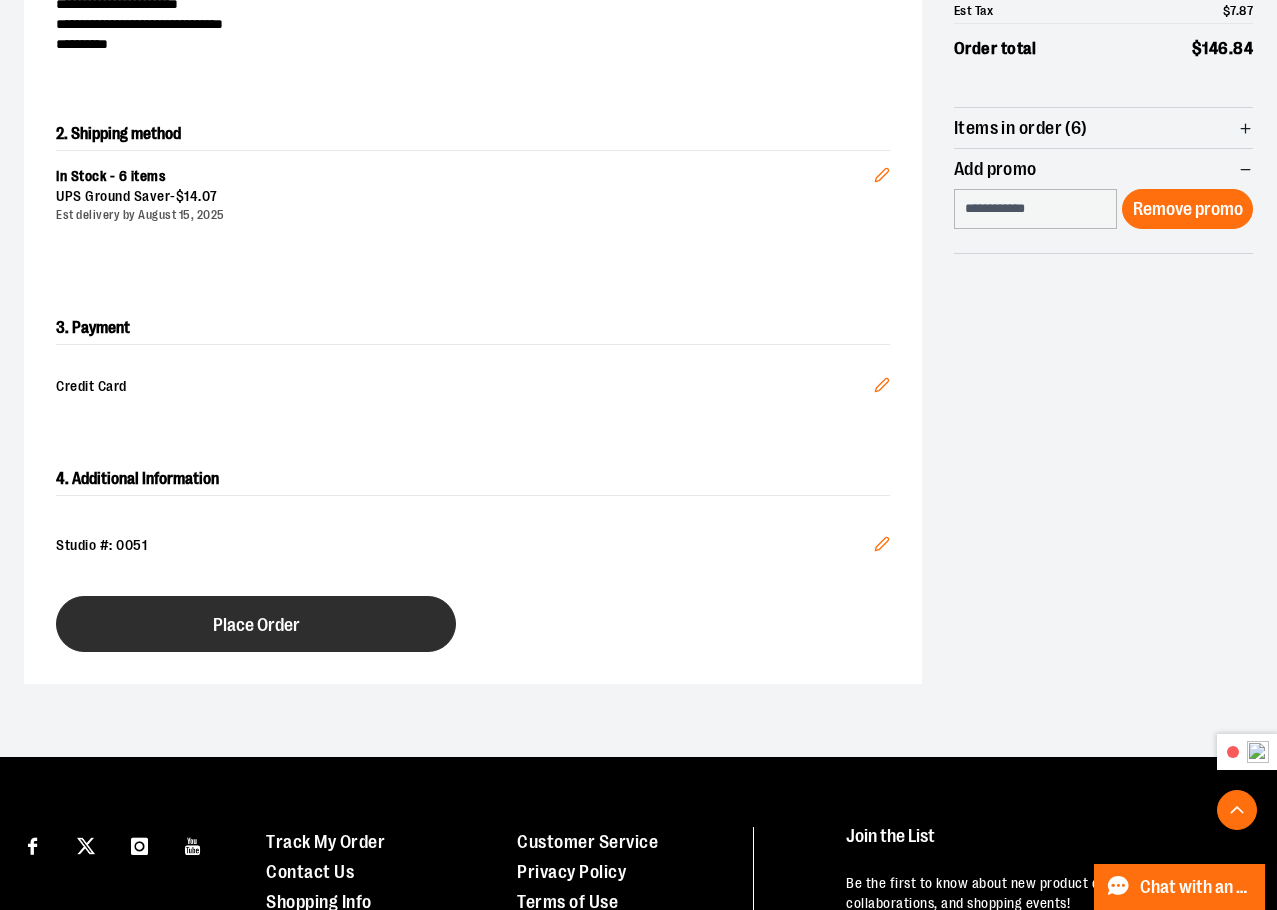 click on "Place Order" at bounding box center [256, 624] 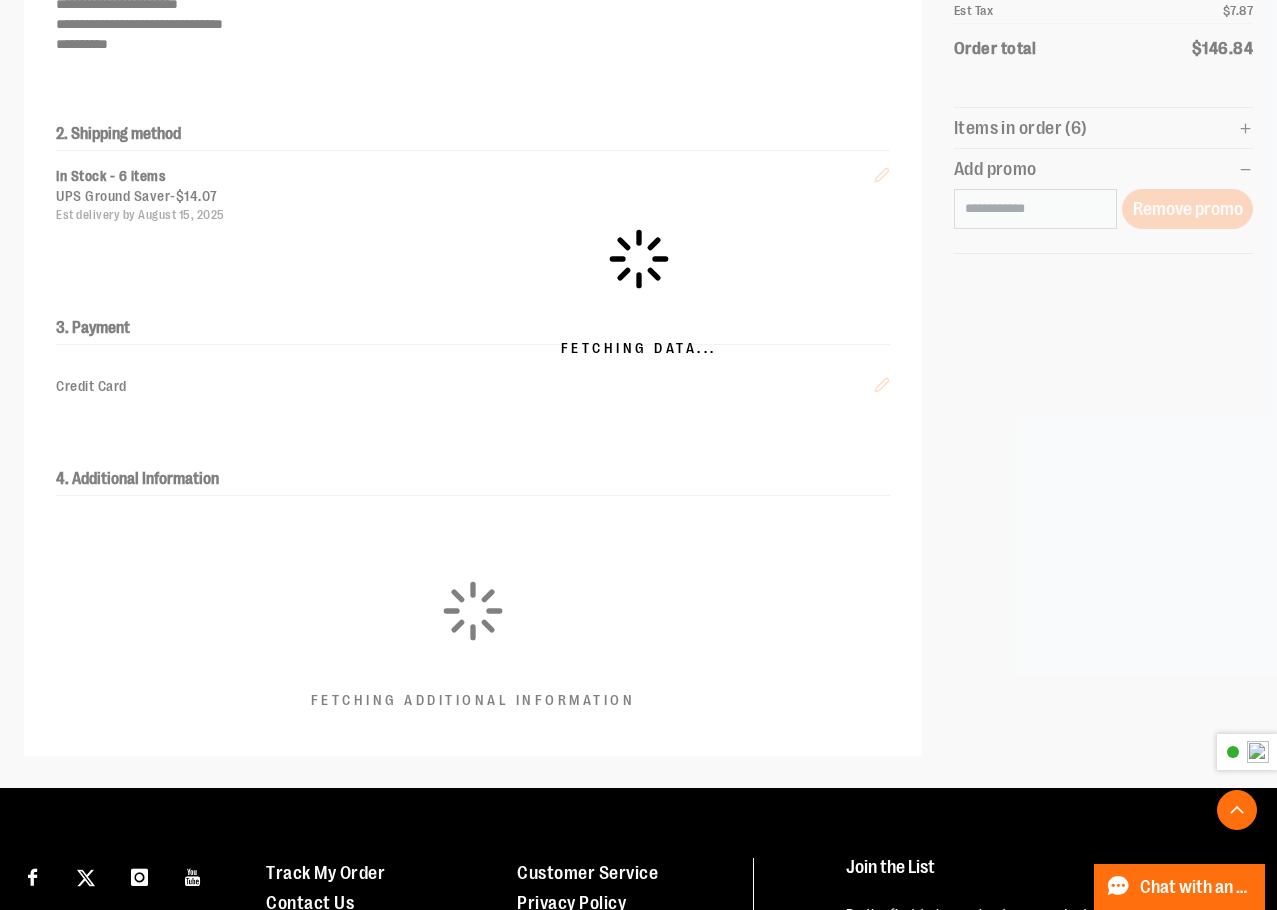 click on "Fetching Data..." at bounding box center [638, 292] 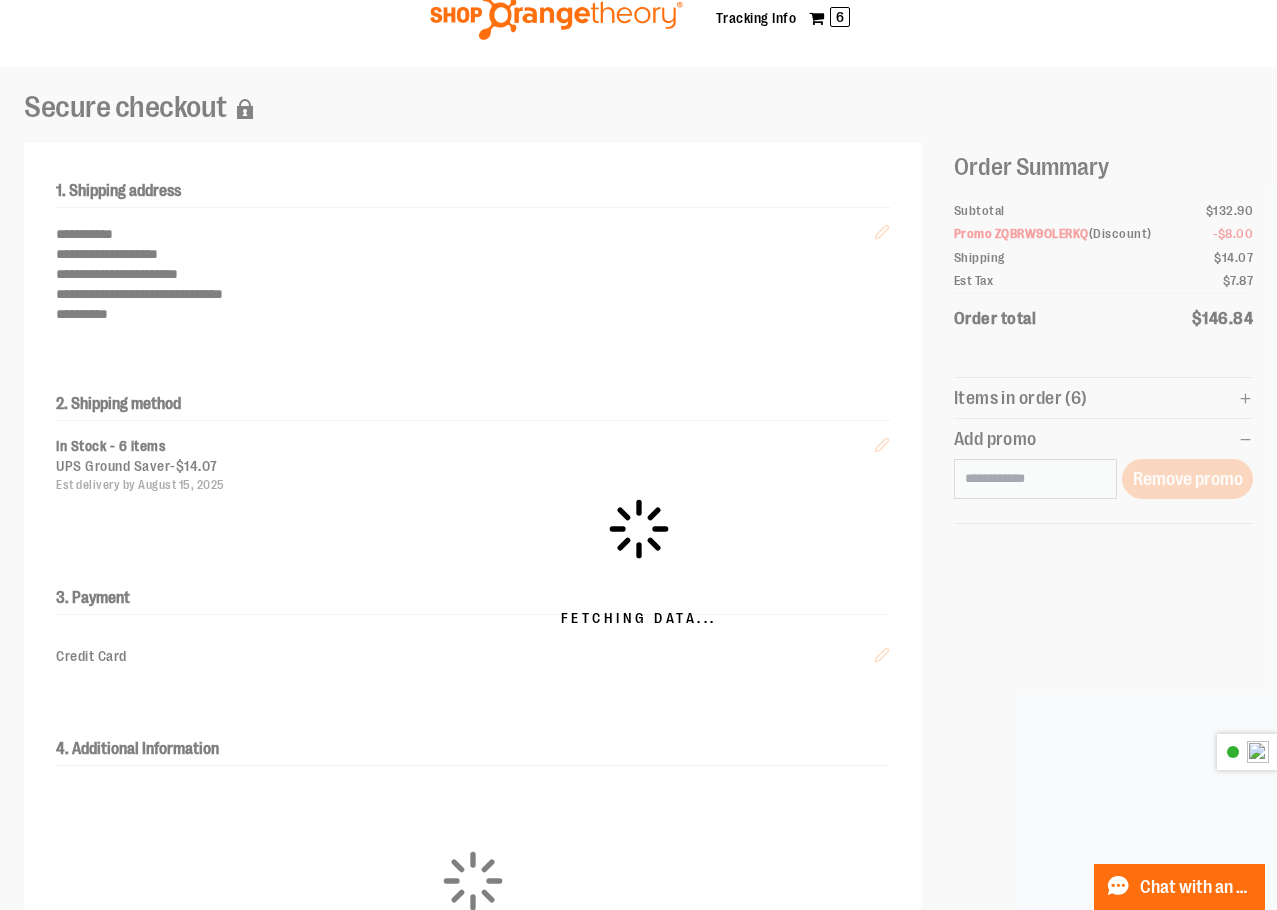 scroll, scrollTop: 0, scrollLeft: 0, axis: both 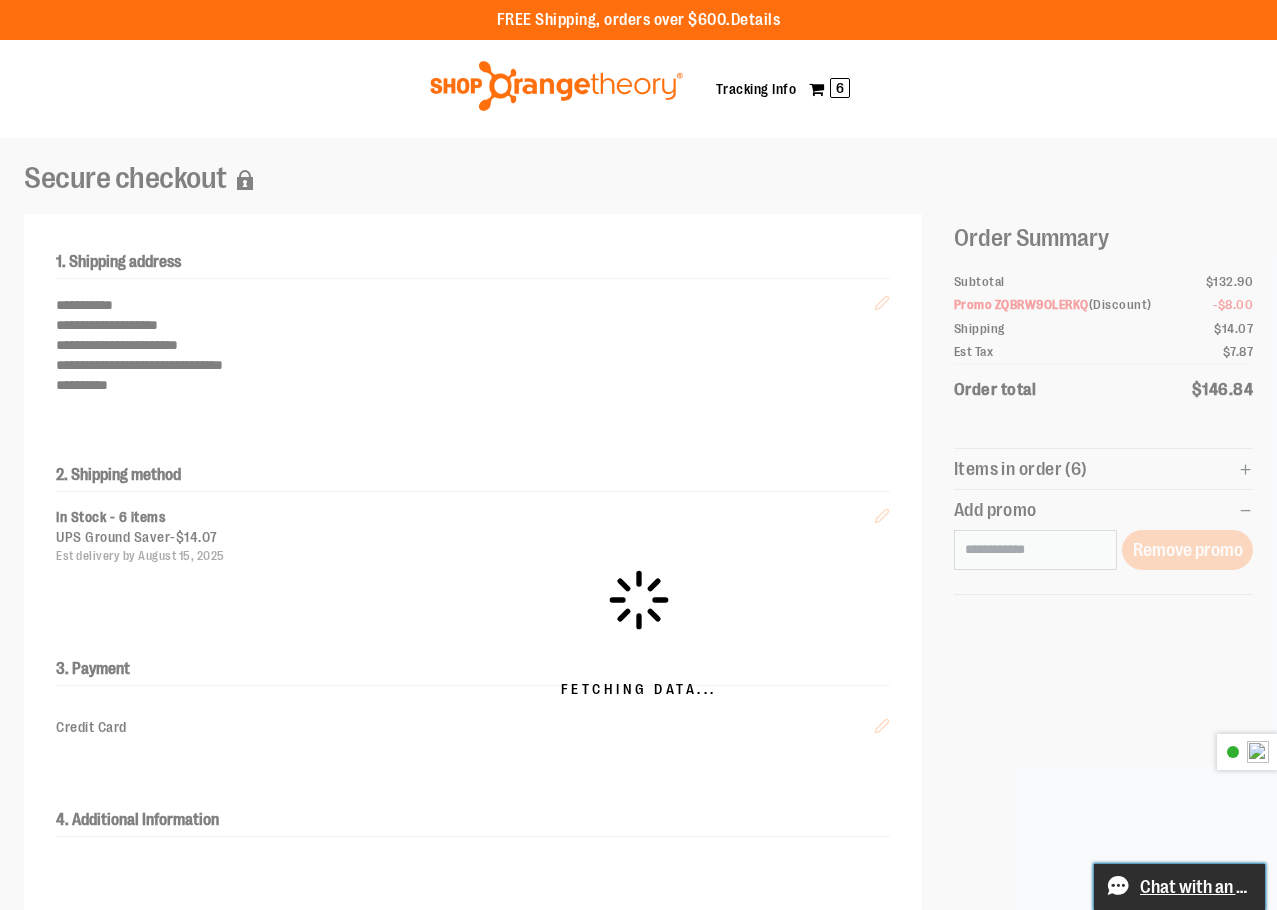click on "Chat with an Expert" at bounding box center (1196, 887) 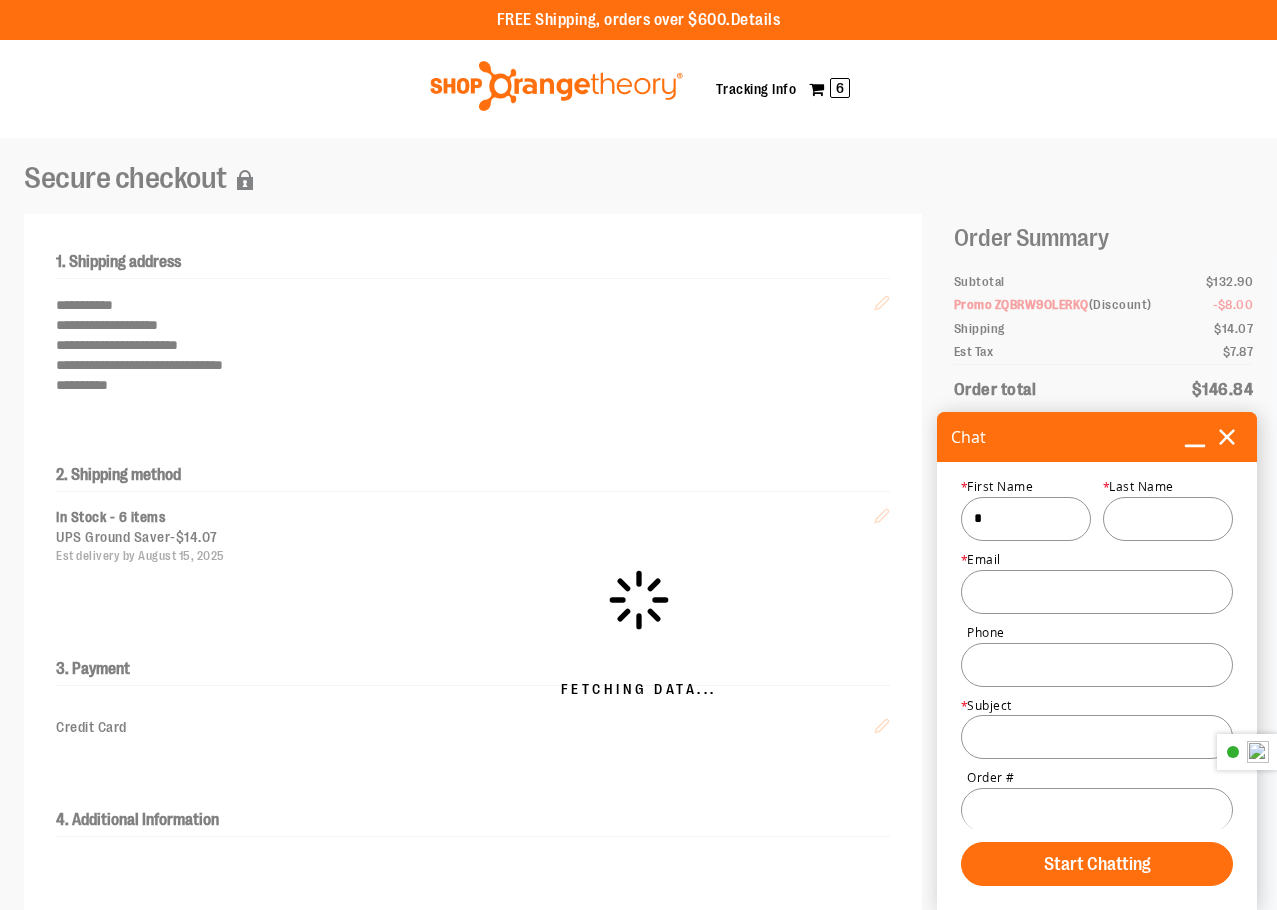 type on "****" 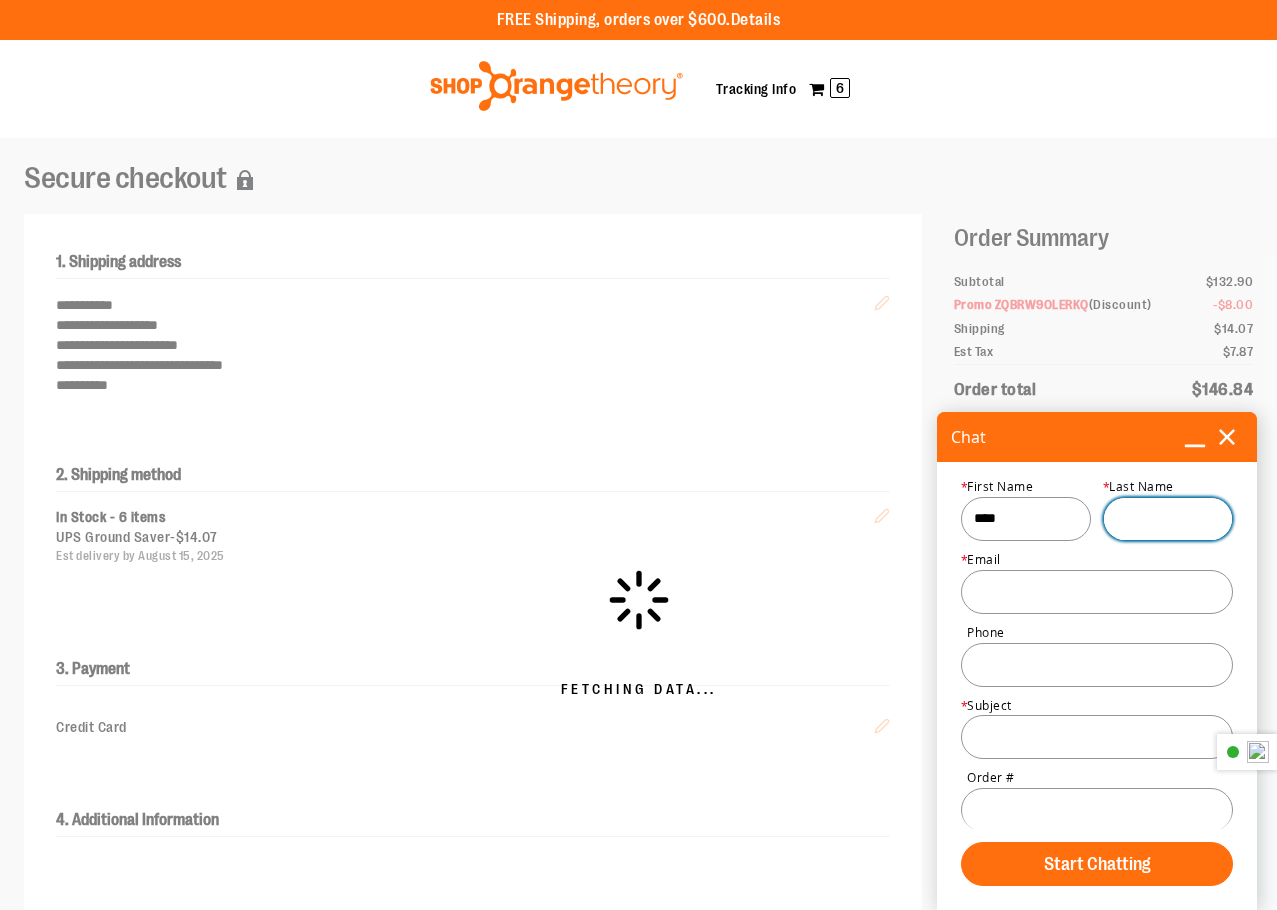 type on "******" 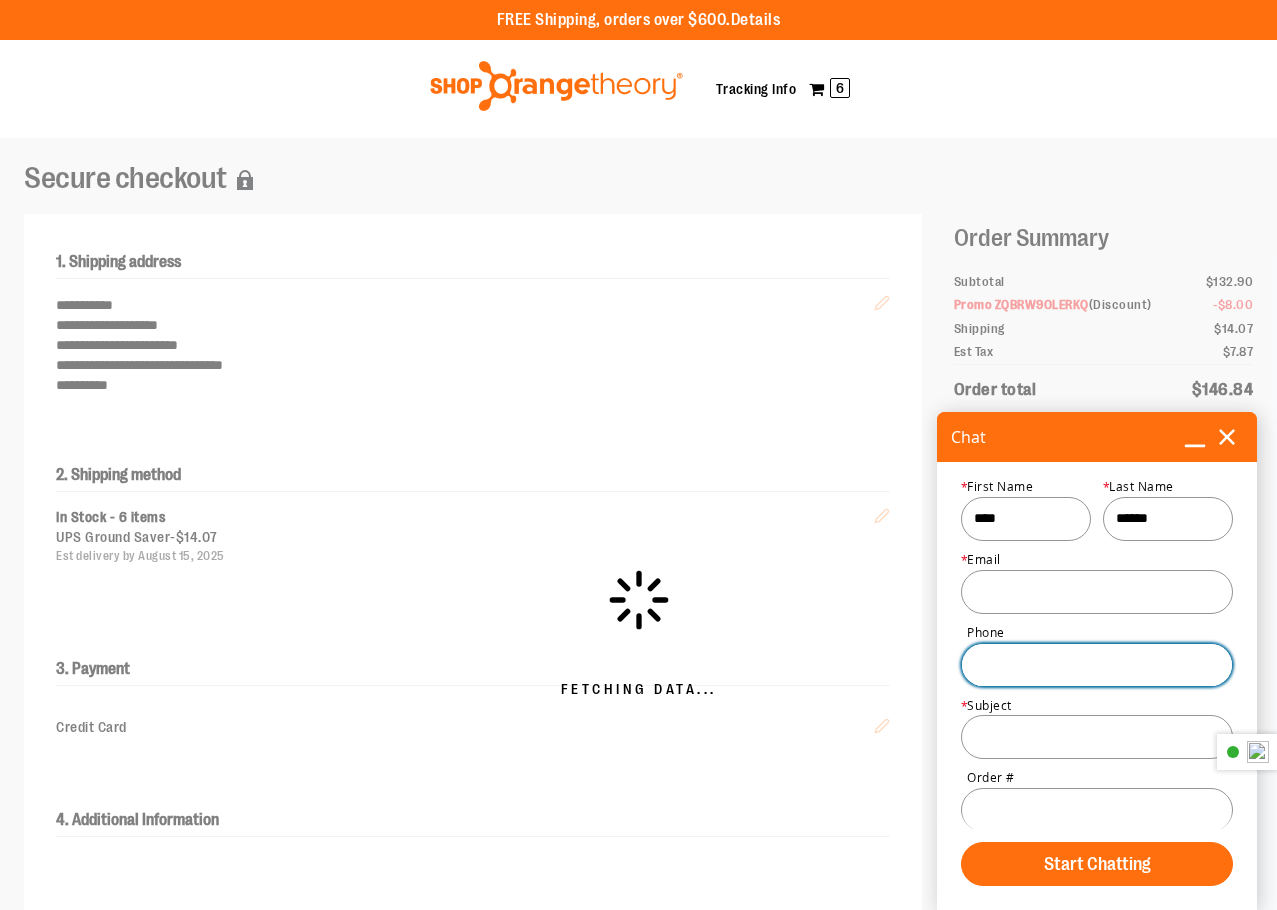 type on "**********" 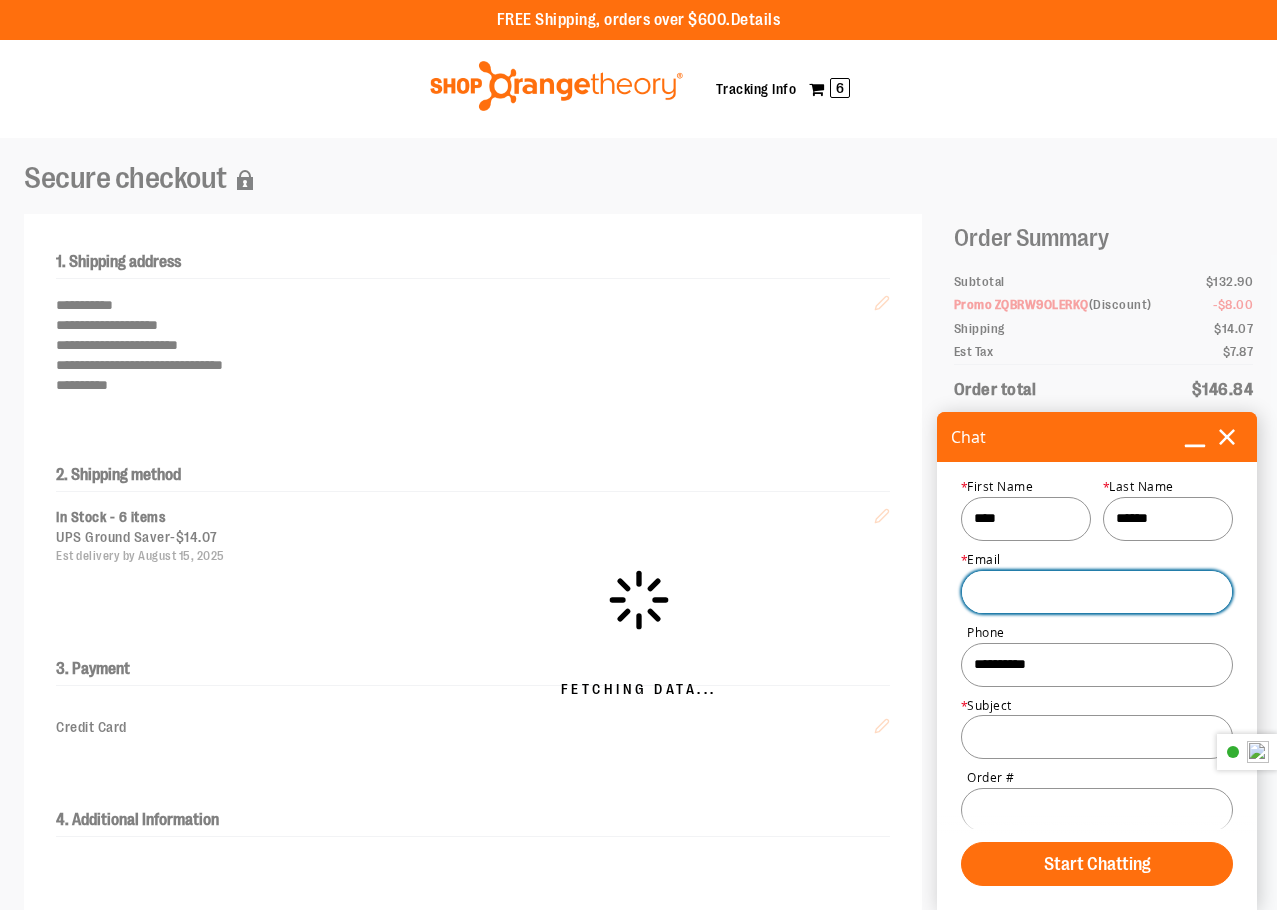click on "Email *" at bounding box center [1097, 592] 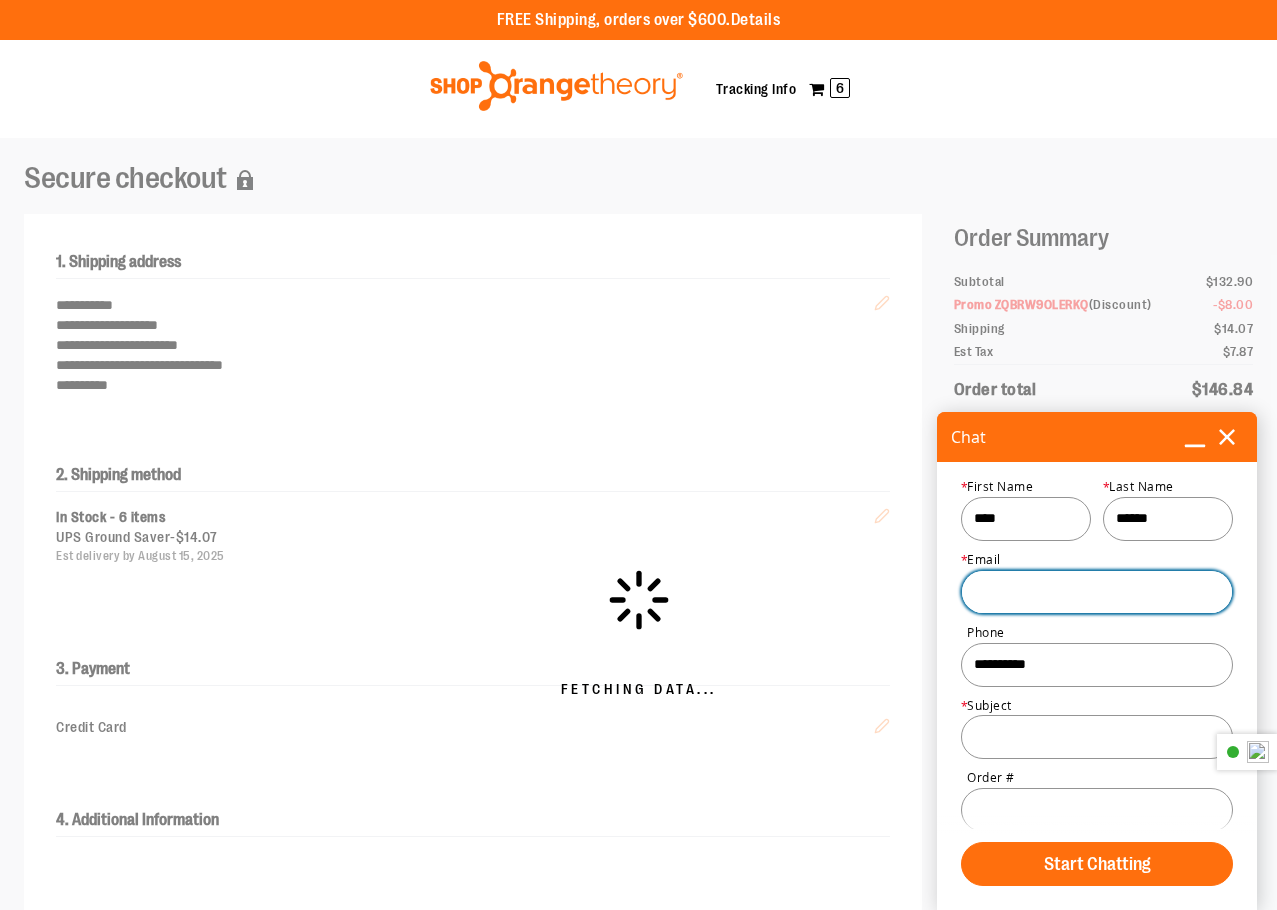 type on "**********" 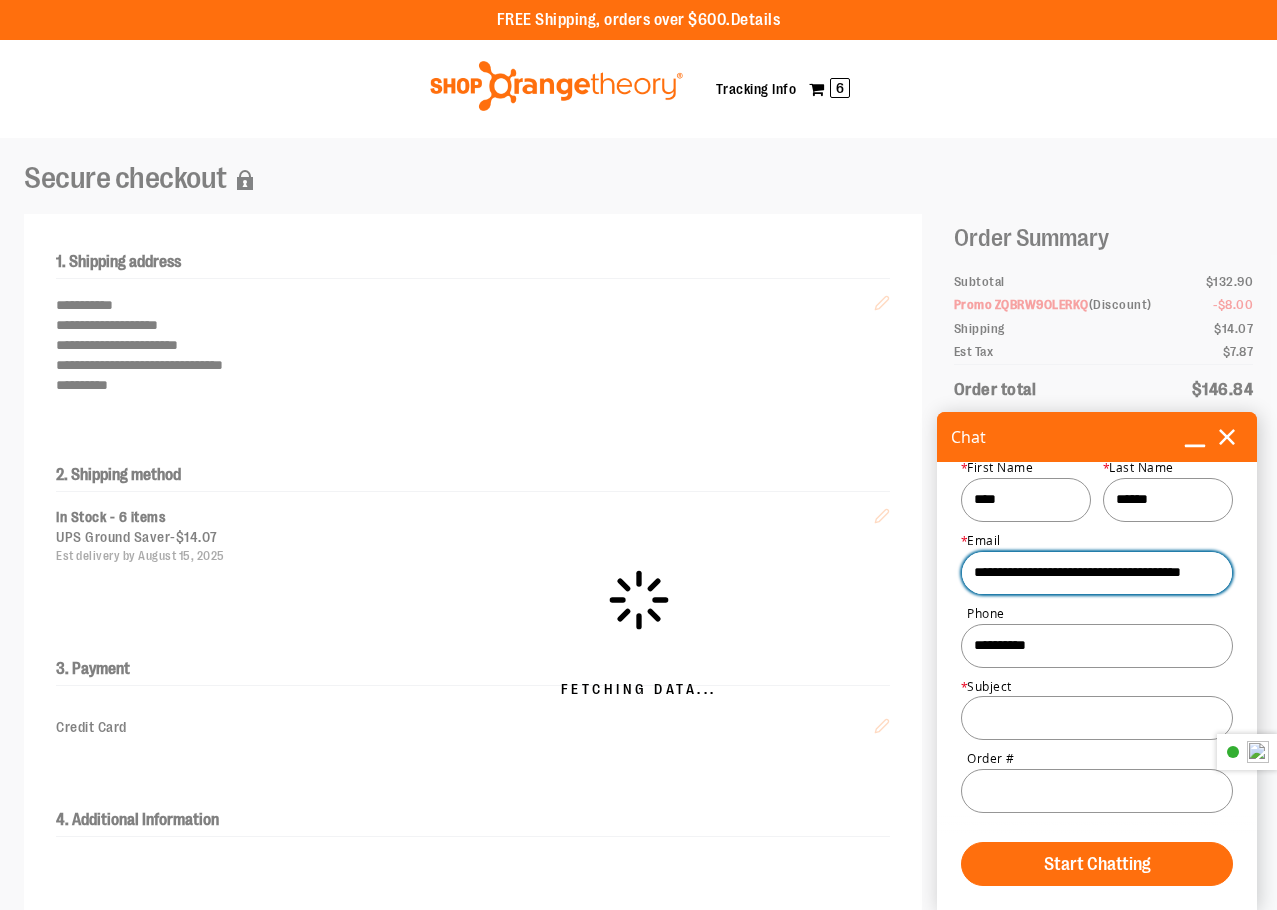 scroll, scrollTop: 24, scrollLeft: 0, axis: vertical 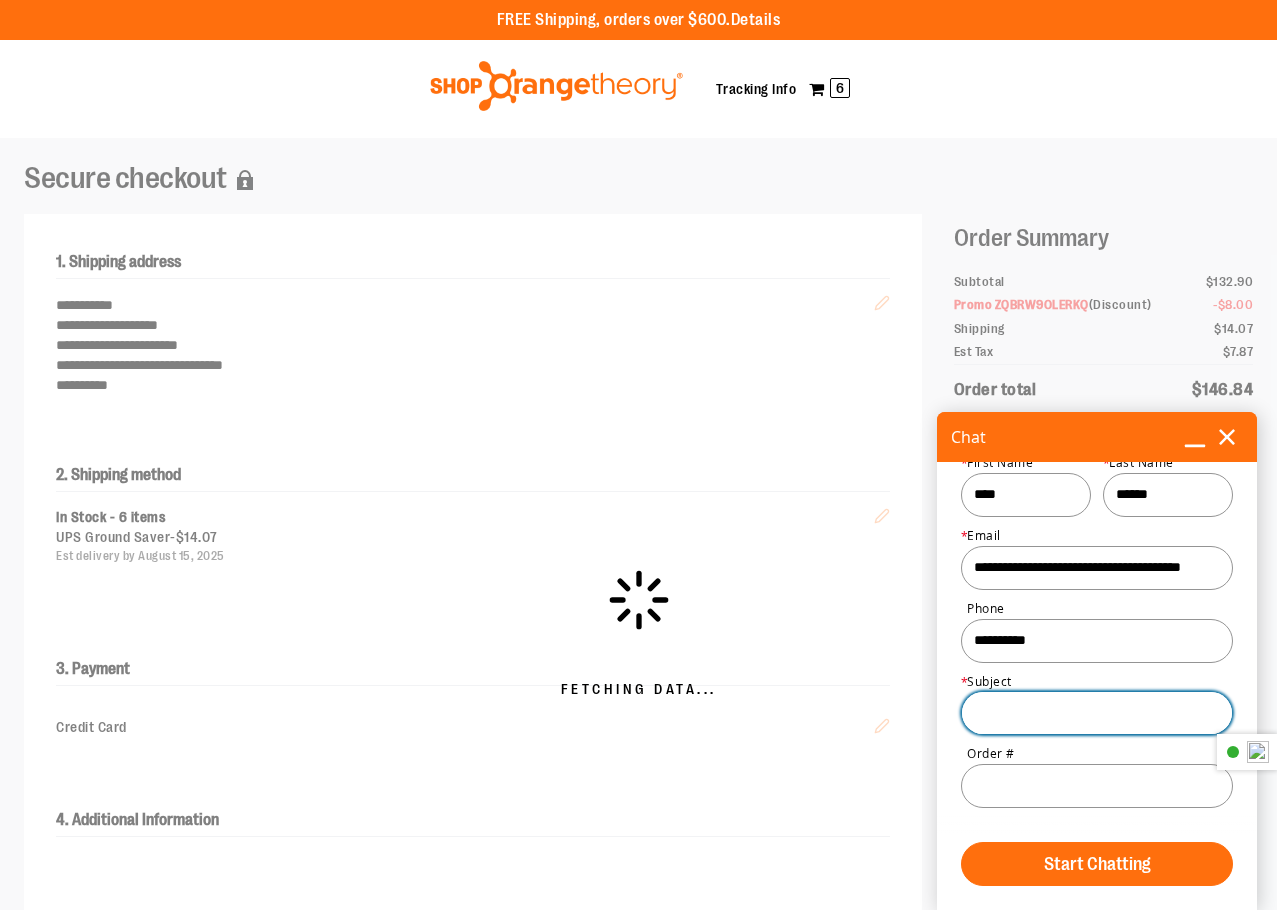 click on "Subject *" at bounding box center [1097, 713] 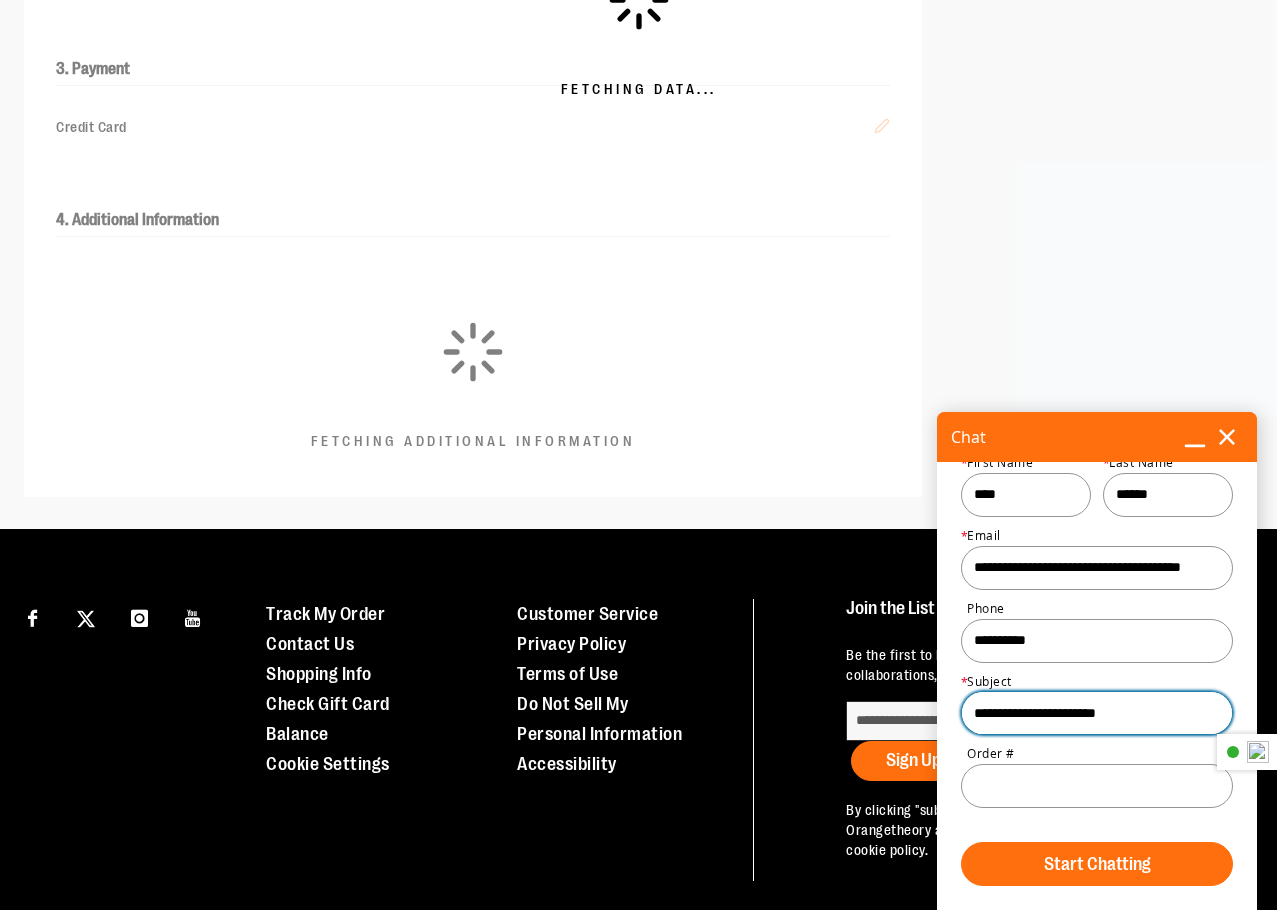 scroll, scrollTop: 670, scrollLeft: 0, axis: vertical 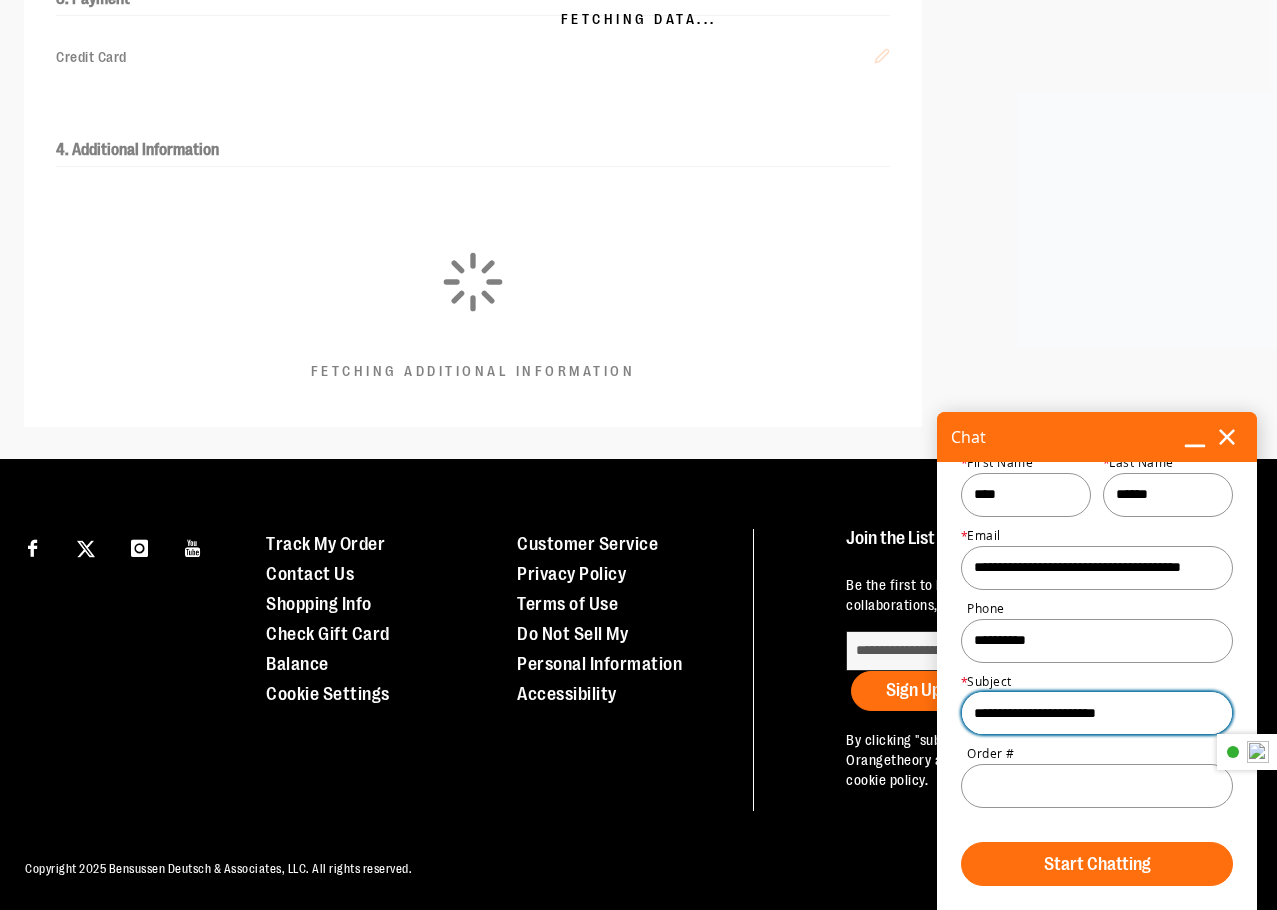 type on "**********" 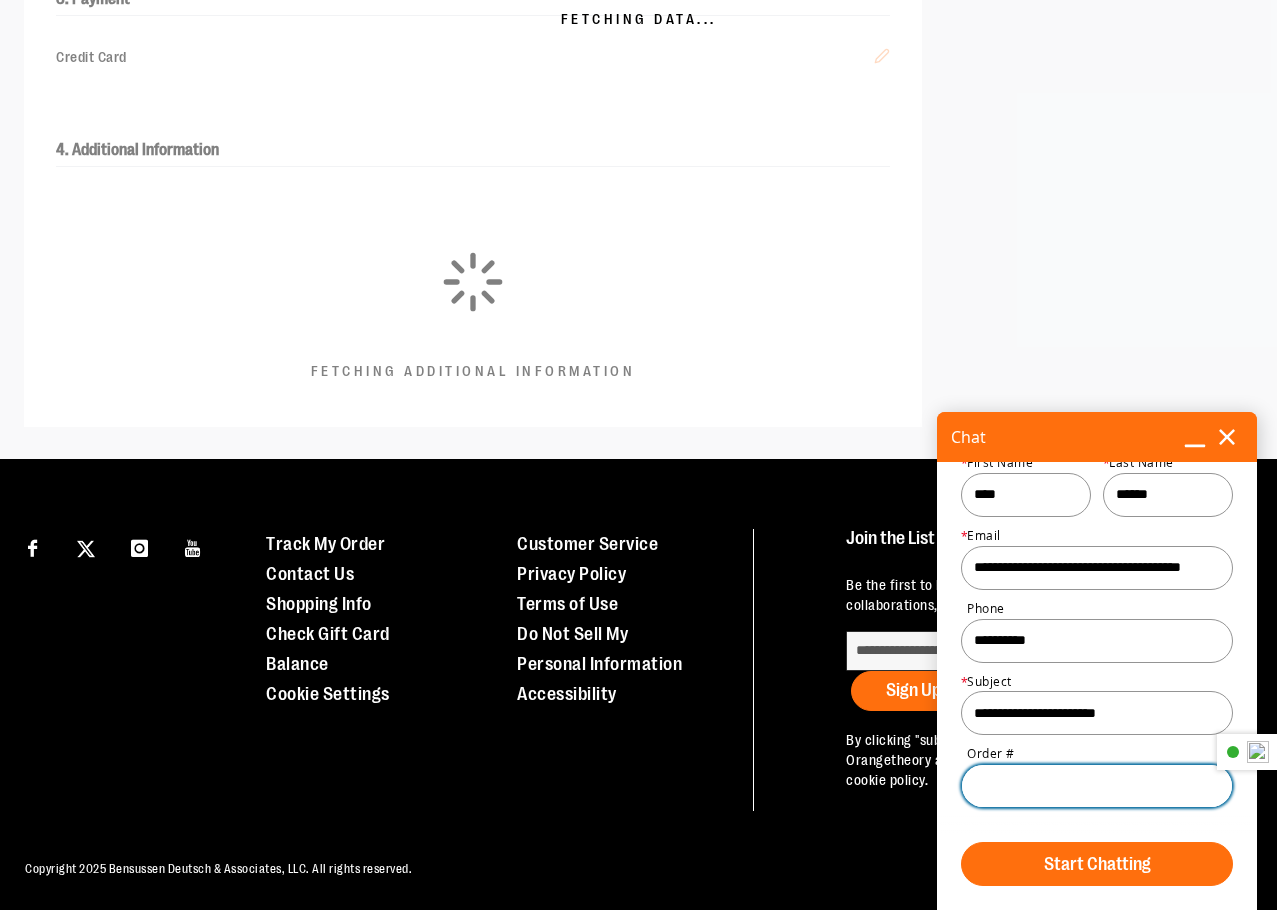 click on "Order #" at bounding box center [1097, 786] 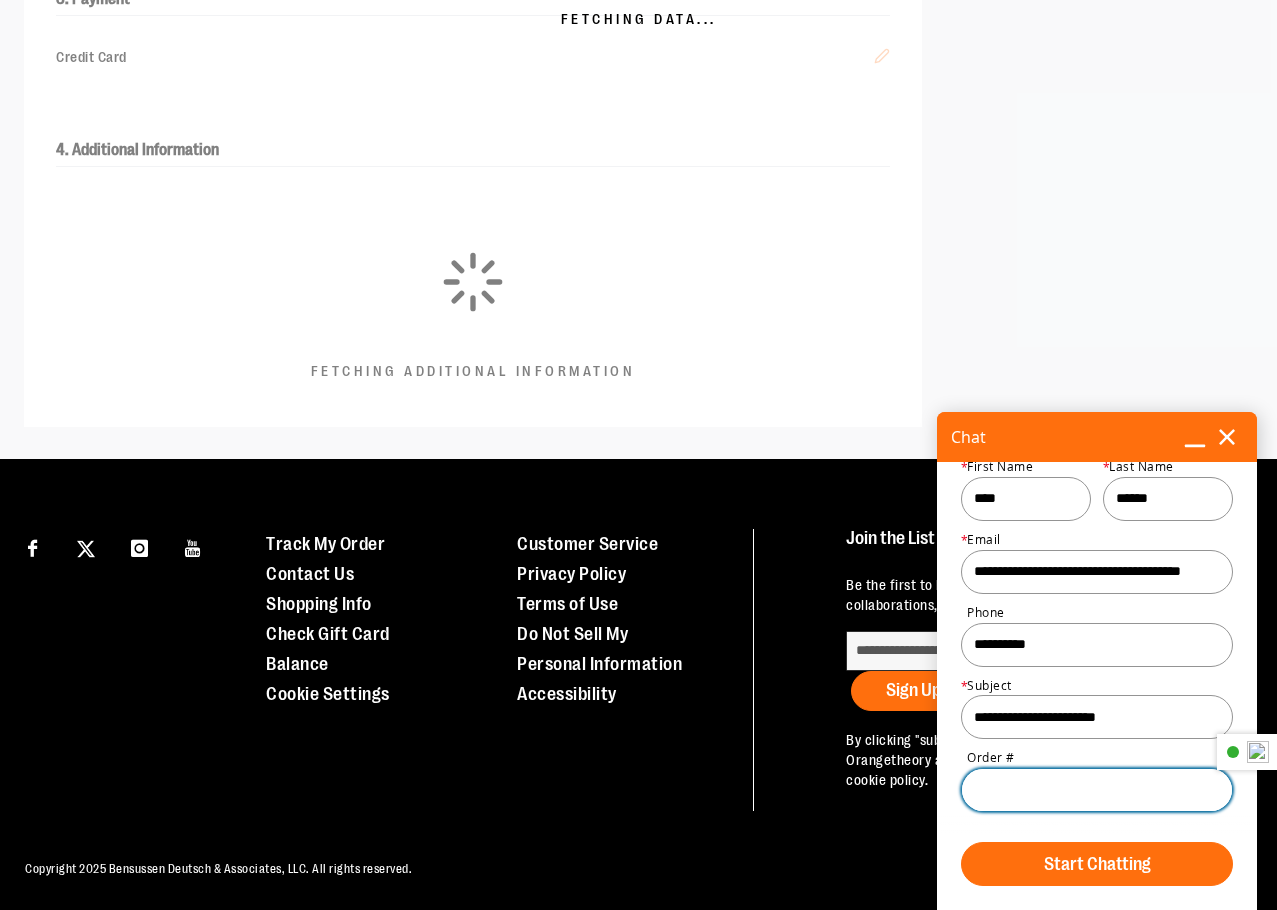 scroll, scrollTop: 24, scrollLeft: 0, axis: vertical 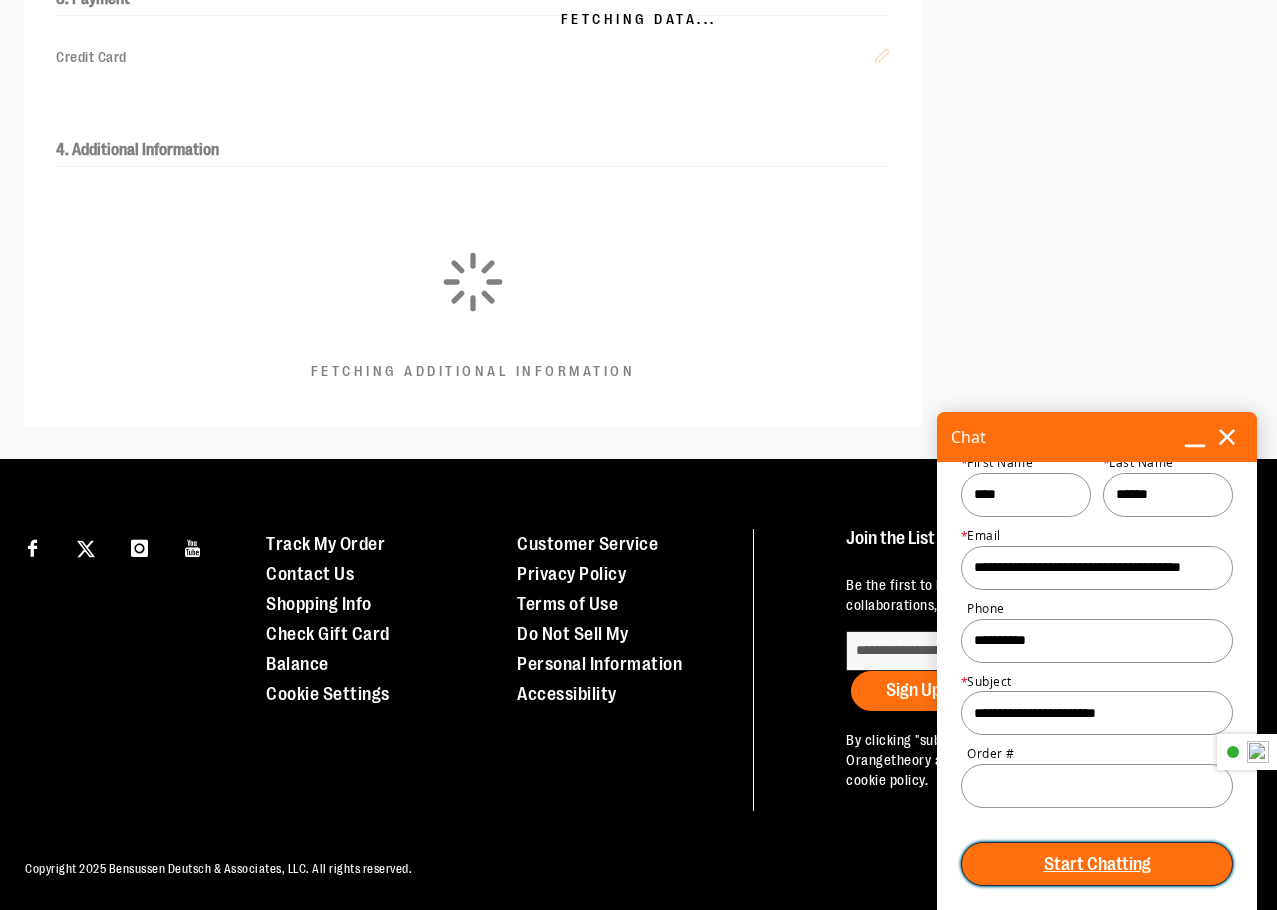 click on "Start Chatting" at bounding box center (1097, 864) 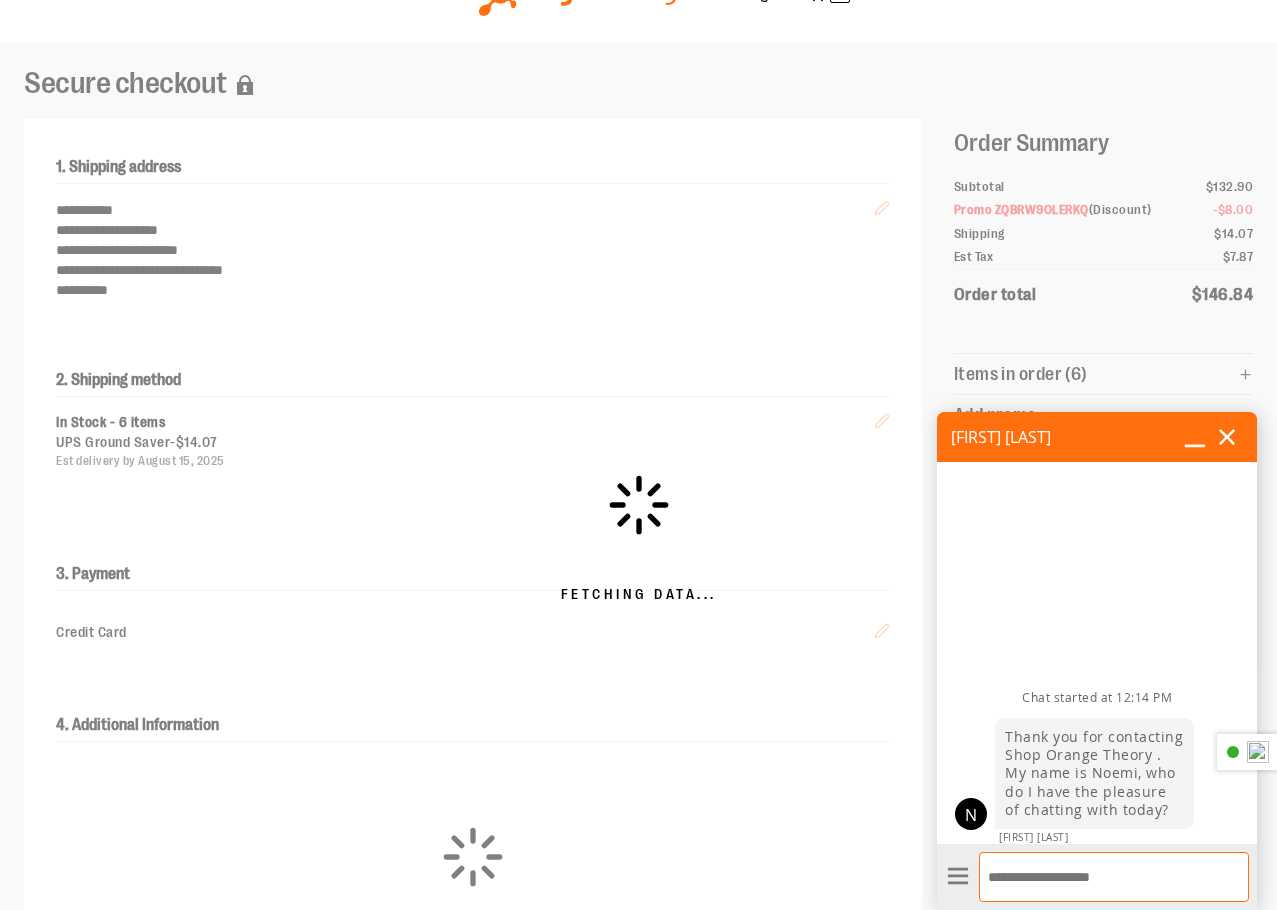 scroll, scrollTop: 100, scrollLeft: 0, axis: vertical 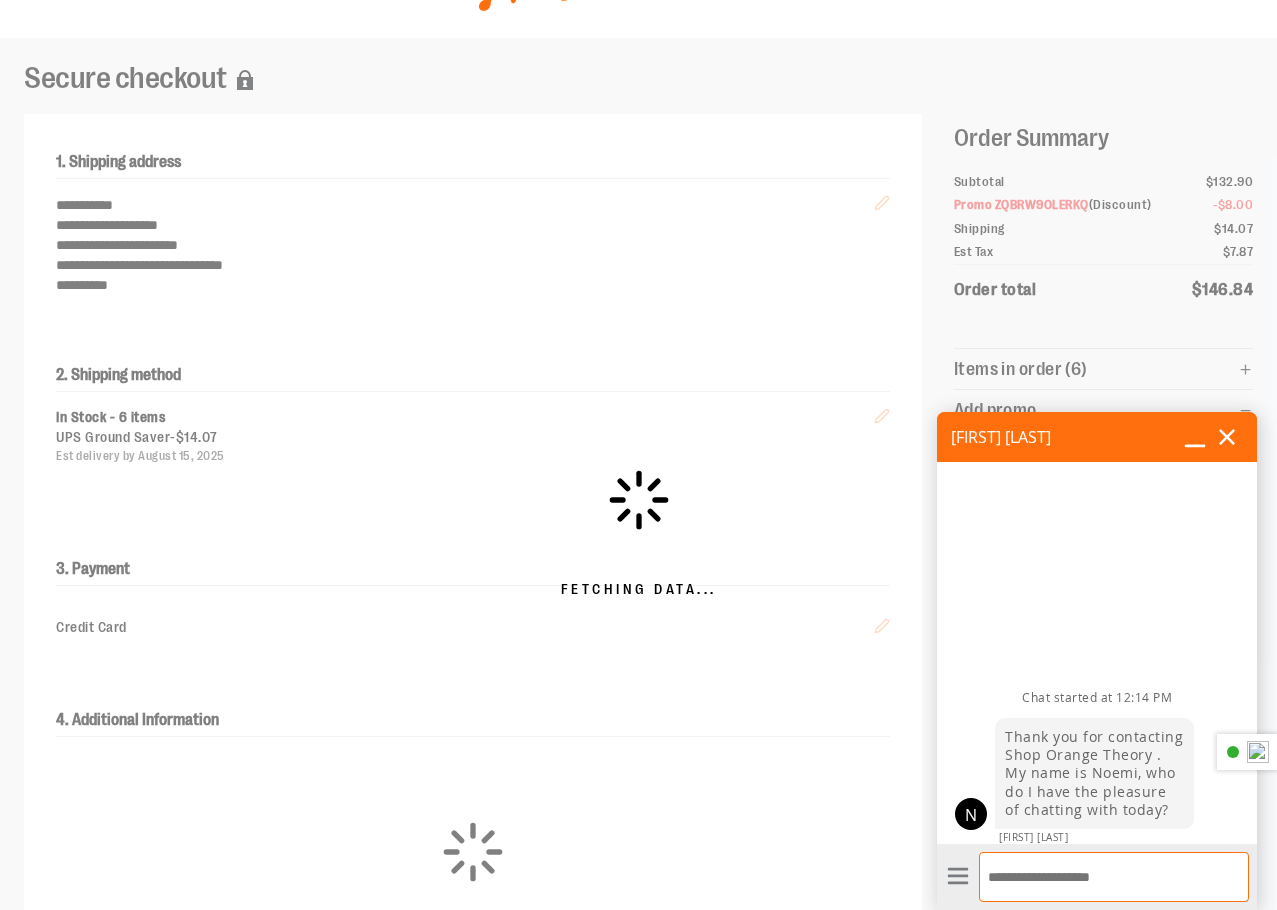 click on "Enter Message" at bounding box center [1114, 877] 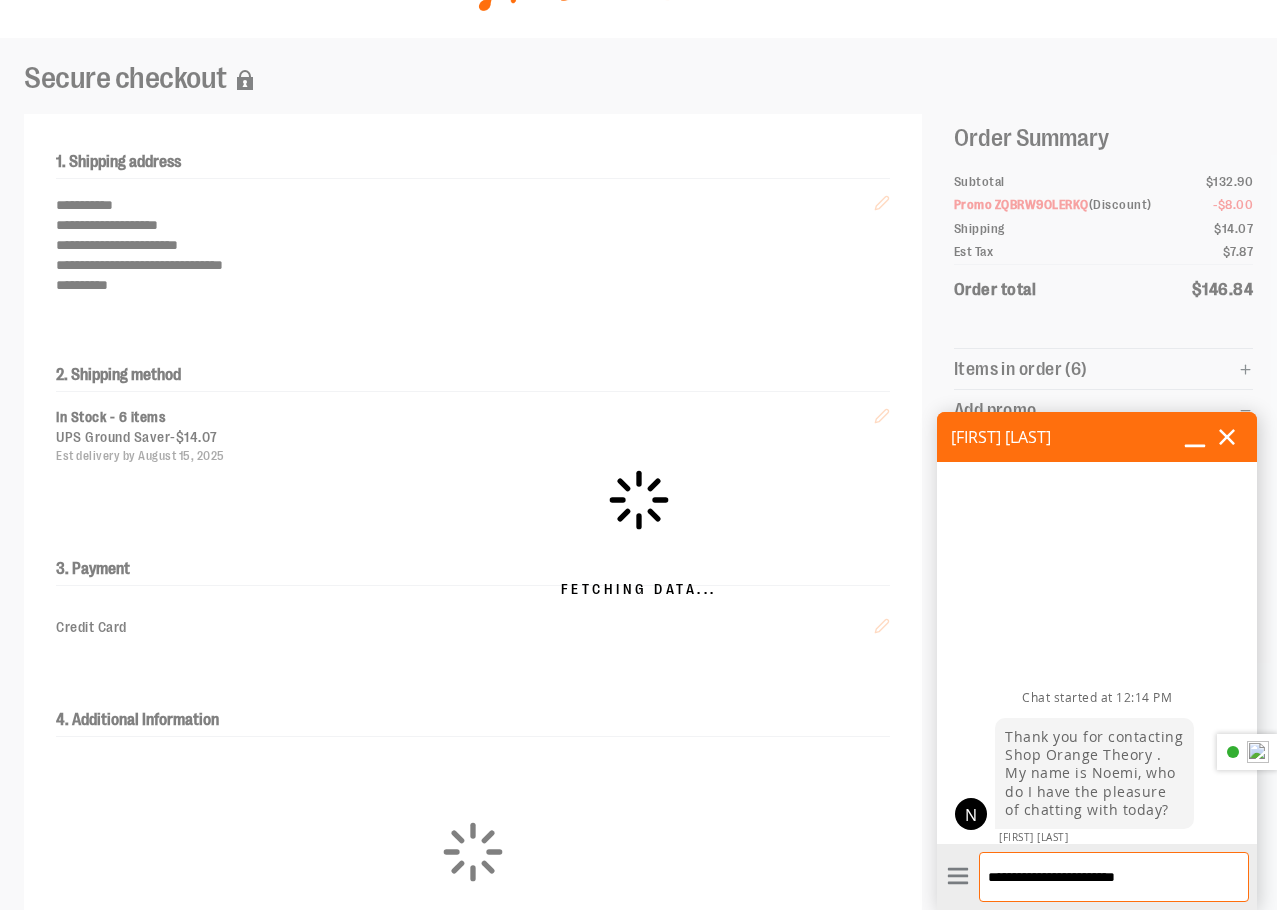 type on "**********" 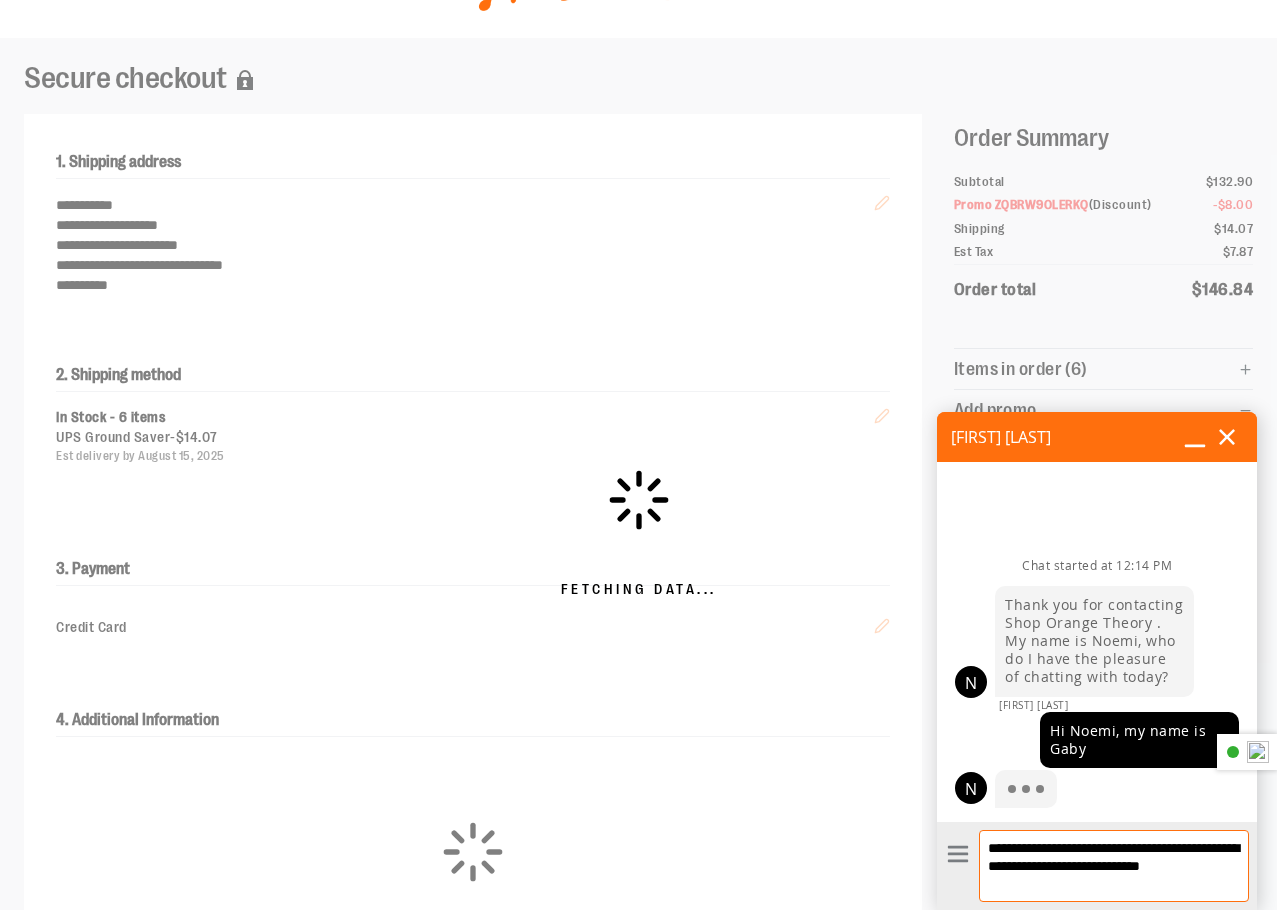 scroll, scrollTop: 1, scrollLeft: 0, axis: vertical 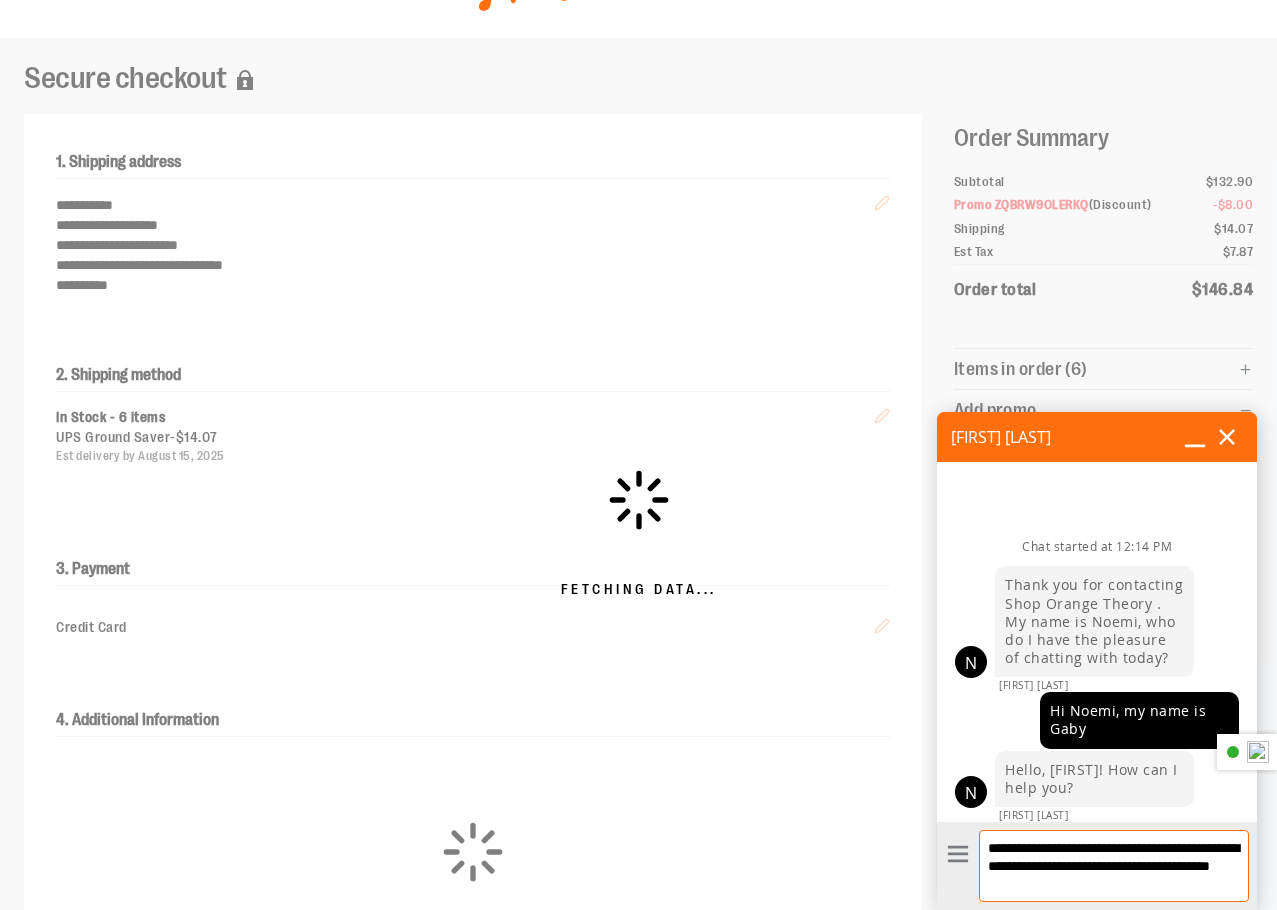type on "**********" 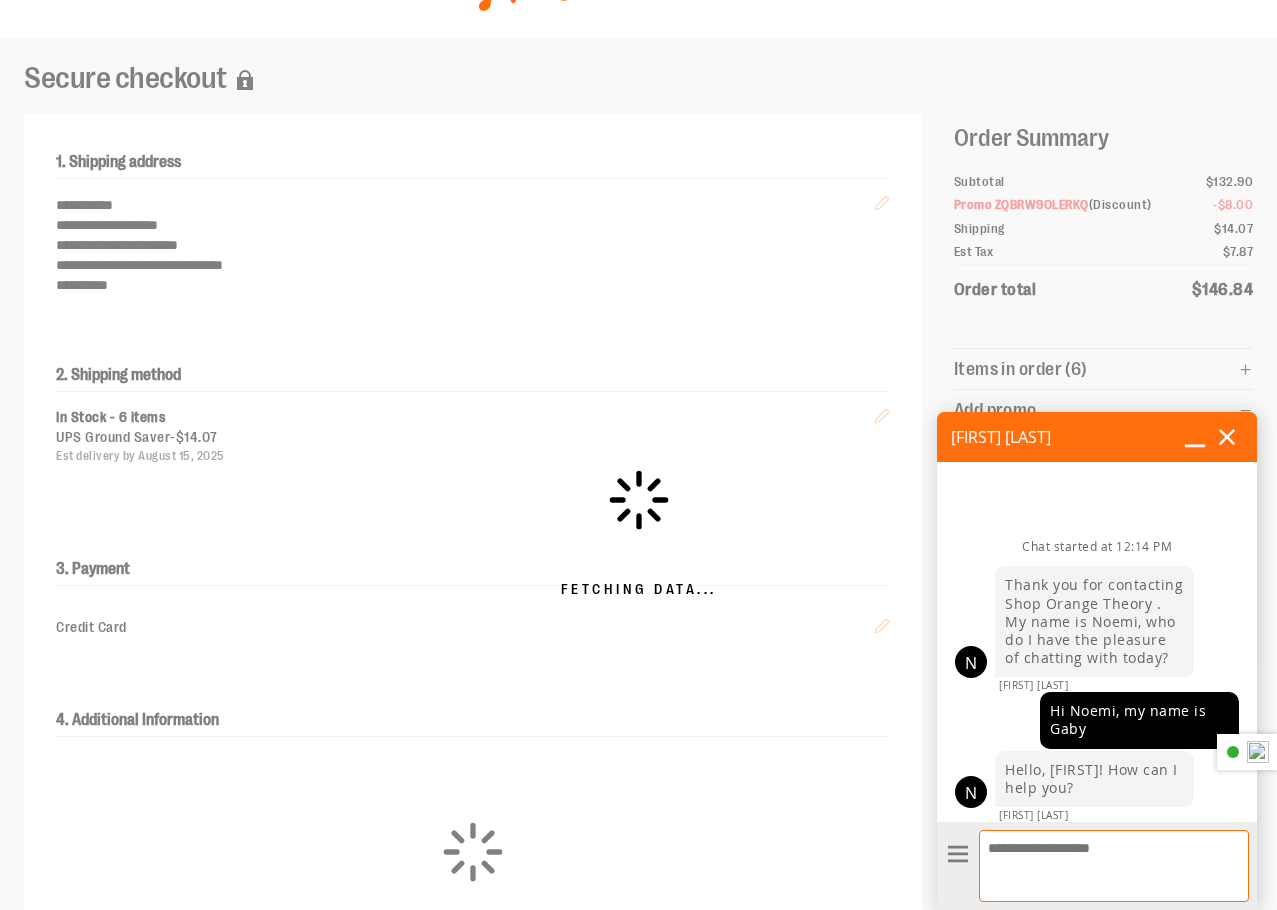 scroll, scrollTop: 0, scrollLeft: 0, axis: both 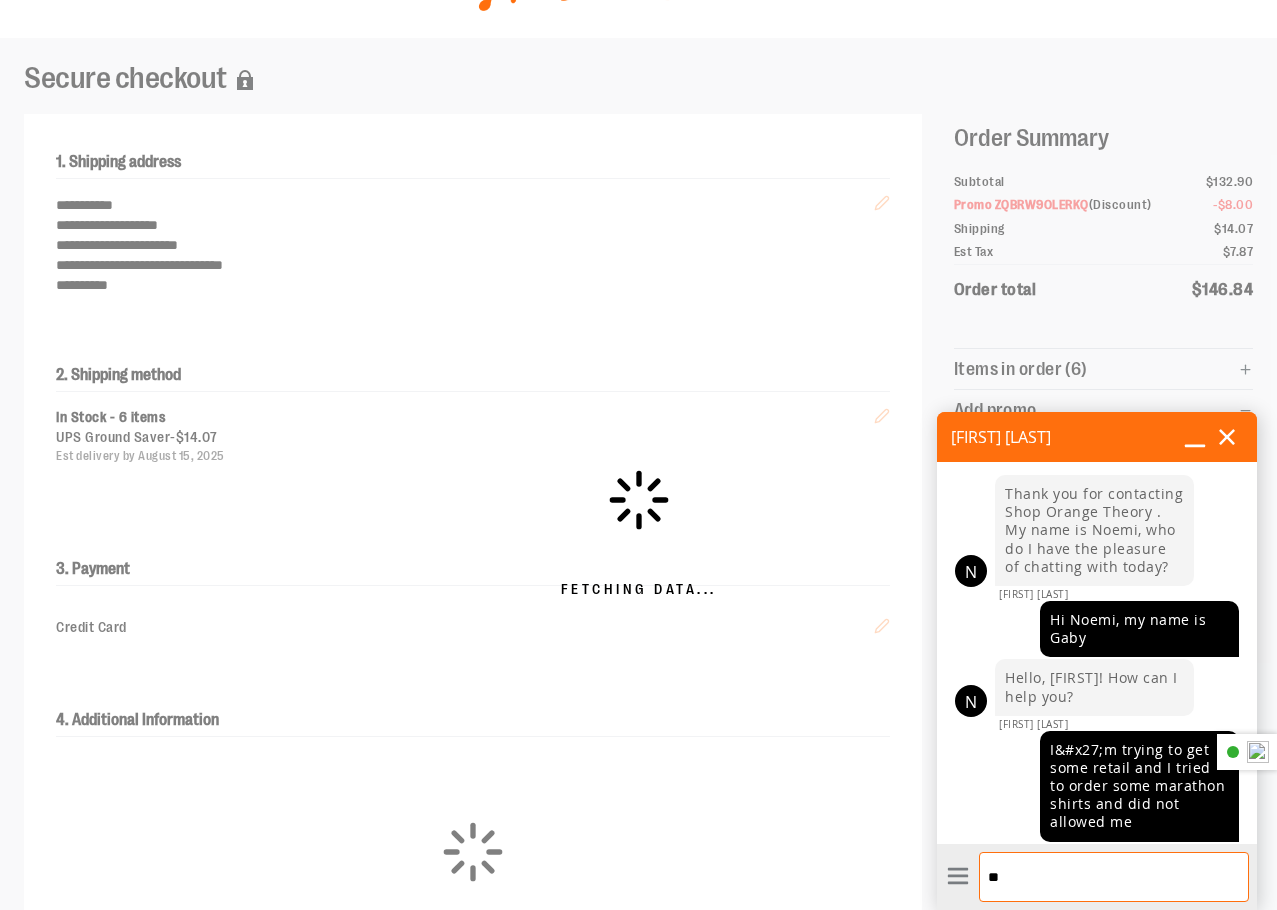 type on "*" 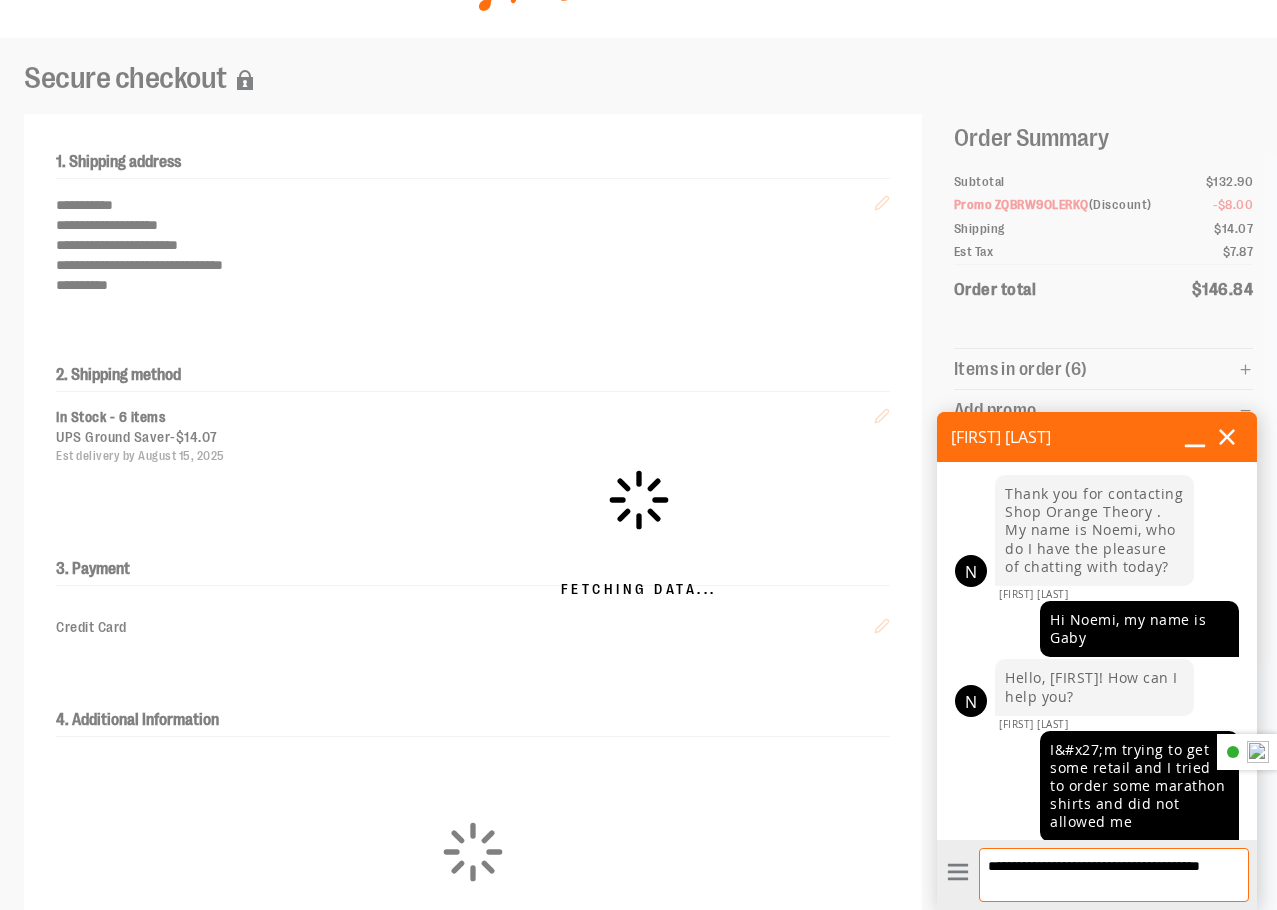 scroll, scrollTop: 0, scrollLeft: 0, axis: both 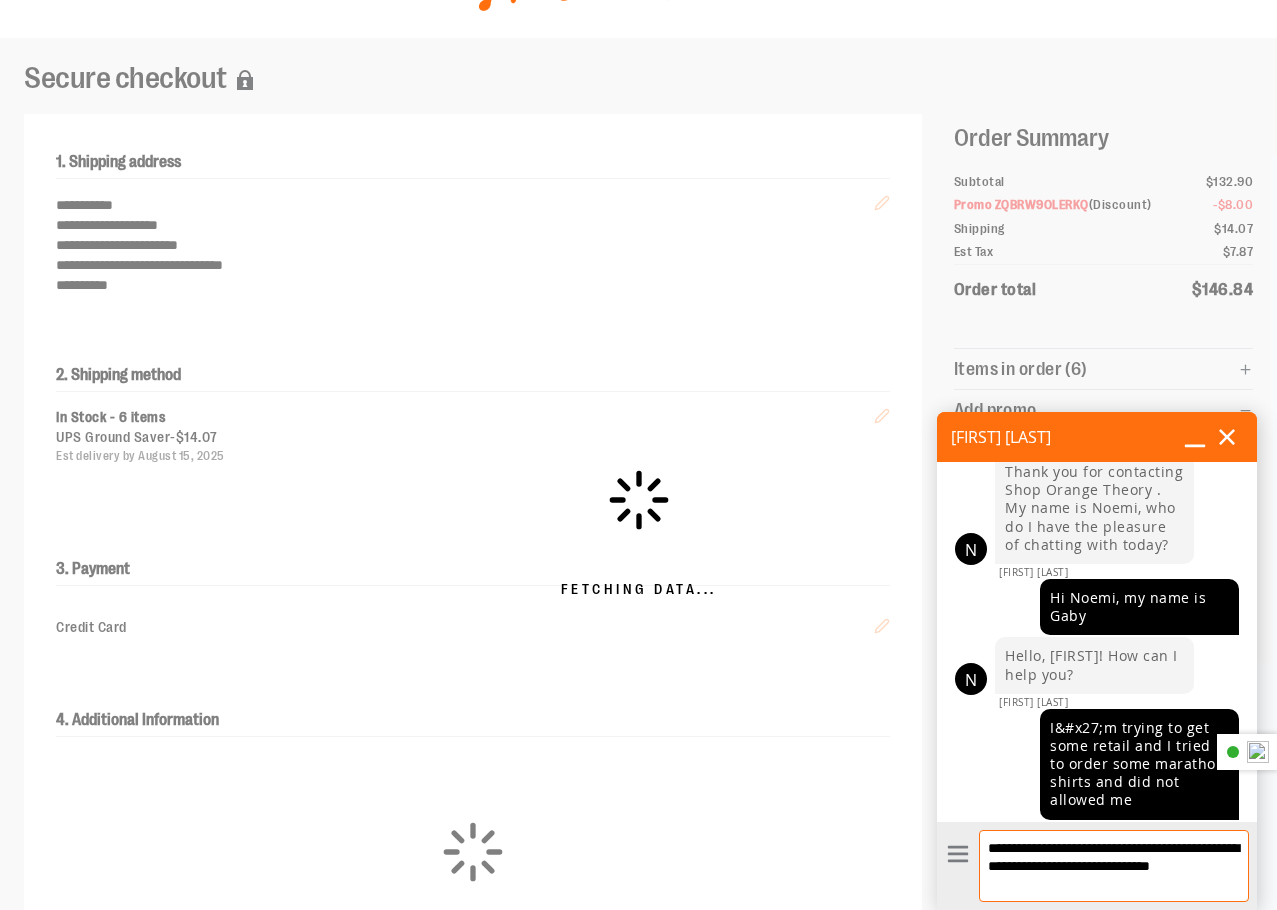 type on "**********" 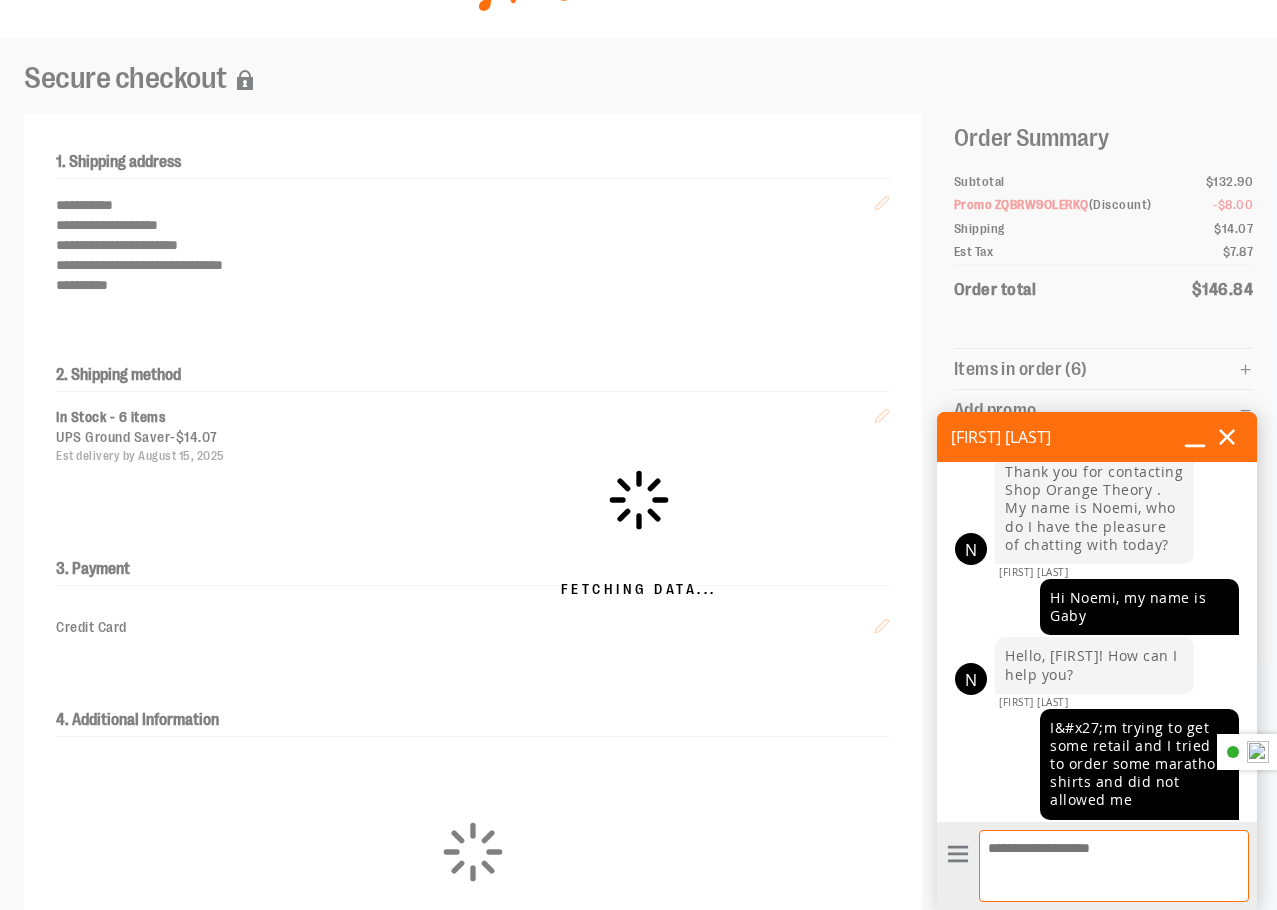 scroll, scrollTop: 113, scrollLeft: 0, axis: vertical 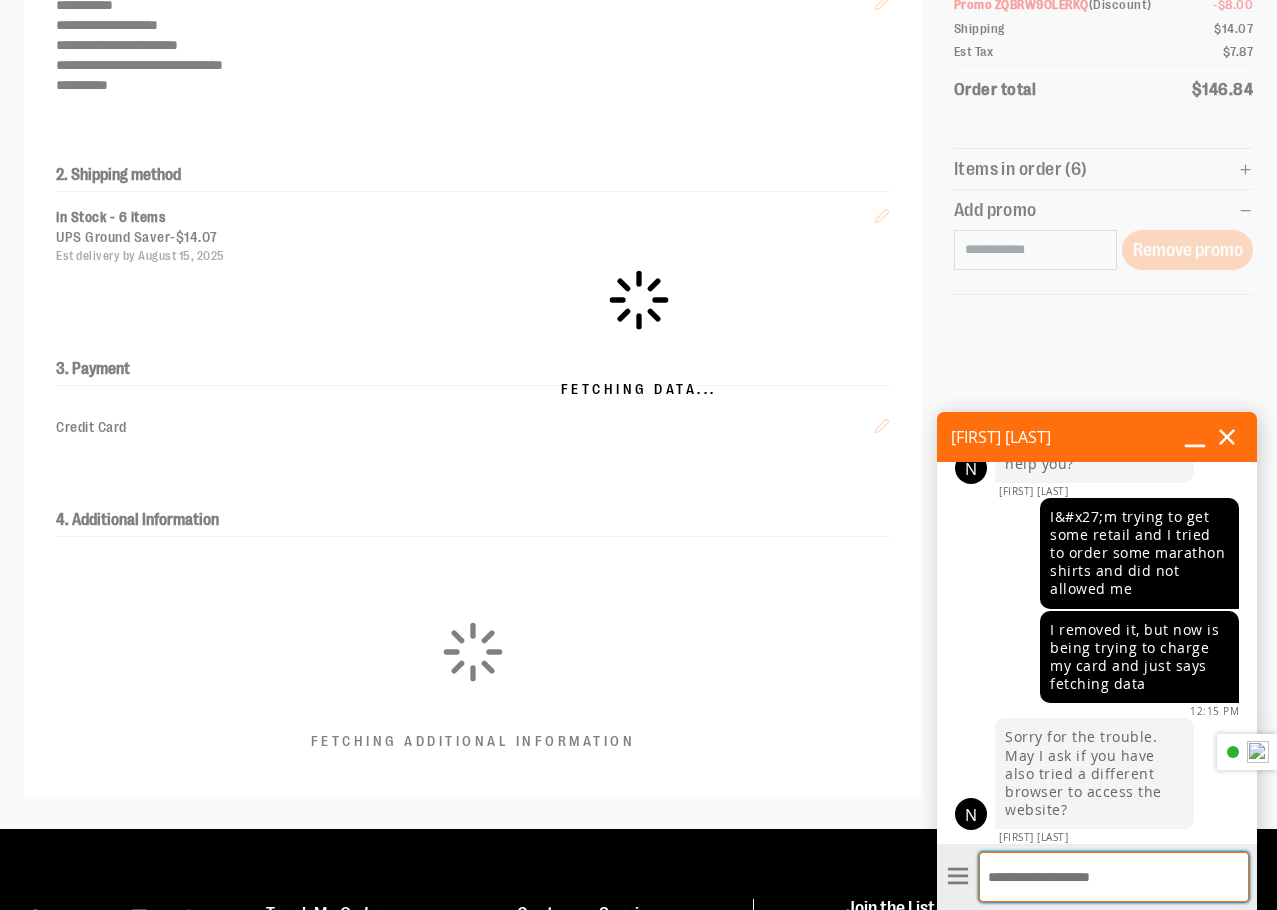 click on "Enter Message" at bounding box center [1114, 877] 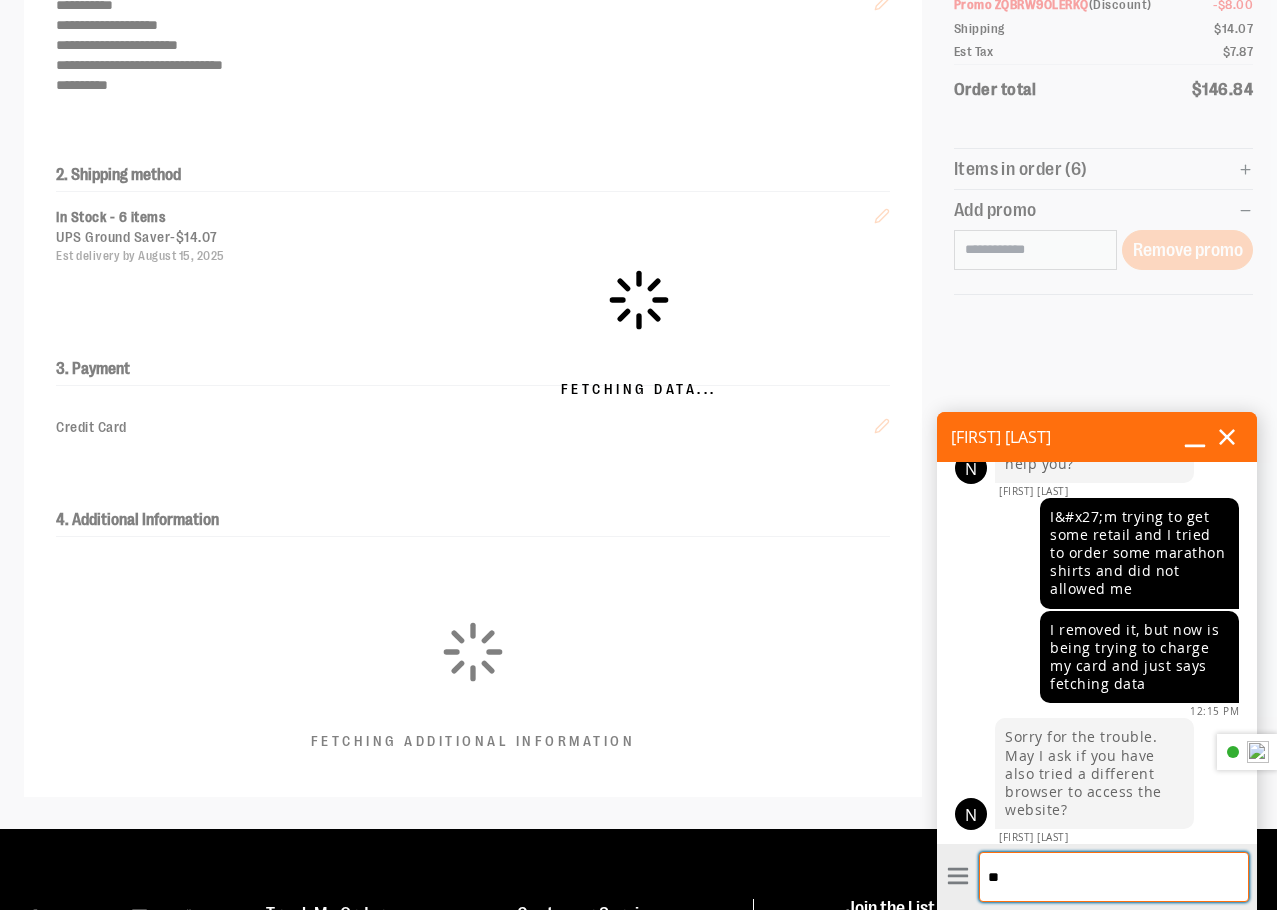 type on "*" 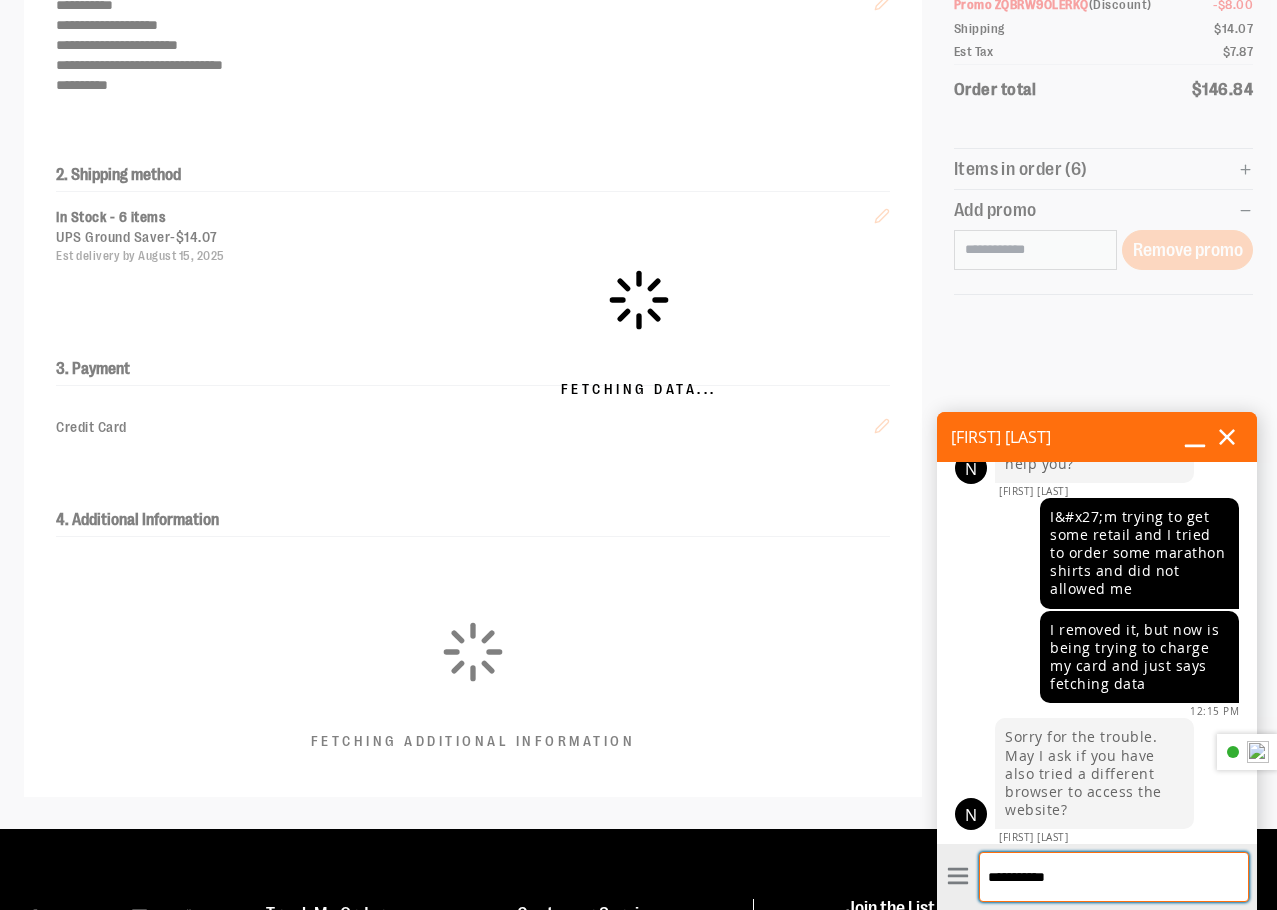 type on "**********" 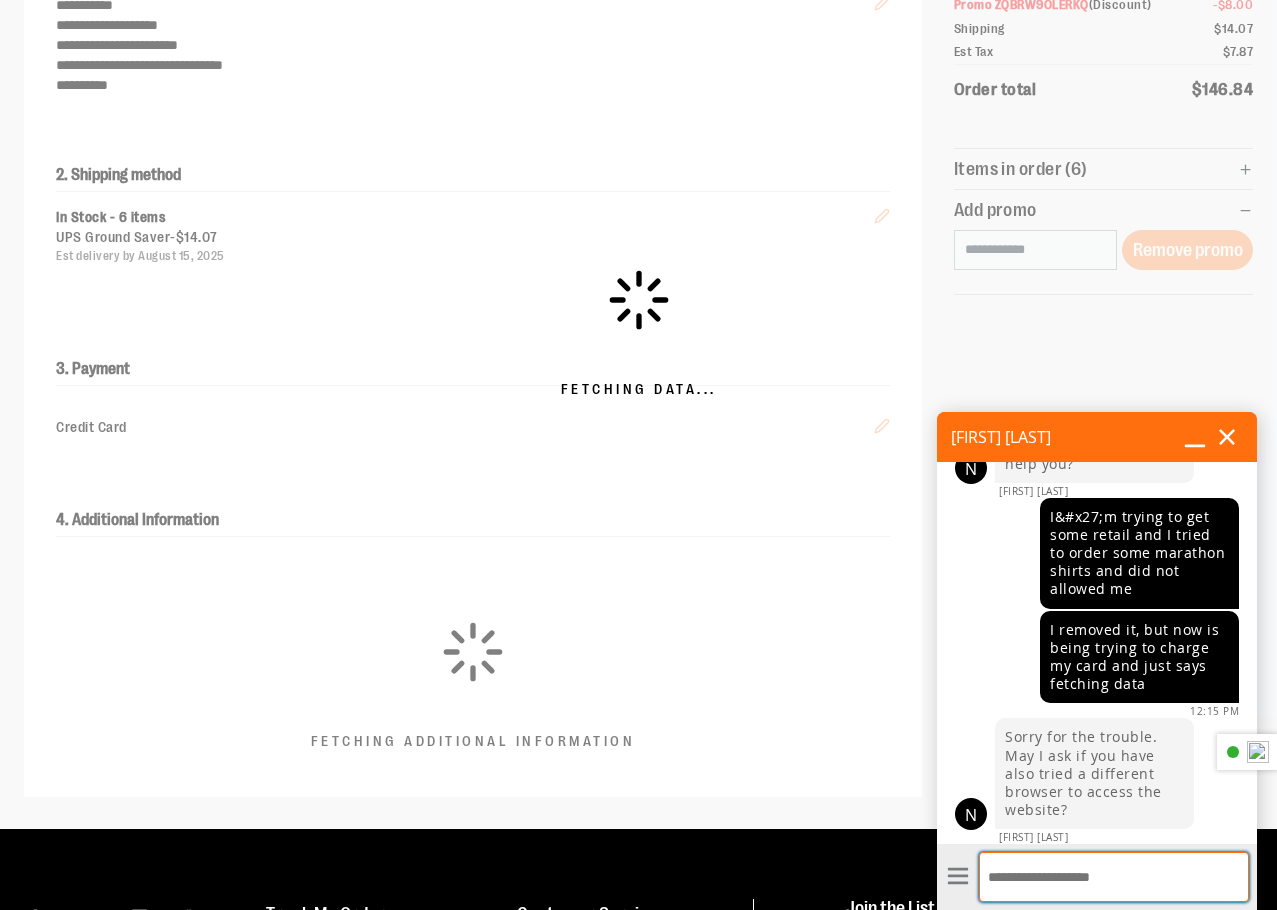 scroll, scrollTop: 293, scrollLeft: 0, axis: vertical 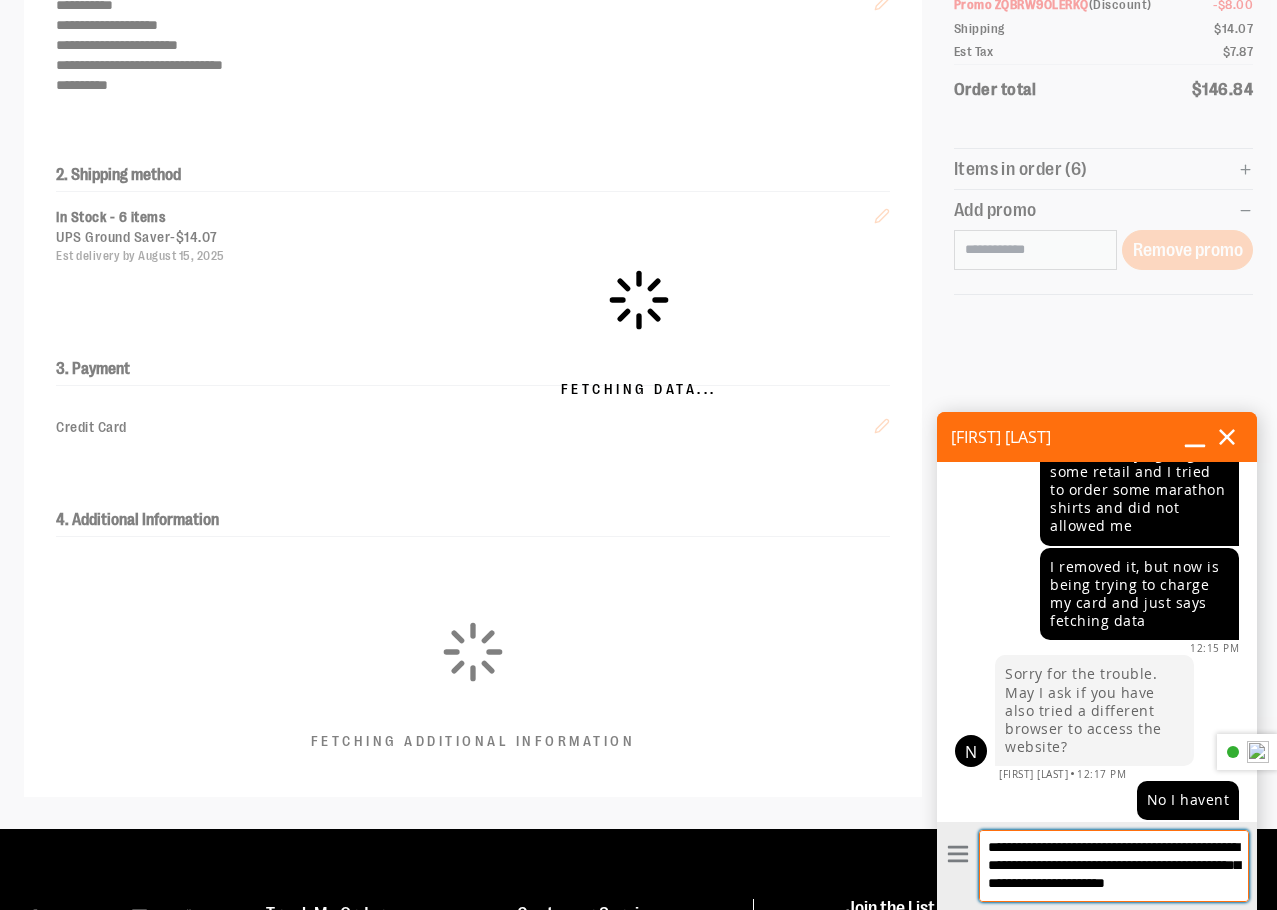 type on "**********" 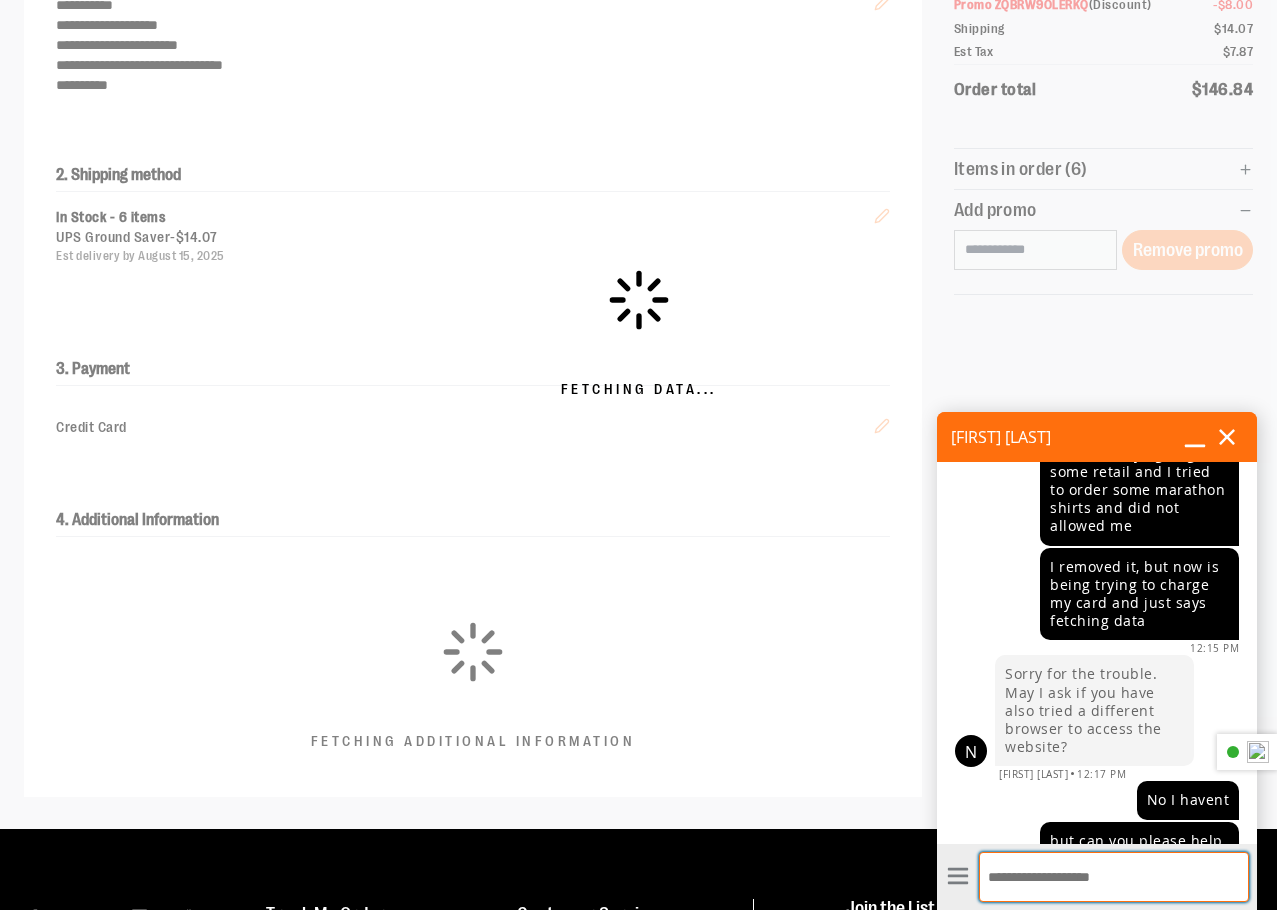 scroll, scrollTop: 0, scrollLeft: 0, axis: both 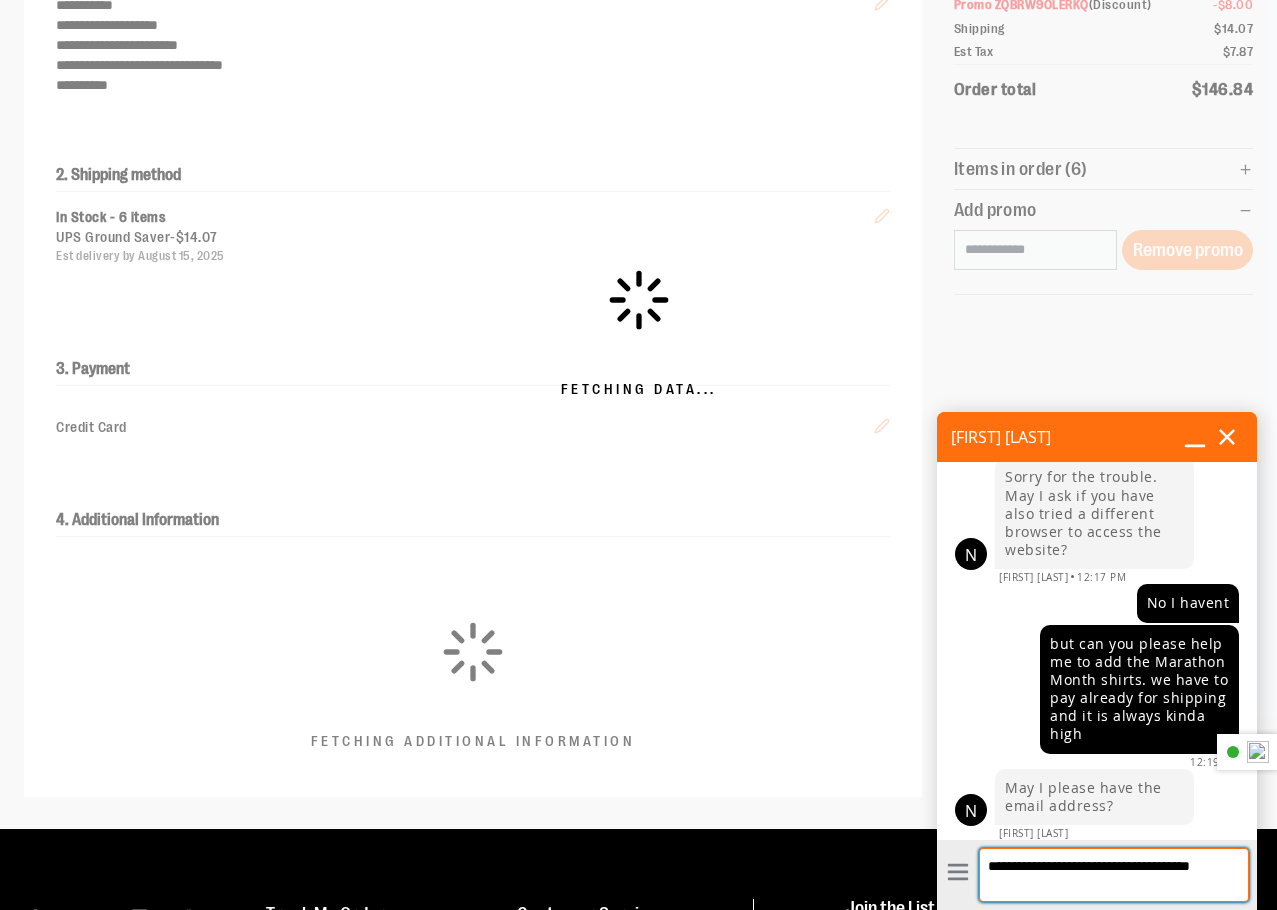 type on "**********" 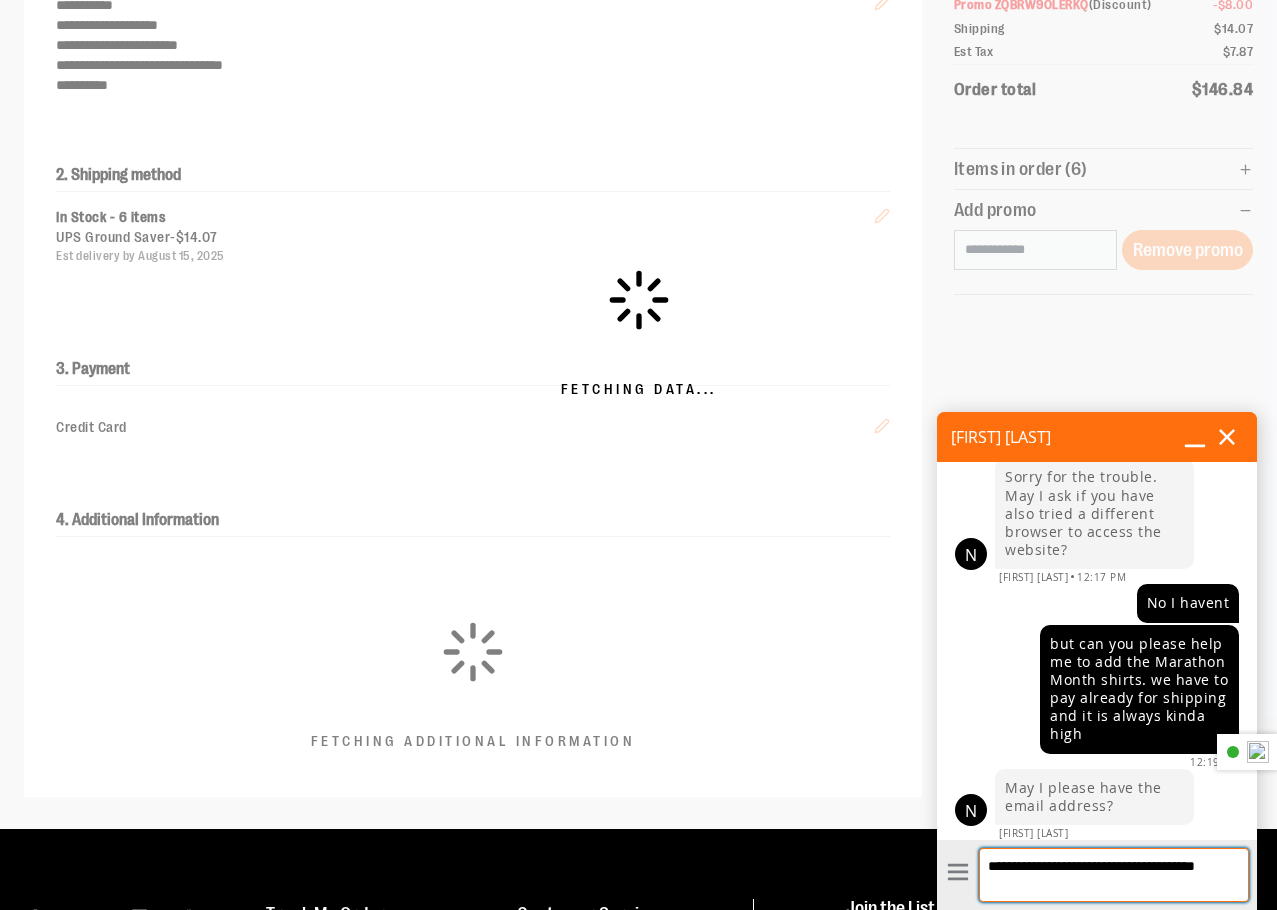 type 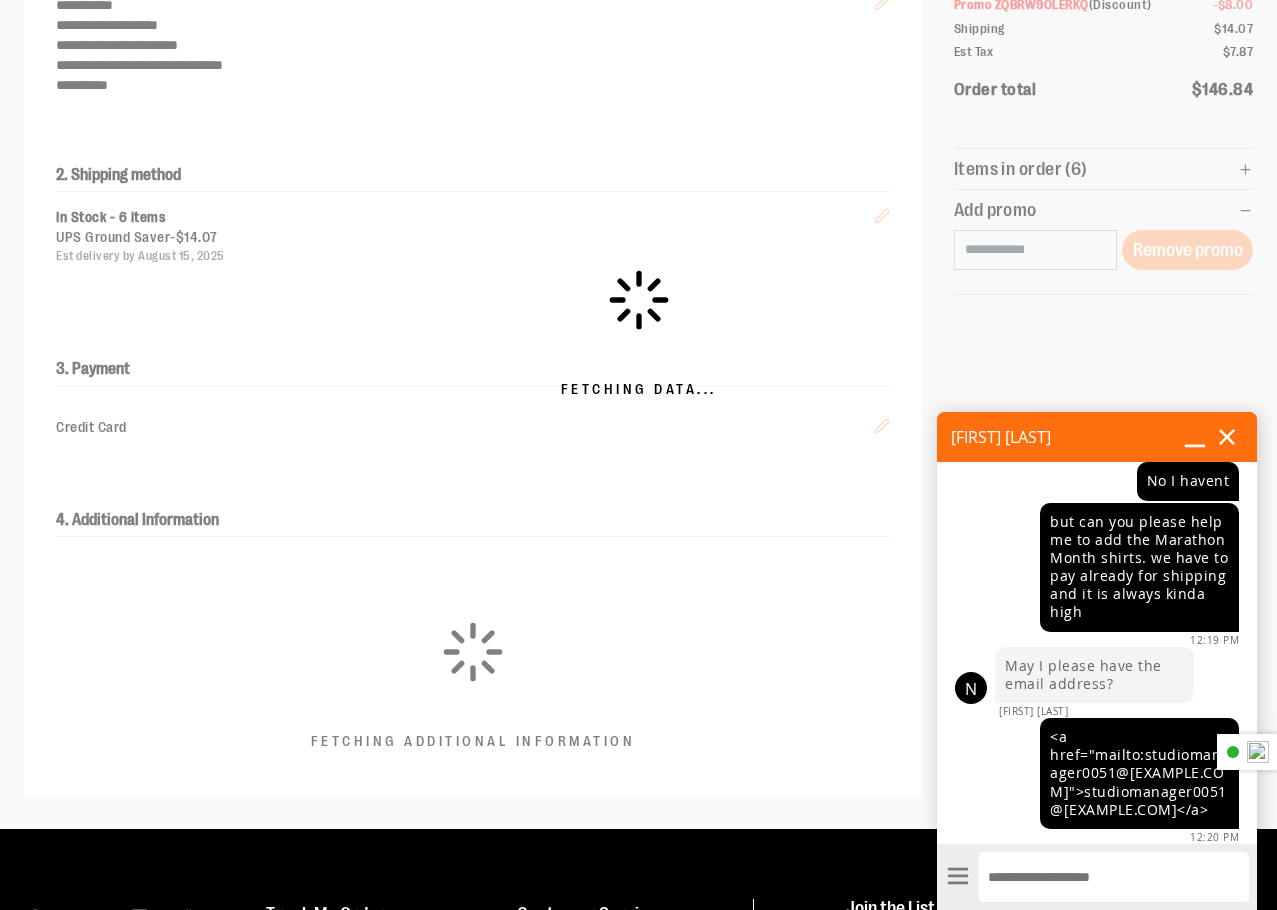 scroll, scrollTop: 652, scrollLeft: 0, axis: vertical 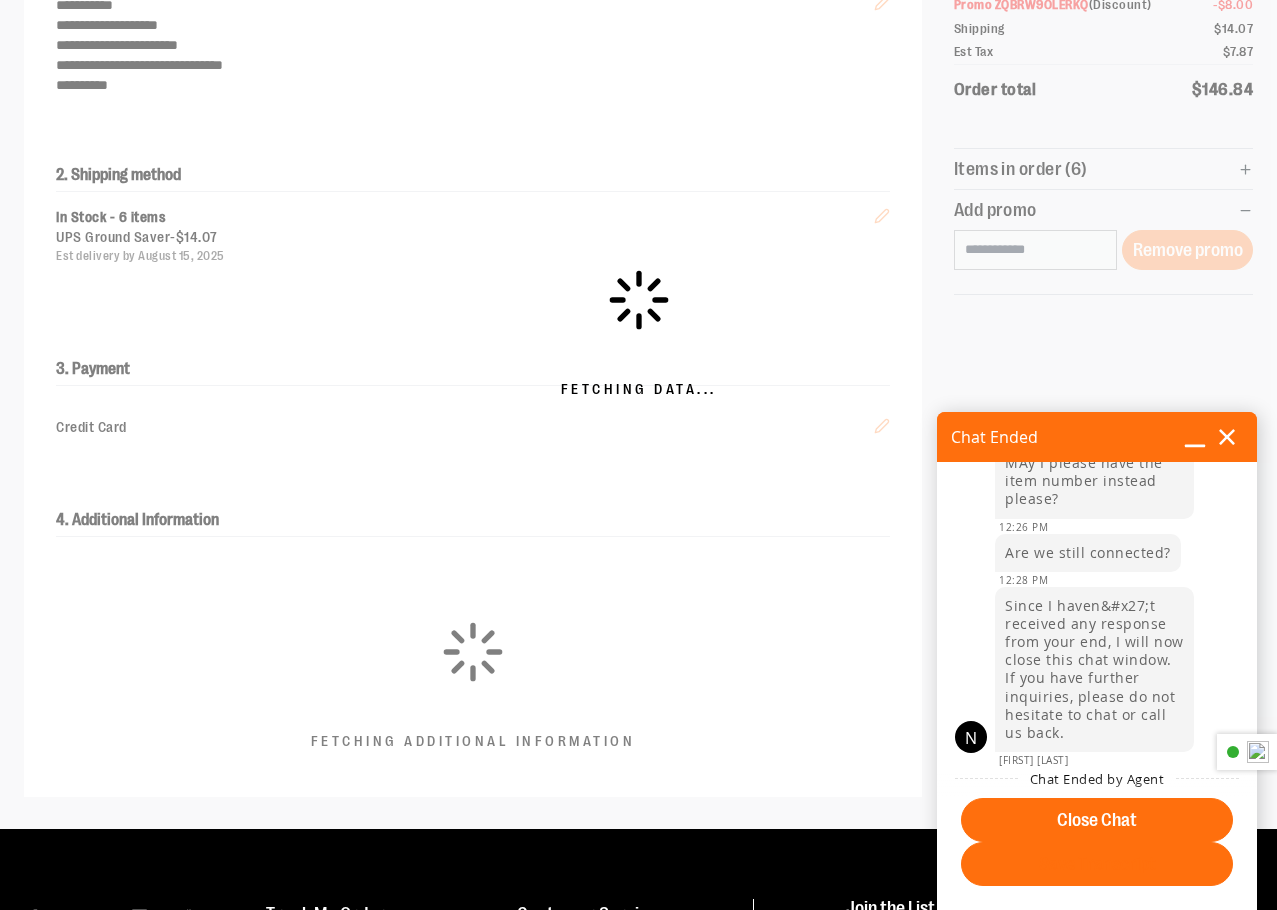 click 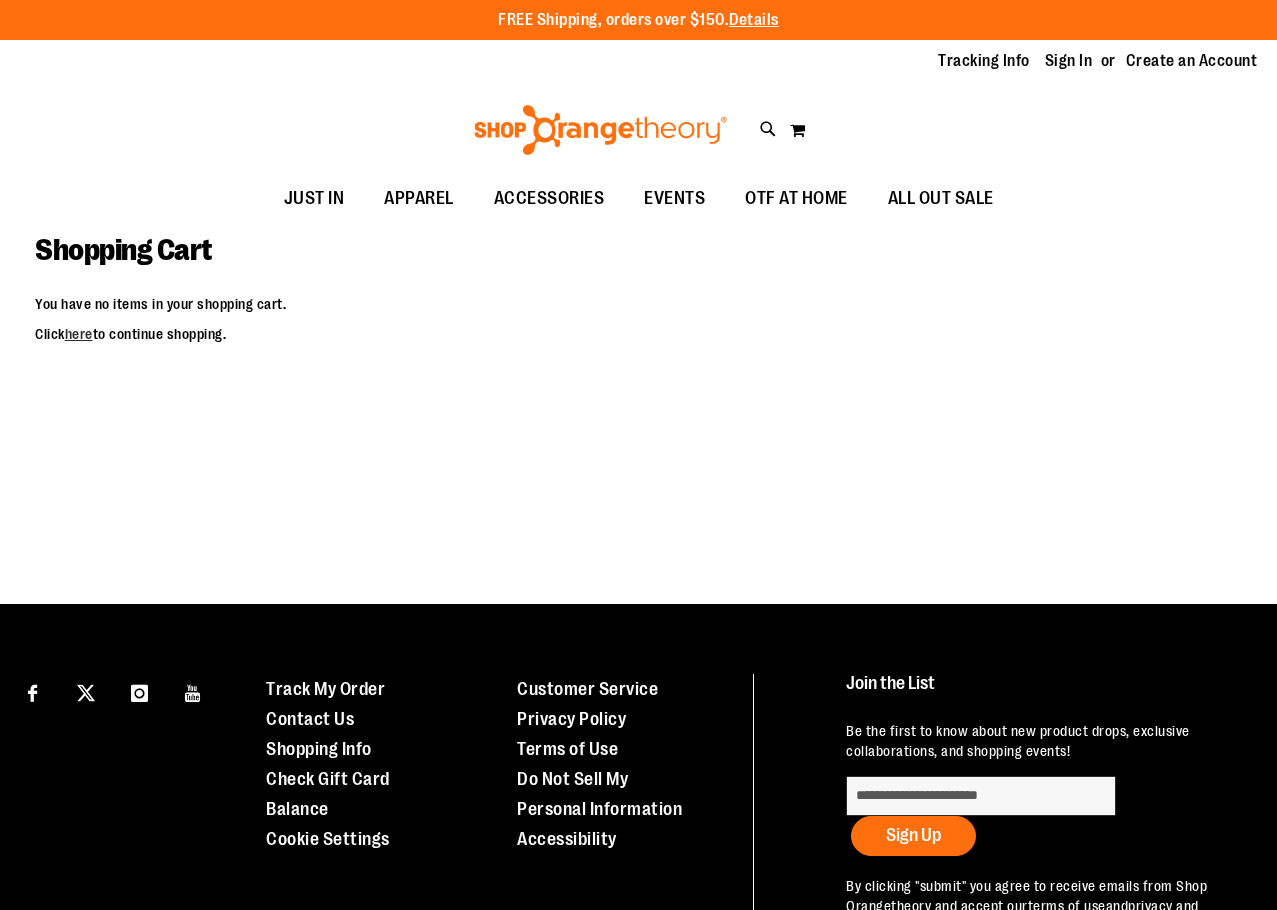 scroll, scrollTop: 0, scrollLeft: 0, axis: both 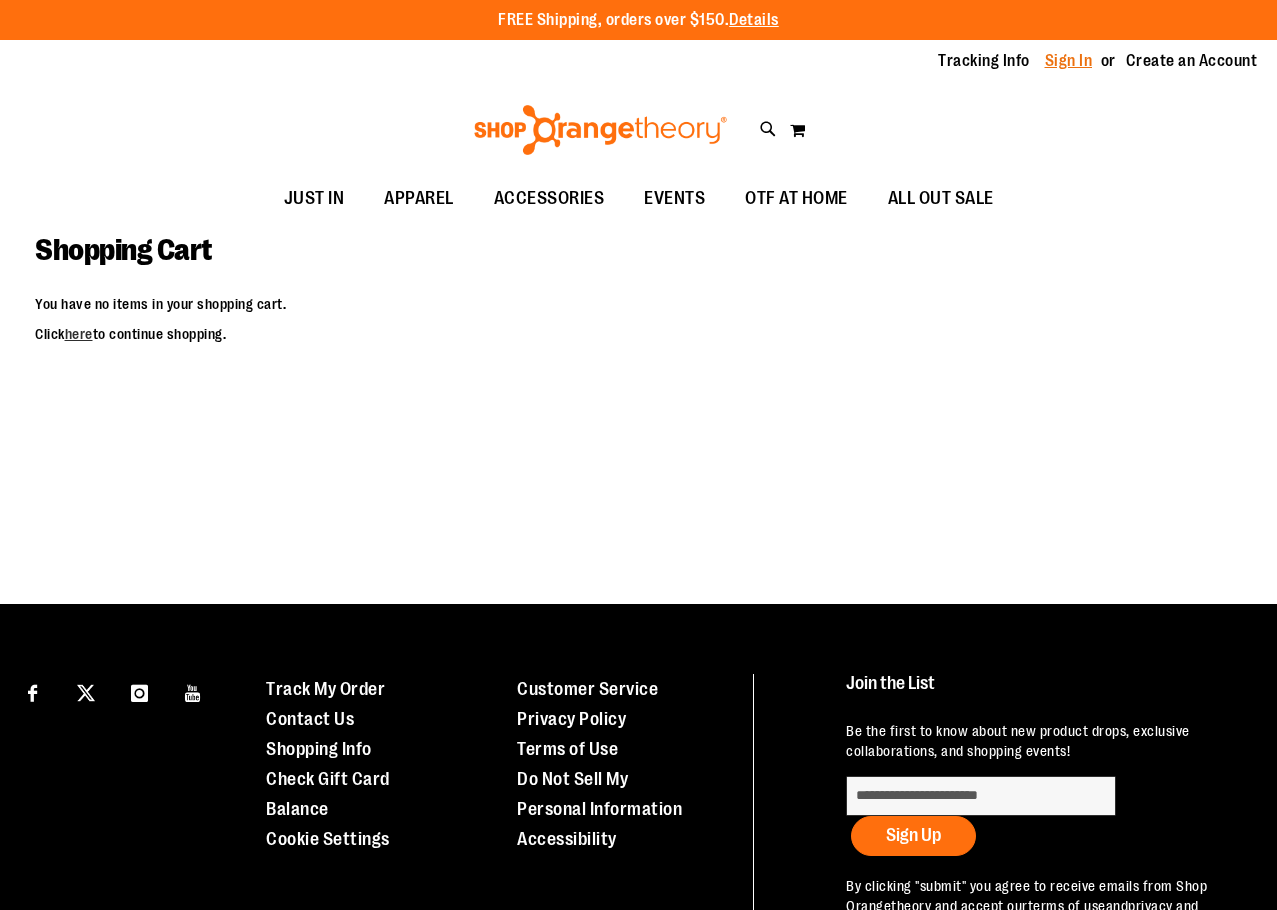 click on "Sign In" at bounding box center (1069, 61) 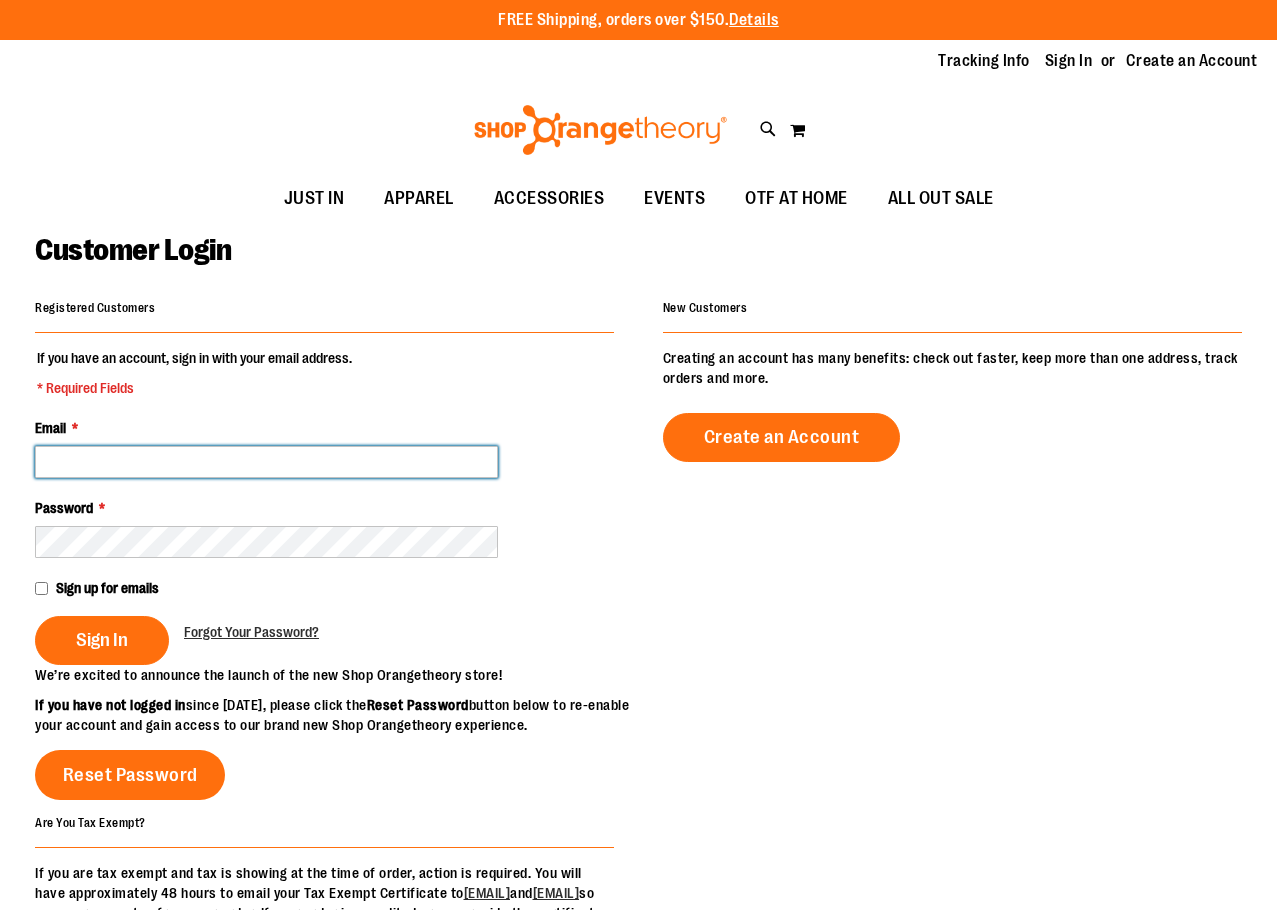 scroll, scrollTop: 0, scrollLeft: 0, axis: both 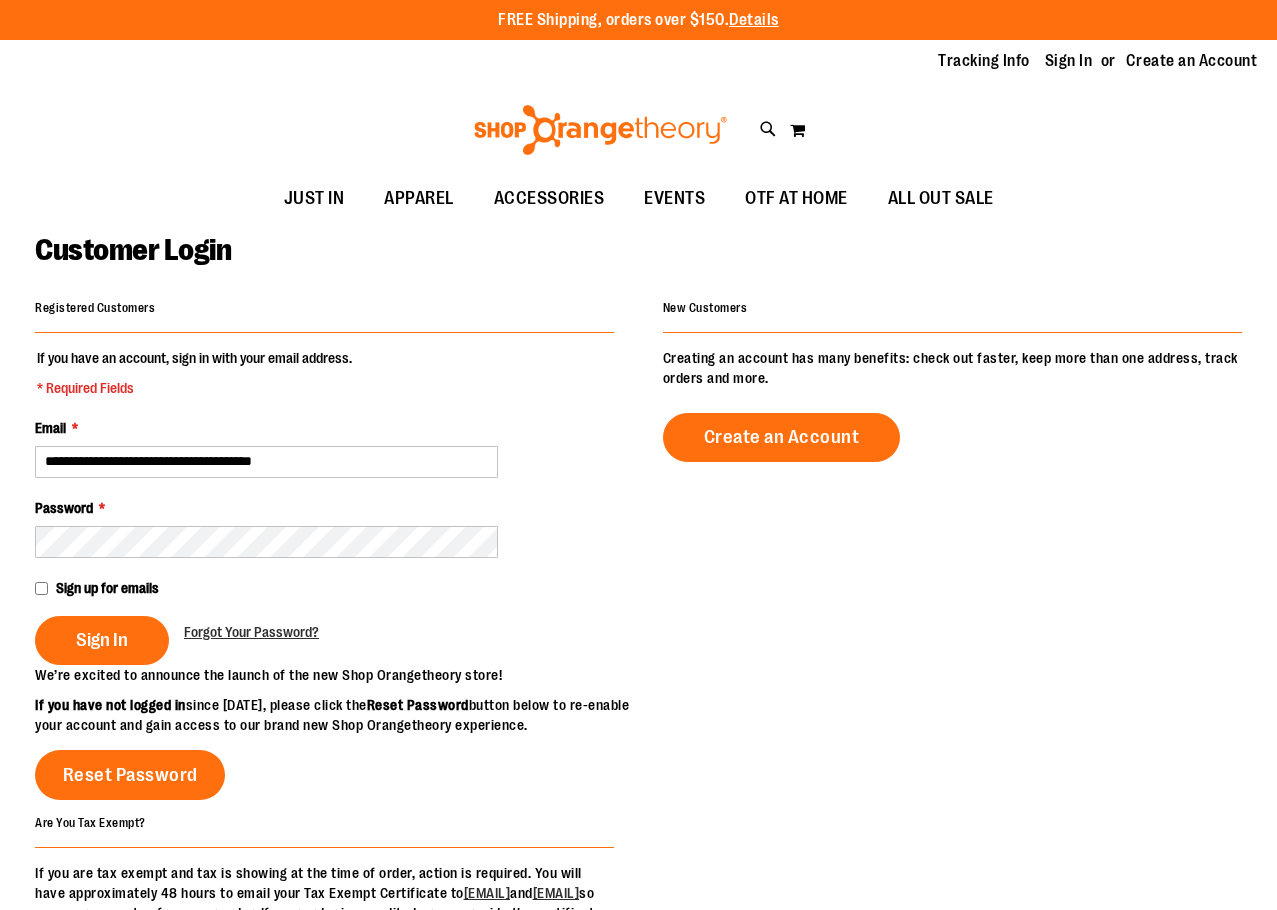type on "**********" 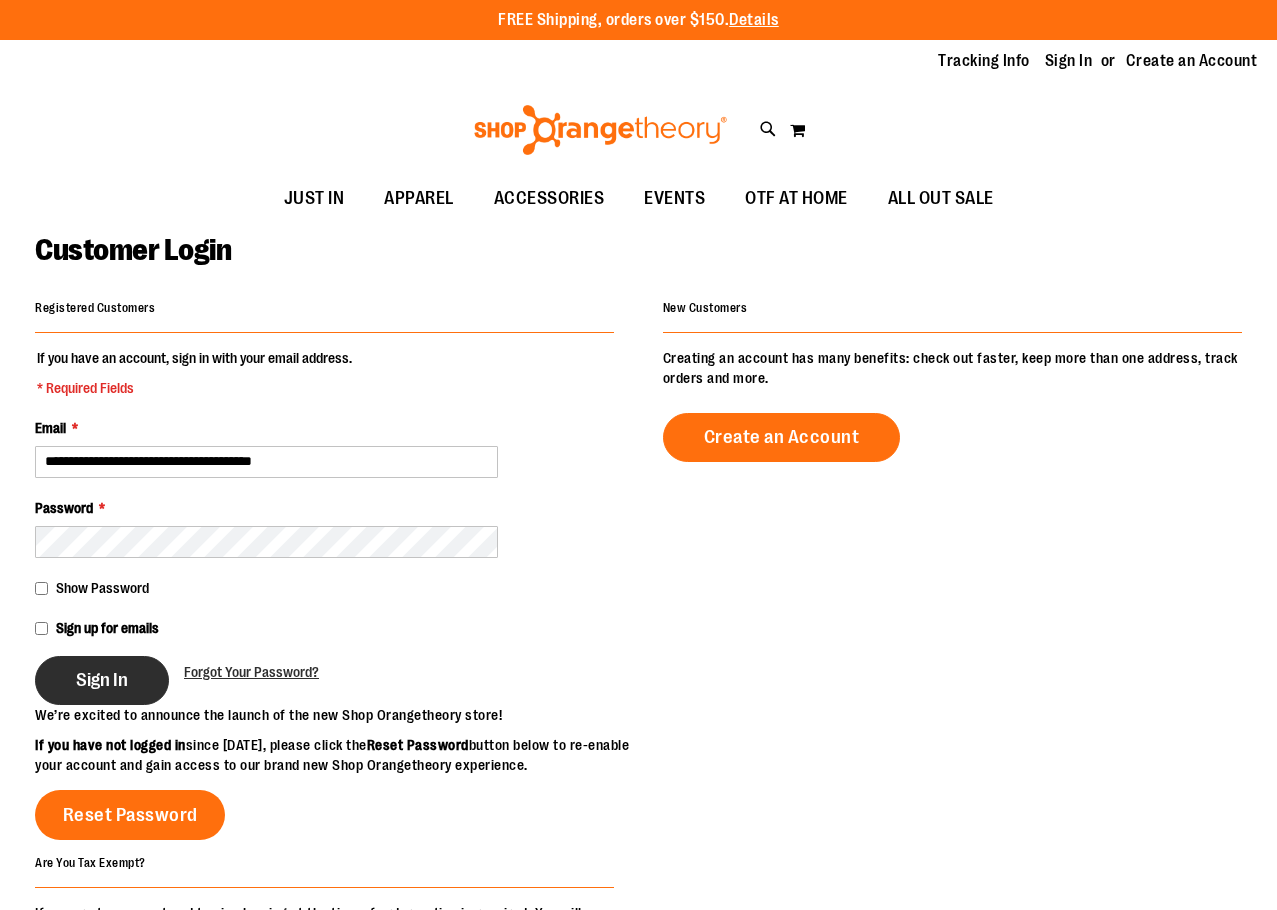 click on "Sign In" at bounding box center (102, 680) 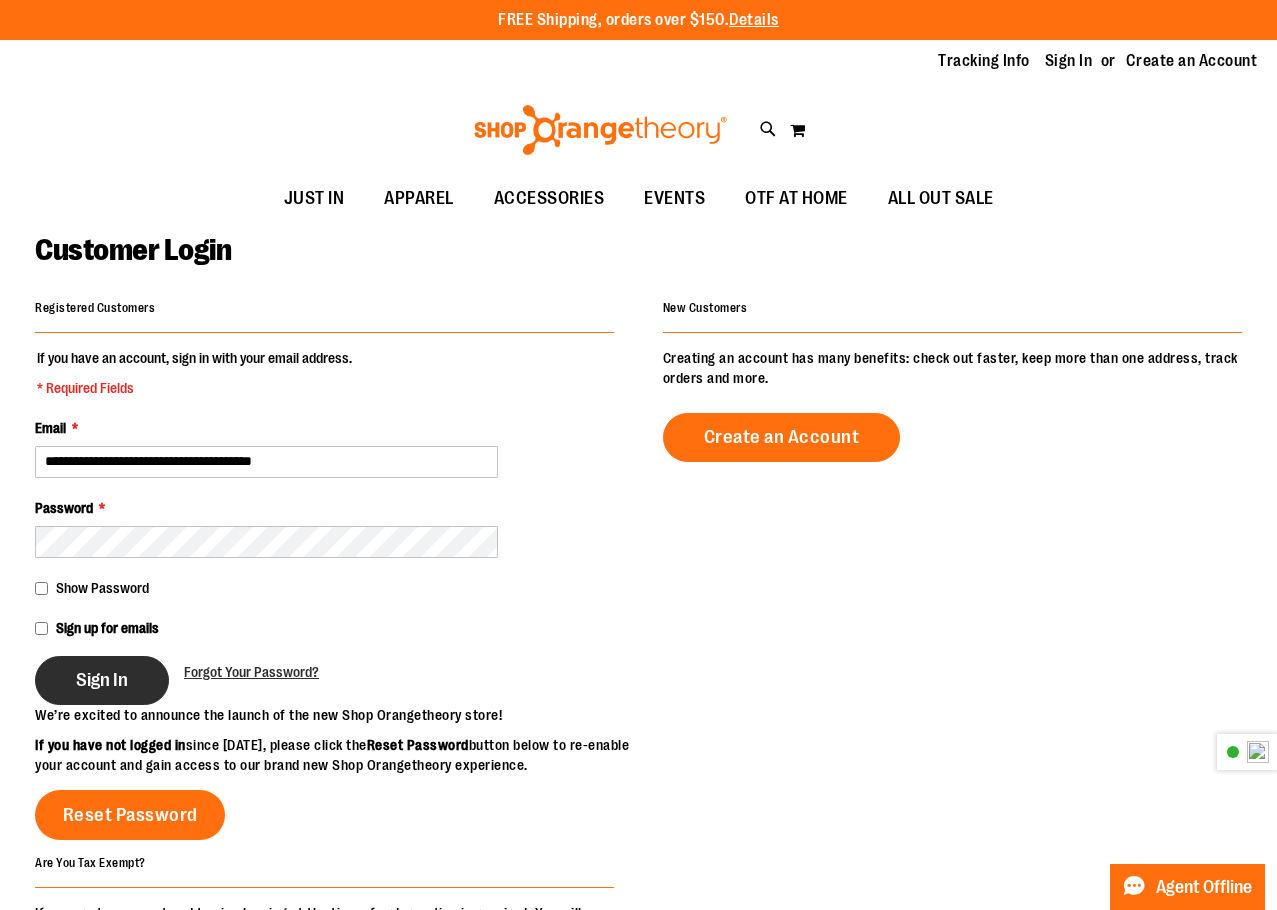 click on "Sign In" at bounding box center [102, 680] 